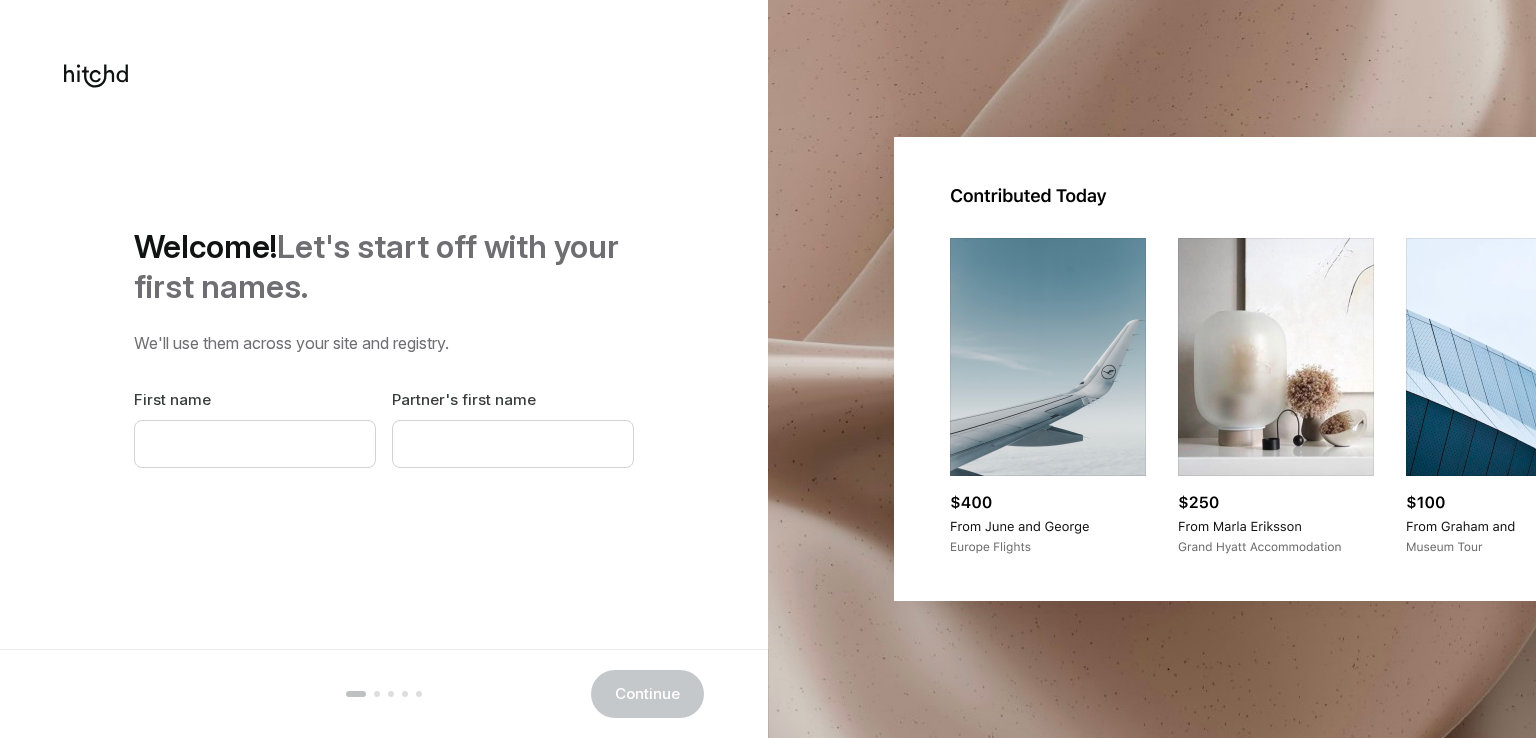 scroll, scrollTop: 0, scrollLeft: 0, axis: both 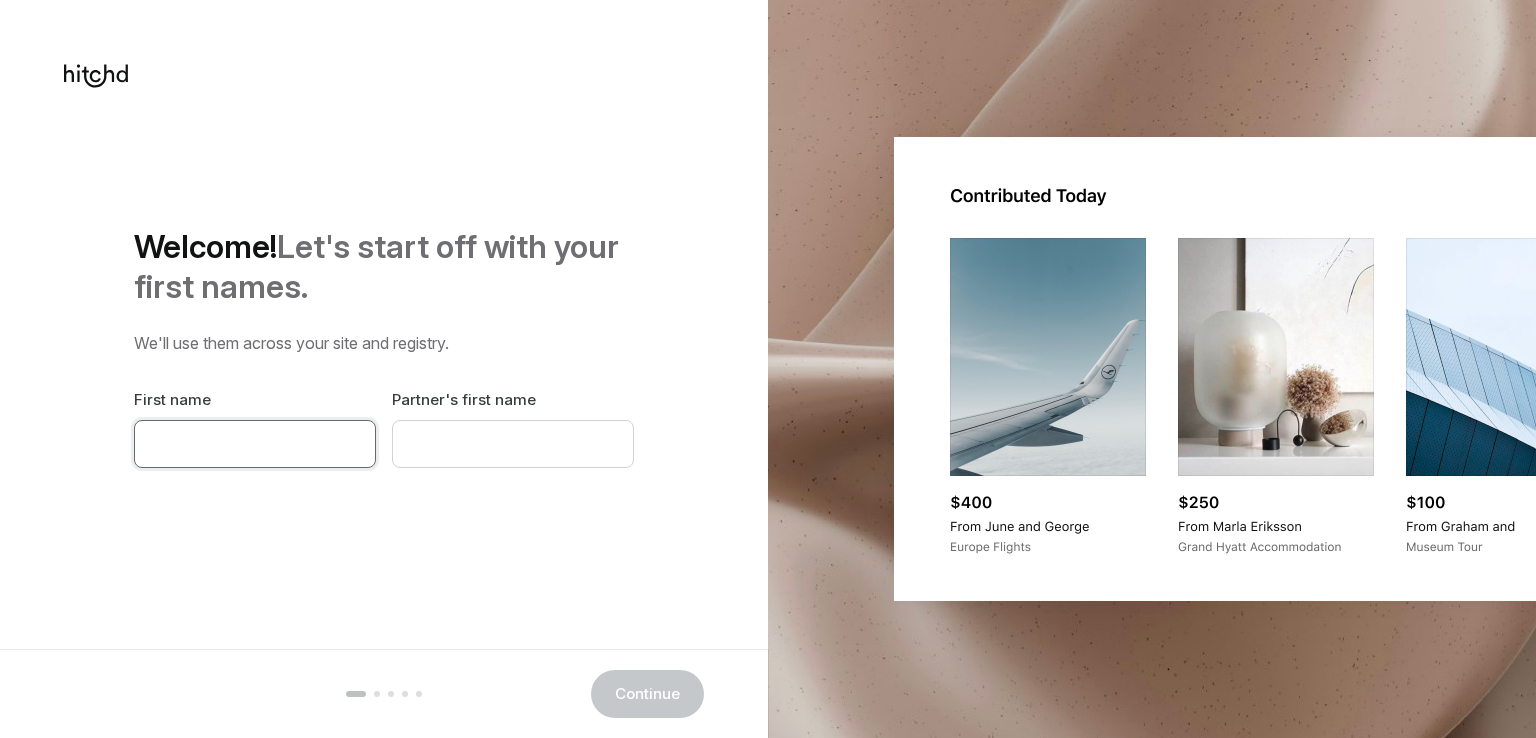 click at bounding box center [255, 444] 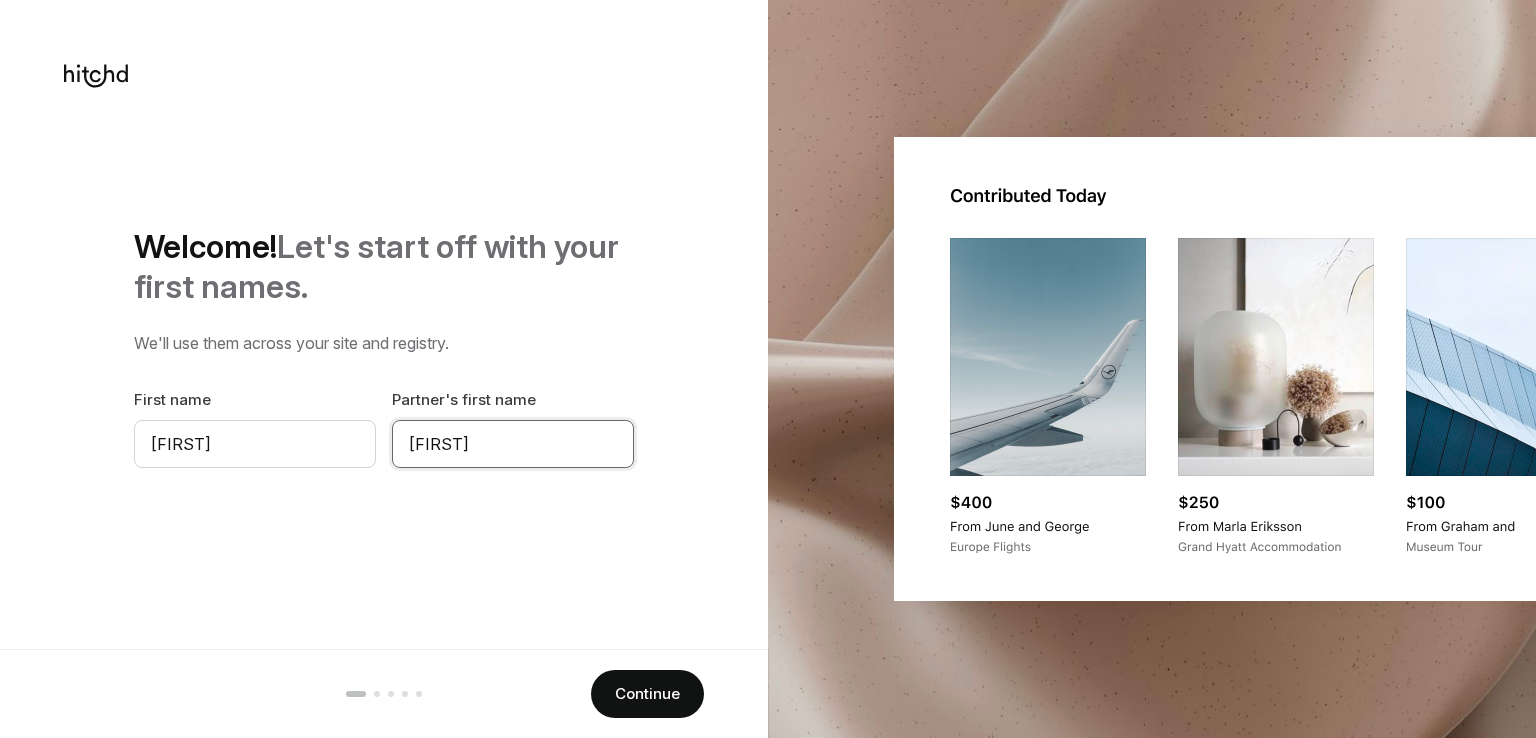 click on "[FIRST]" at bounding box center (513, 444) 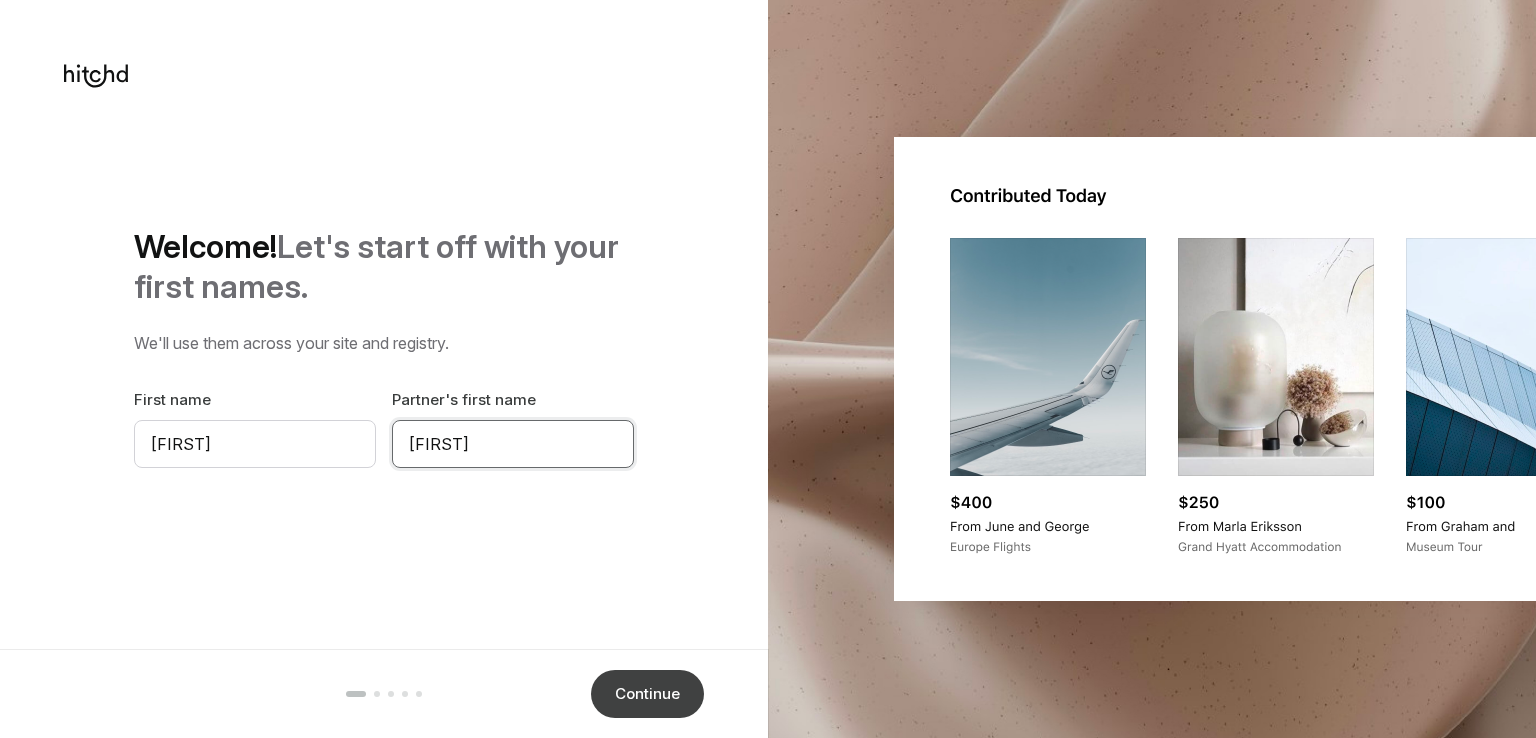 type on "[FIRST]" 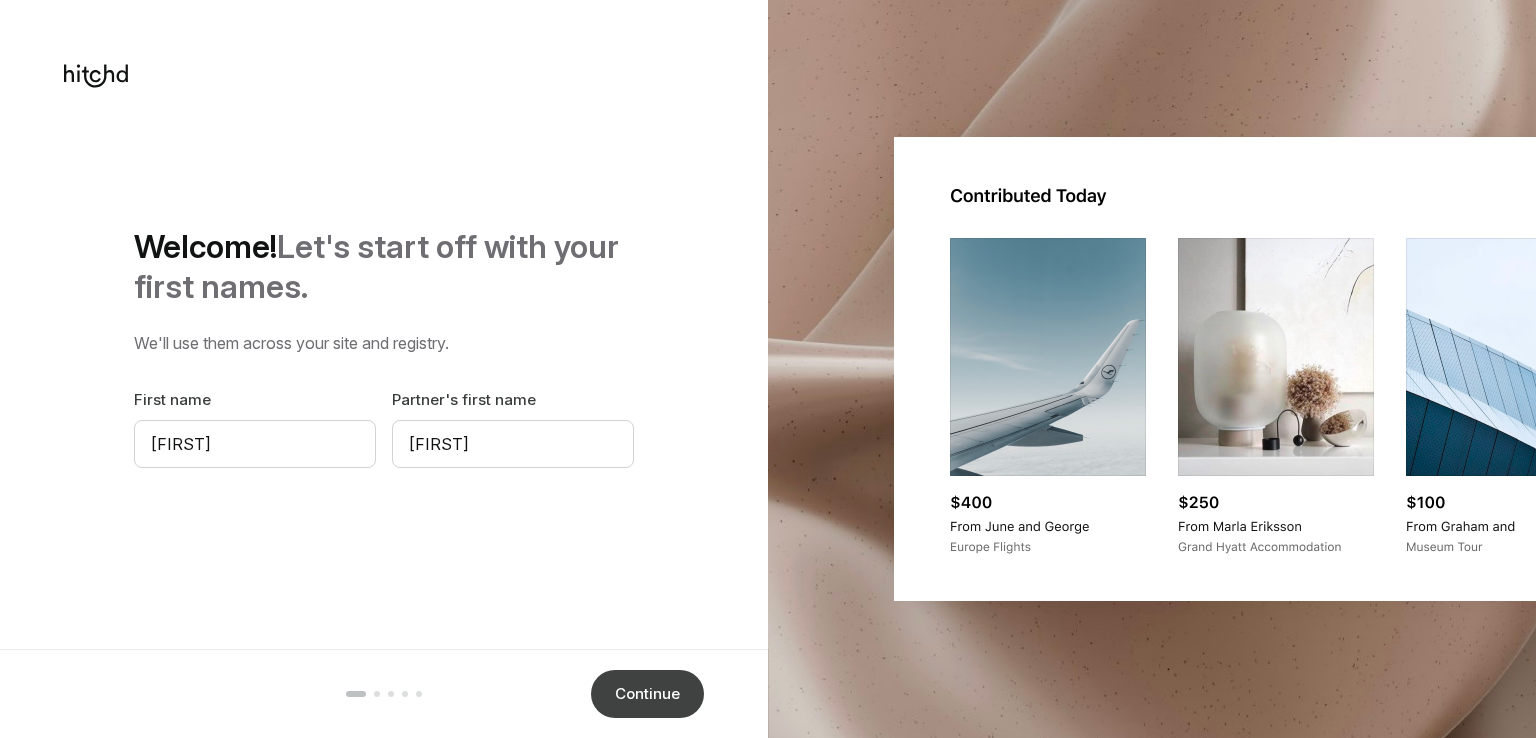 click on "Continue" at bounding box center (647, 694) 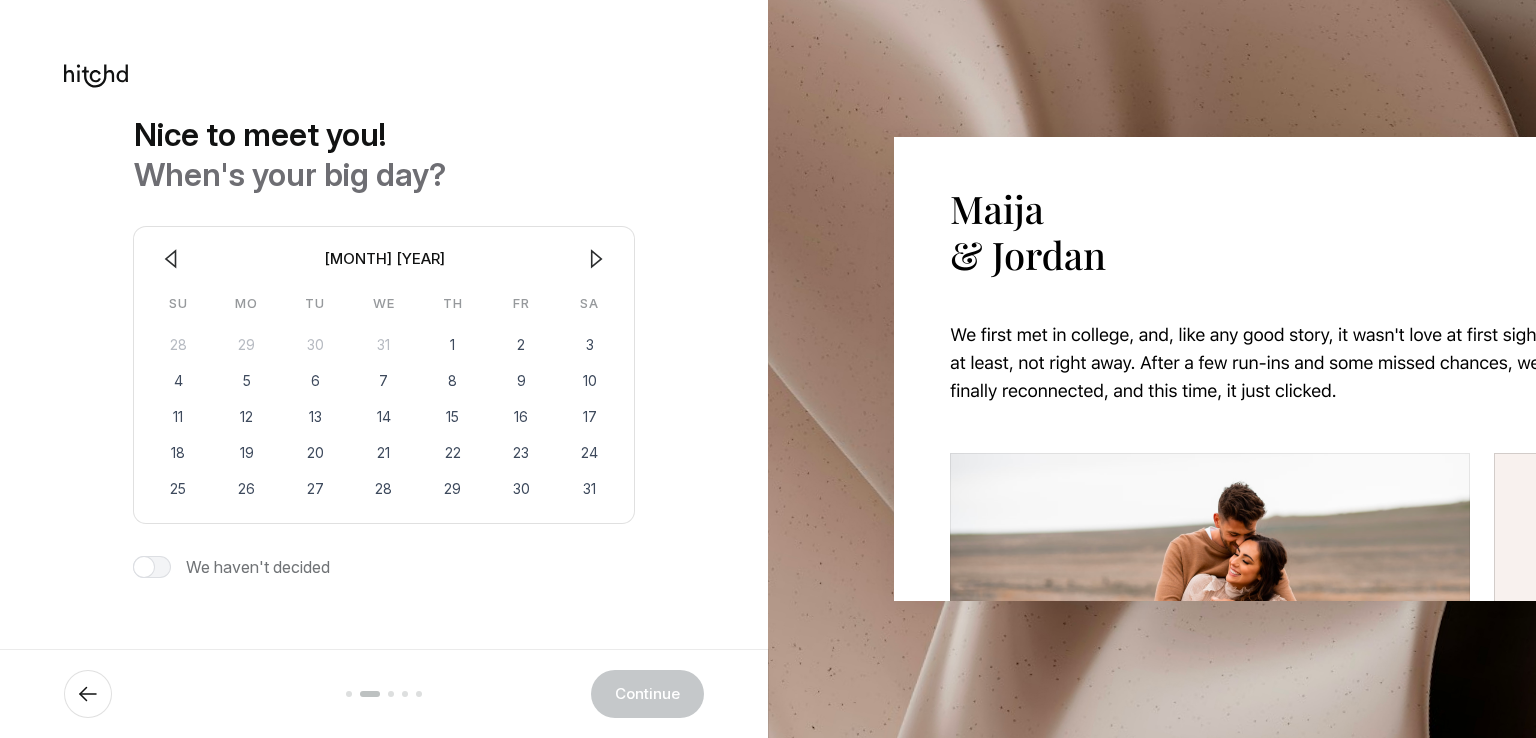 click at bounding box center [596, 259] 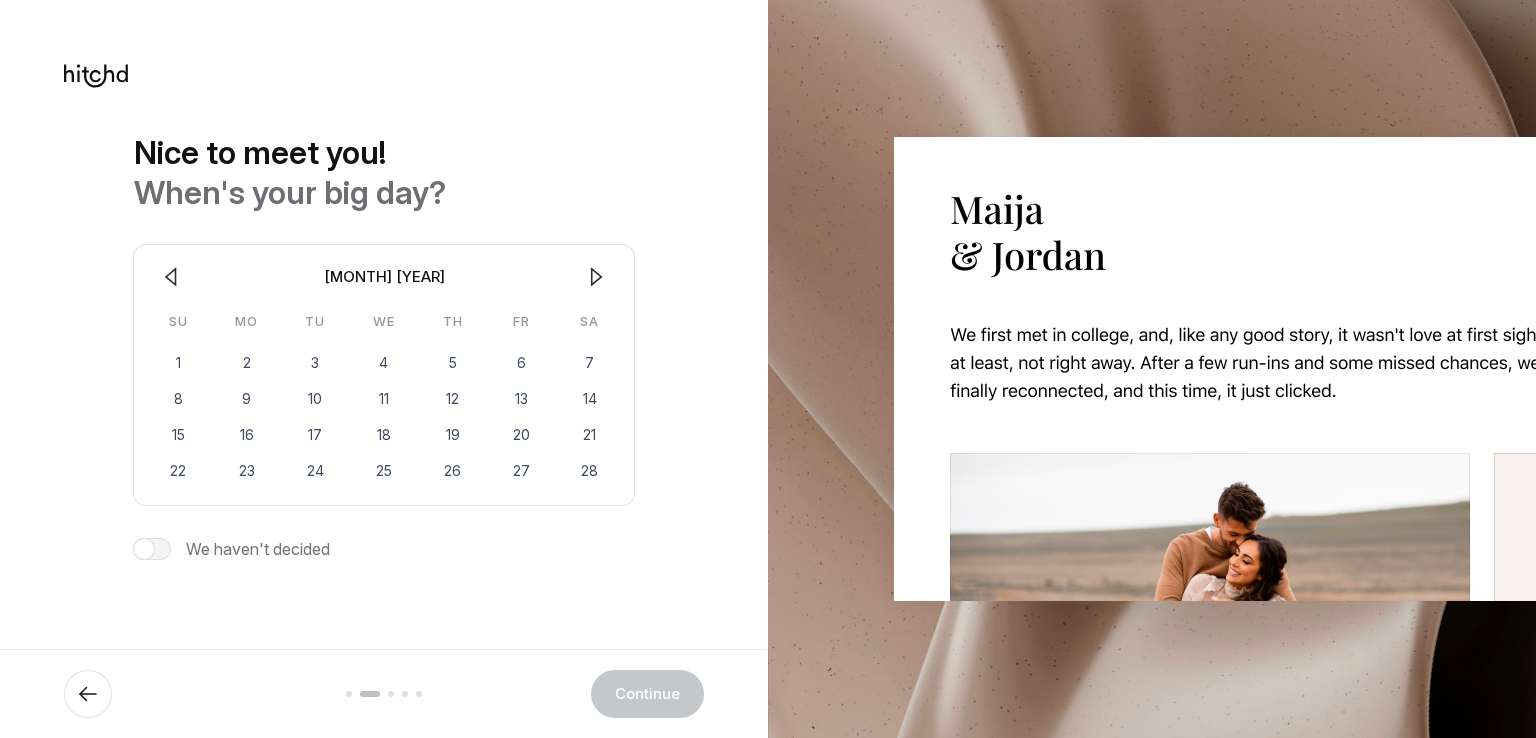 click at bounding box center [597, 277] 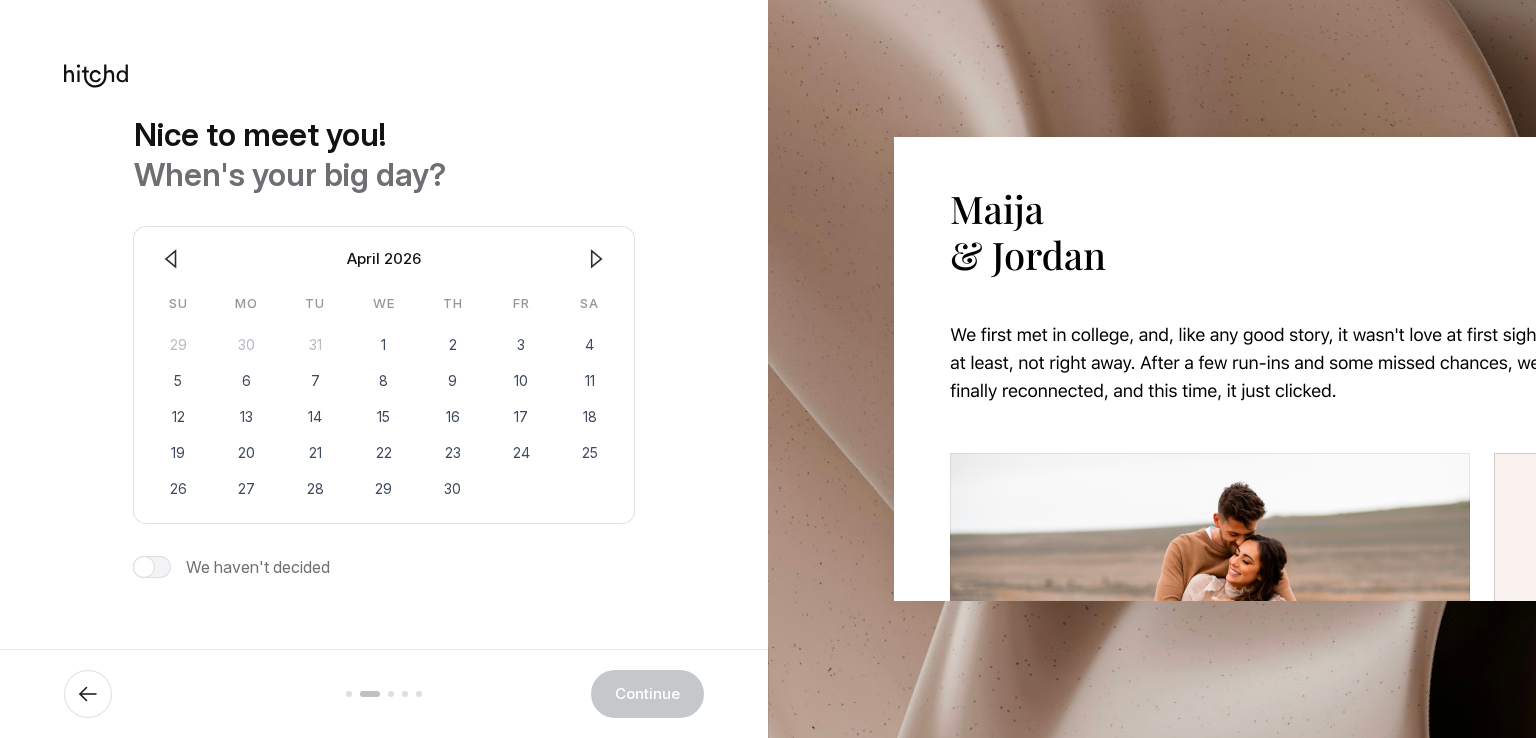 click at bounding box center (596, 259) 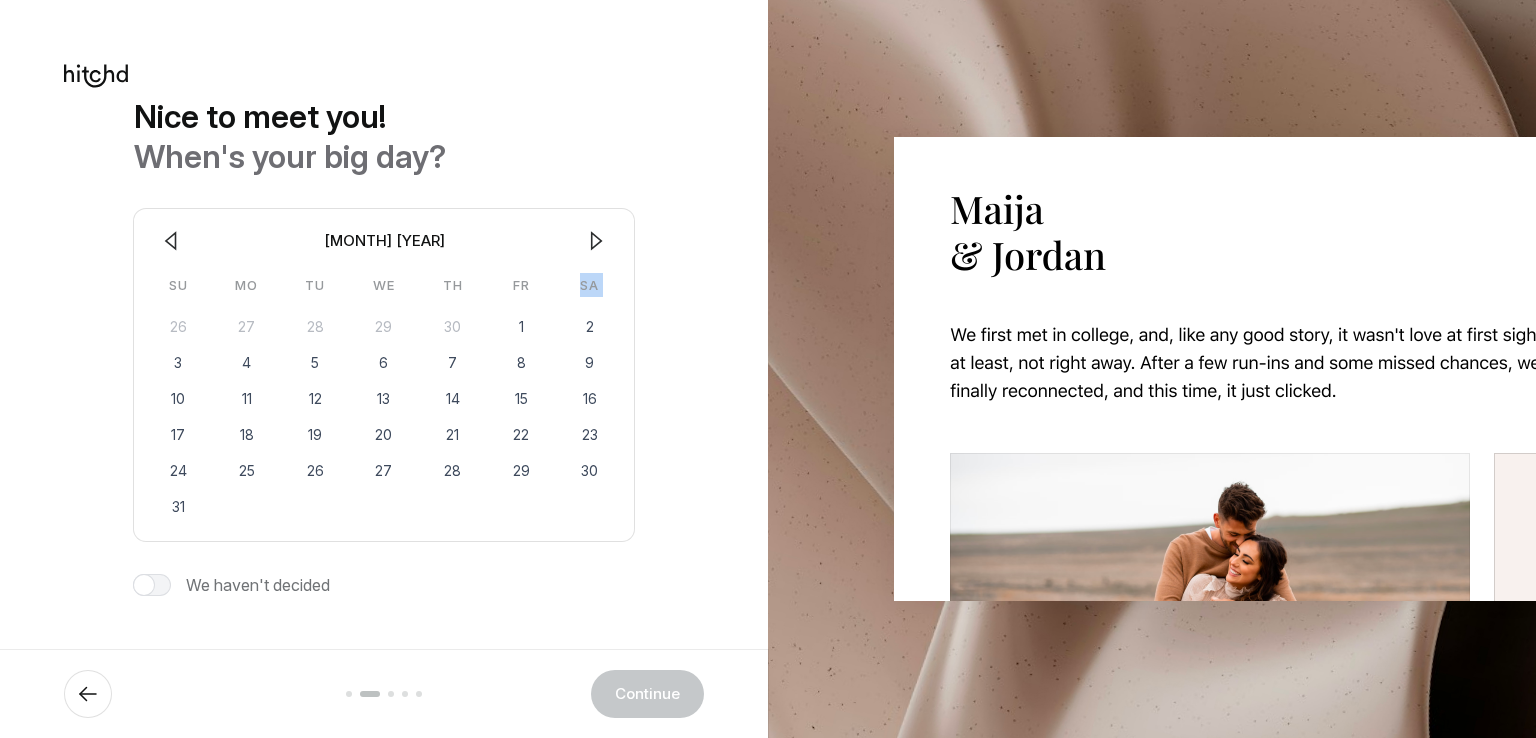 click on "Sa" at bounding box center [589, 285] 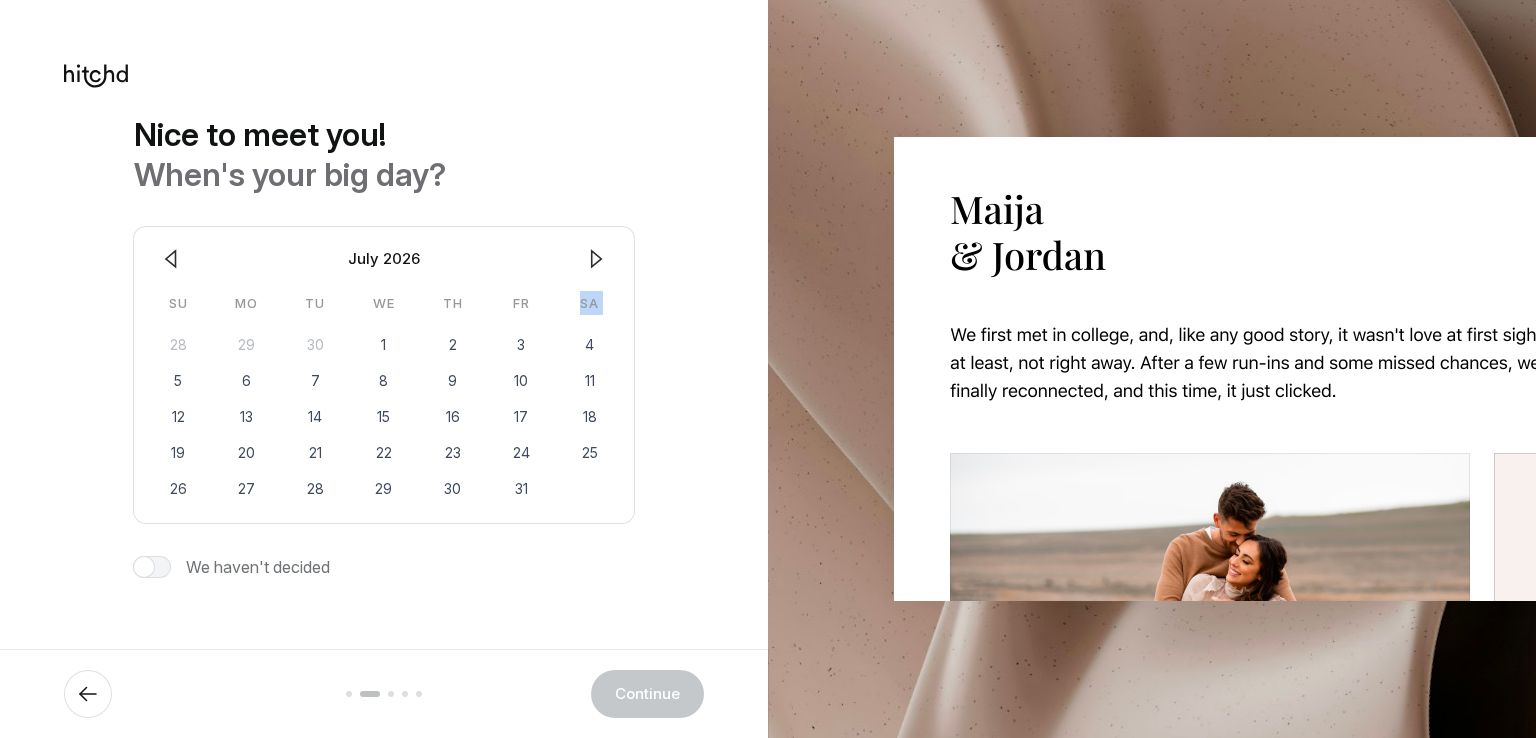 click at bounding box center [597, 259] 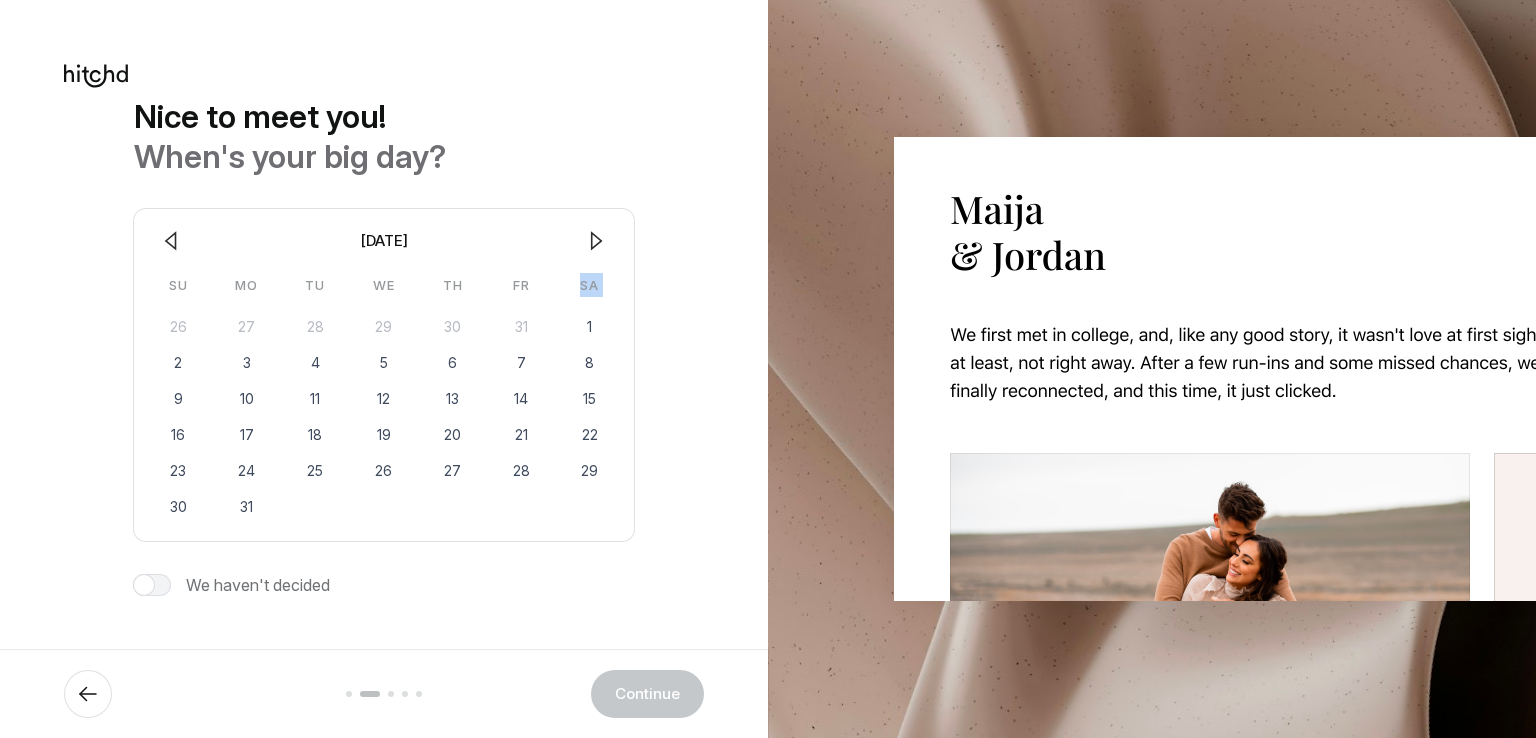 click at bounding box center (596, 241) 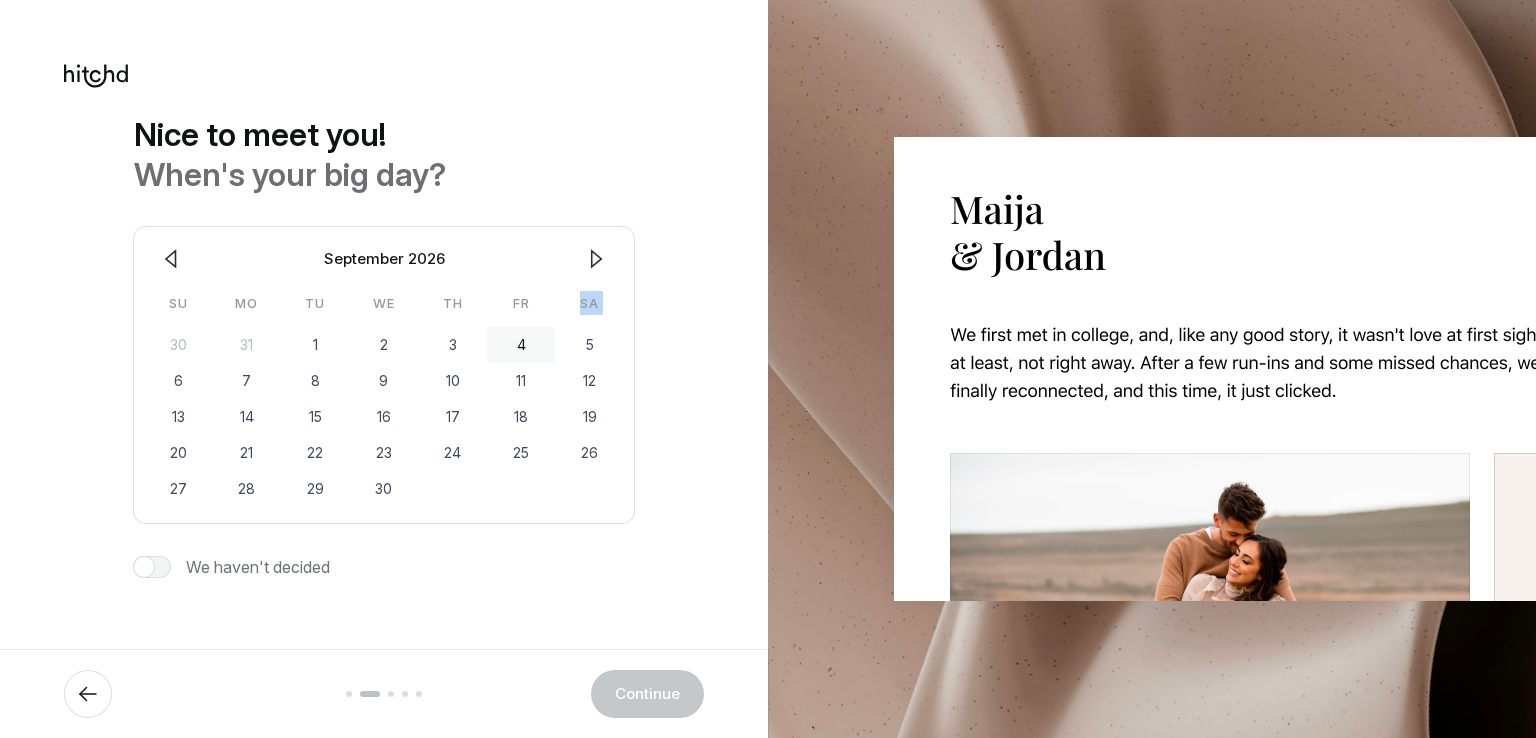 click on "4" at bounding box center [521, 345] 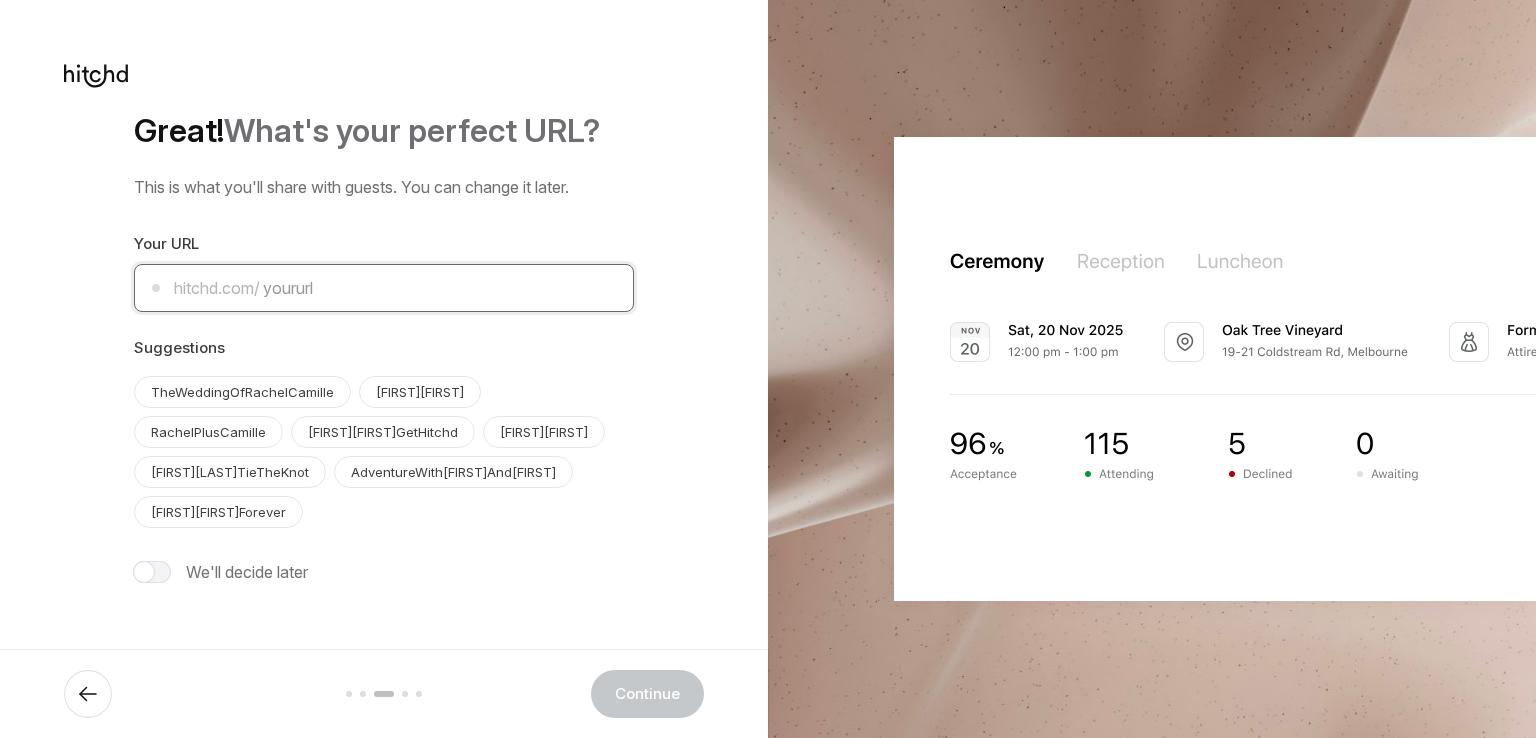 click at bounding box center (384, 288) 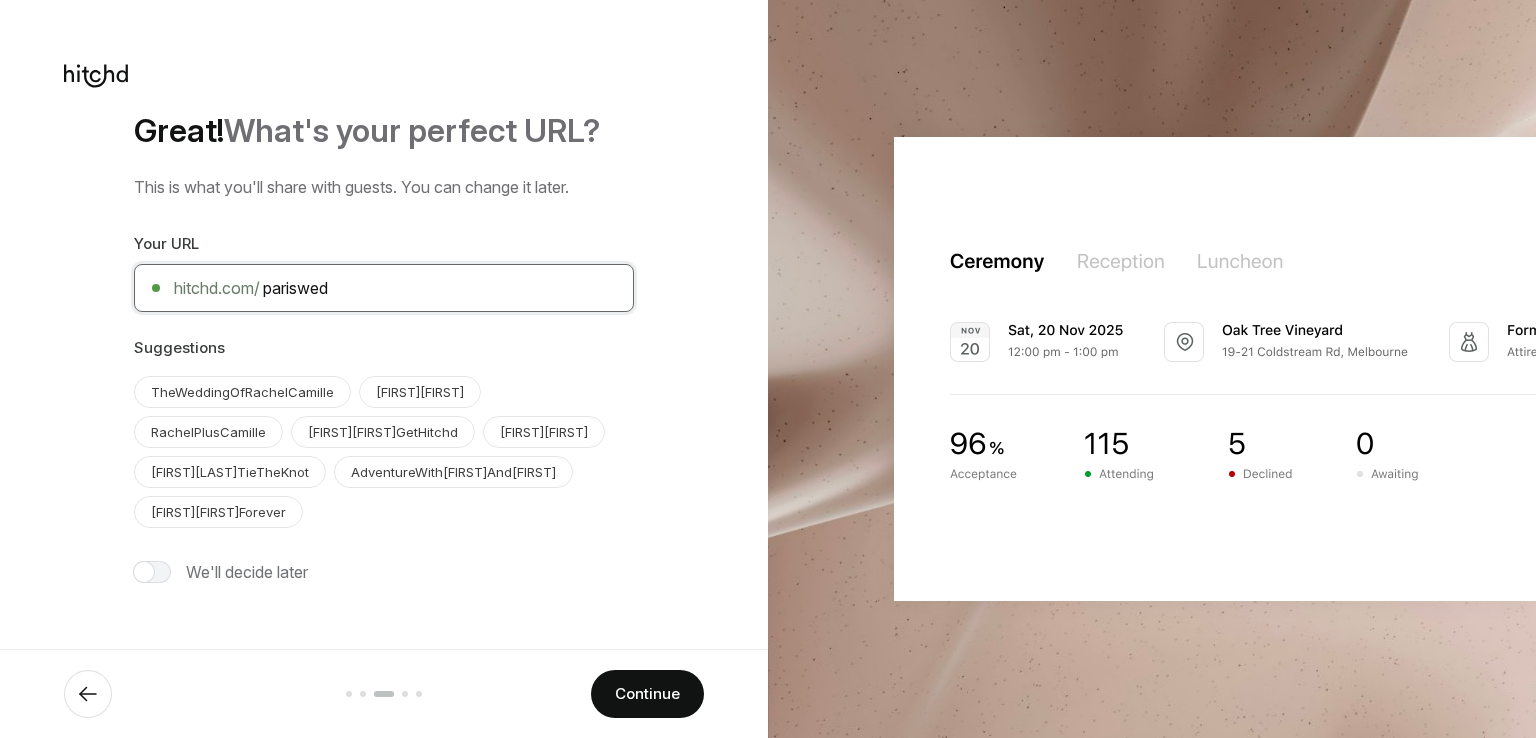 type on "pariswed" 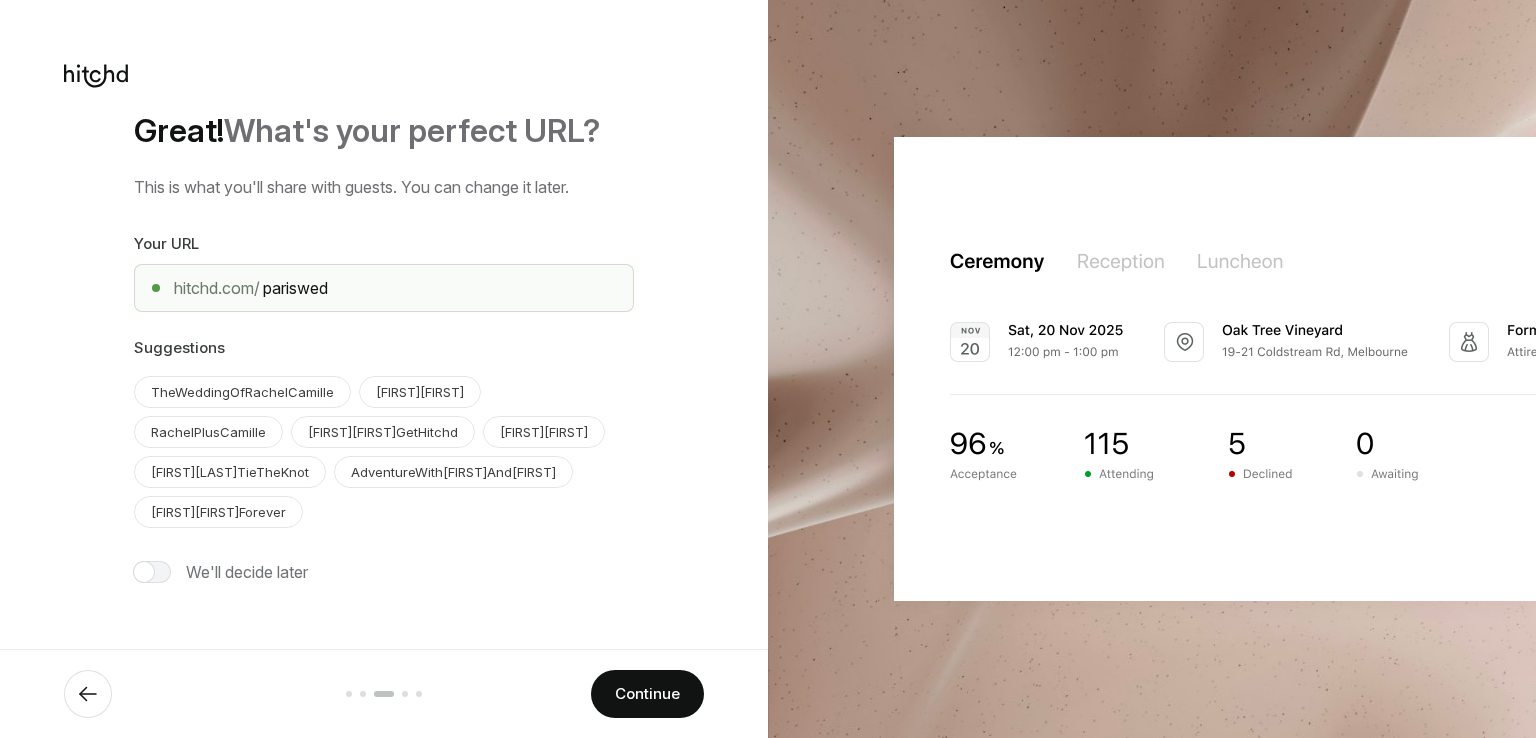 click at bounding box center [152, 572] 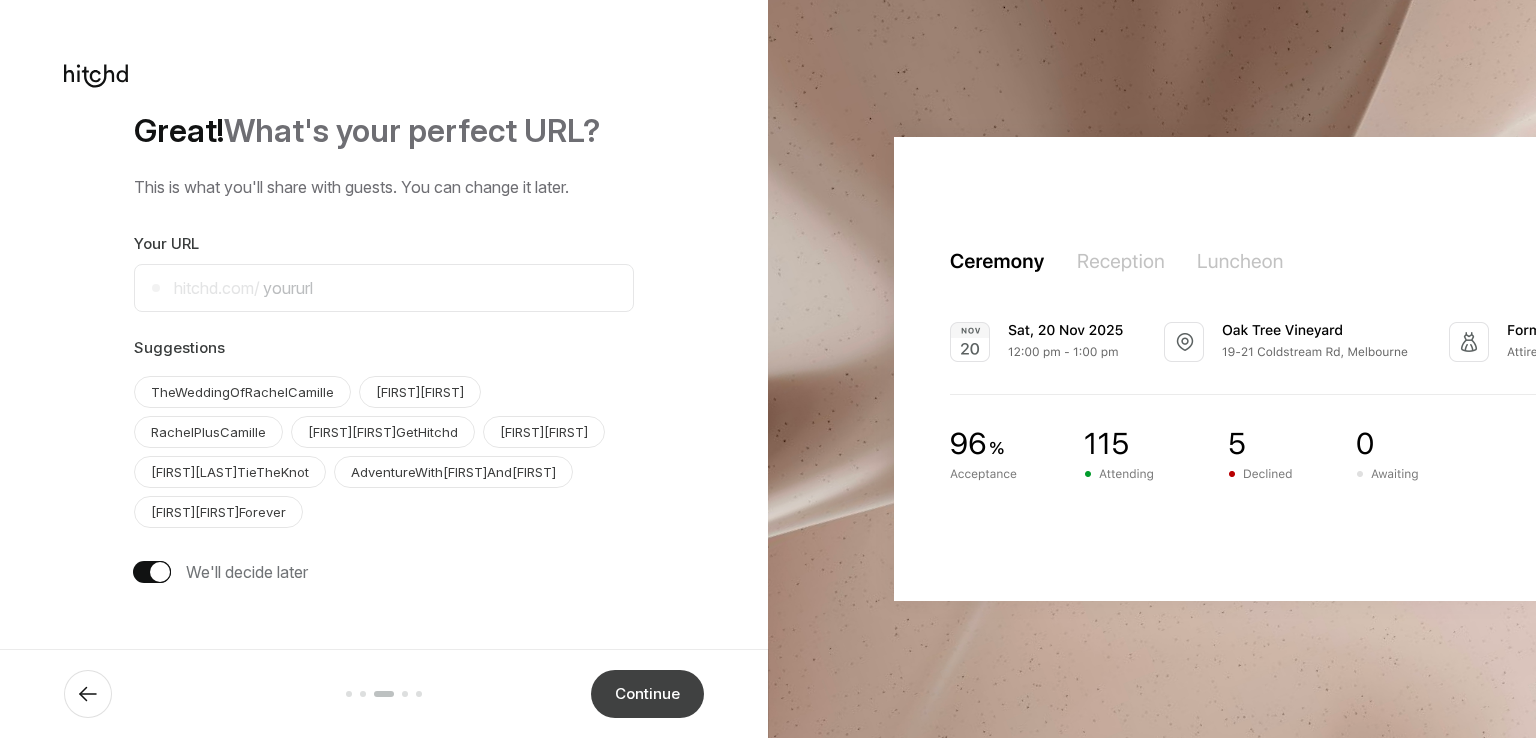 click on "Continue" at bounding box center [647, 694] 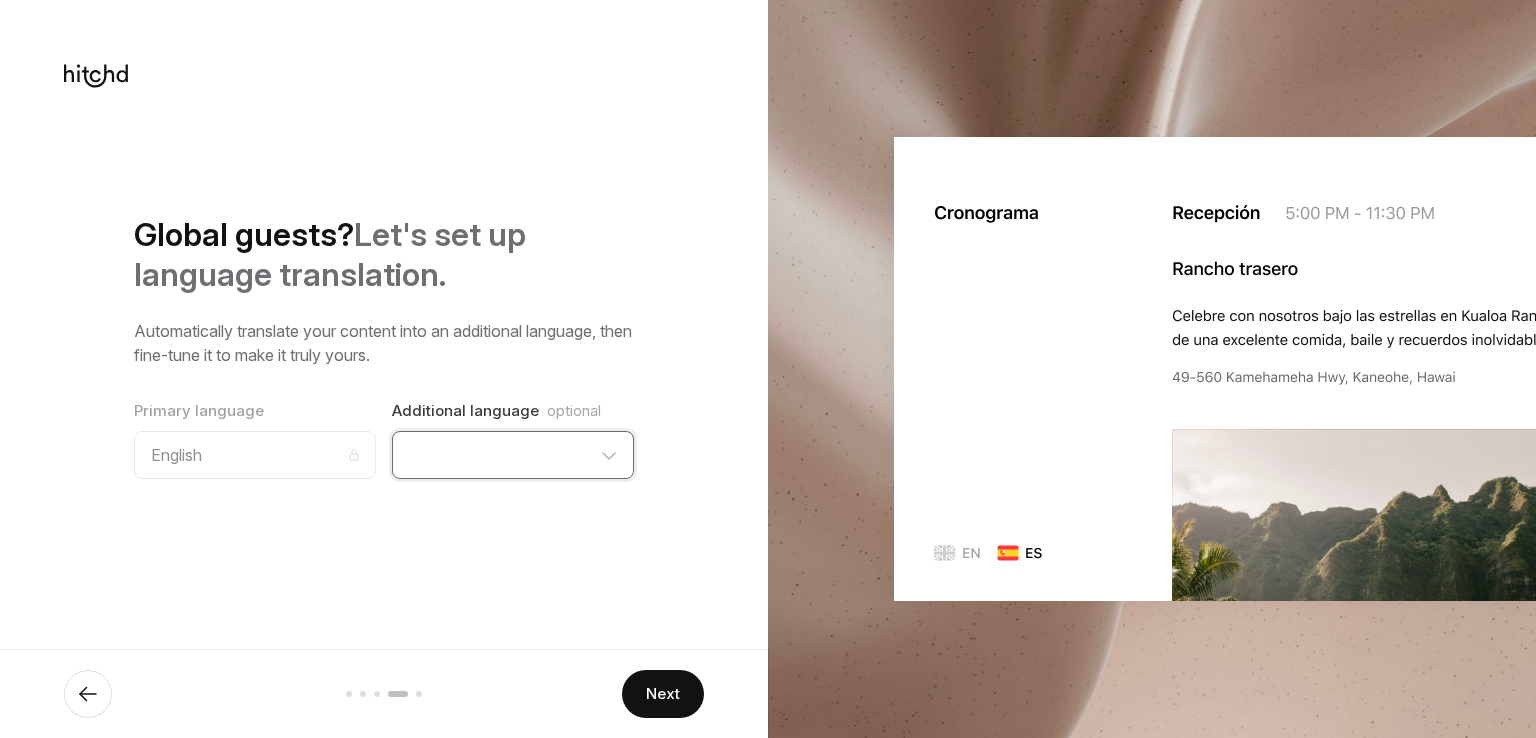 click on "Czech
Dutch
Danish
Estonian
Finnish
French
German
Greek
Hungarian
Italian
Latvian
Lithuanian
Luxembourgish
Norwegian
Polish
Portuguese
Slovak
Slovenian
Spanish
Swedish" at bounding box center (513, 455) 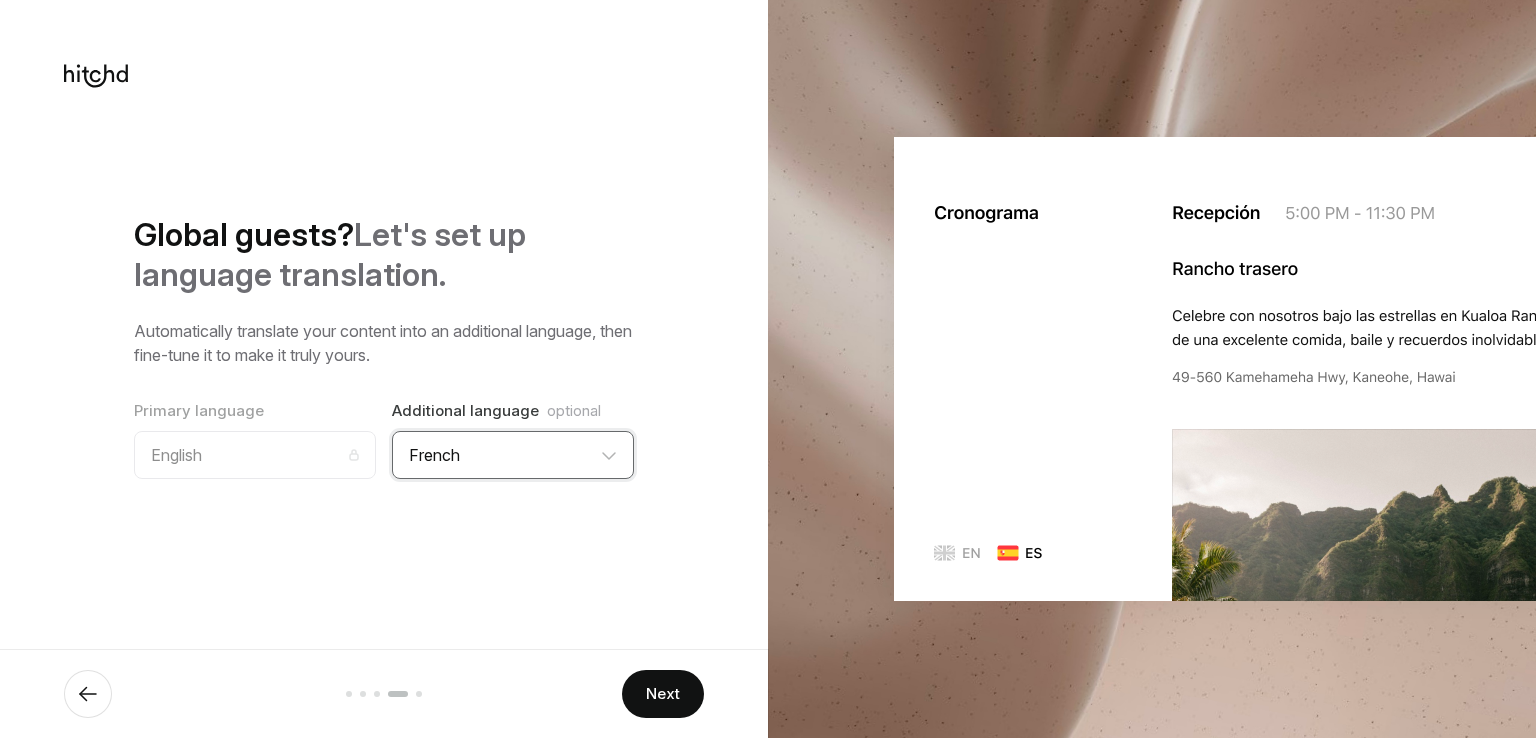 click on "Czech
Dutch
Danish
Estonian
Finnish
French
German
Greek
Hungarian
Italian
Latvian
Lithuanian
Luxembourgish
Norwegian
Polish
Portuguese
Slovak
Slovenian
Spanish
Swedish" at bounding box center (513, 455) 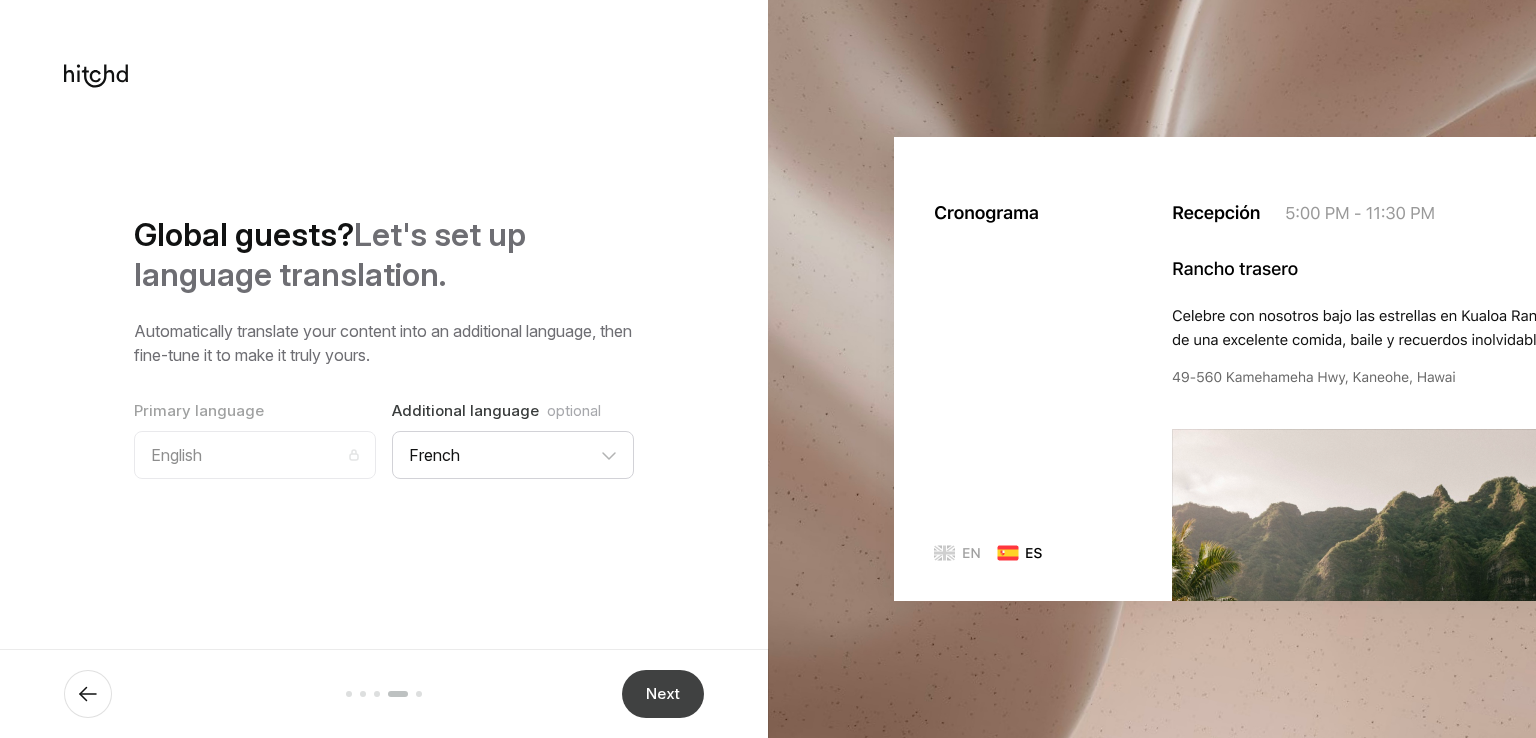 click on "Next" at bounding box center [663, 694] 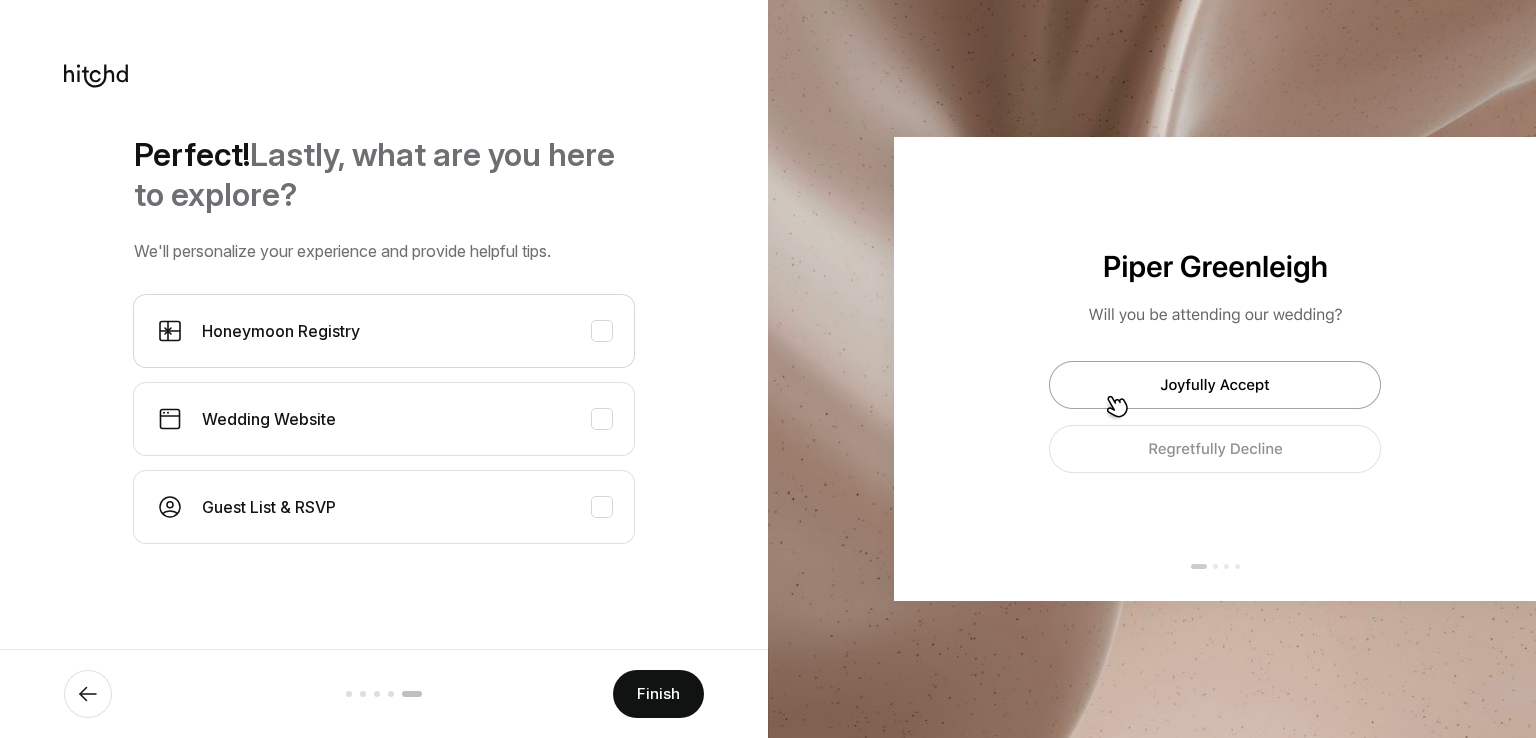 click at bounding box center (602, 331) 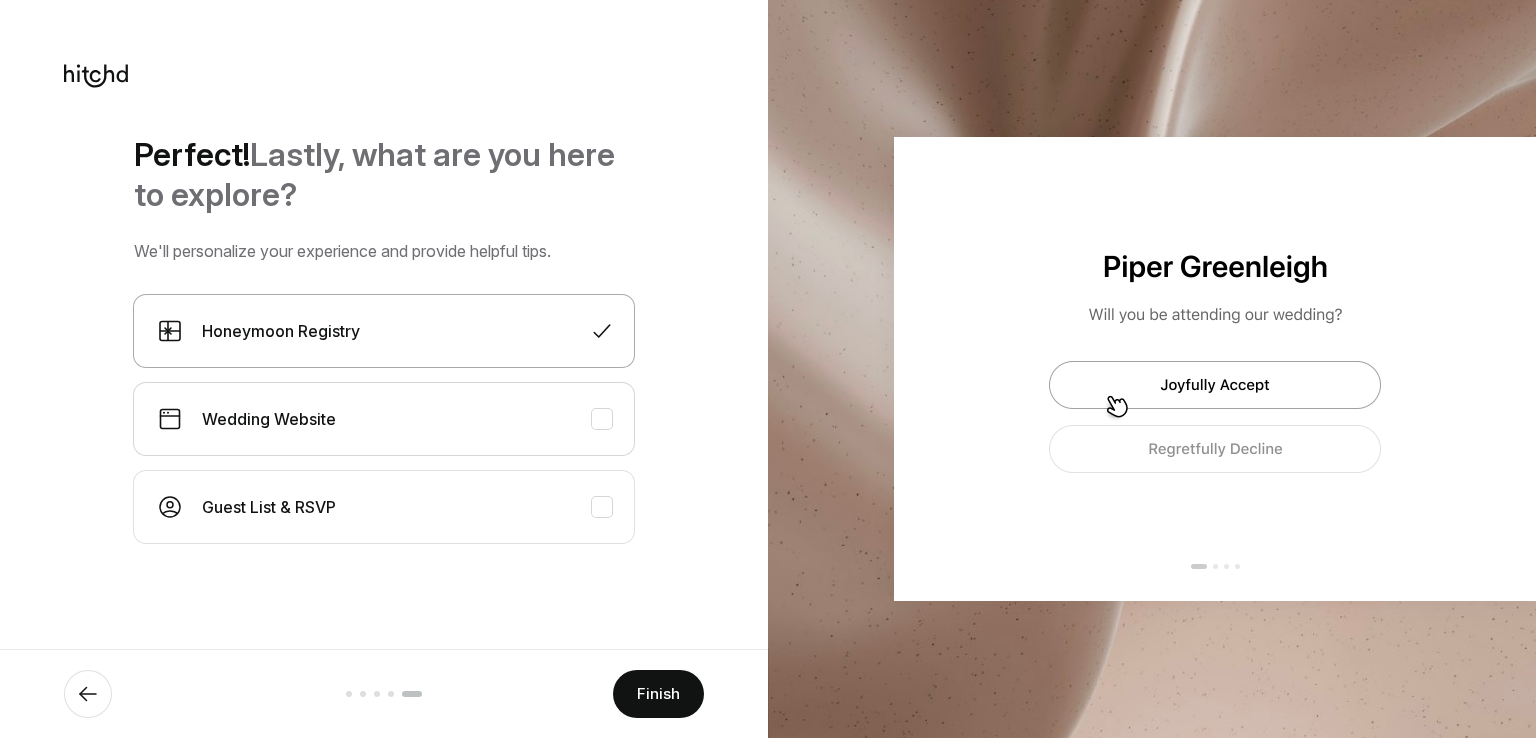 click at bounding box center [602, 419] 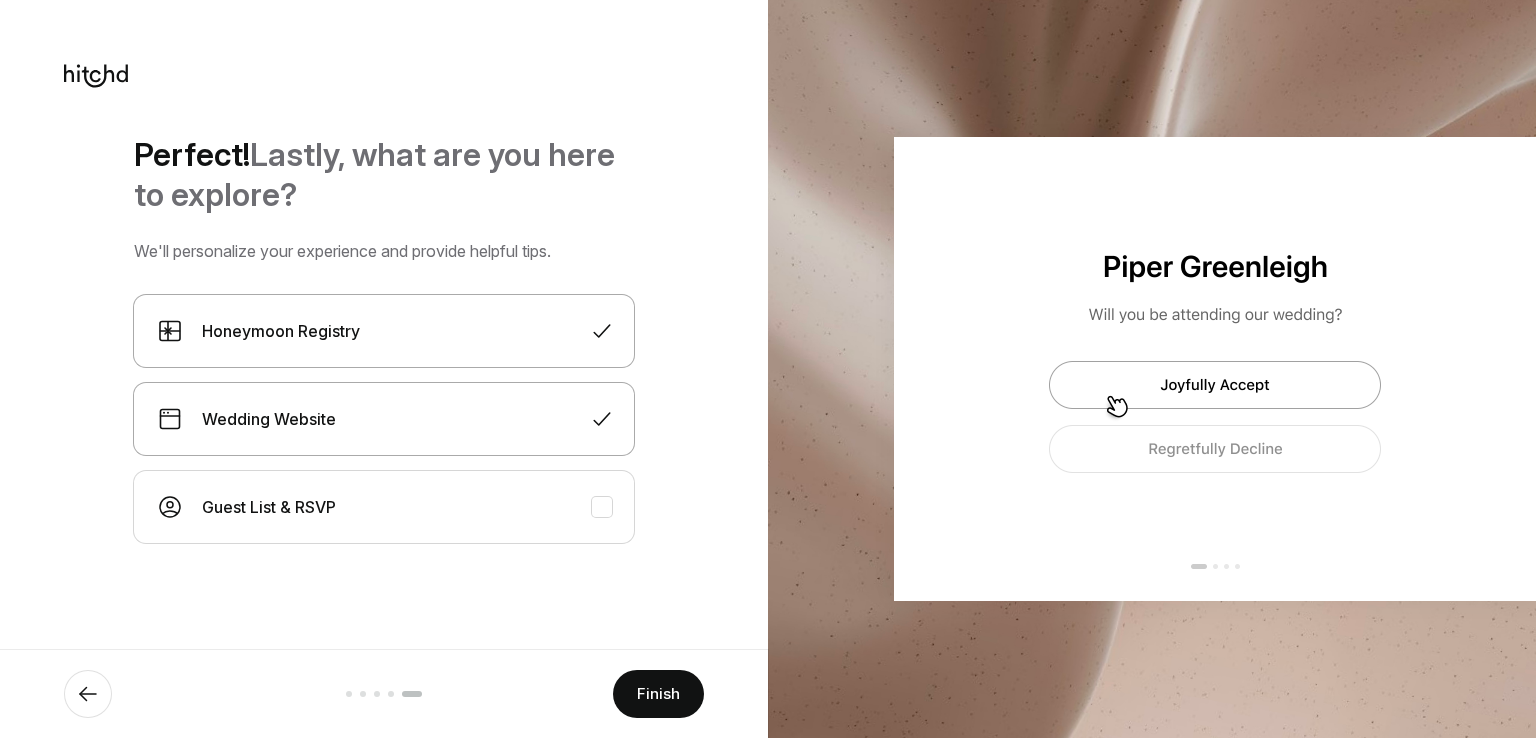 click at bounding box center (602, 419) 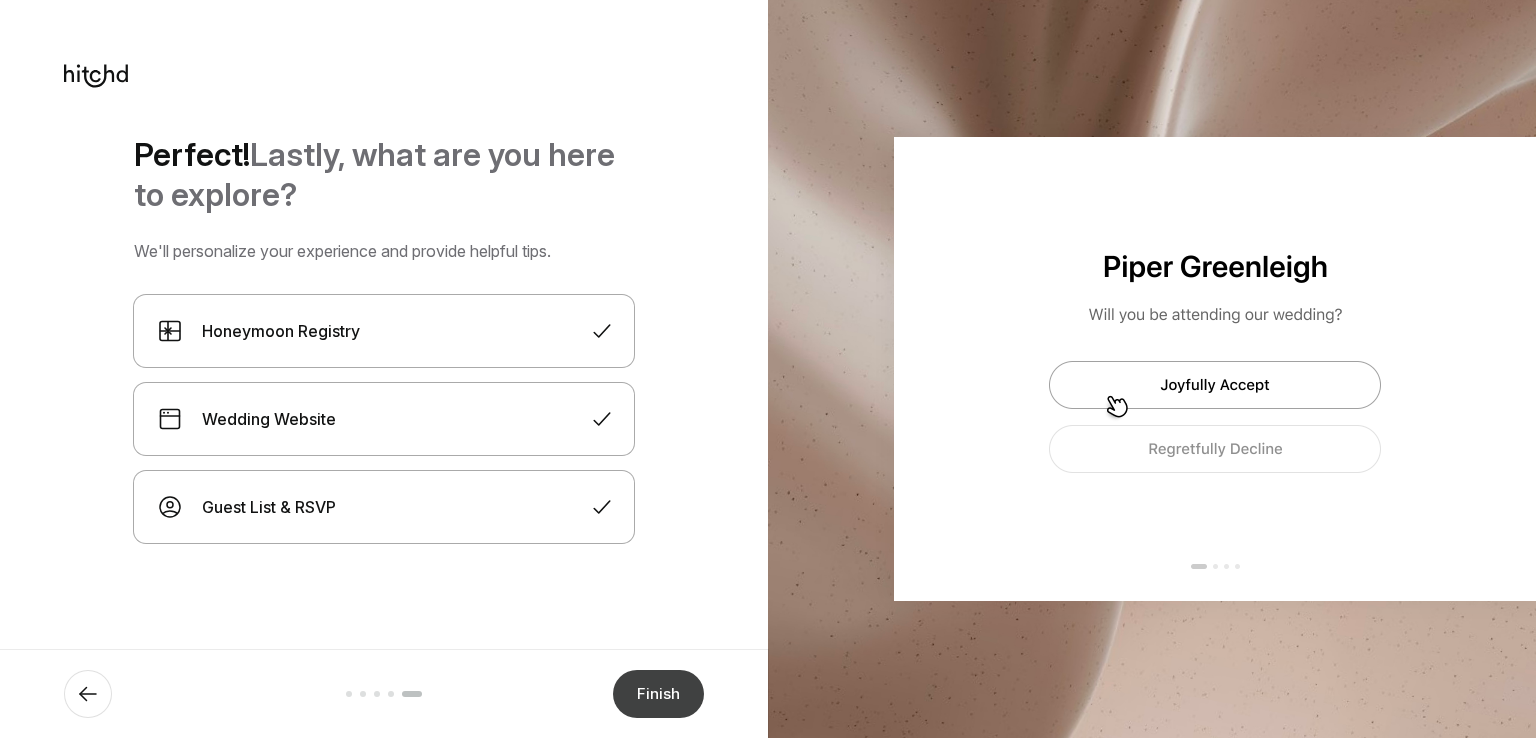 click on "Finish" at bounding box center [658, 694] 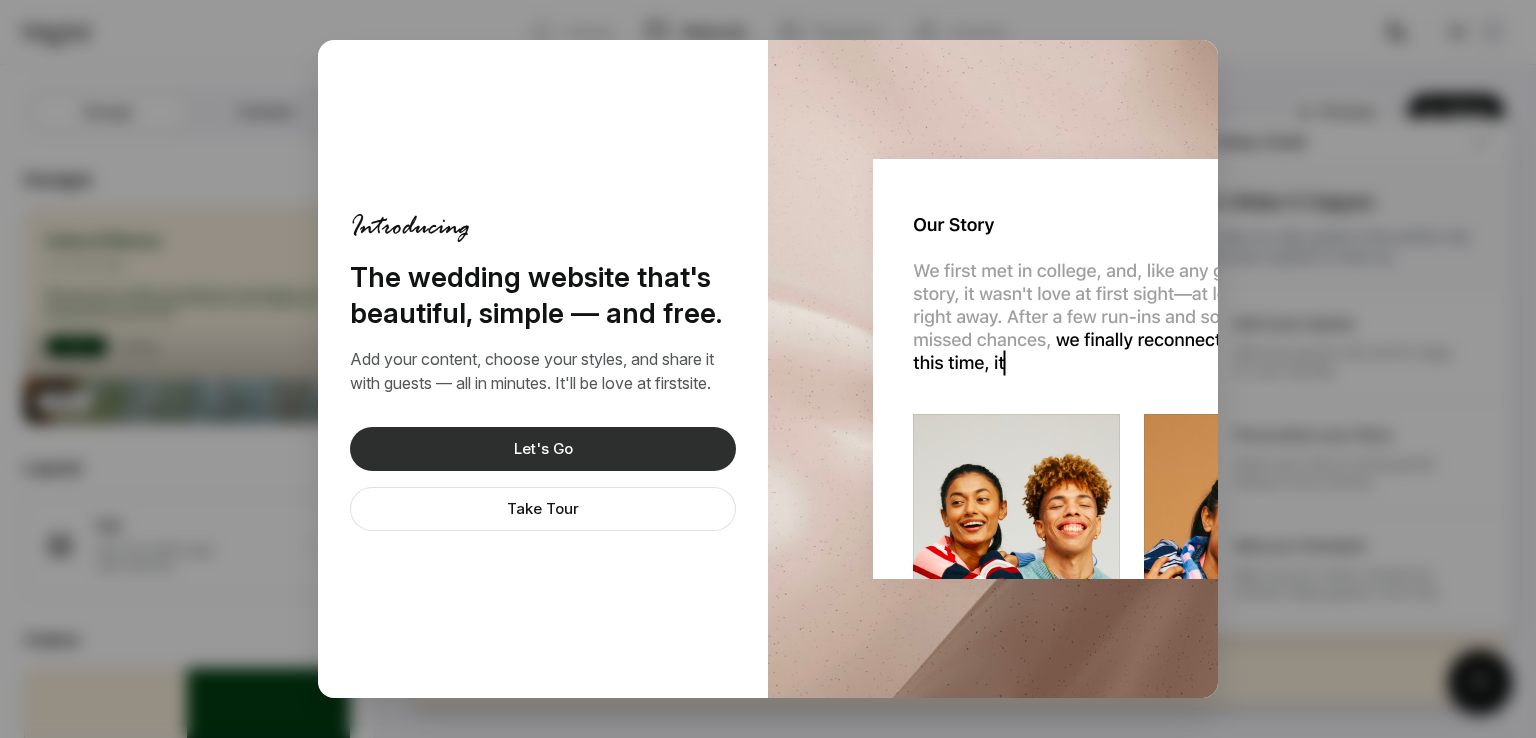 click on "Let's Go" at bounding box center [543, 449] 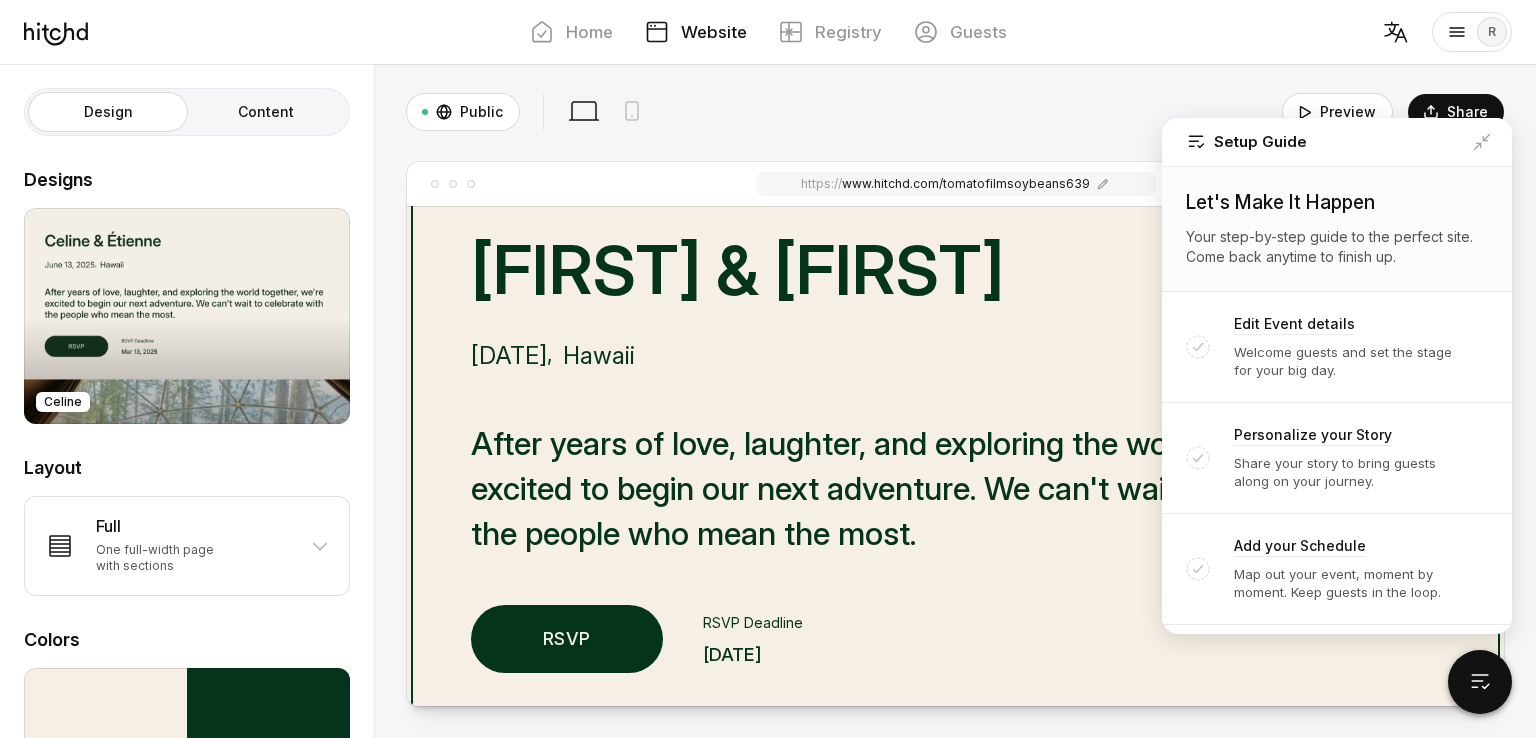 scroll, scrollTop: 0, scrollLeft: 0, axis: both 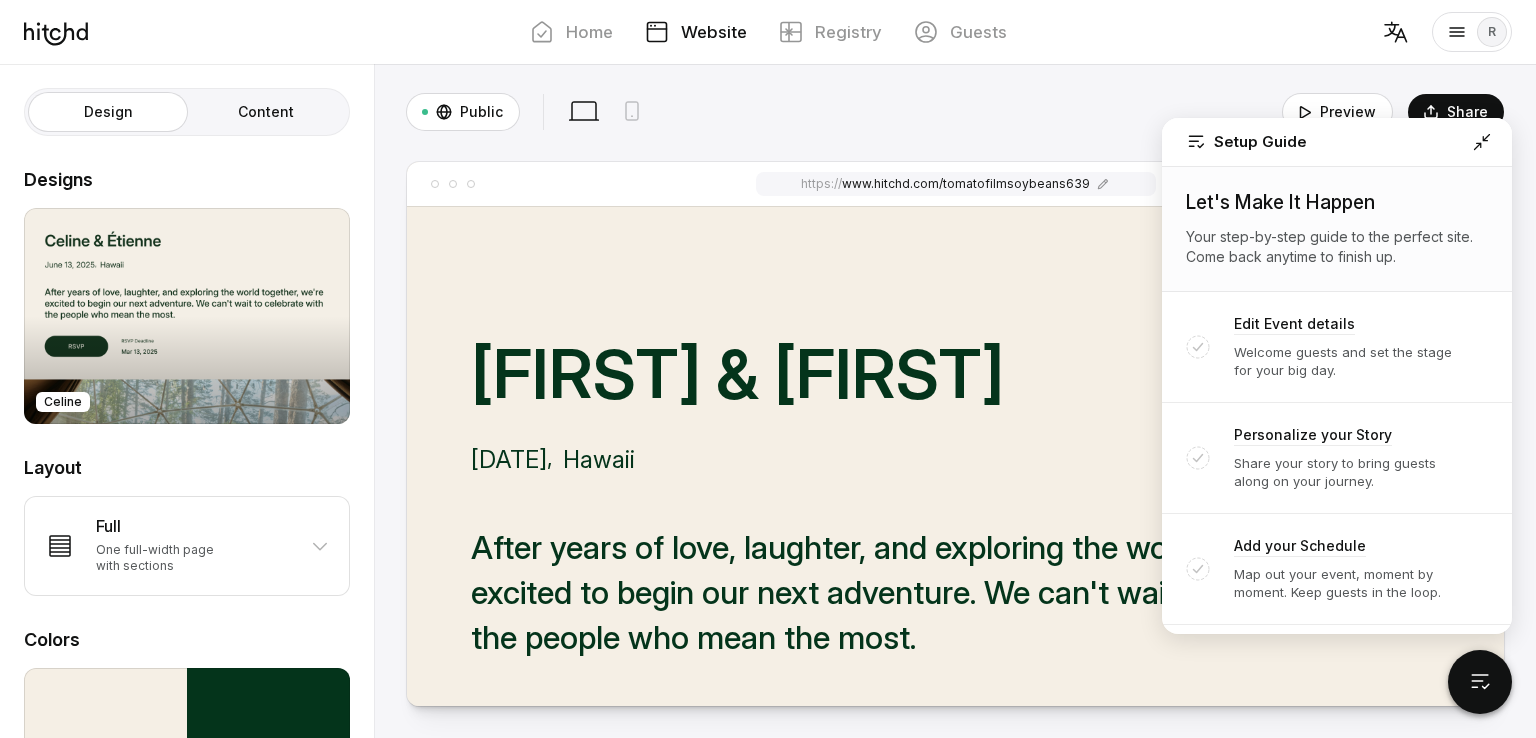 click at bounding box center [1482, 142] 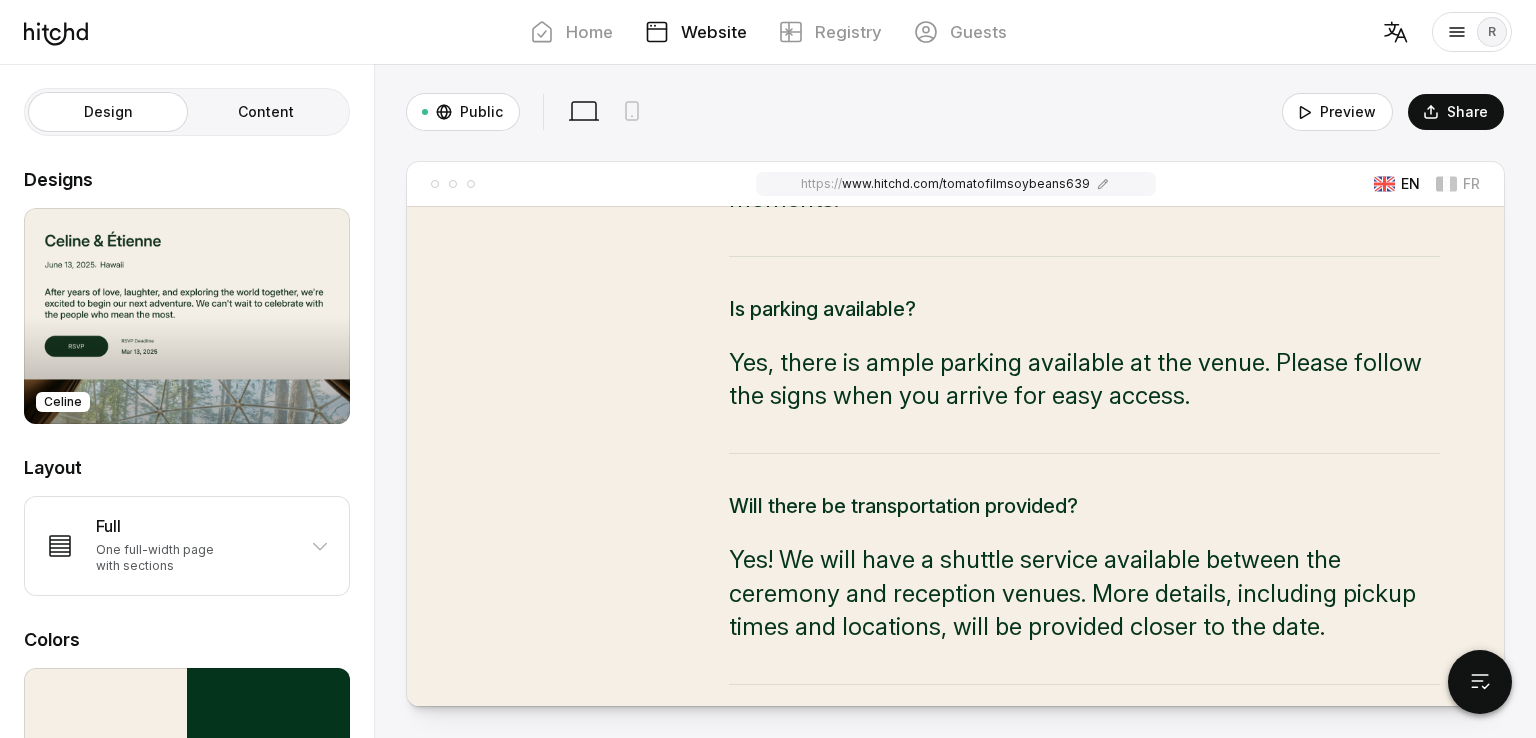 scroll, scrollTop: 8571, scrollLeft: 0, axis: vertical 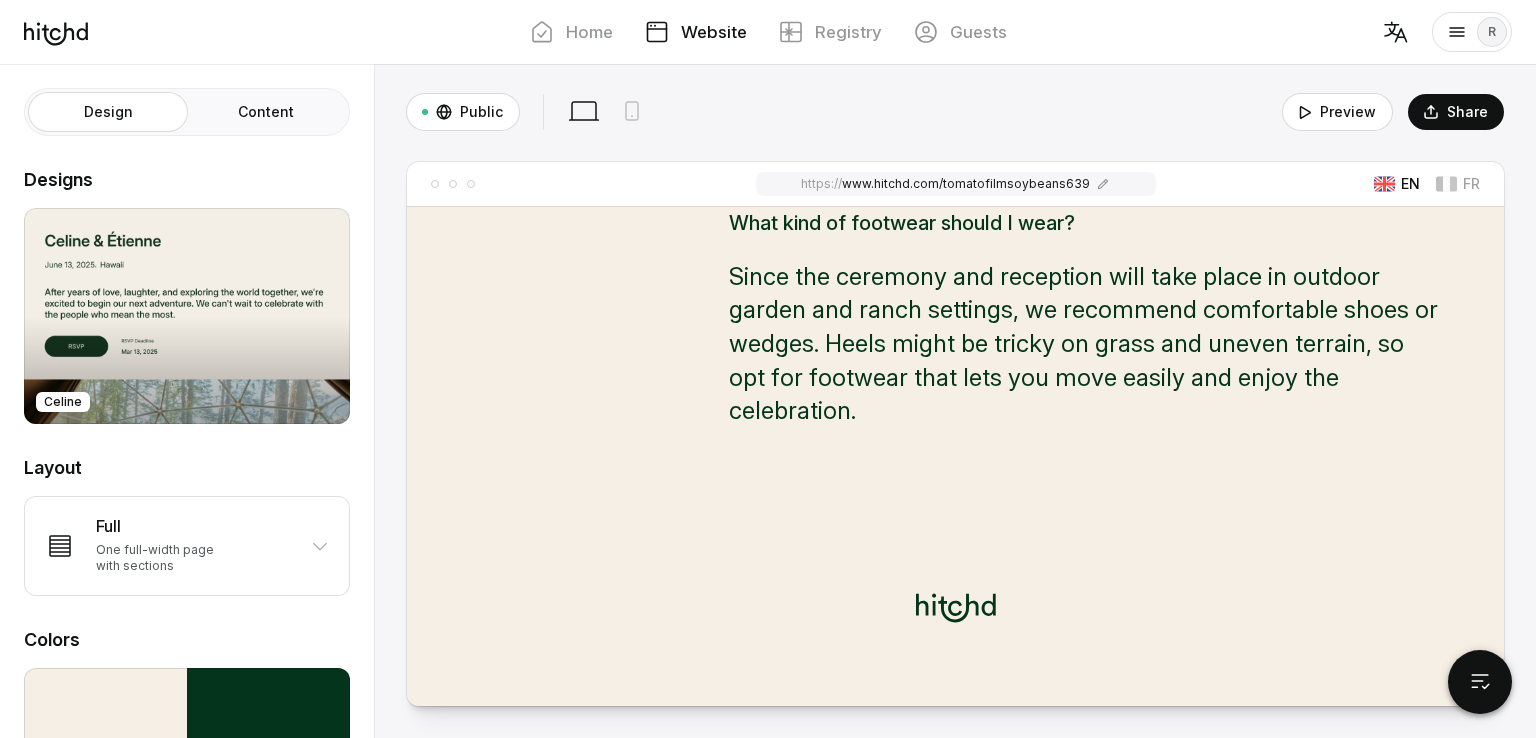 click on "Content" at bounding box center (266, 112) 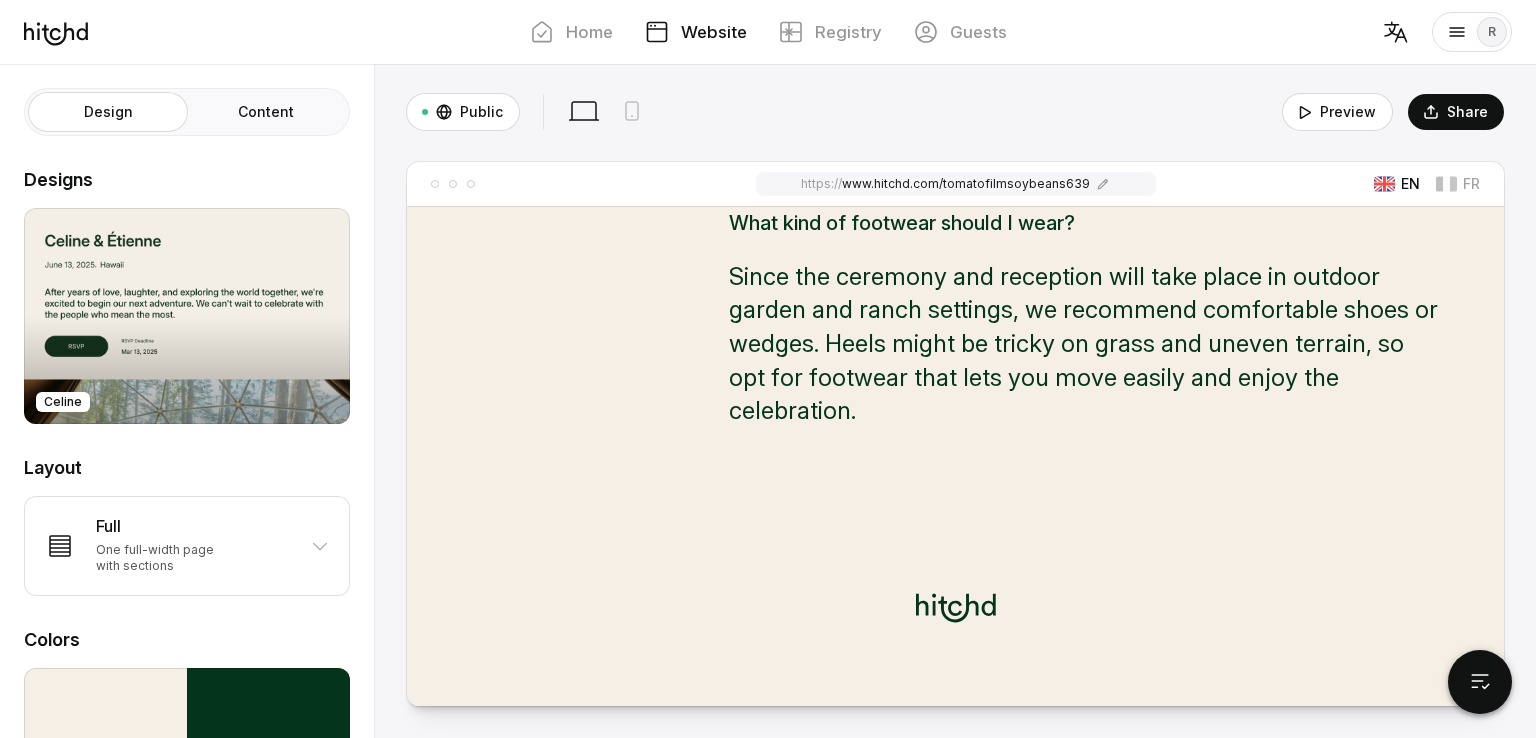 click on "Content" at bounding box center [29, 93] 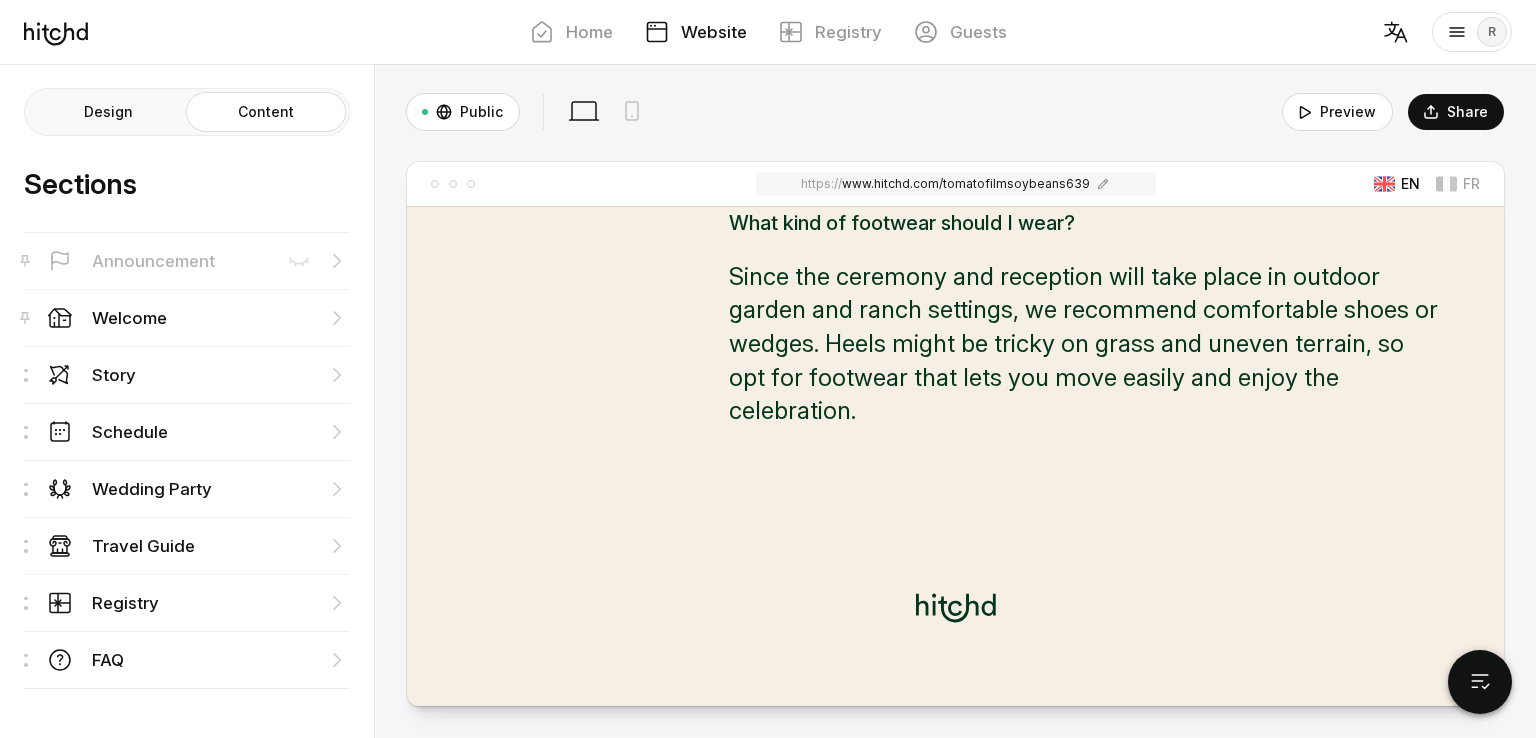 click on "Design" at bounding box center [108, 112] 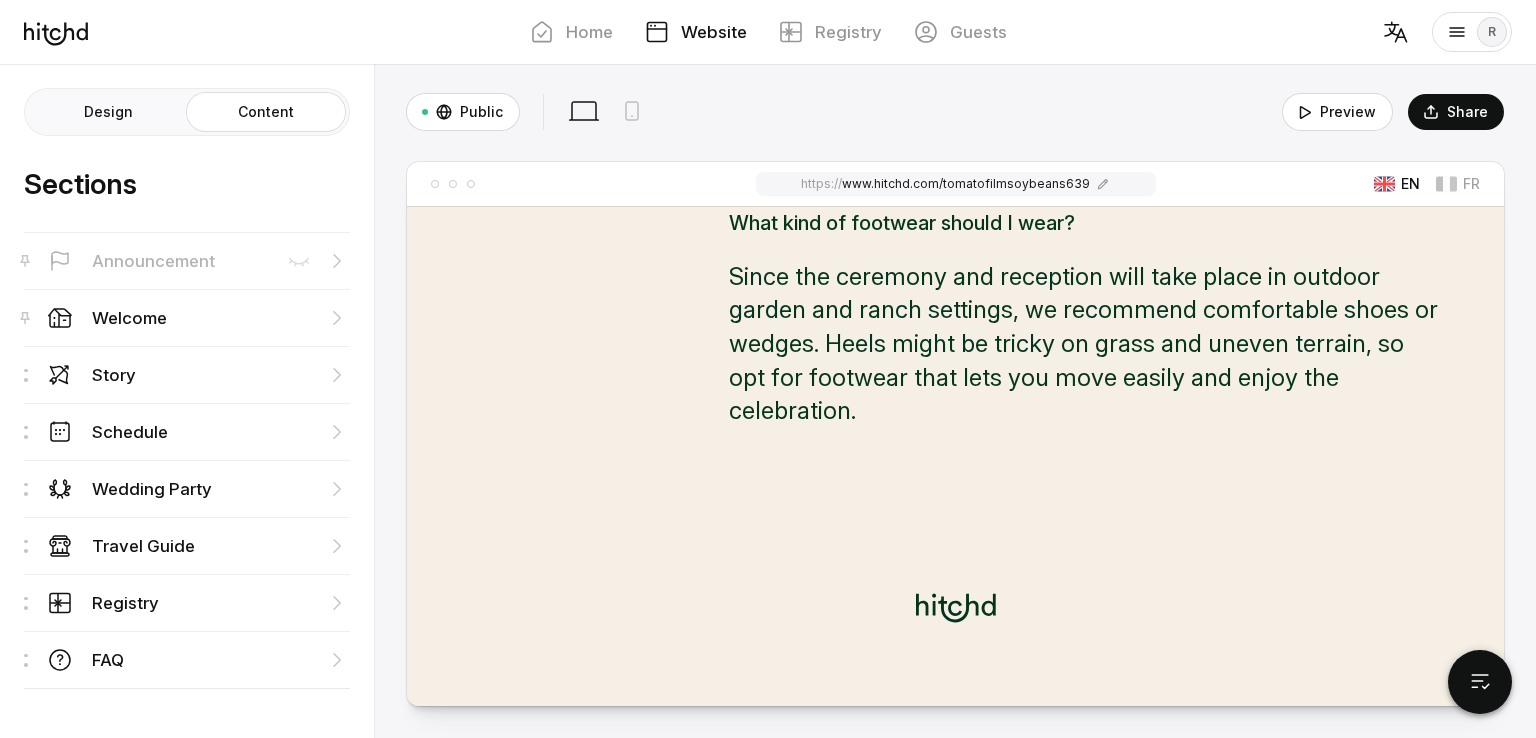 click on "Design" at bounding box center [29, 93] 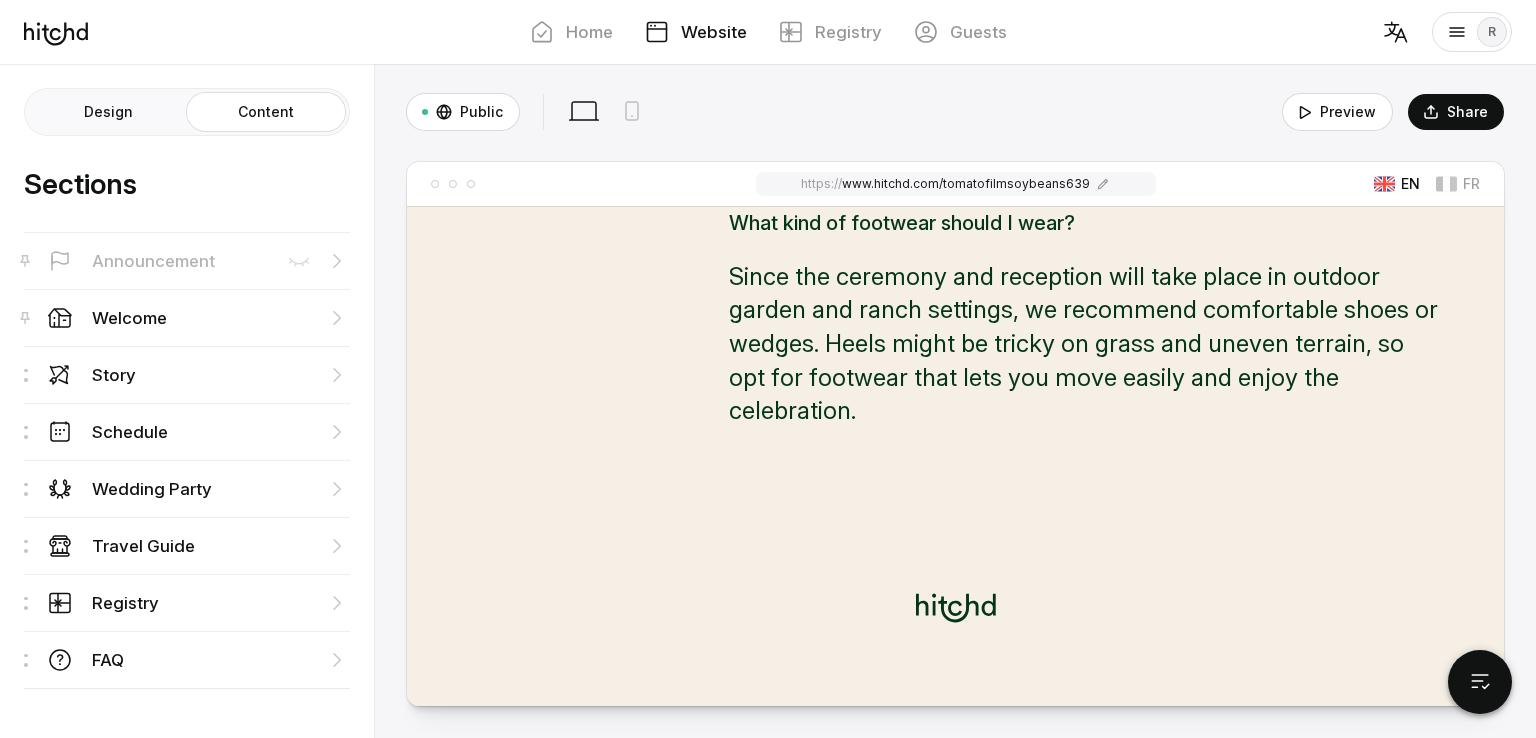 radio on "true" 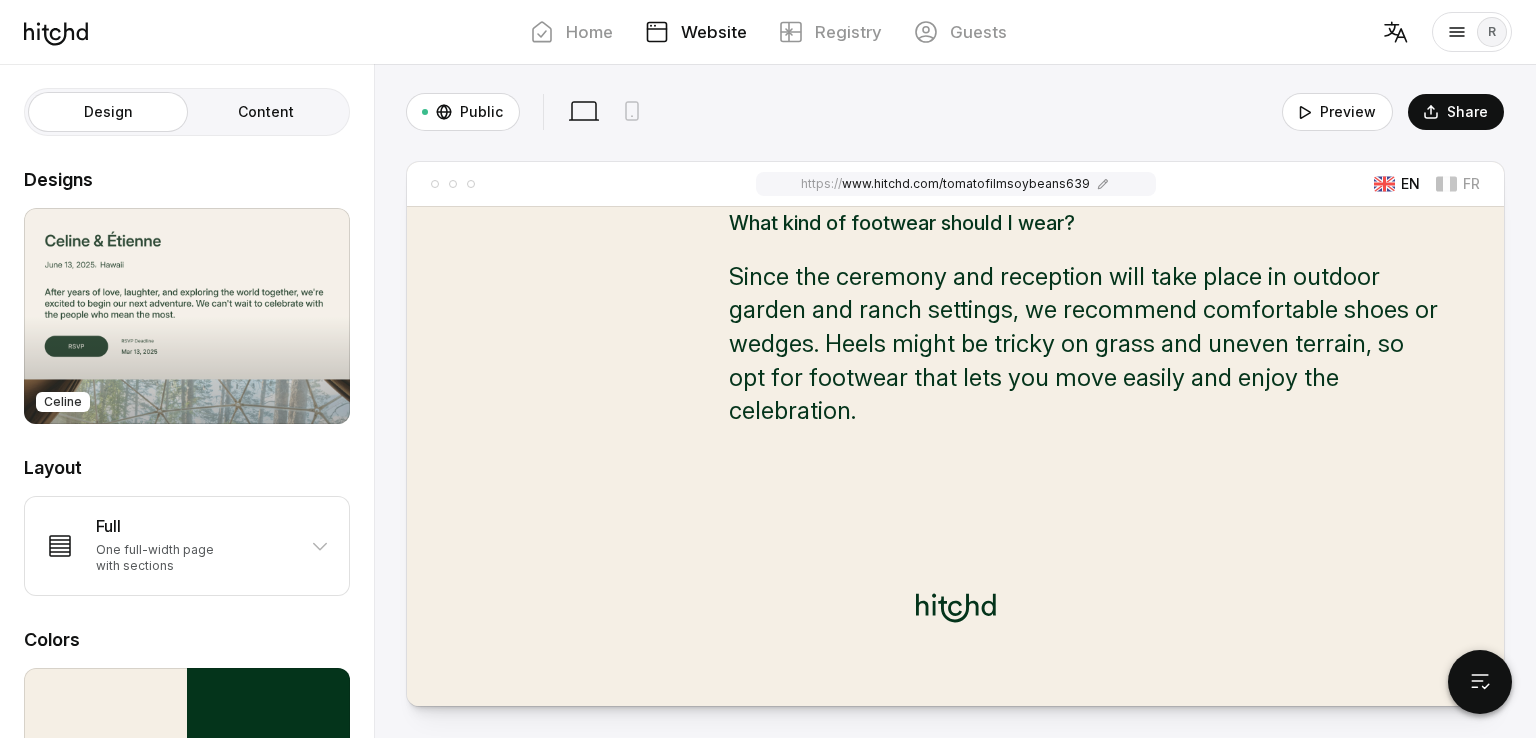 click on "Celine" at bounding box center (187, 316) 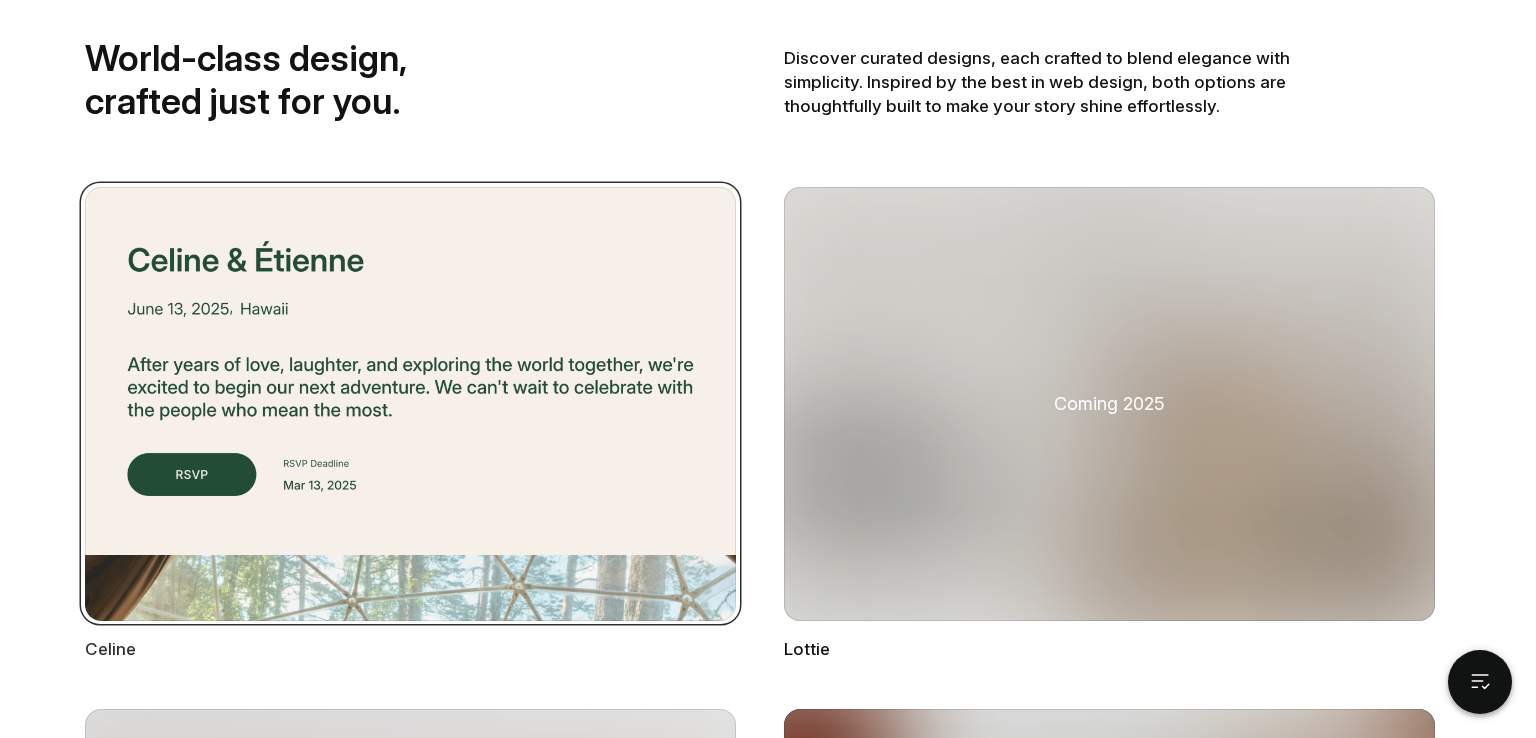scroll, scrollTop: 0, scrollLeft: 0, axis: both 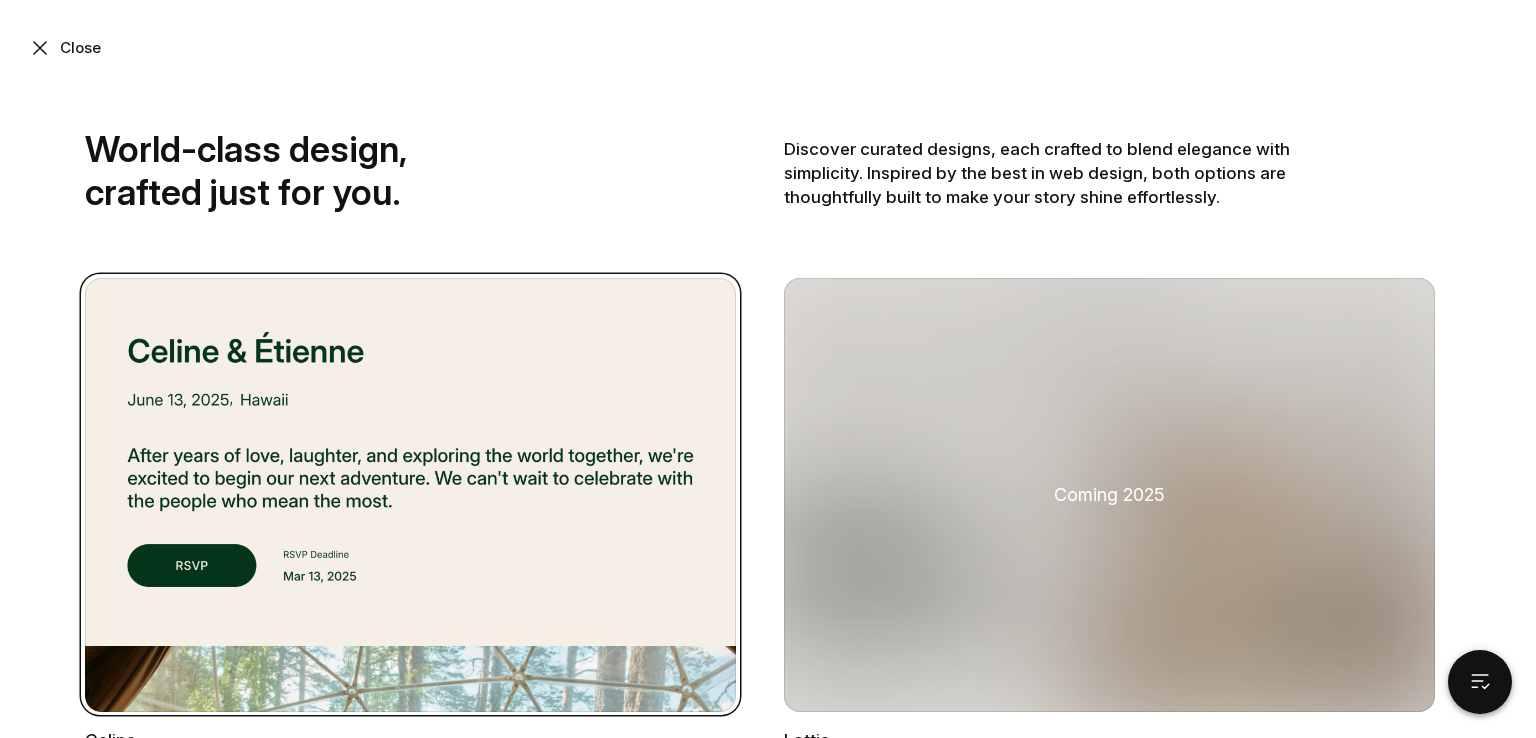 click at bounding box center [40, 48] 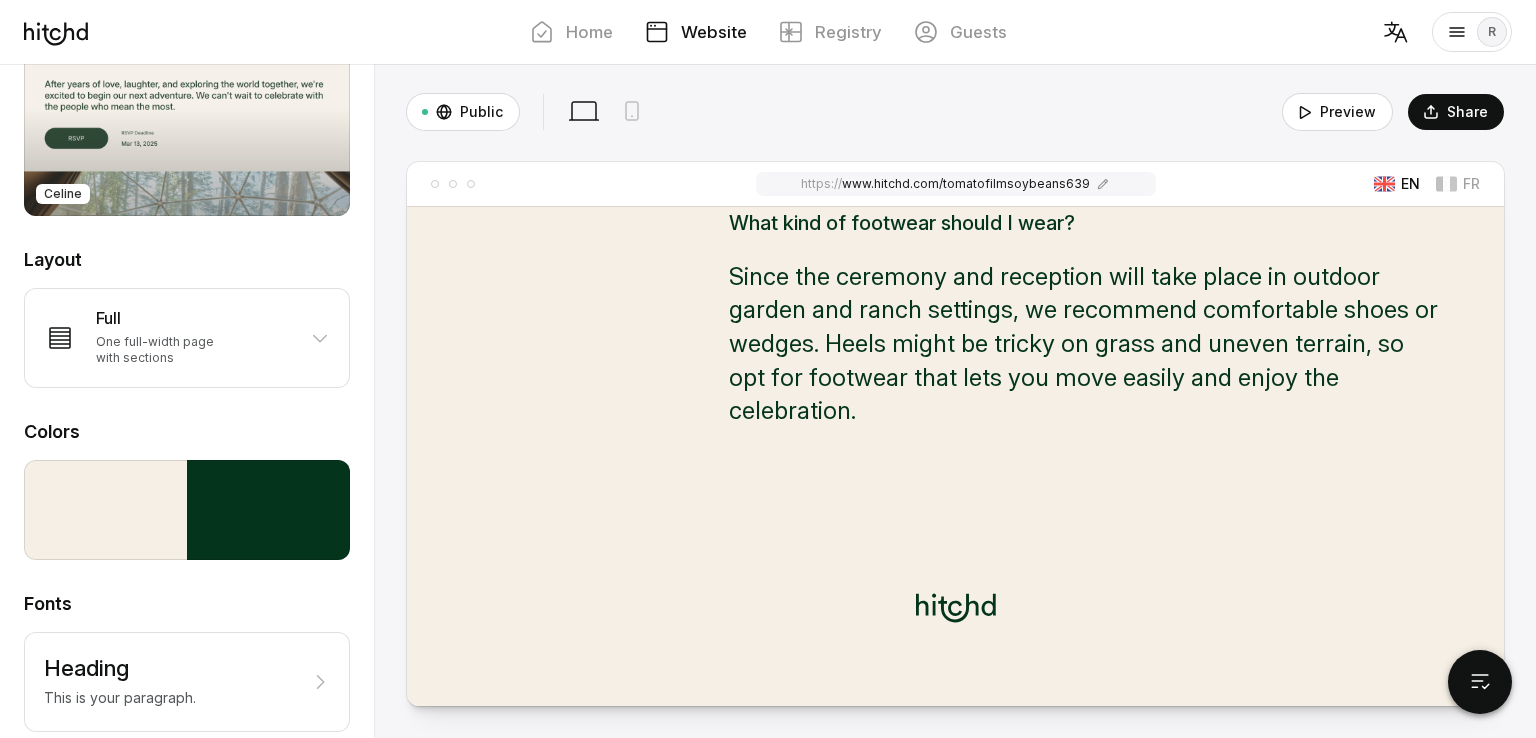 scroll, scrollTop: 0, scrollLeft: 0, axis: both 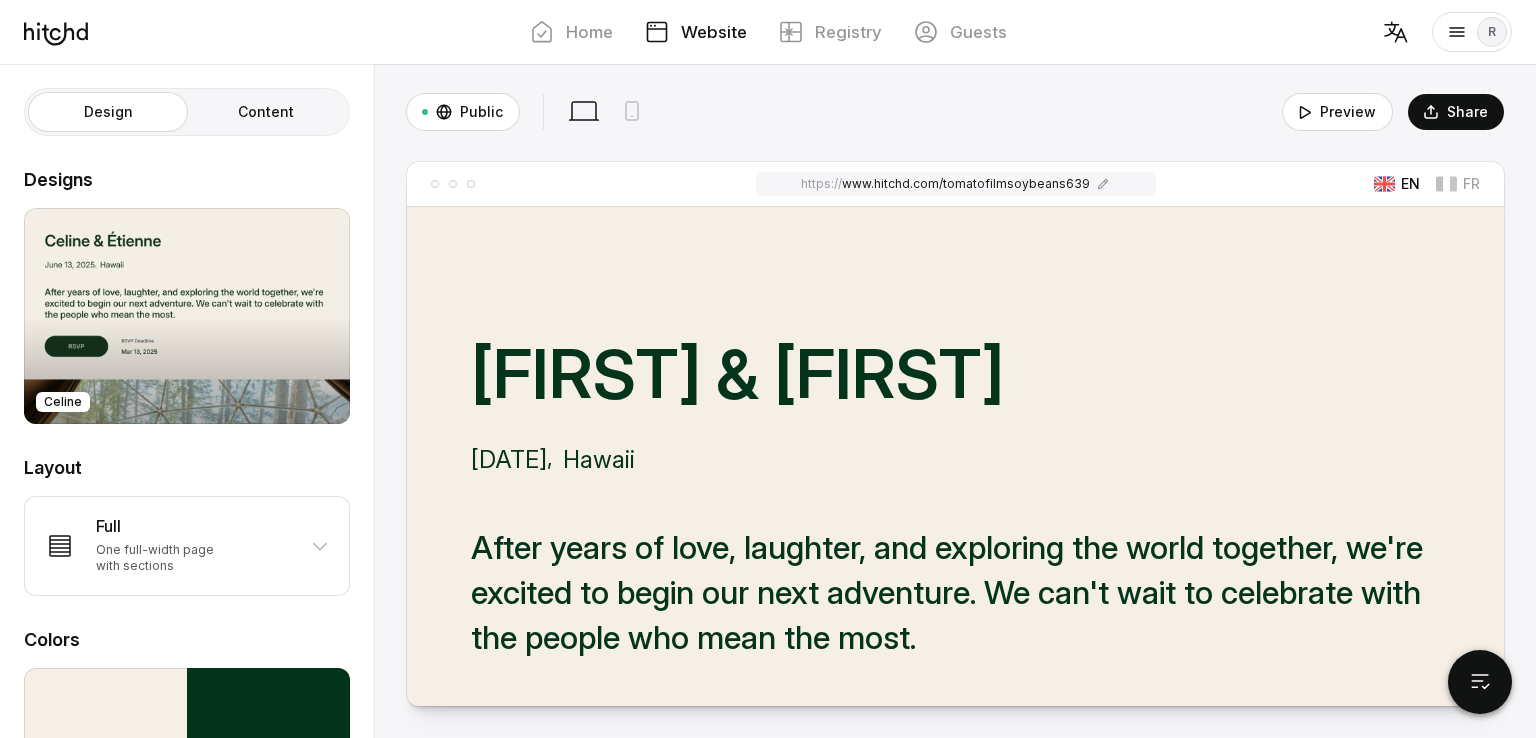click on "Designs" at bounding box center [187, 180] 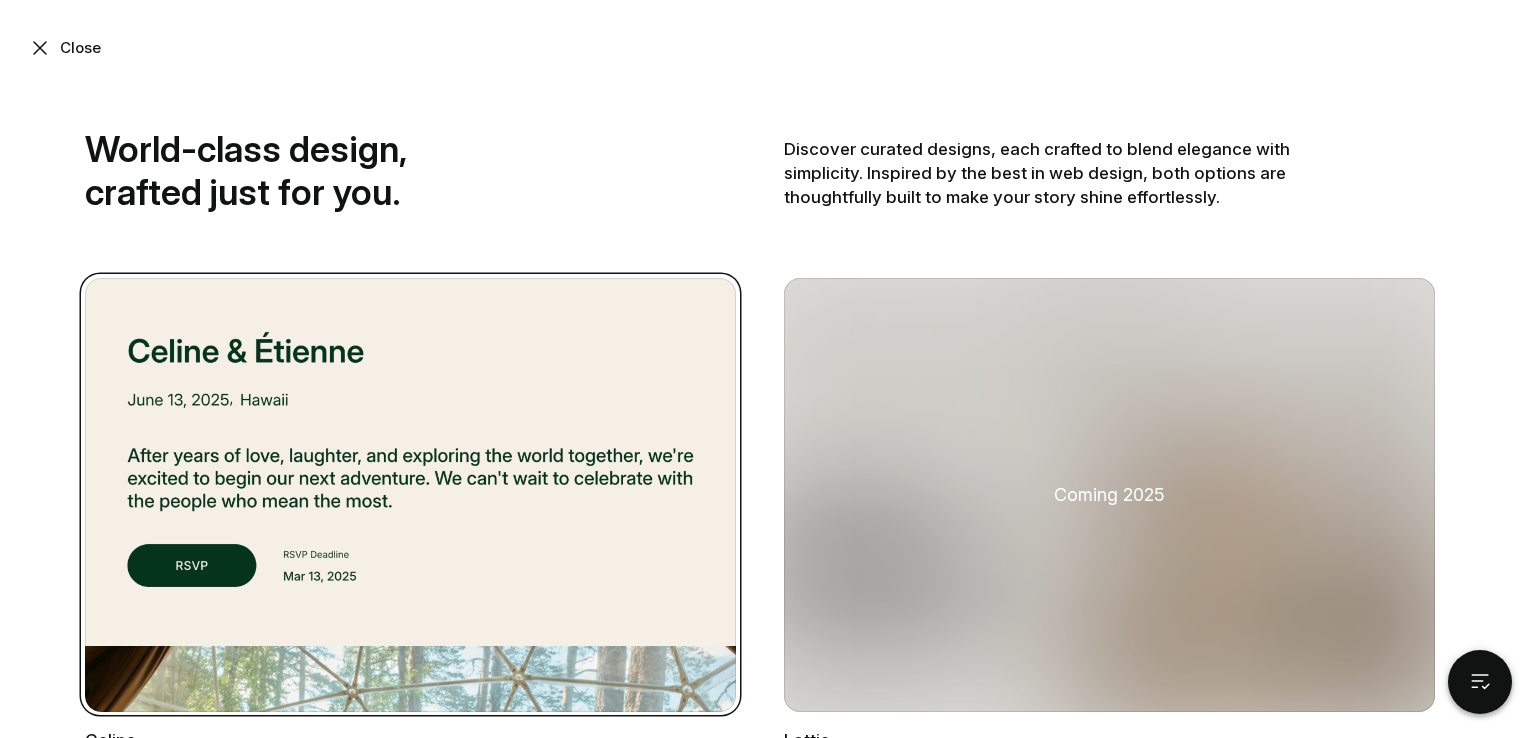 click on "[FIRST]
Coming 2025
[FIRST]
Coming 2025
[FIRST]
Coming 2025
[FIRST]" at bounding box center (768, 1559) 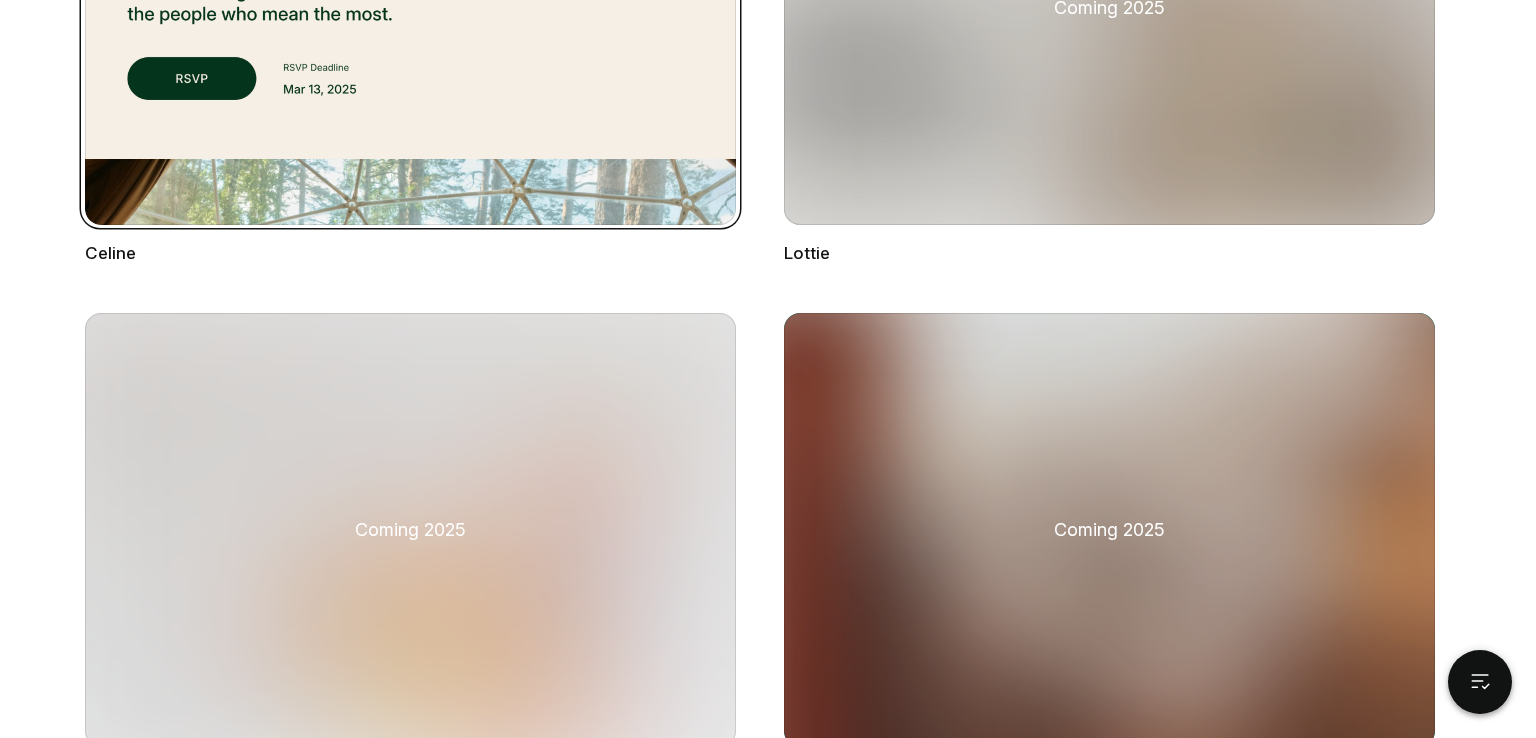 scroll, scrollTop: 0, scrollLeft: 0, axis: both 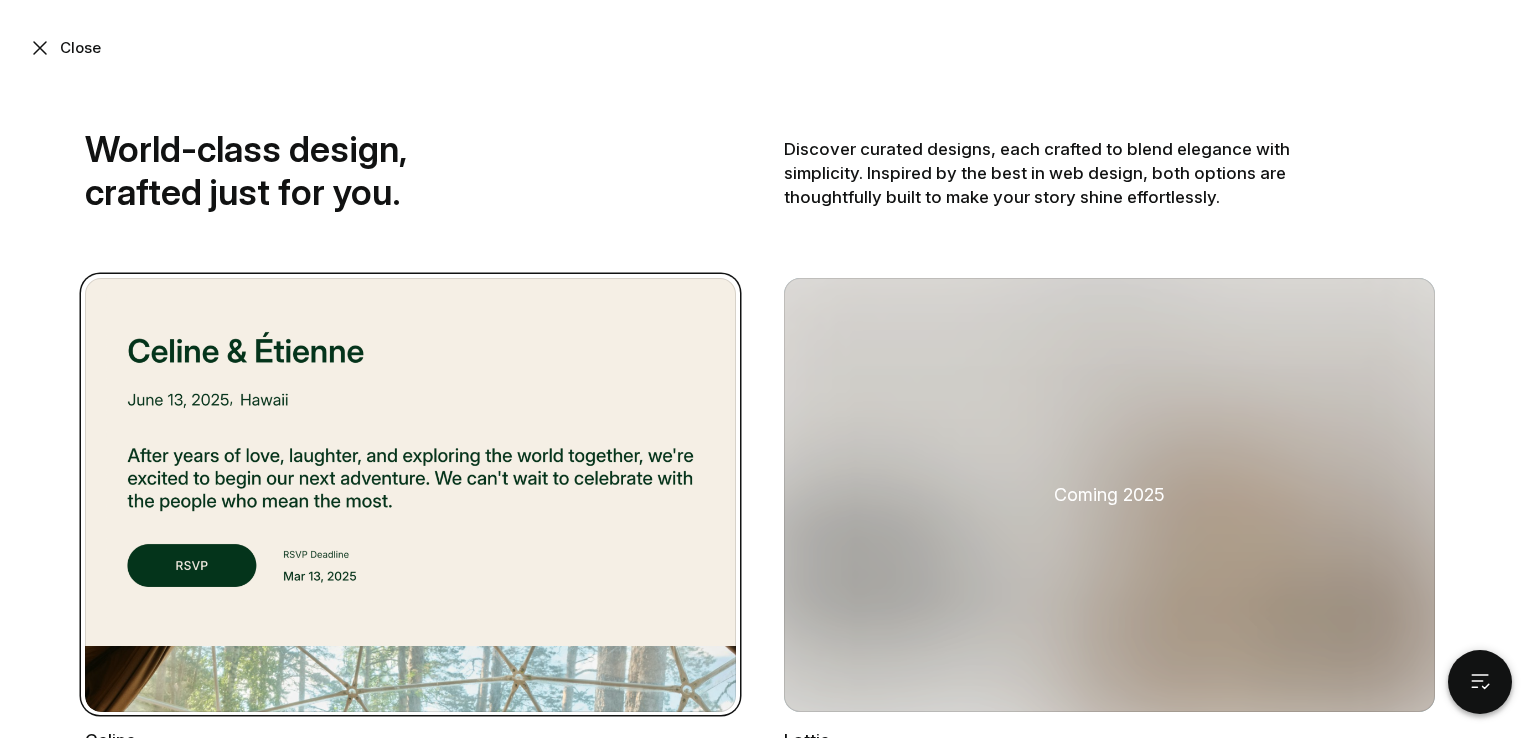 click on "Close" at bounding box center [766, 48] 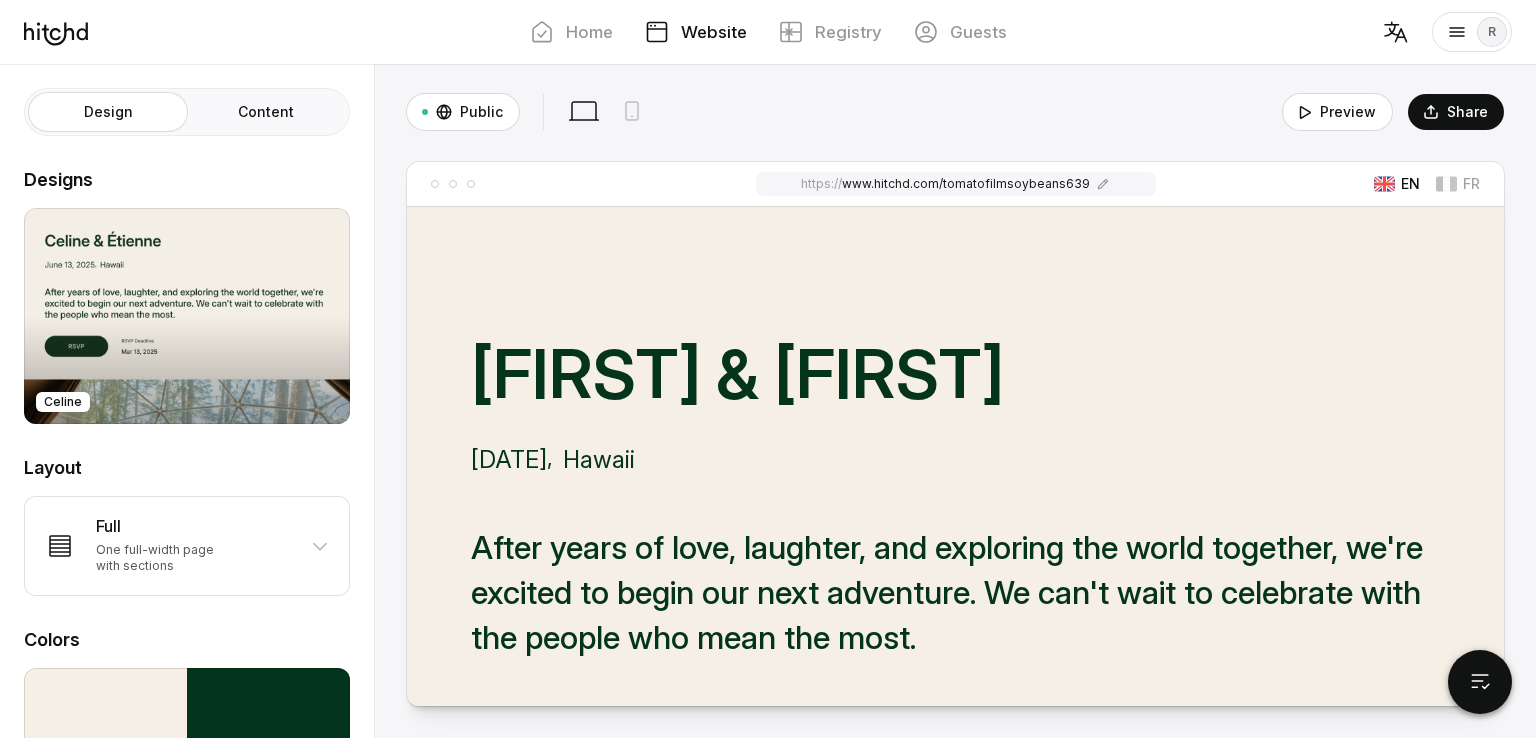 click on "Content" at bounding box center [266, 112] 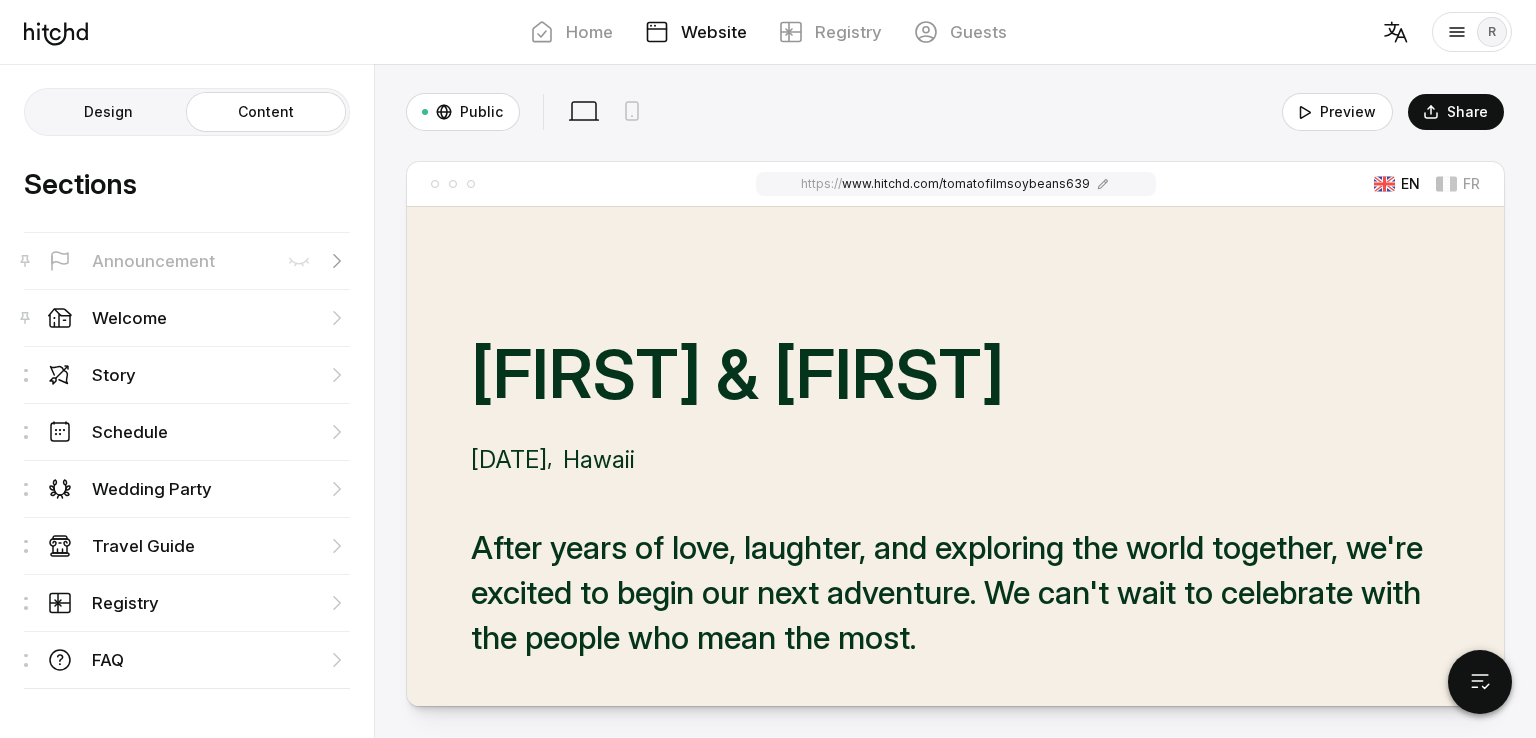 click on "Announcement" at bounding box center [187, 260] 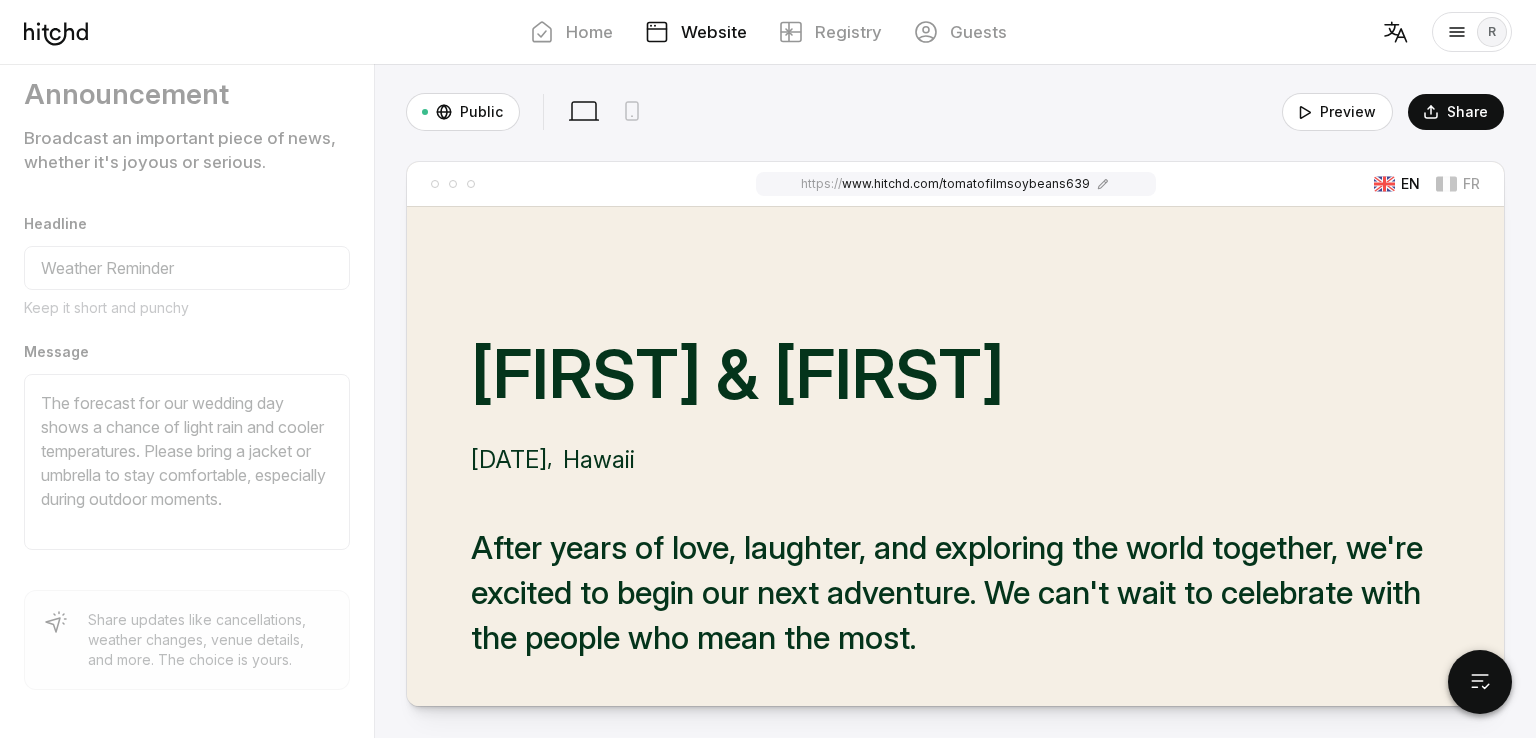 scroll, scrollTop: 0, scrollLeft: 0, axis: both 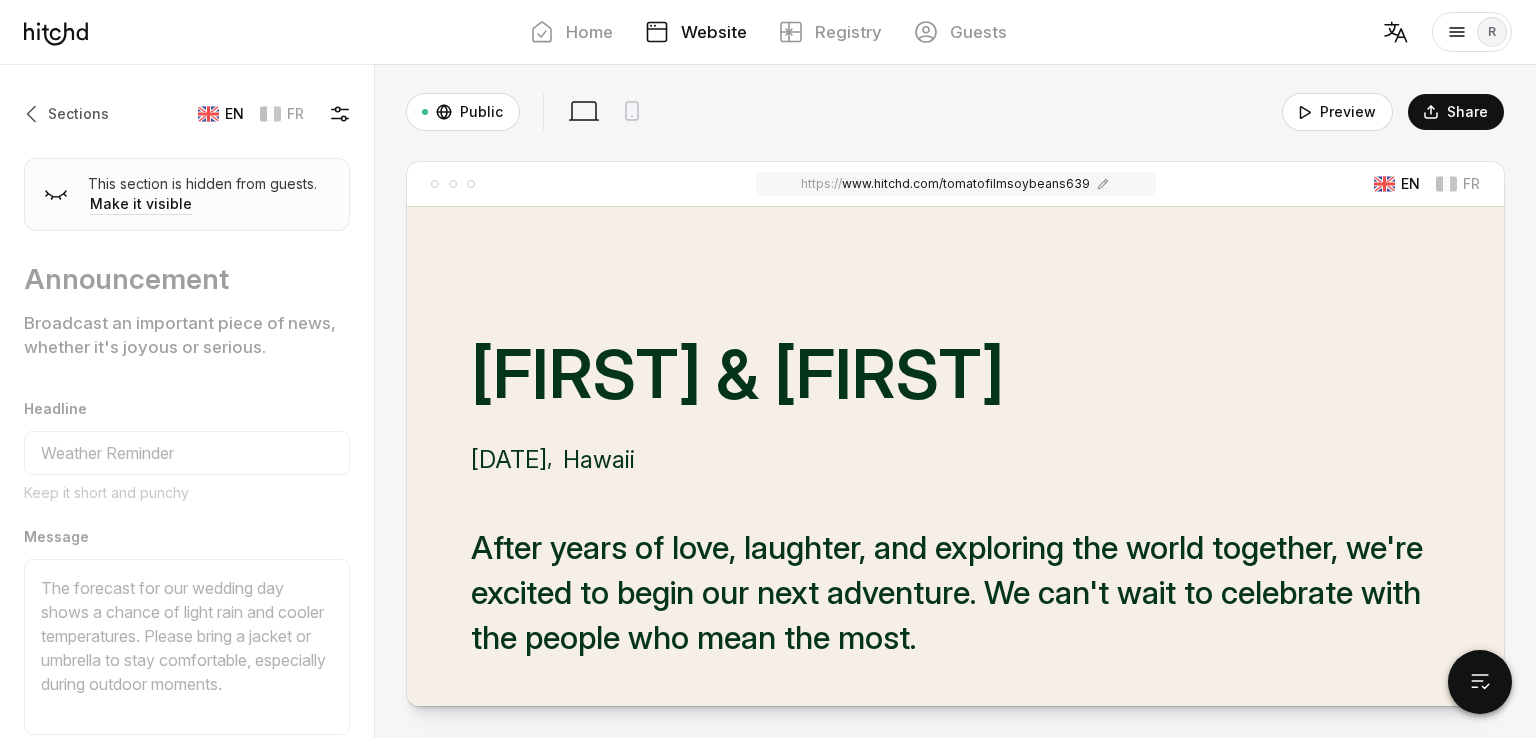 click on "Sections" at bounding box center (66, 114) 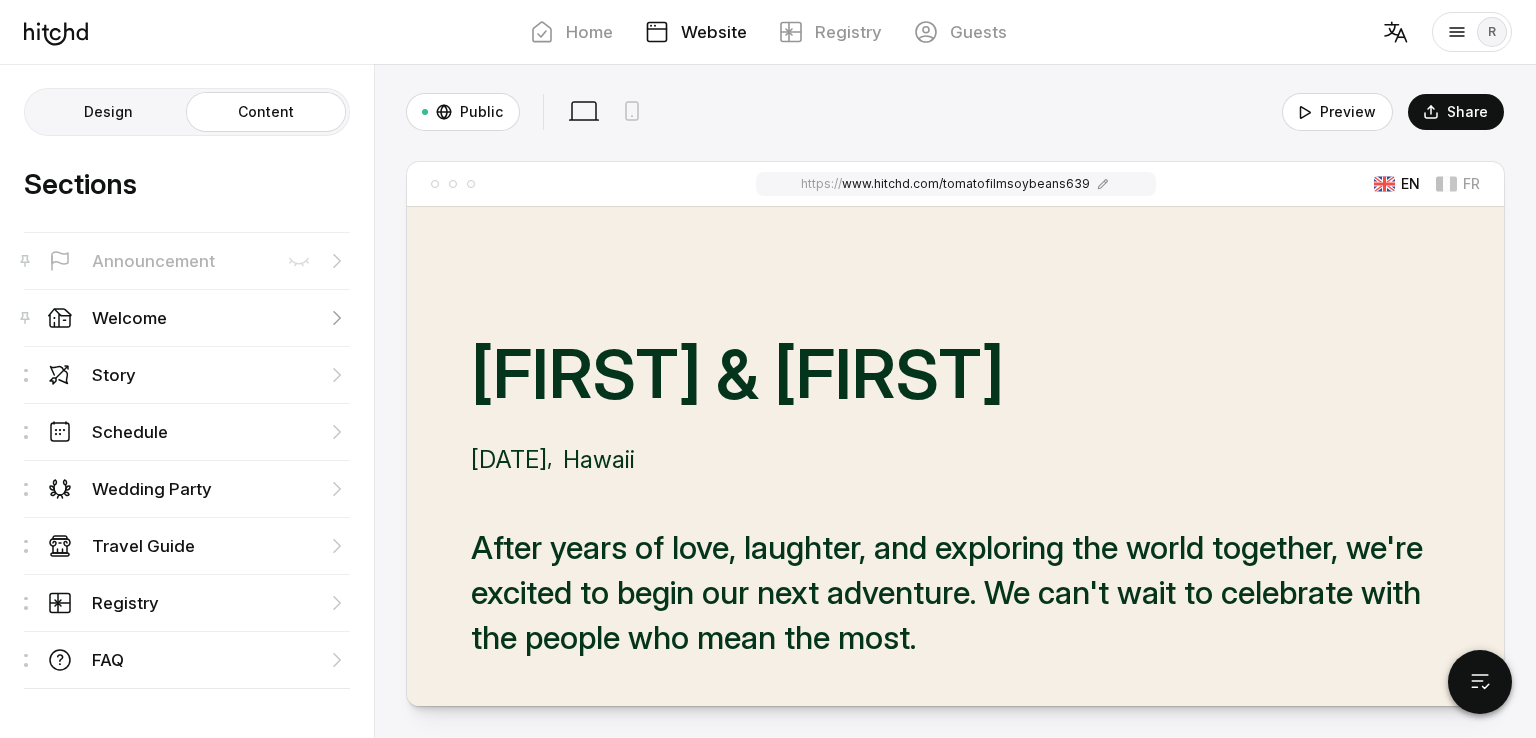 click on "Welcome" at bounding box center [187, 317] 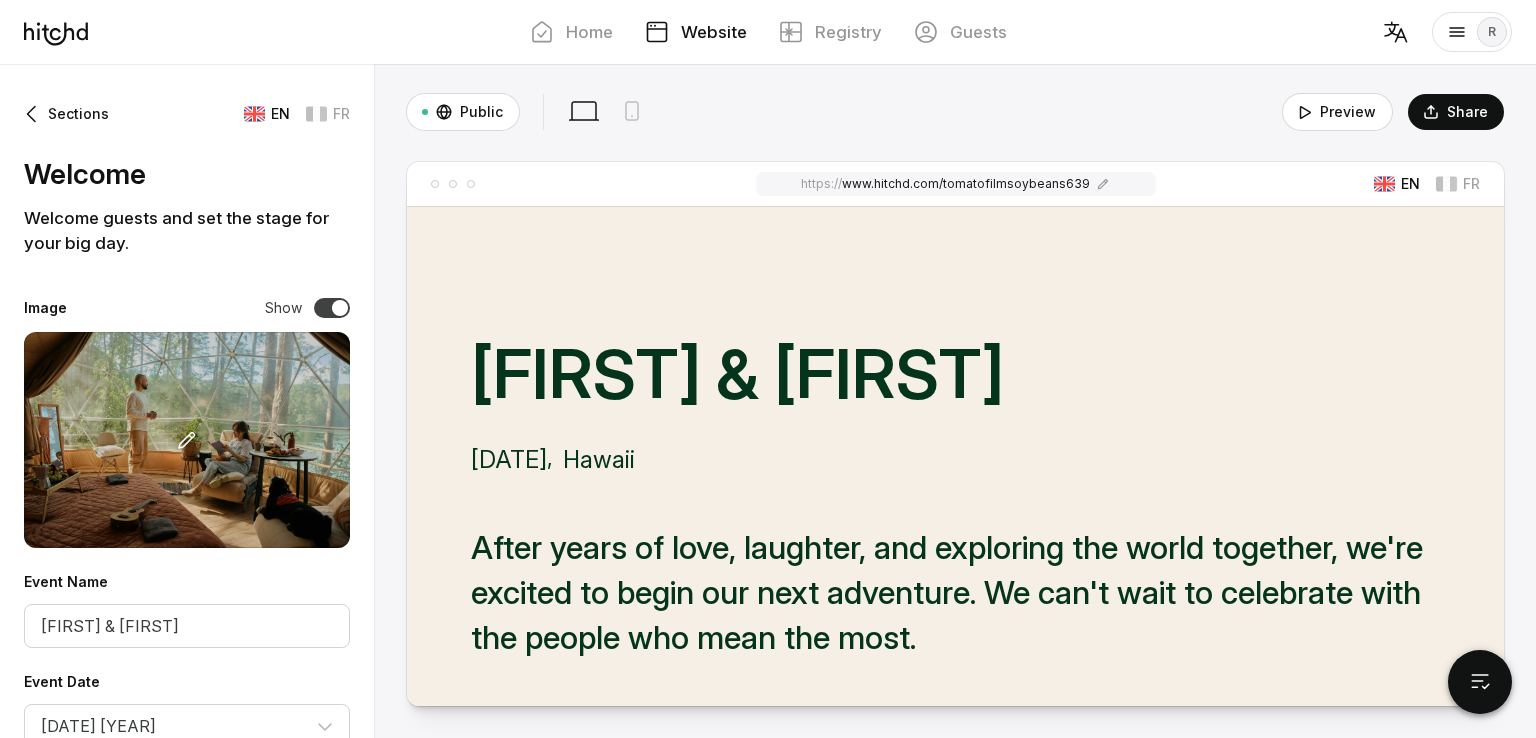 click at bounding box center [332, 308] 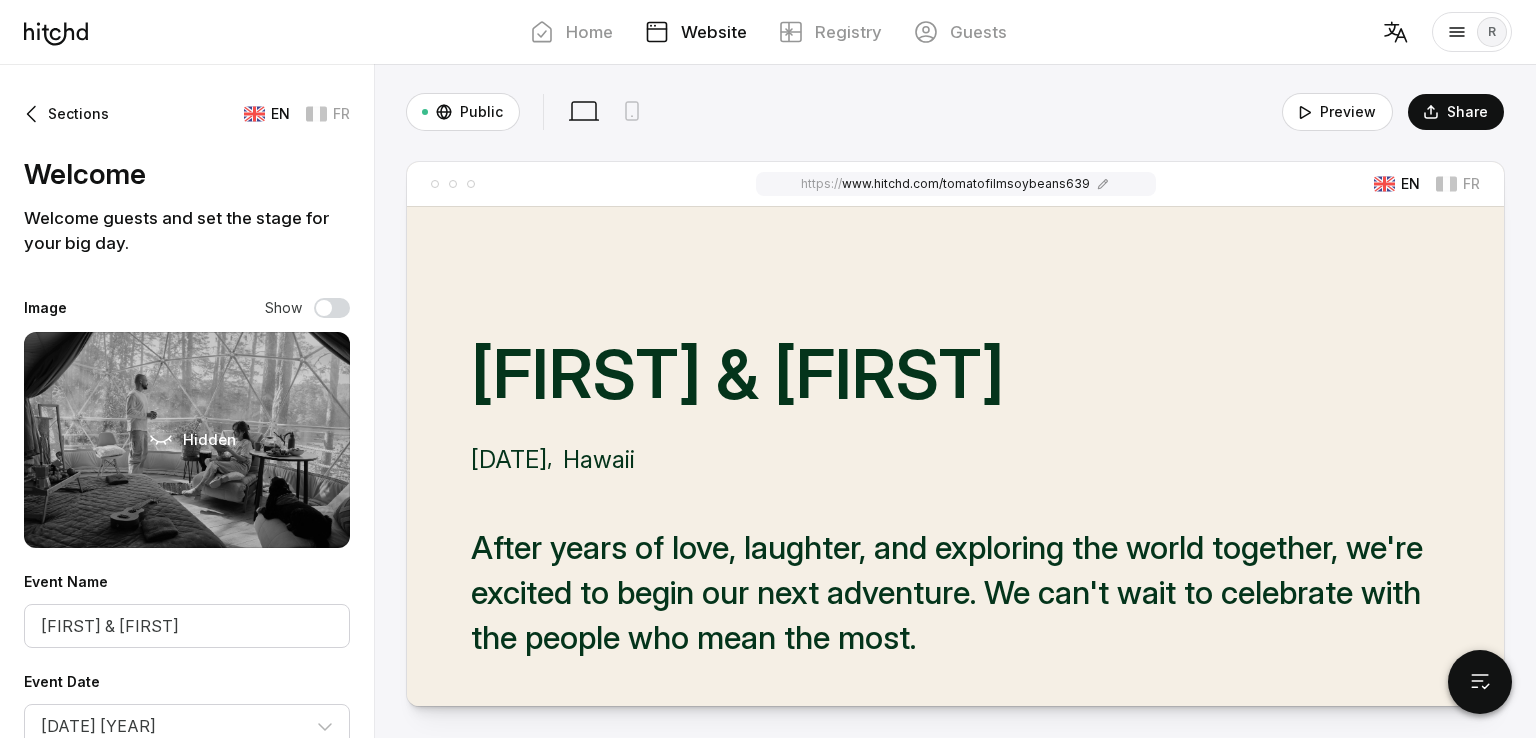 click on "Welcome guests and set the stage for your big day.
Image
Show
Hidden" at bounding box center [187, 377] 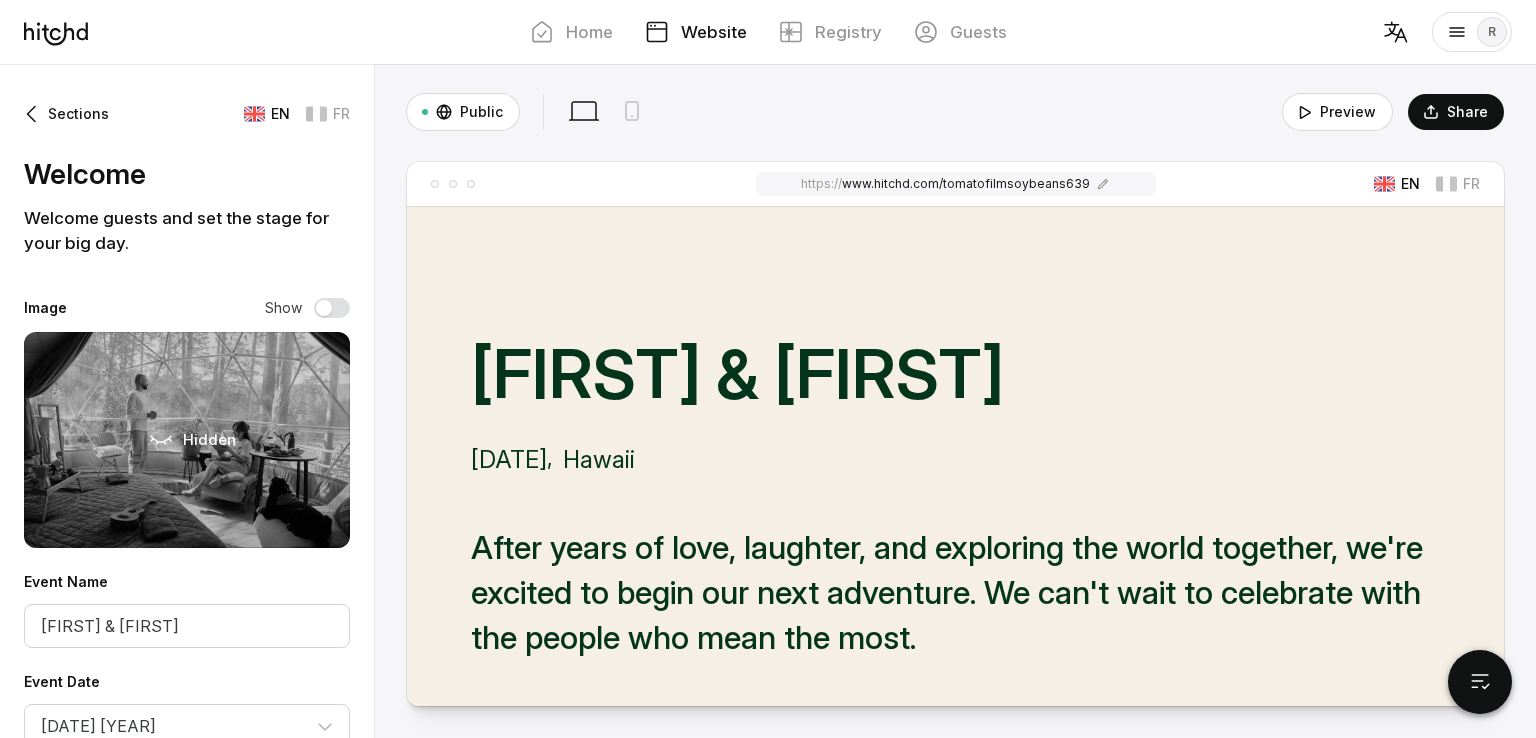 click at bounding box center (332, 308) 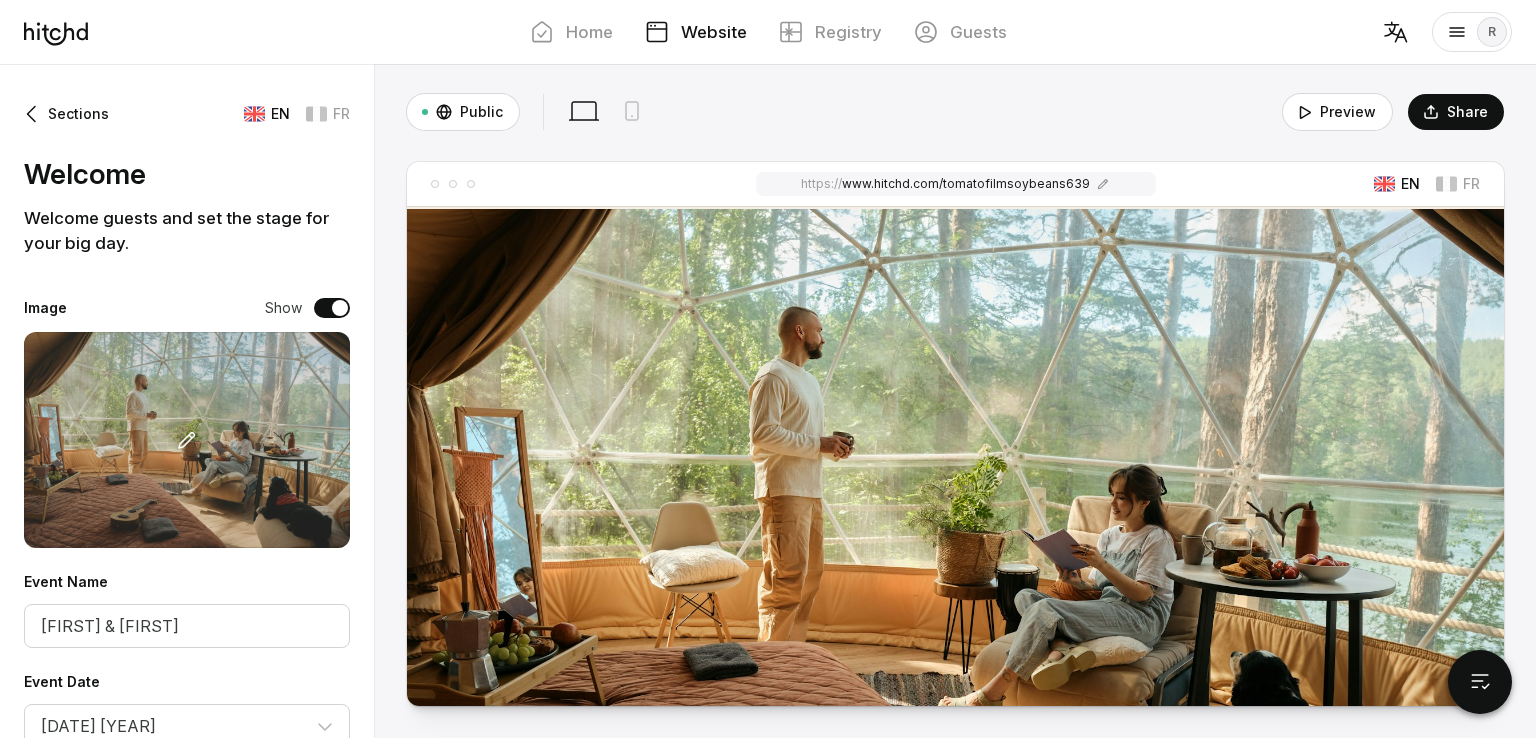 scroll, scrollTop: 695, scrollLeft: 0, axis: vertical 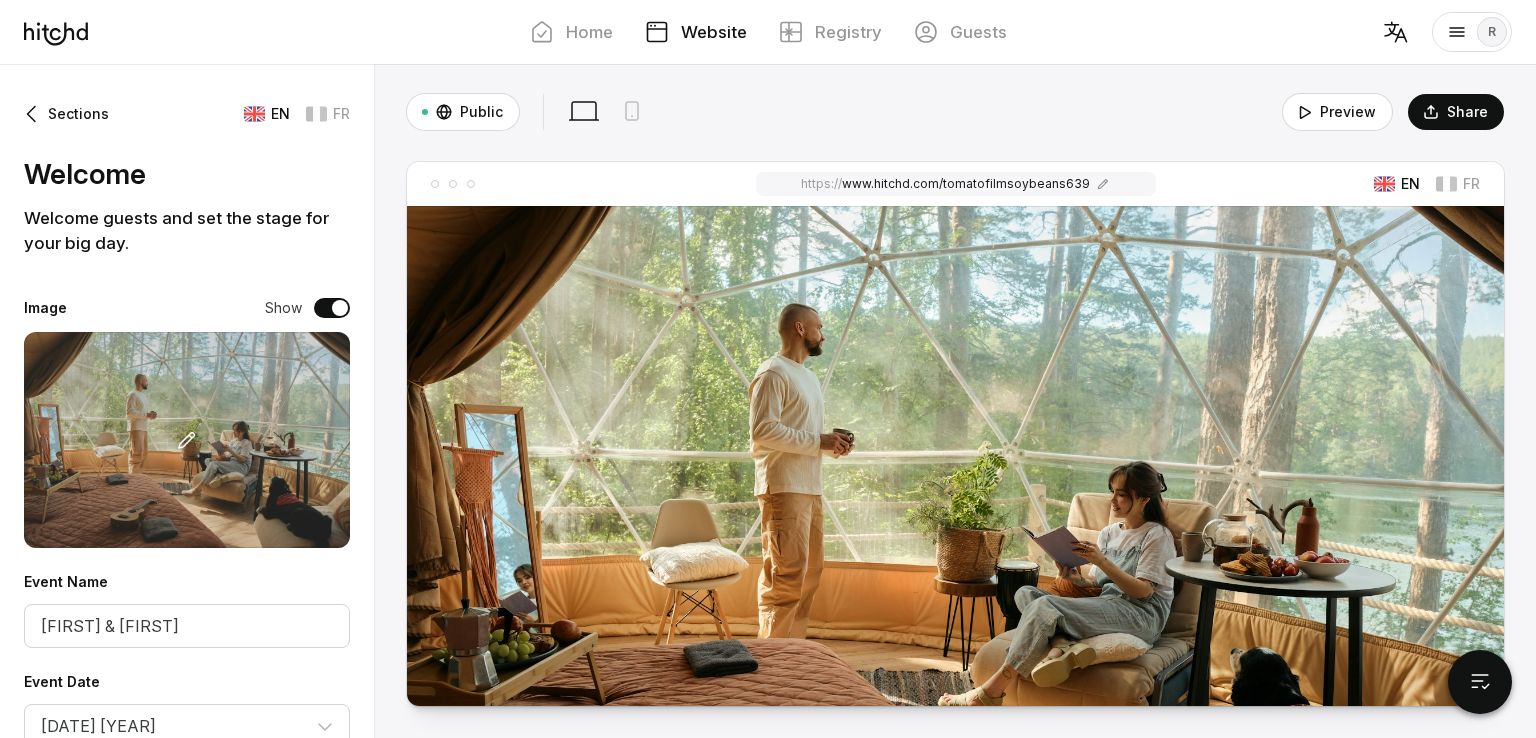 click at bounding box center [187, 440] 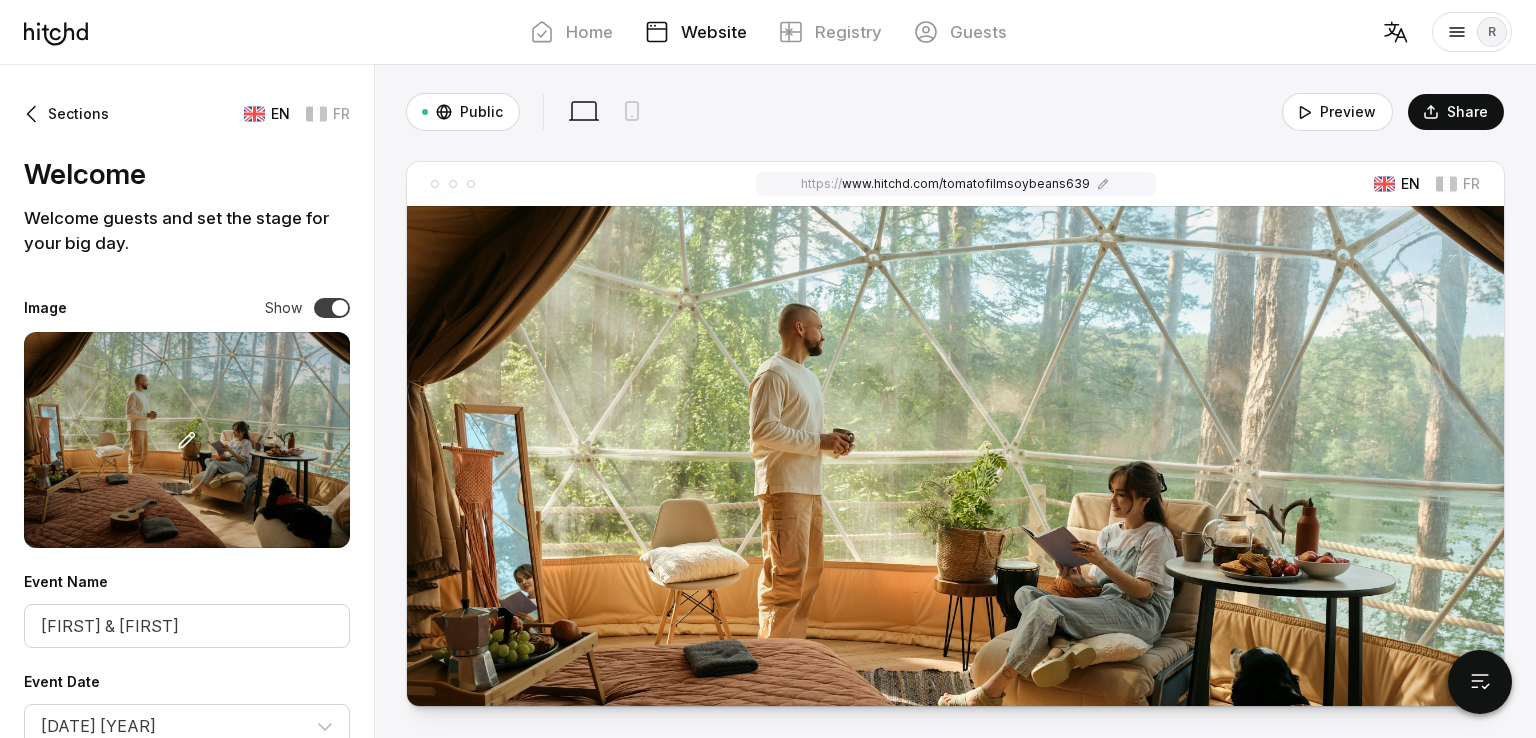click at bounding box center (332, 308) 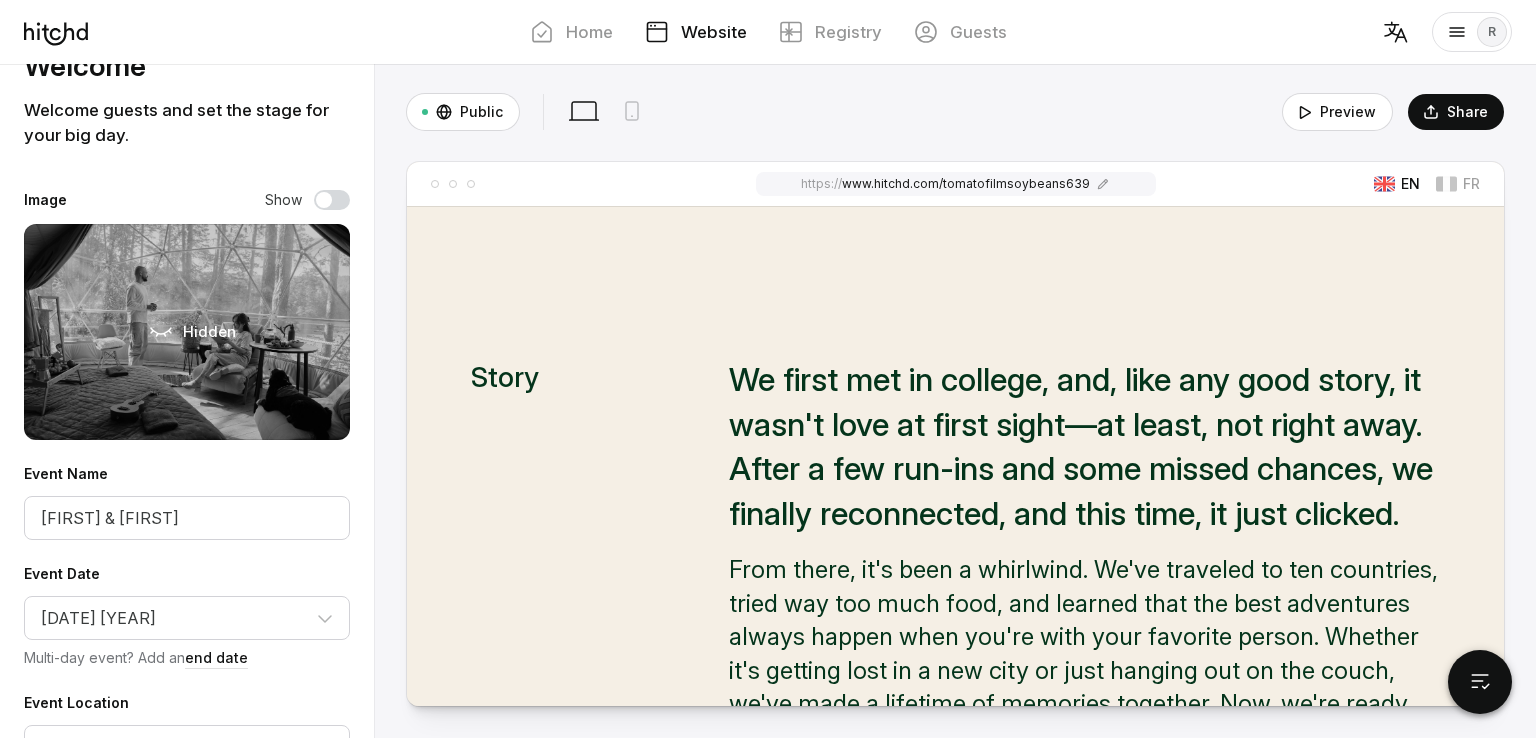 scroll, scrollTop: 0, scrollLeft: 0, axis: both 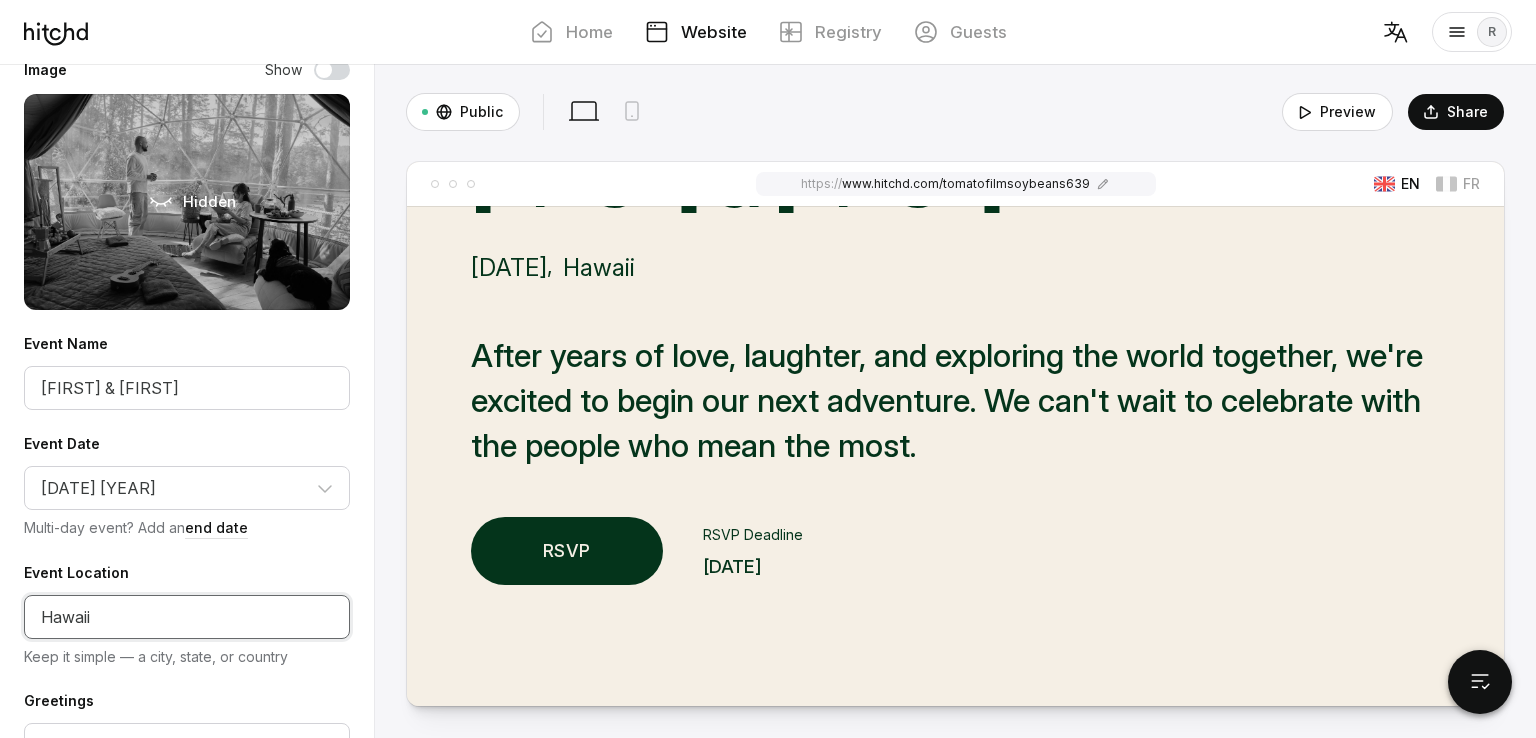 click on "Hawaii" at bounding box center (187, 617) 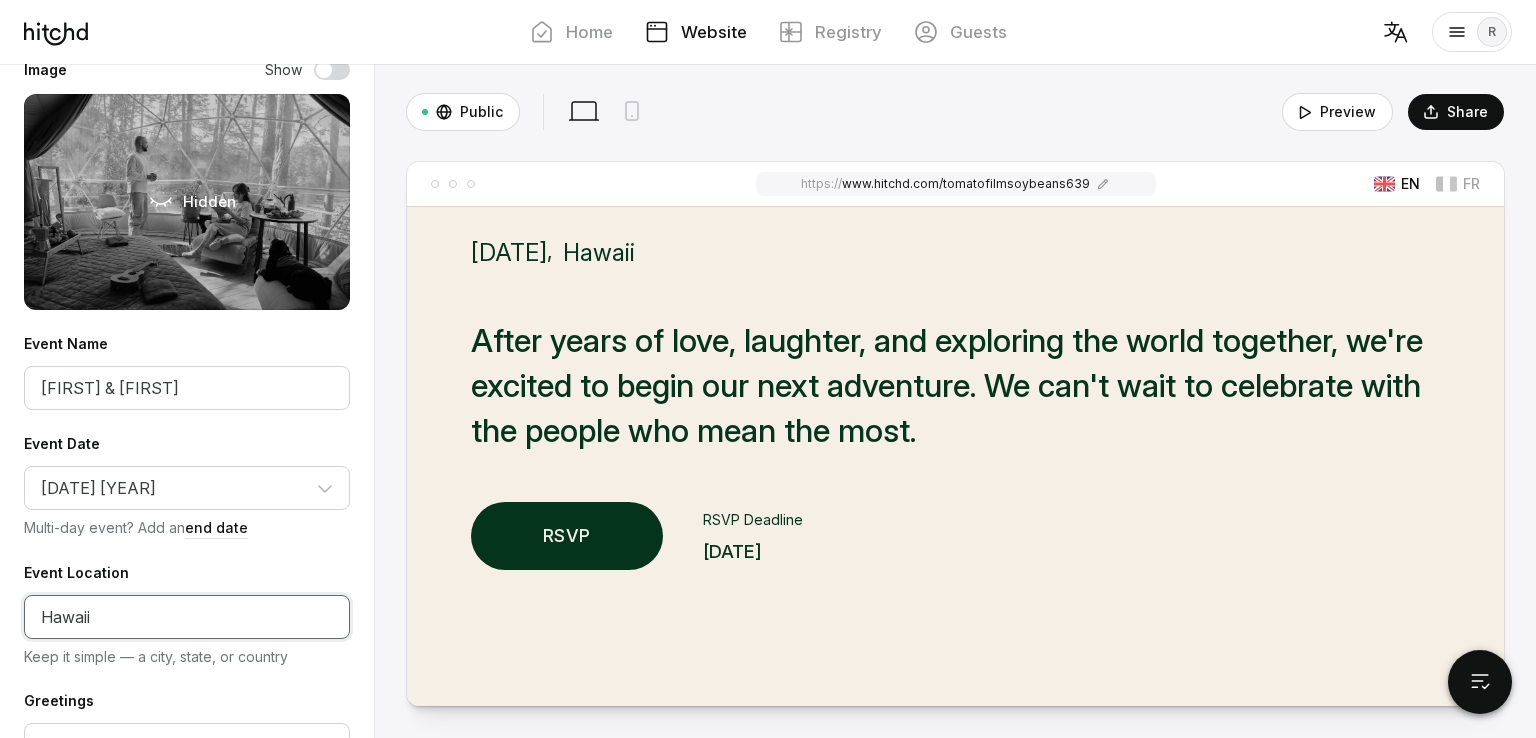 scroll, scrollTop: 236, scrollLeft: 0, axis: vertical 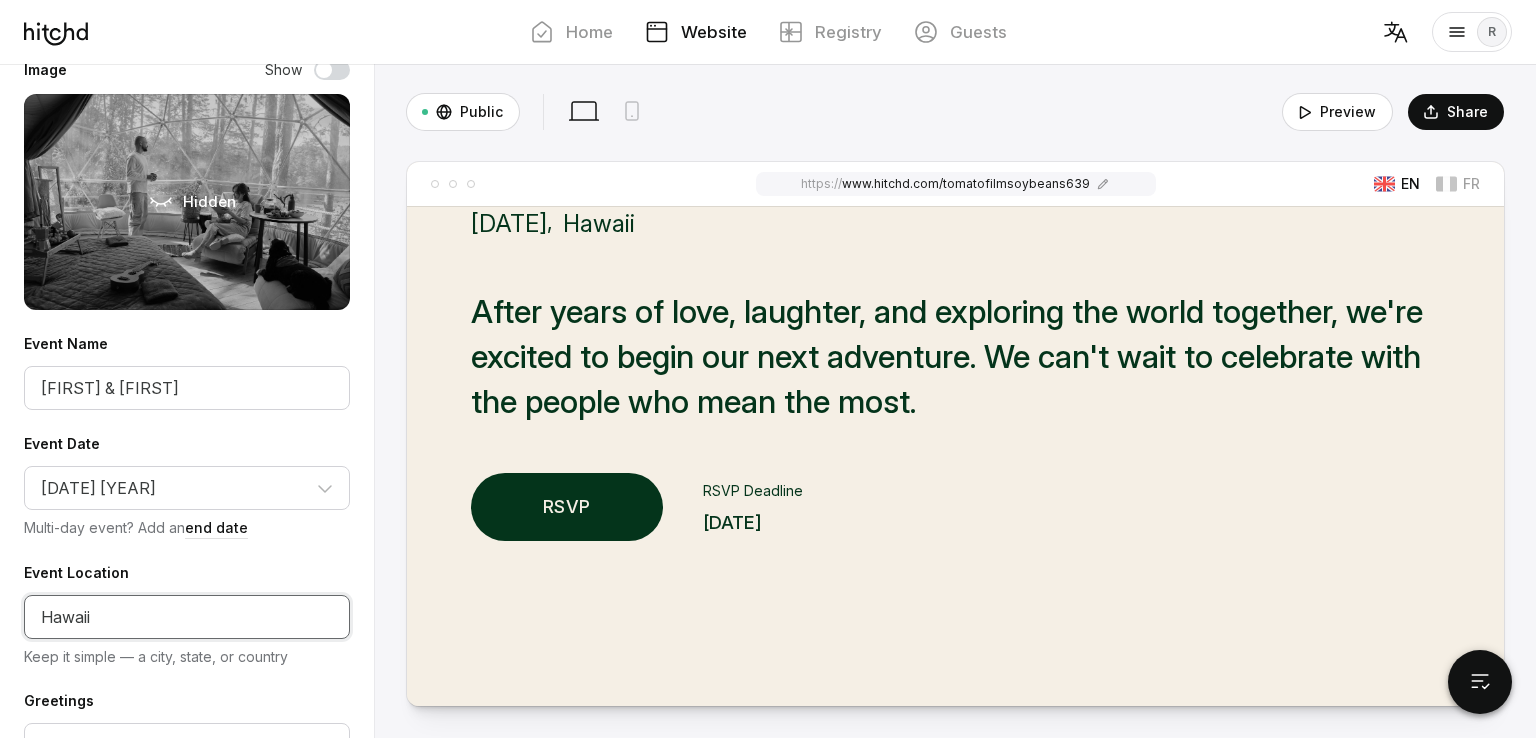 click on "Hawaii" at bounding box center [187, 617] 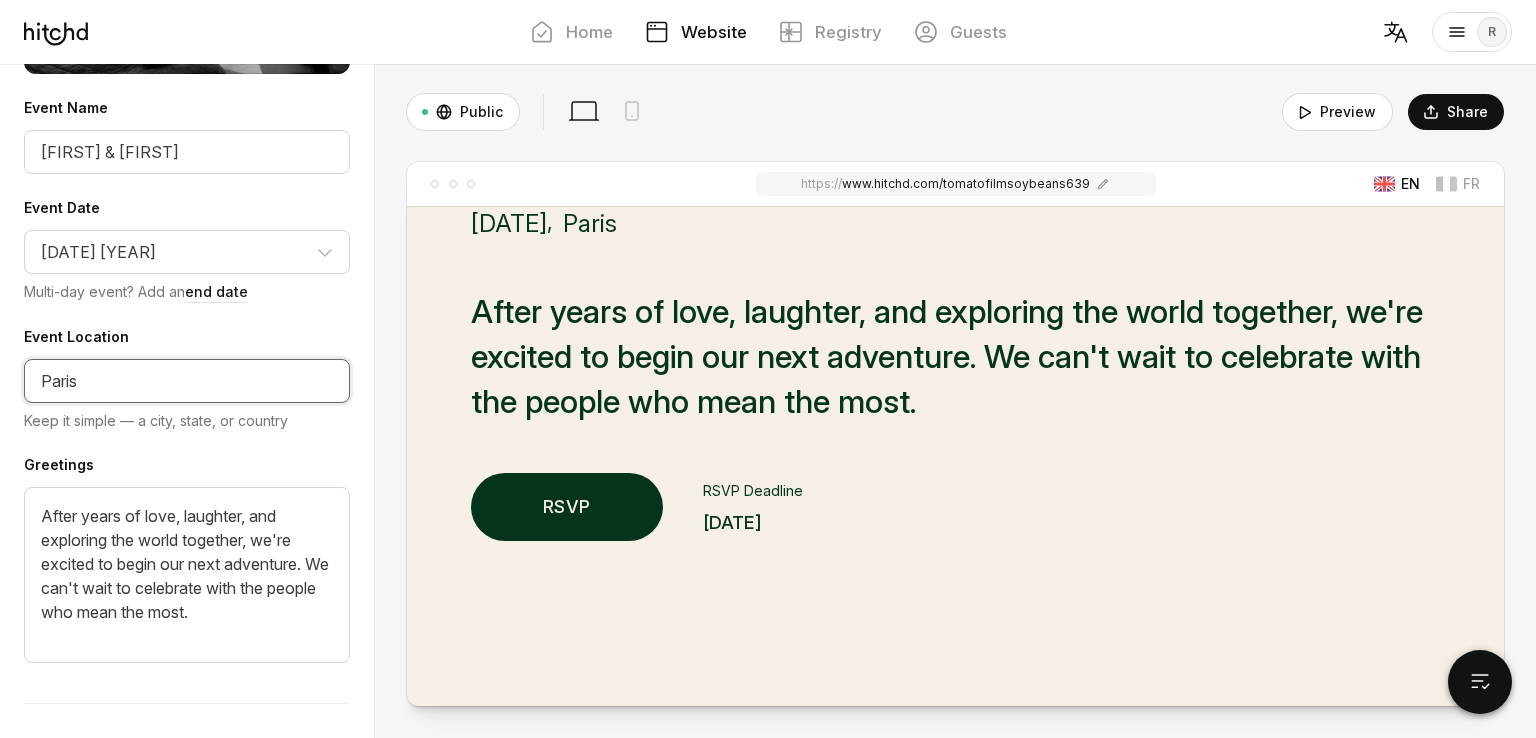 scroll, scrollTop: 475, scrollLeft: 0, axis: vertical 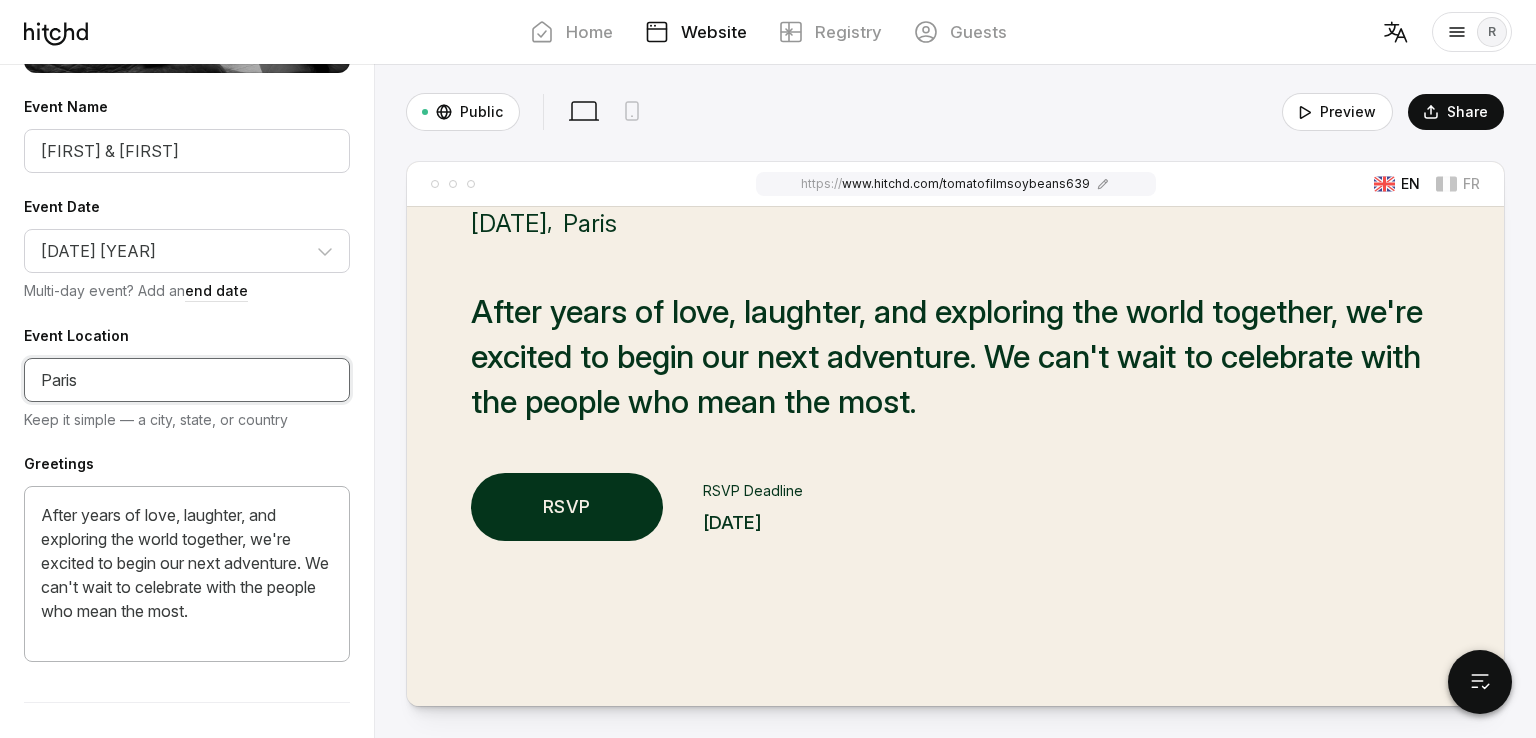 type on "Paris" 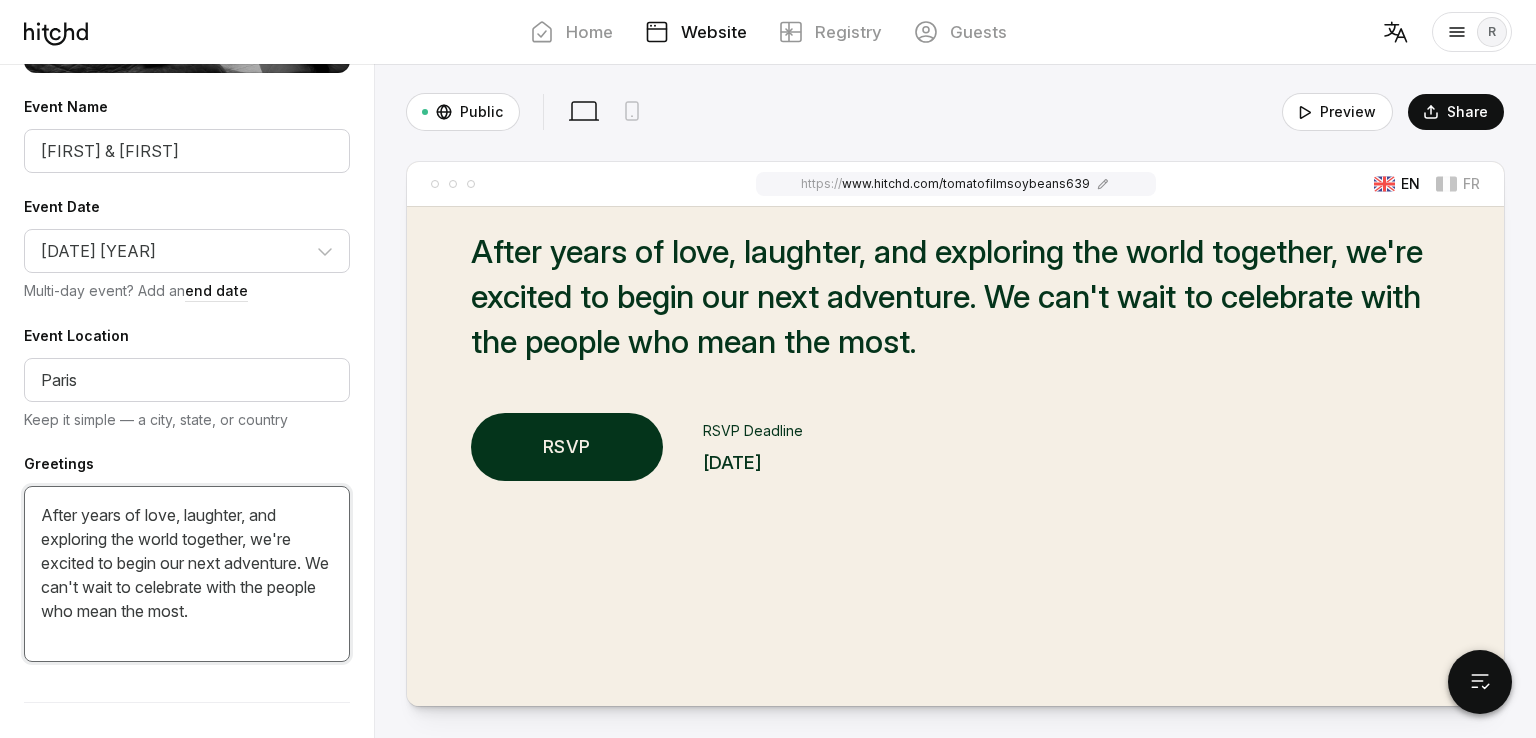 scroll, scrollTop: 304, scrollLeft: 0, axis: vertical 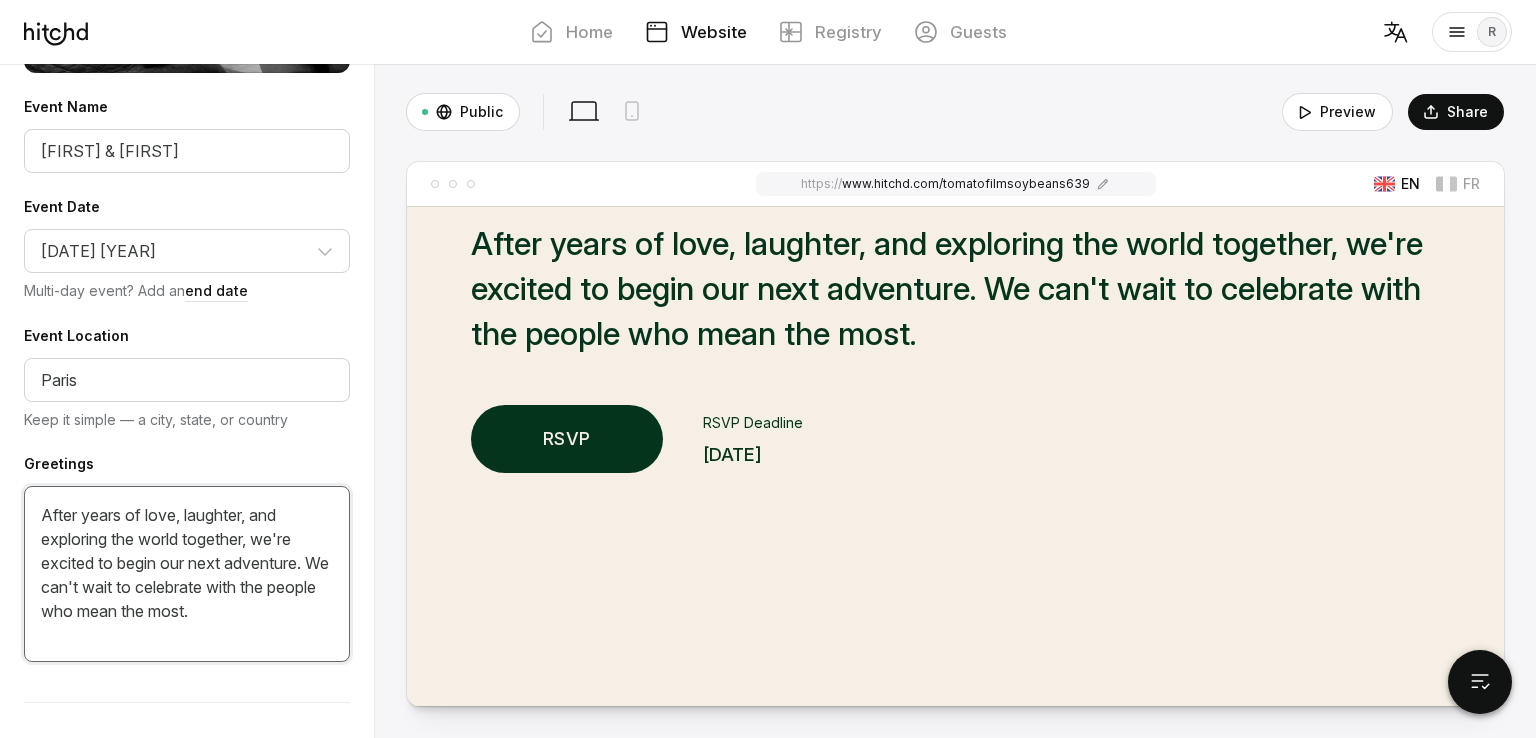drag, startPoint x: 269, startPoint y: 610, endPoint x: 0, endPoint y: 510, distance: 286.98605 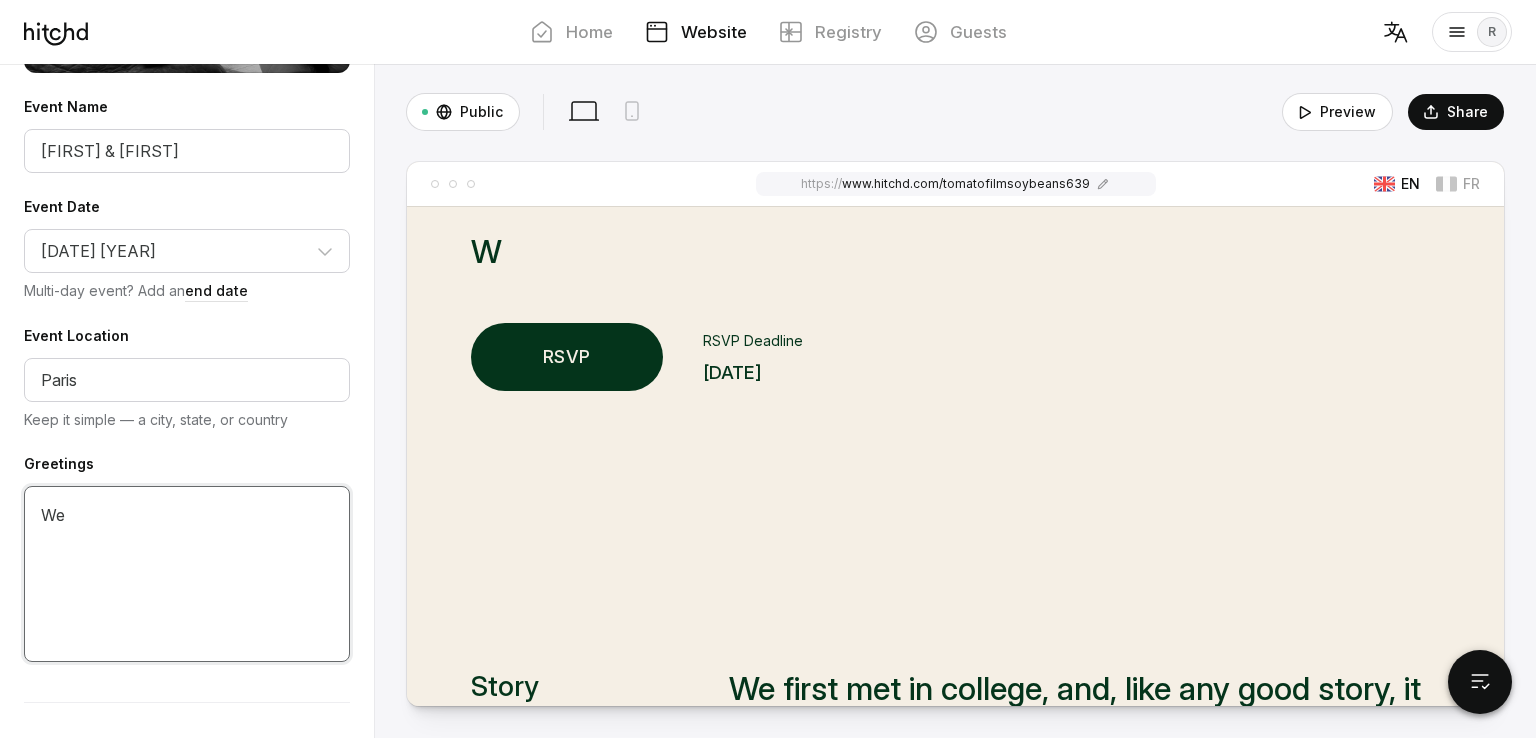 scroll, scrollTop: 304, scrollLeft: 0, axis: vertical 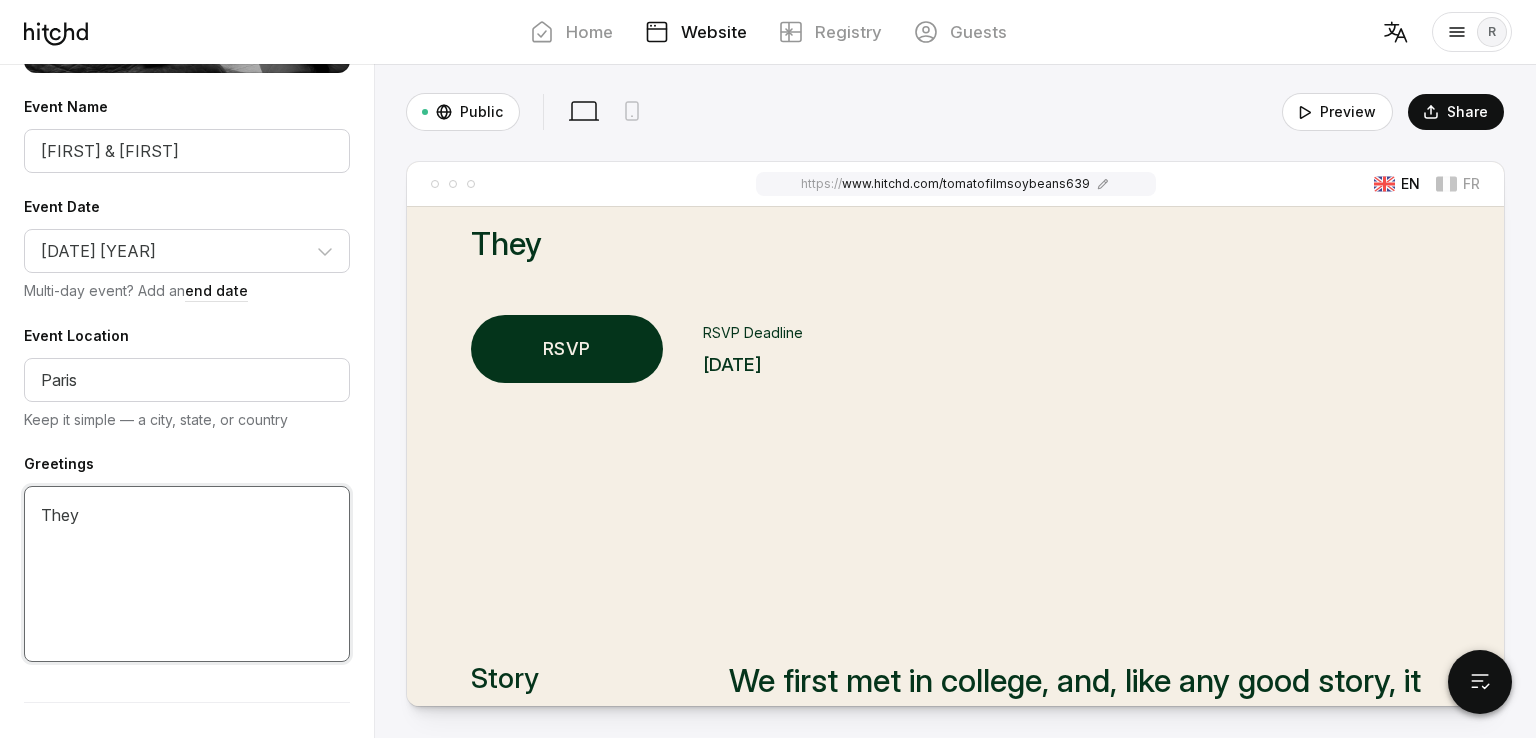 type on "They" 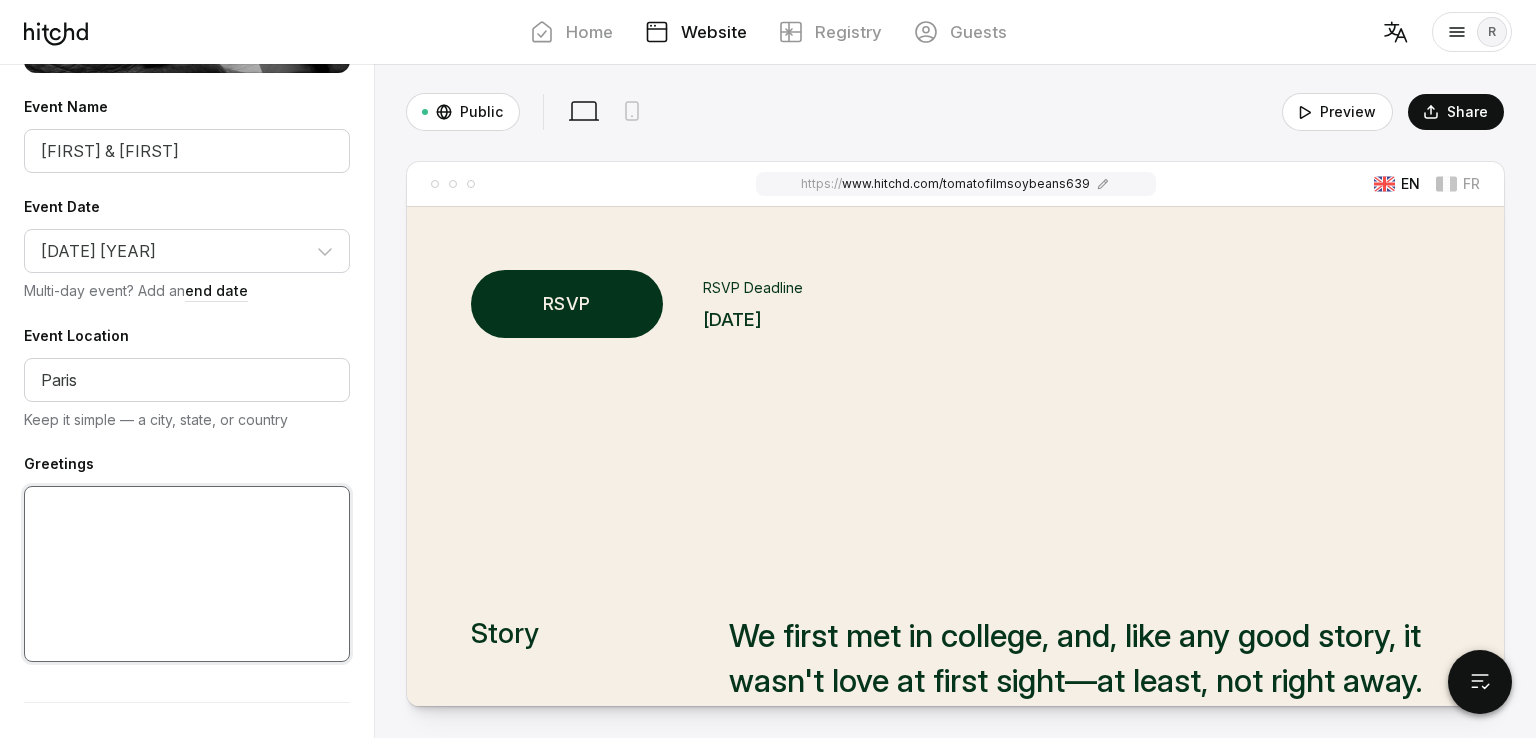 paste on "We’re so excited to share this special chapter of our lives with you. Here you’ll find all the details you need about our big day—from the ceremony and reception plans to travel info, accommodations, and a few fun extras. Most importantly, we’re thrilled and grateful to be celebrating with the people who mean the most to us. Thank you for your love and support—we can’t wait to celebrate together!" 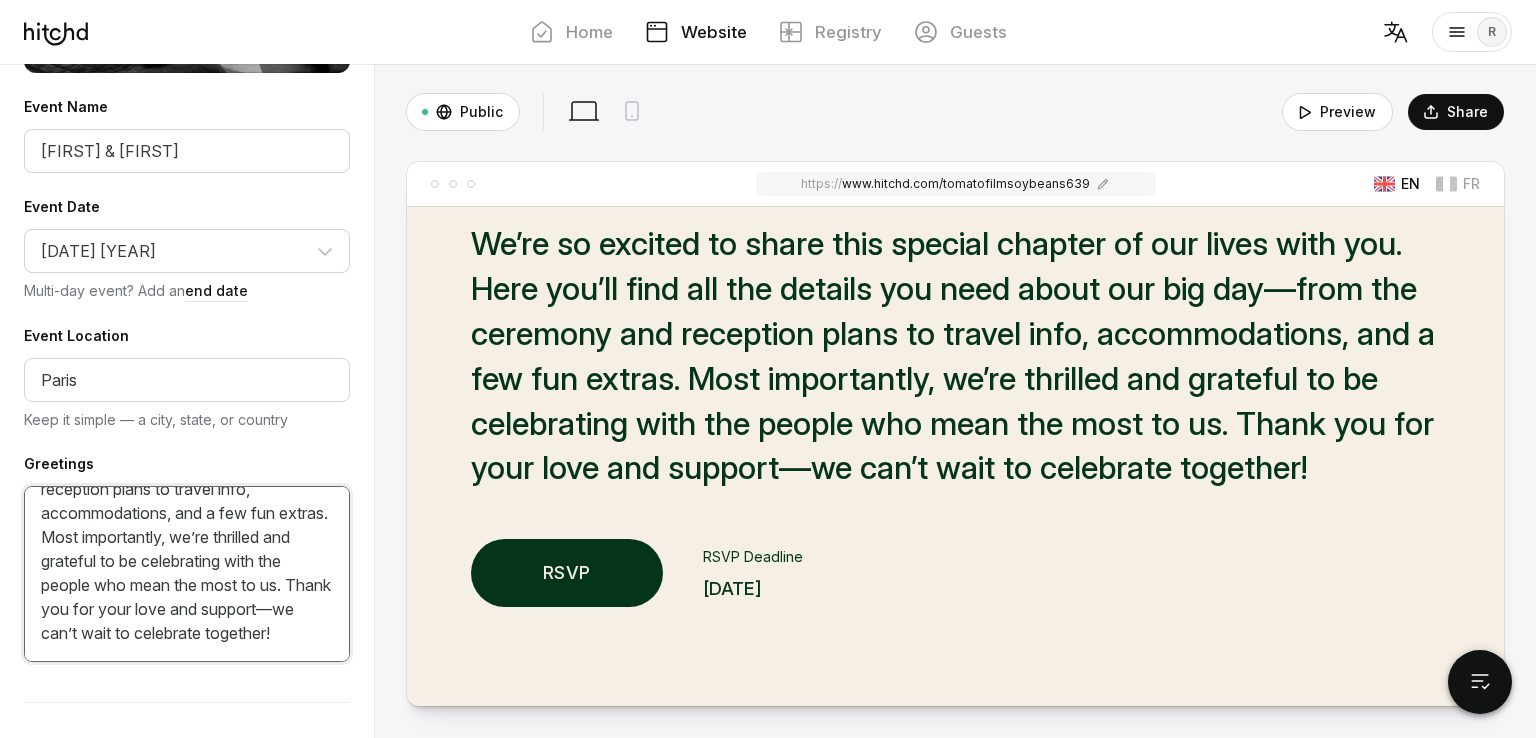 scroll, scrollTop: 0, scrollLeft: 0, axis: both 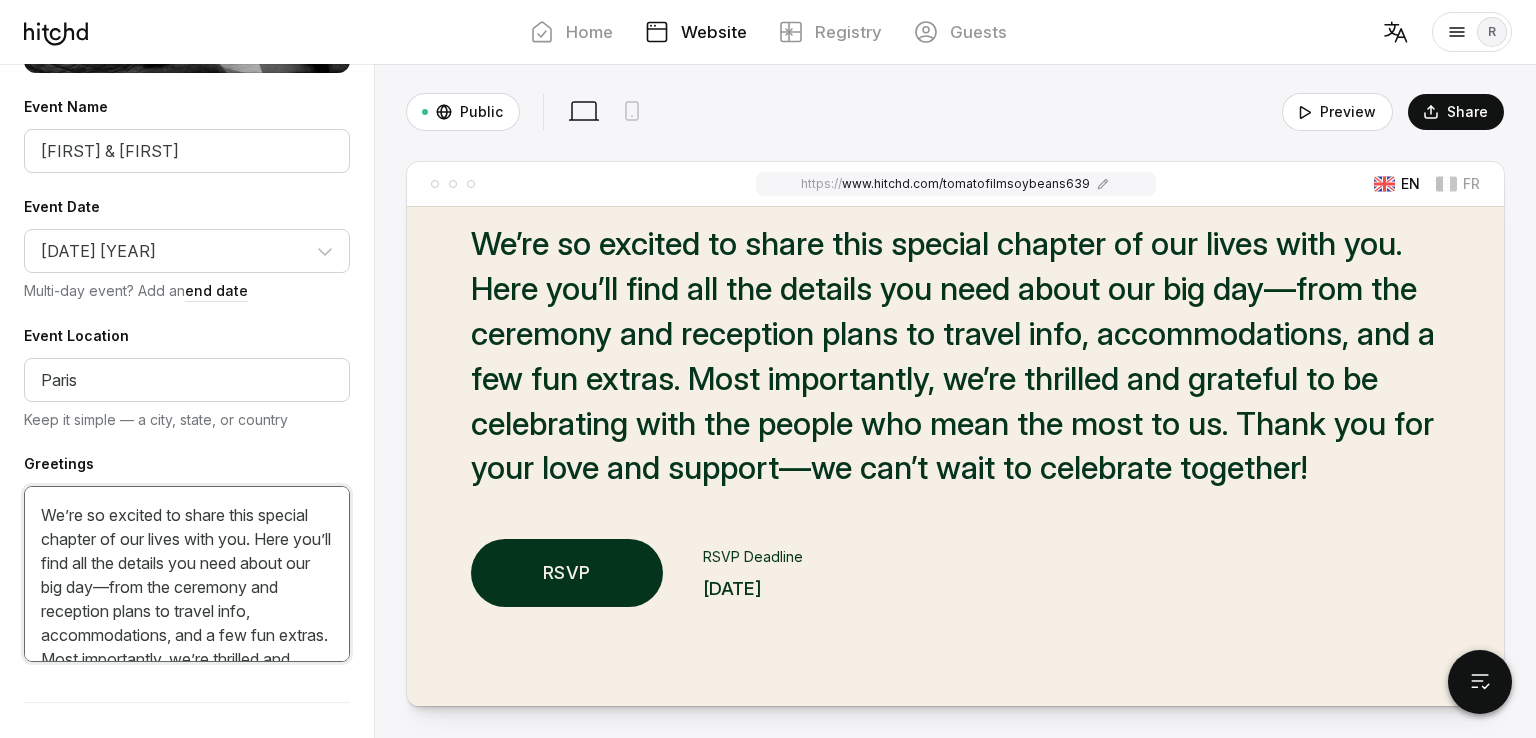 click on "We’re so excited to share this special chapter of our lives with you. Here you’ll find all the details you need about our big day—from the ceremony and reception plans to travel info, accommodations, and a few fun extras. Most importantly, we’re thrilled and grateful to be celebrating with the people who mean the most to us. Thank you for your love and support—we can’t wait to celebrate together!" at bounding box center (187, 574) 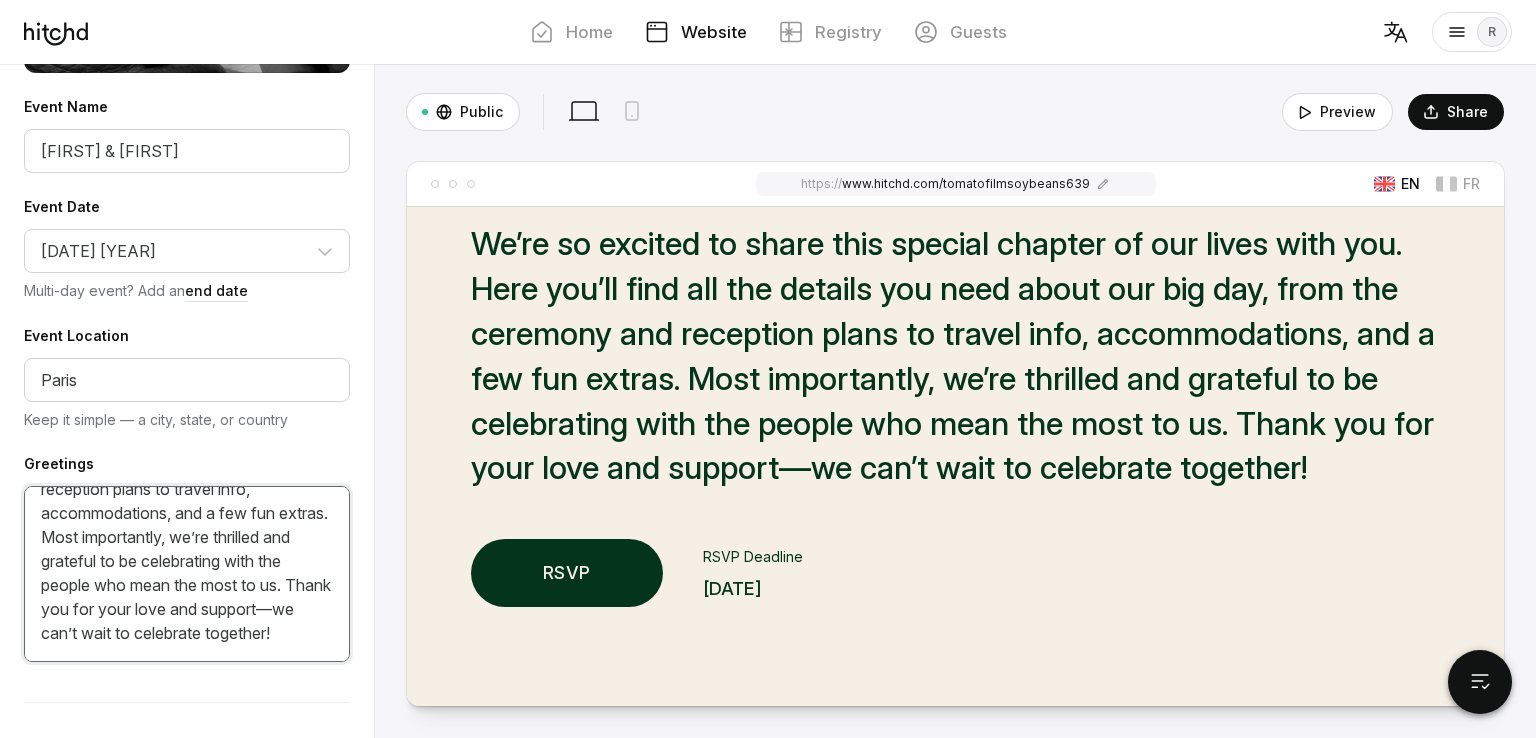 scroll, scrollTop: 145, scrollLeft: 0, axis: vertical 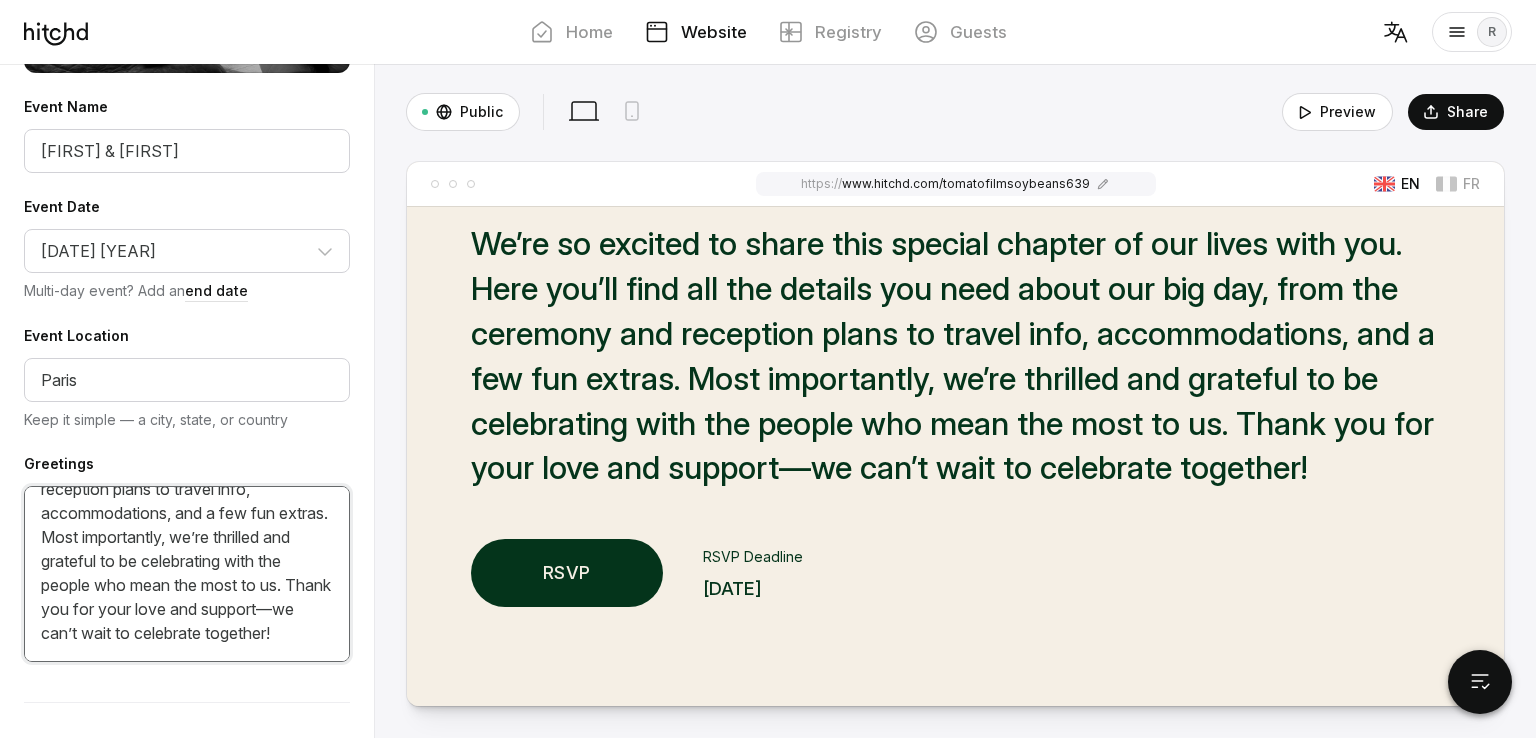 click on "We’re so excited to share this special chapter of our lives with you. Here you’ll find all the details you need about our big day, from the ceremony and reception plans to travel info, accommodations, and a few fun extras. Most importantly, we’re thrilled and grateful to be celebrating with the people who mean the most to us. Thank you for your love and support—we can’t wait to celebrate together!" at bounding box center (187, 574) 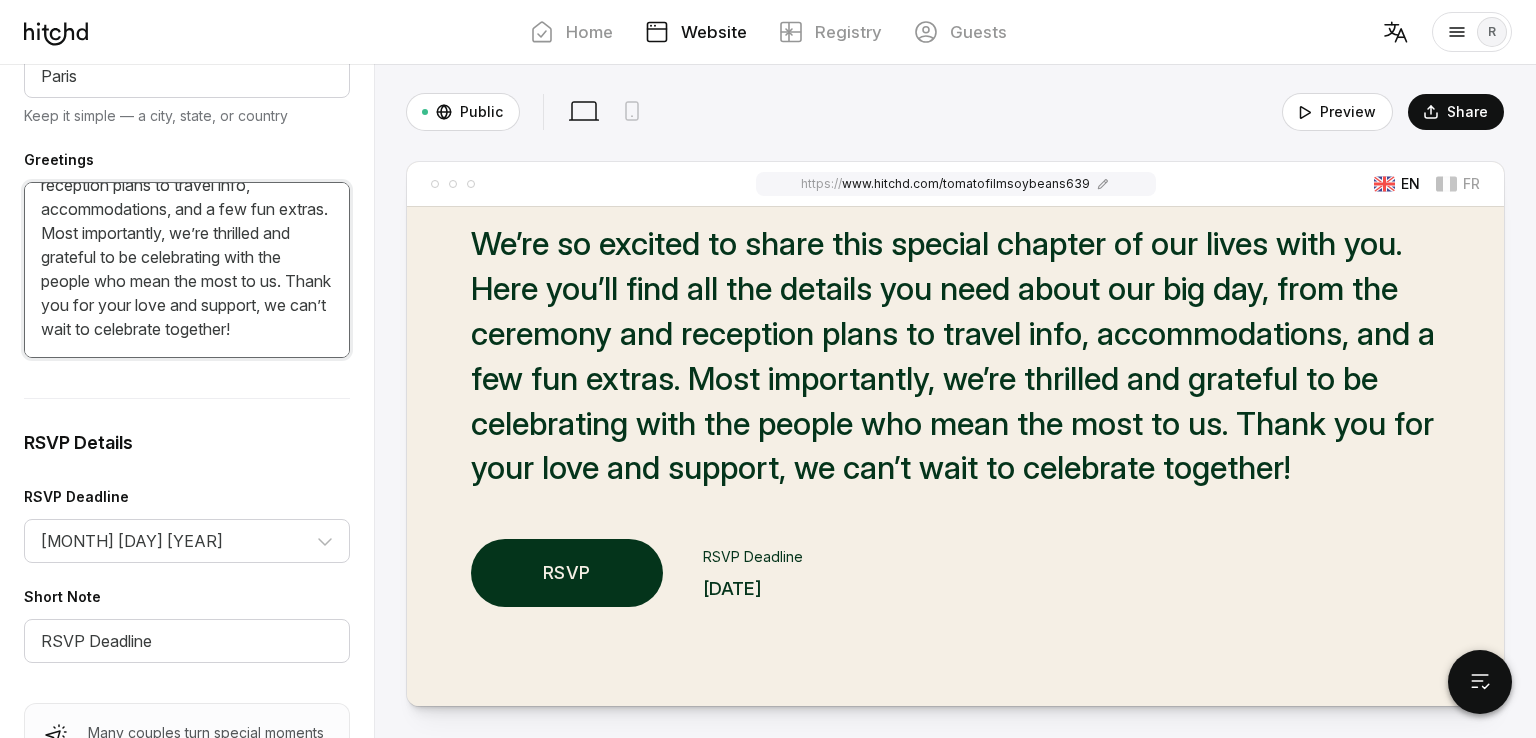 scroll, scrollTop: 786, scrollLeft: 0, axis: vertical 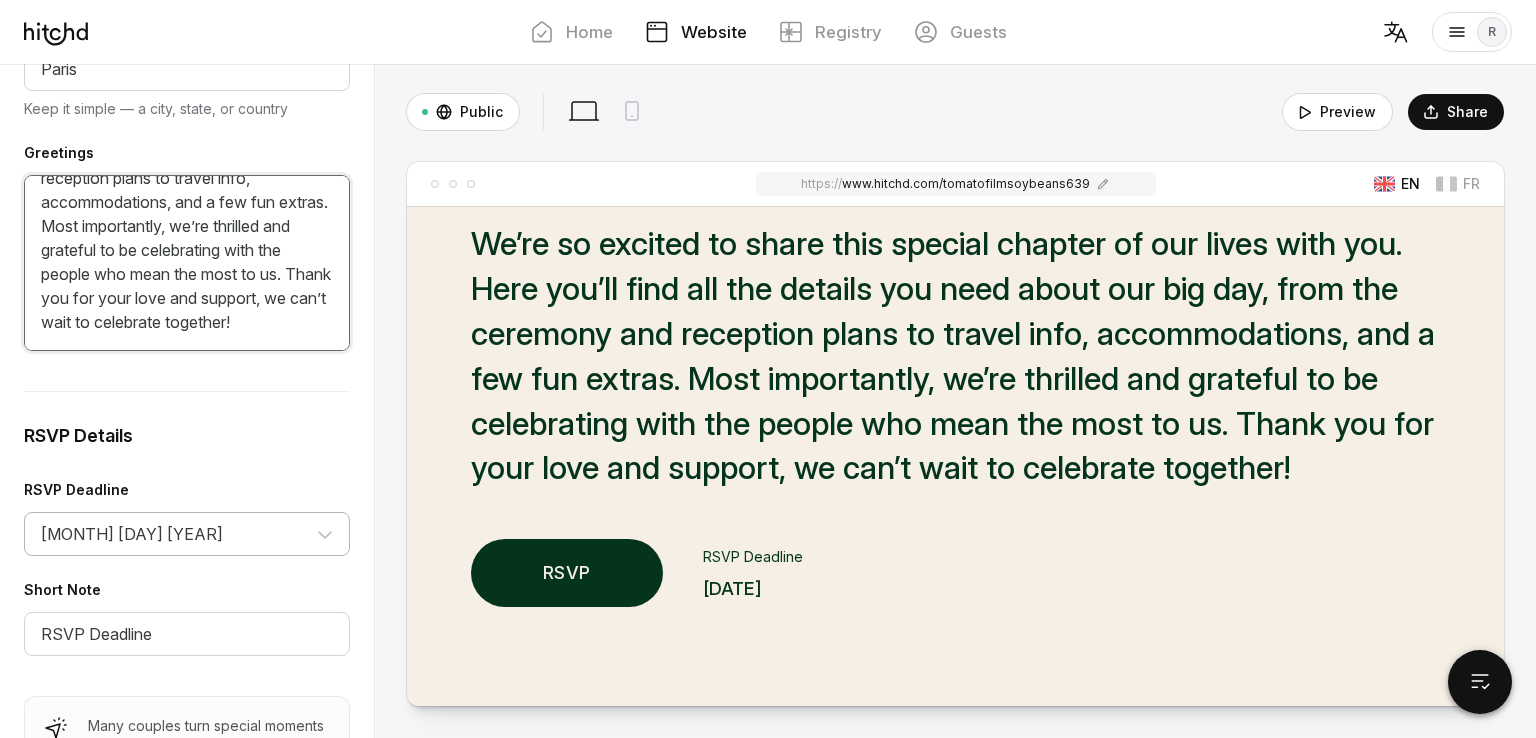 type on "We’re so excited to share this special chapter of our lives with you. Here you’ll find all the details you need about our big day, from the ceremony and reception plans to travel info, accommodations, and a few fun extras. Most importantly, we’re thrilled and grateful to be celebrating with the people who mean the most to us. Thank you for your love and support, we can’t wait to celebrate together!" 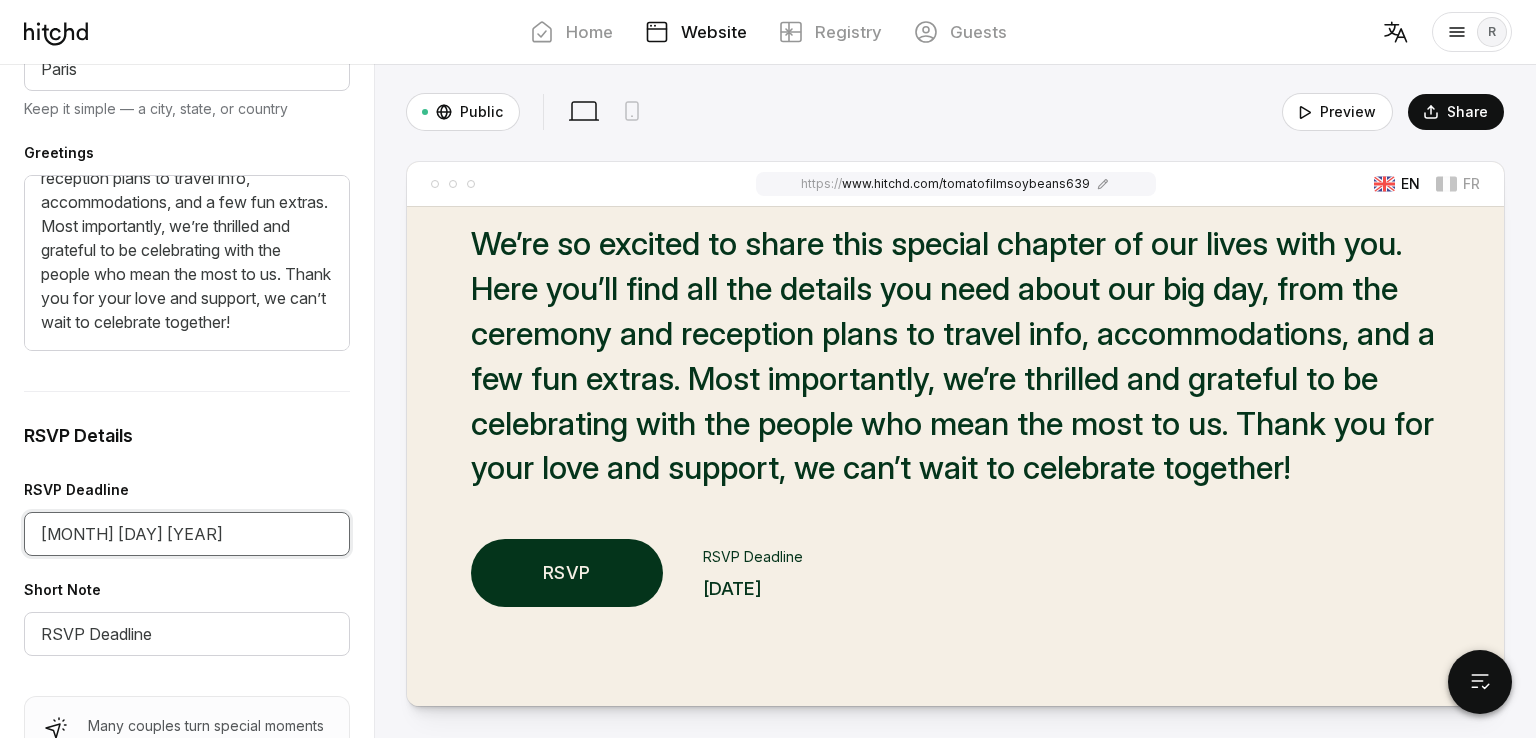 click on "[MONTH] [DAY] [YEAR]" at bounding box center (187, 534) 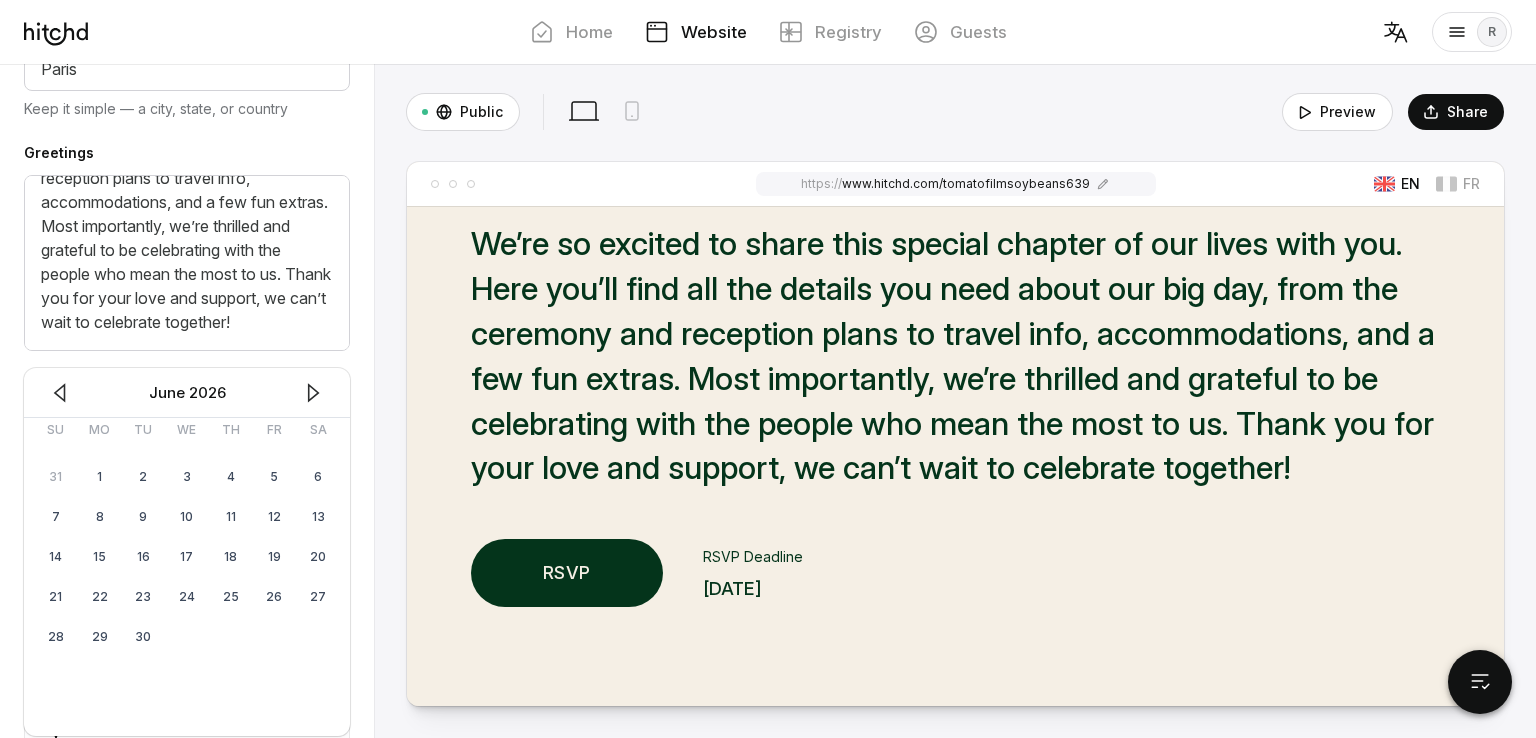 click at bounding box center [60, 393] 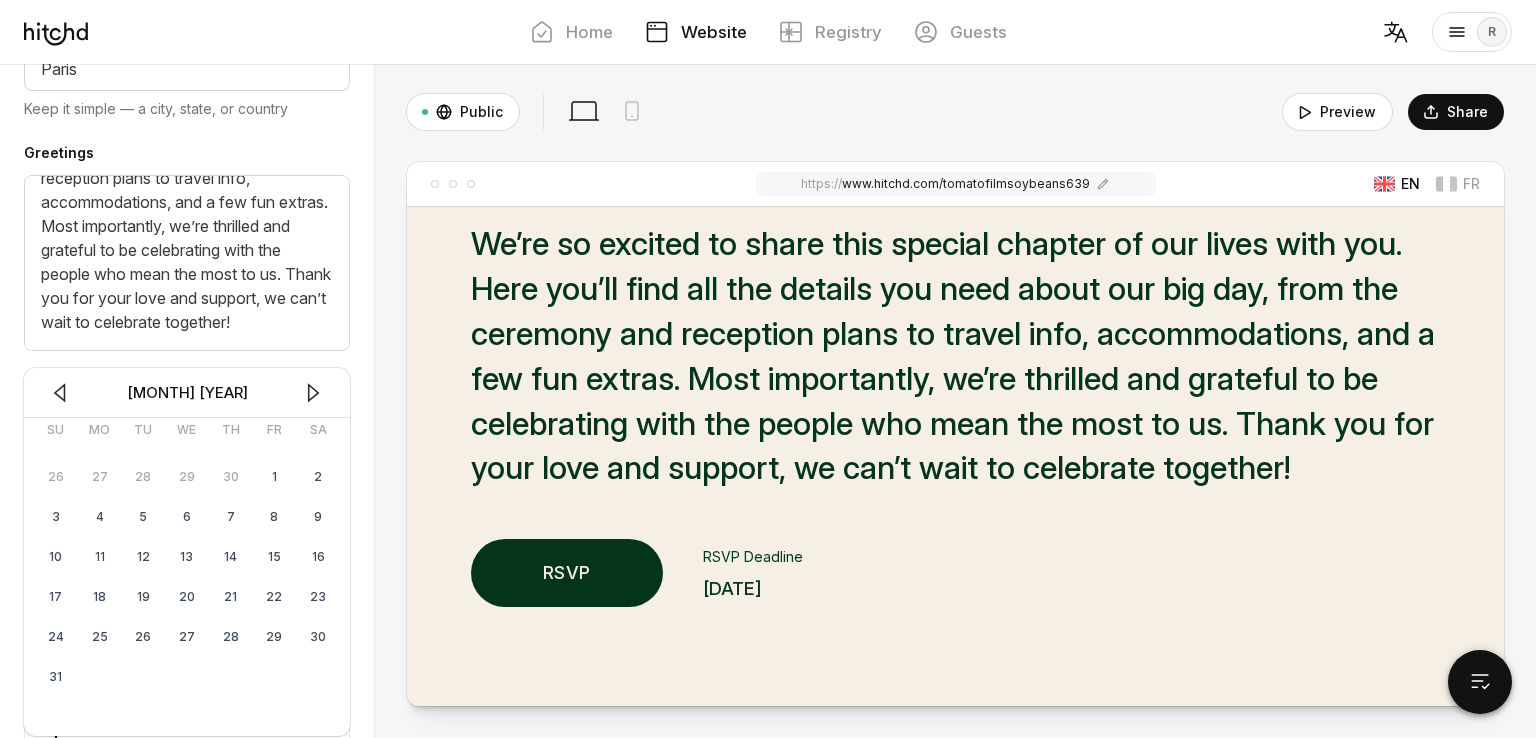 click at bounding box center [60, 393] 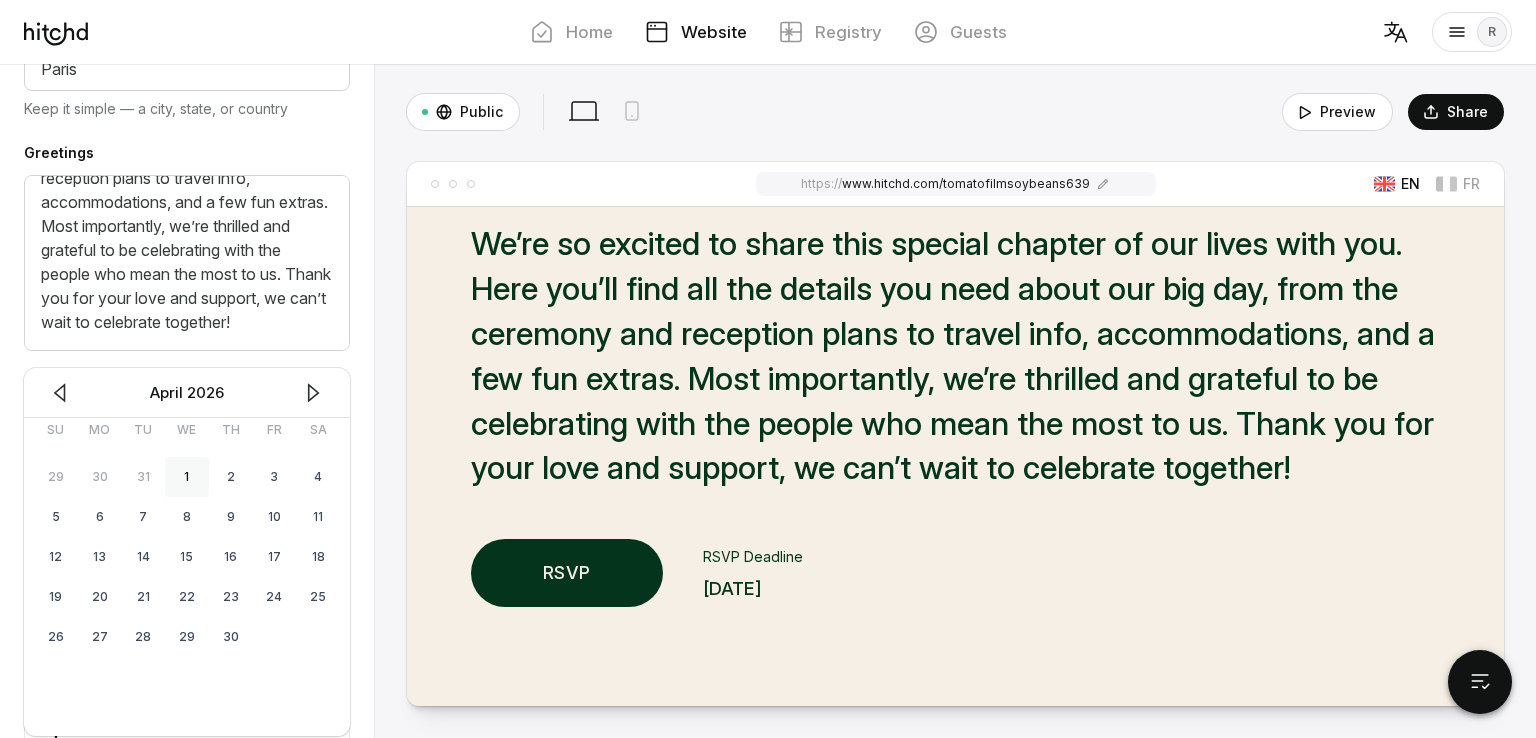 click on "1" at bounding box center (187, 477) 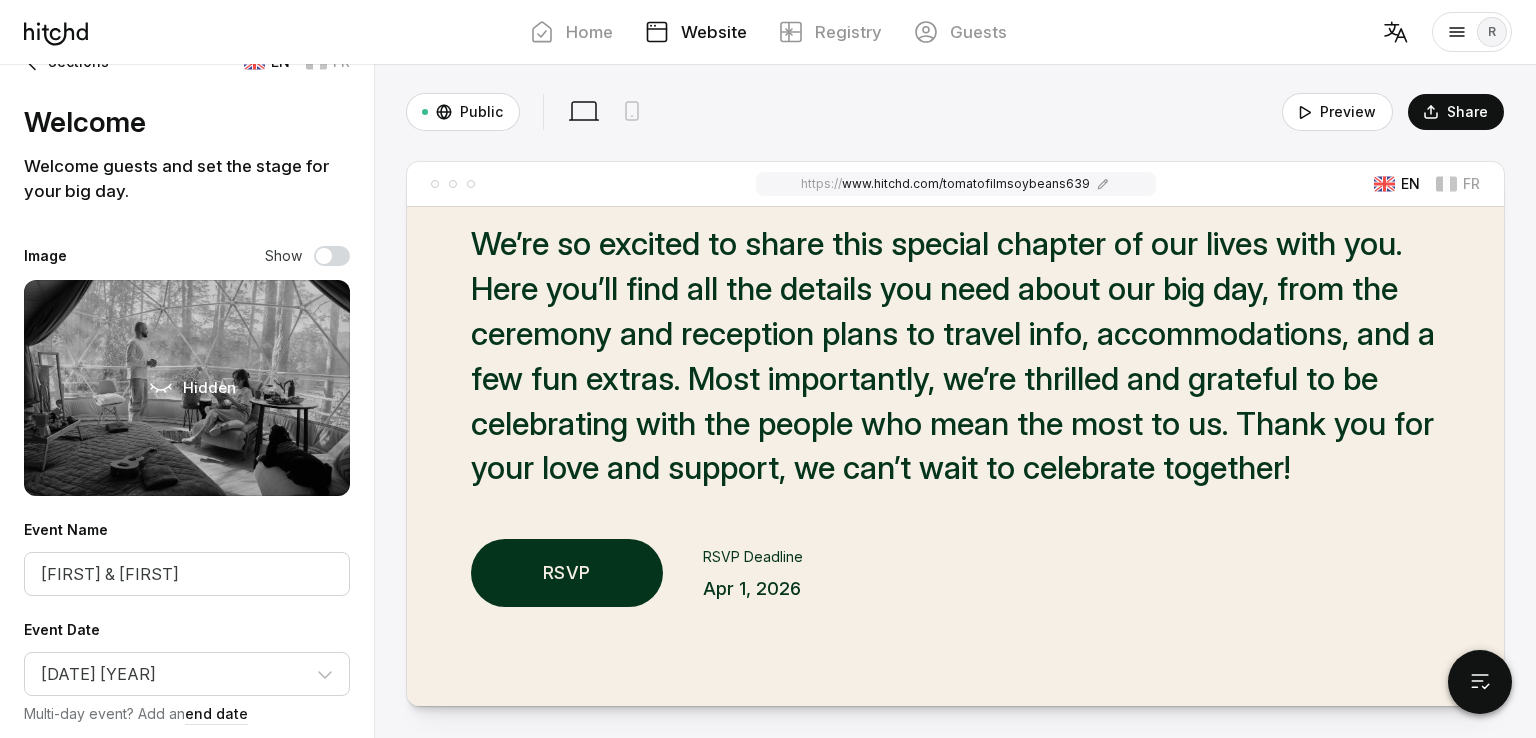 scroll, scrollTop: 0, scrollLeft: 0, axis: both 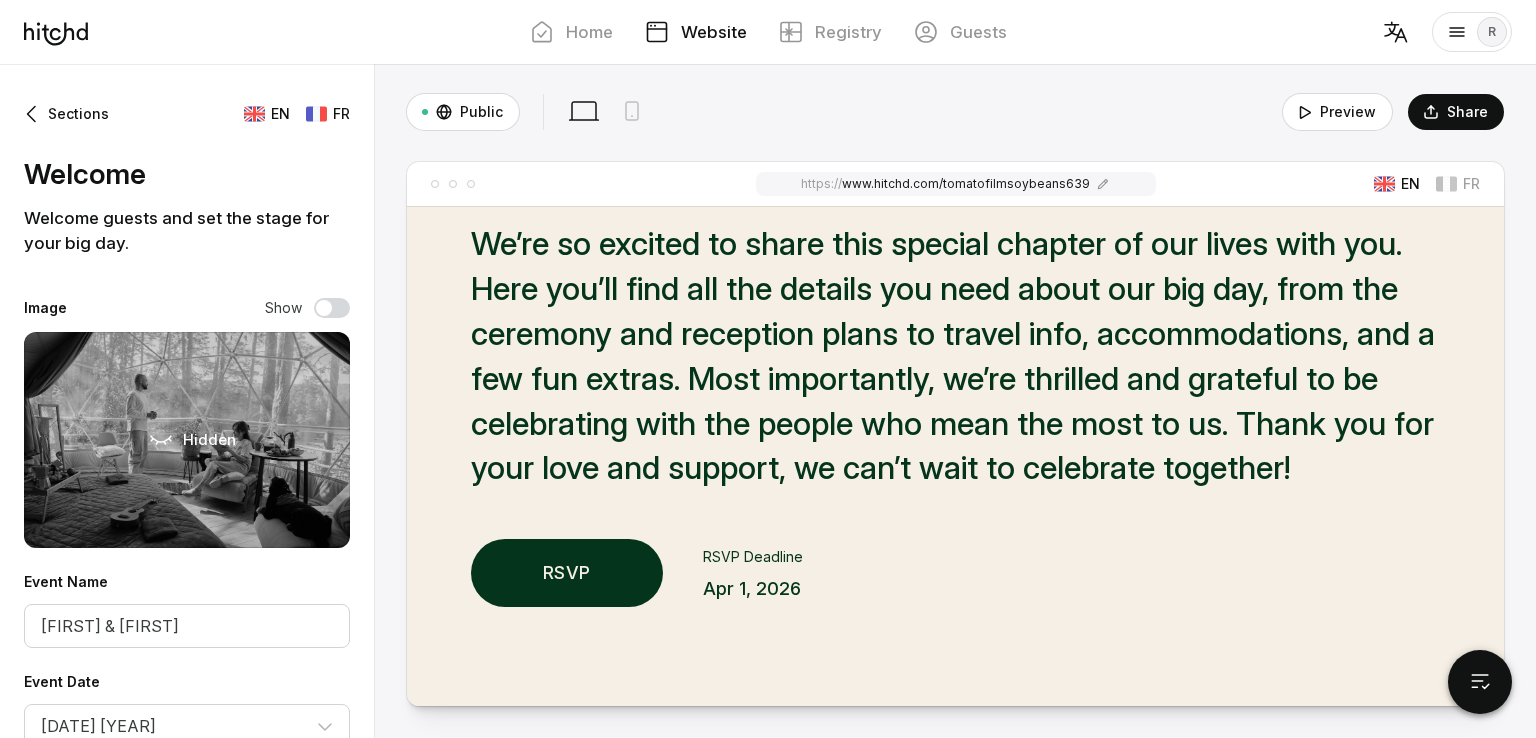 click at bounding box center (257, 114) 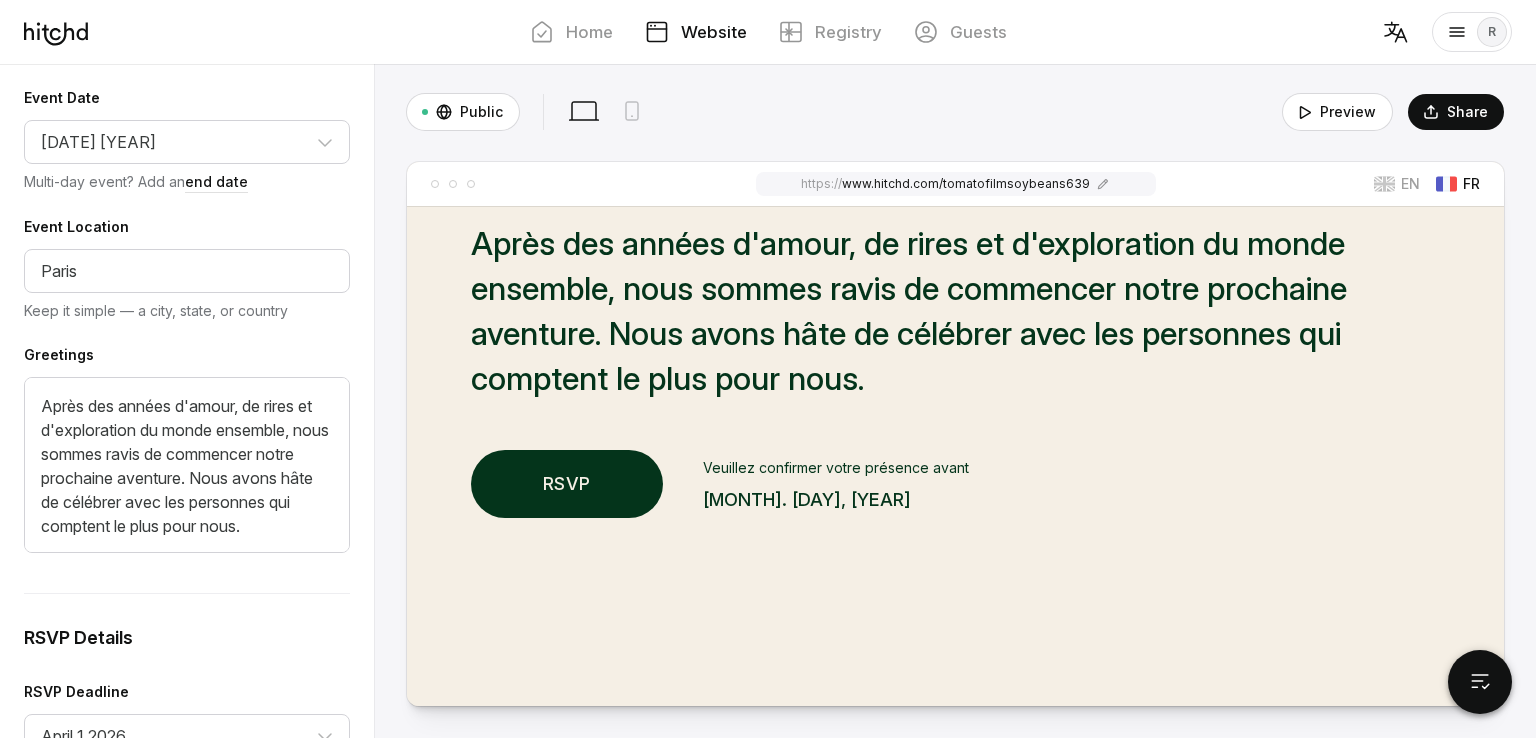 scroll, scrollTop: 584, scrollLeft: 0, axis: vertical 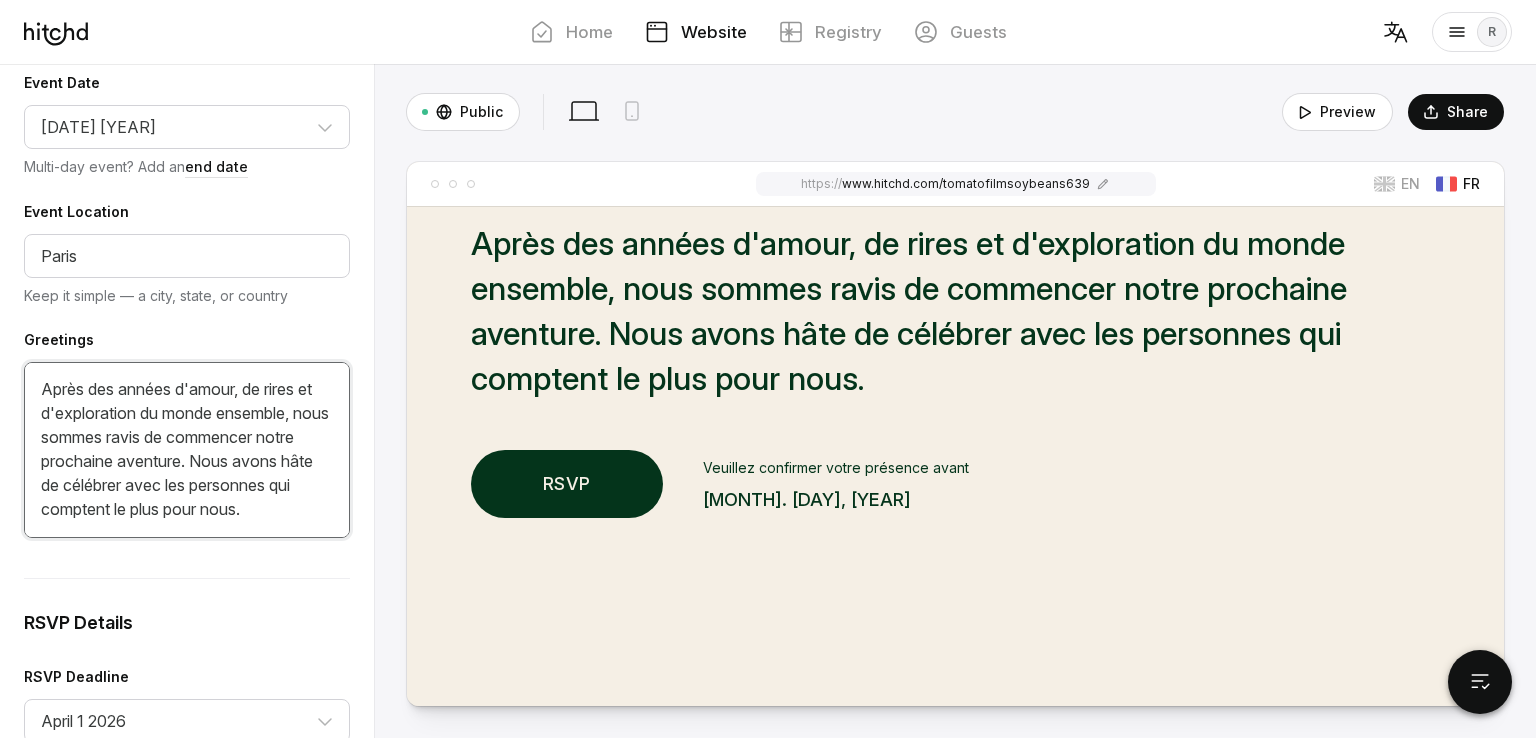 click on "Après des années d'amour, de rires et d'exploration du monde ensemble, nous sommes ravis de commencer notre prochaine aventure. Nous avons hâte de célébrer avec les personnes qui comptent le plus pour nous." at bounding box center [187, 450] 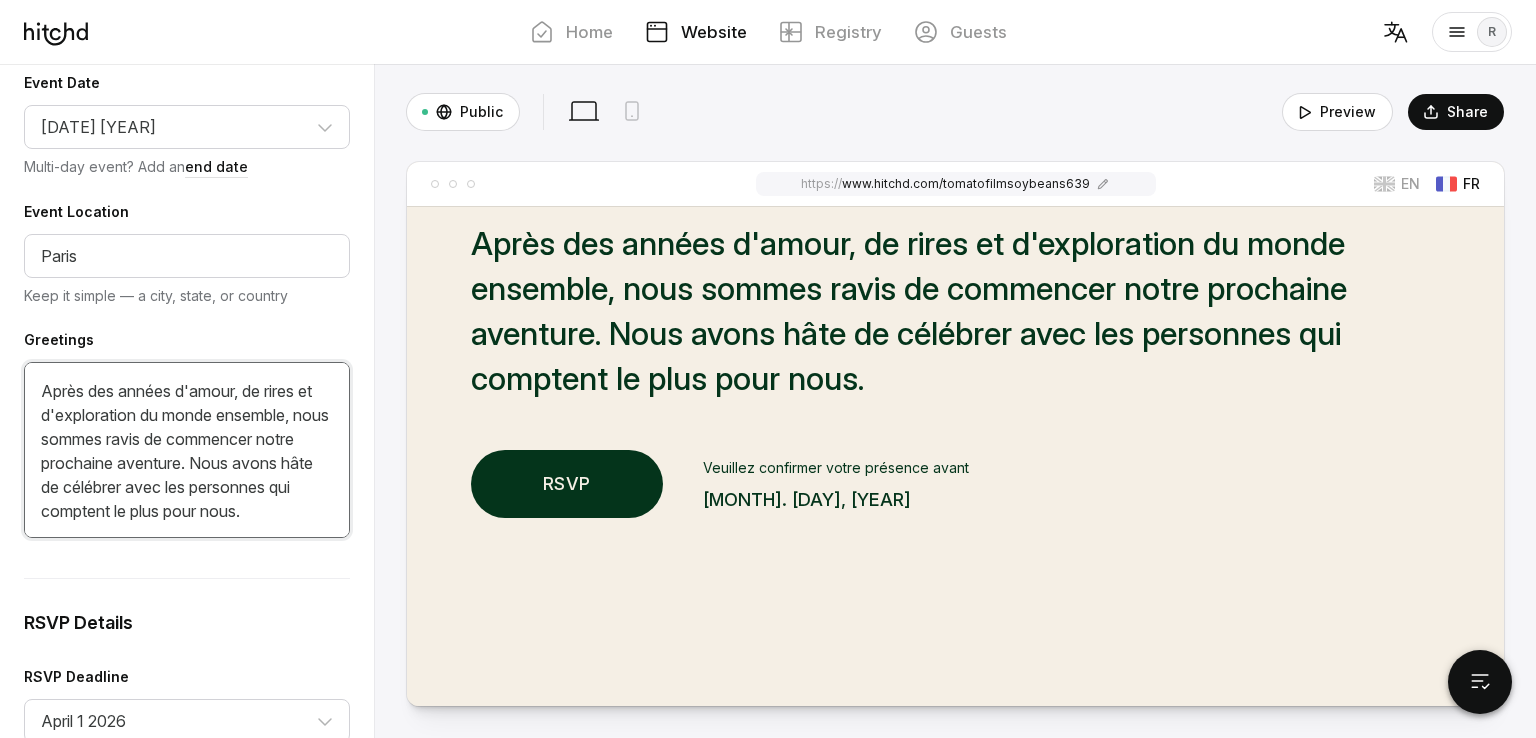 drag, startPoint x: 278, startPoint y: 500, endPoint x: 0, endPoint y: 360, distance: 311.26193 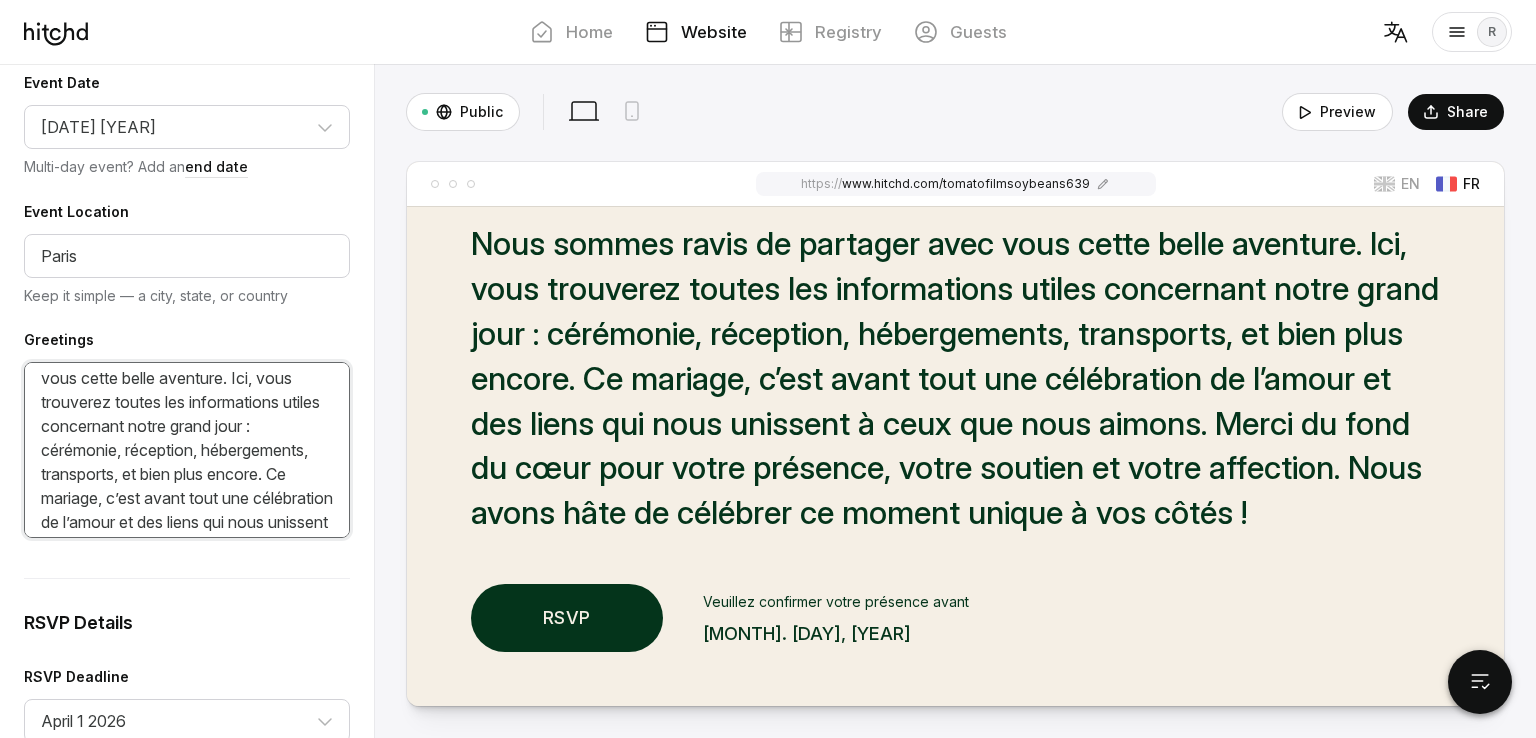 scroll, scrollTop: 0, scrollLeft: 0, axis: both 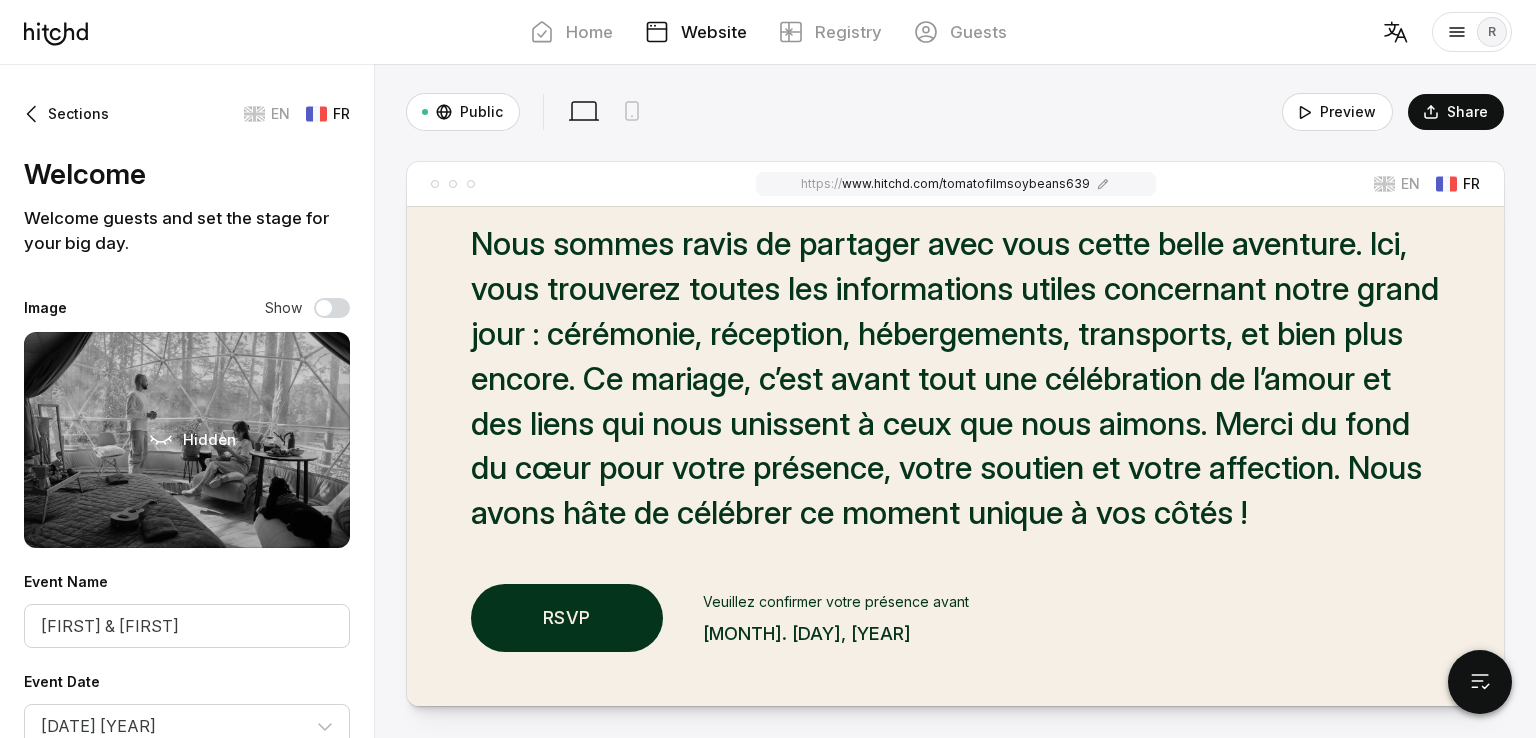 type on "Nous sommes ravis de partager avec vous cette belle aventure. Ici, vous trouverez toutes les informations utiles concernant notre grand jour : cérémonie, réception, hébergements, transports, et bien plus encore. Ce mariage, c’est avant tout une célébration de l’amour et des liens qui nous unissent à ceux que nous aimons. Merci du fond du cœur pour votre présence, votre soutien et votre affection. Nous avons hâte de célébrer ce moment unique à vos côtés !" 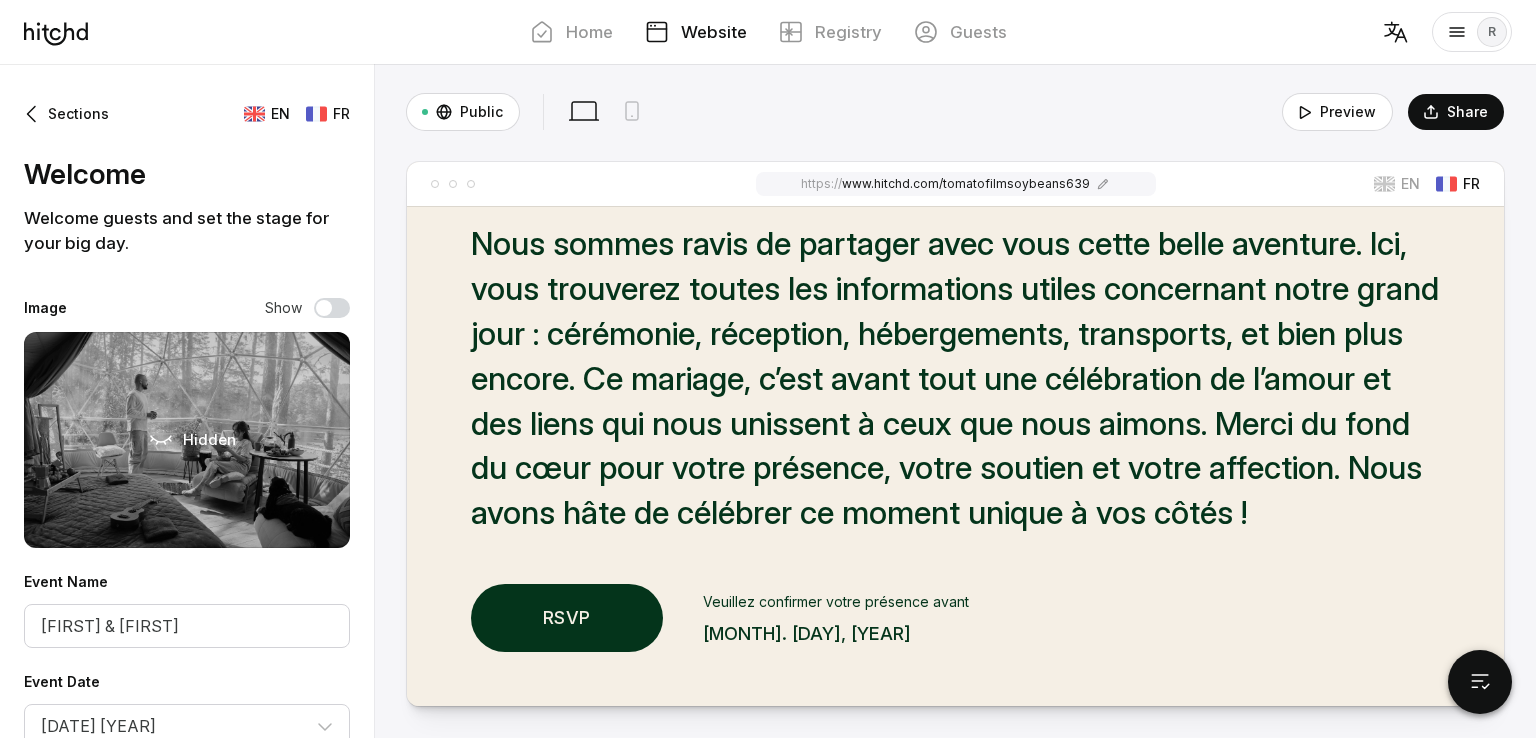 click on "EN" at bounding box center (280, 114) 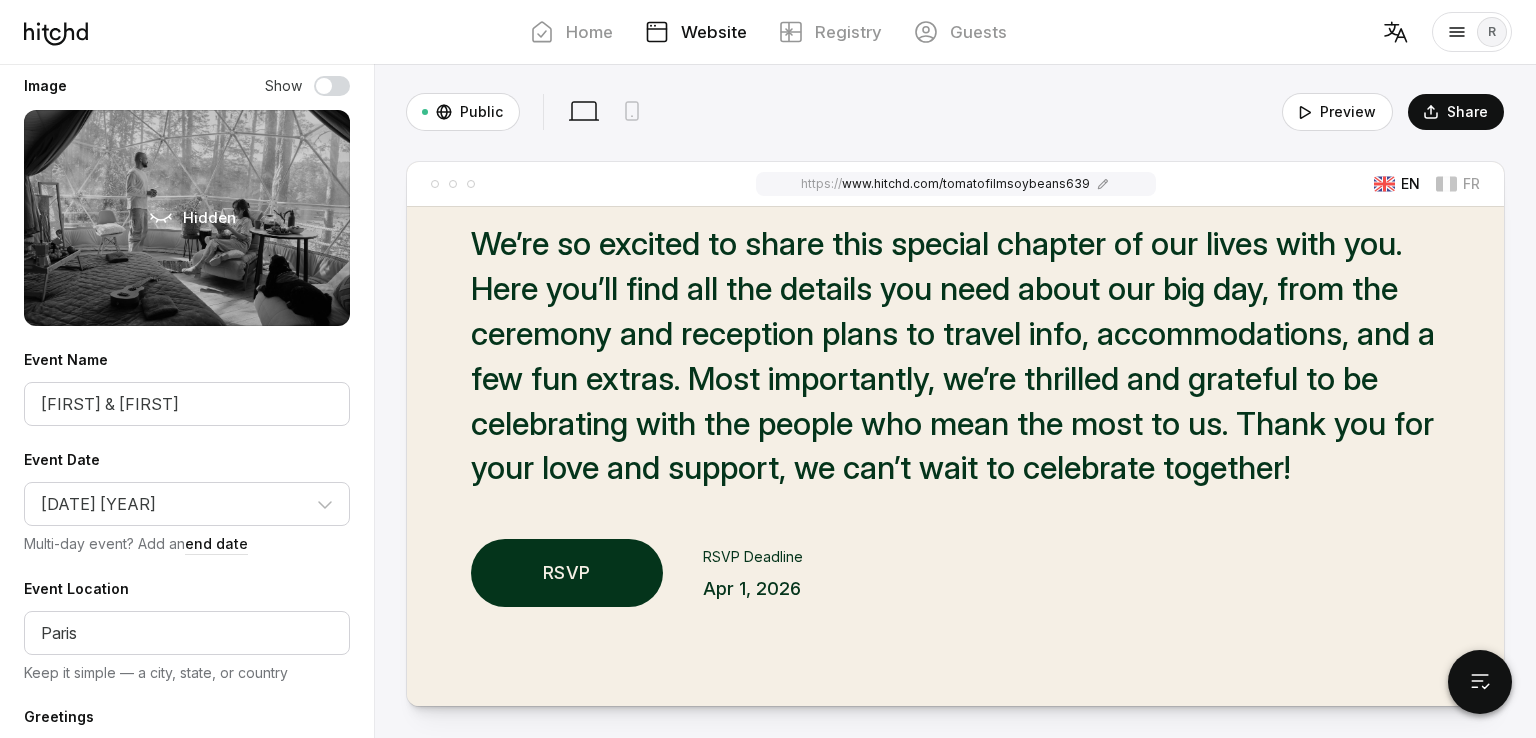 scroll, scrollTop: 0, scrollLeft: 0, axis: both 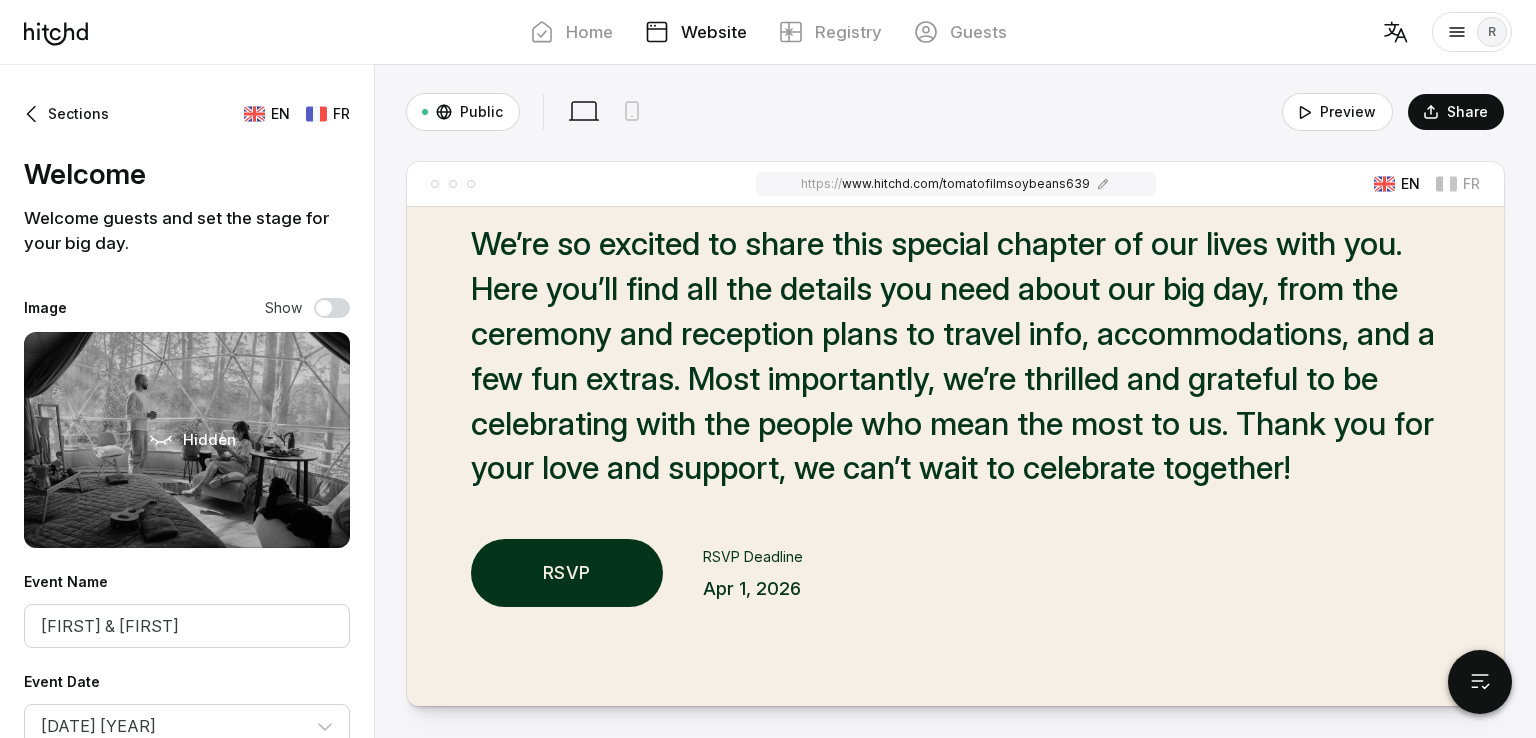 click at bounding box center (257, 114) 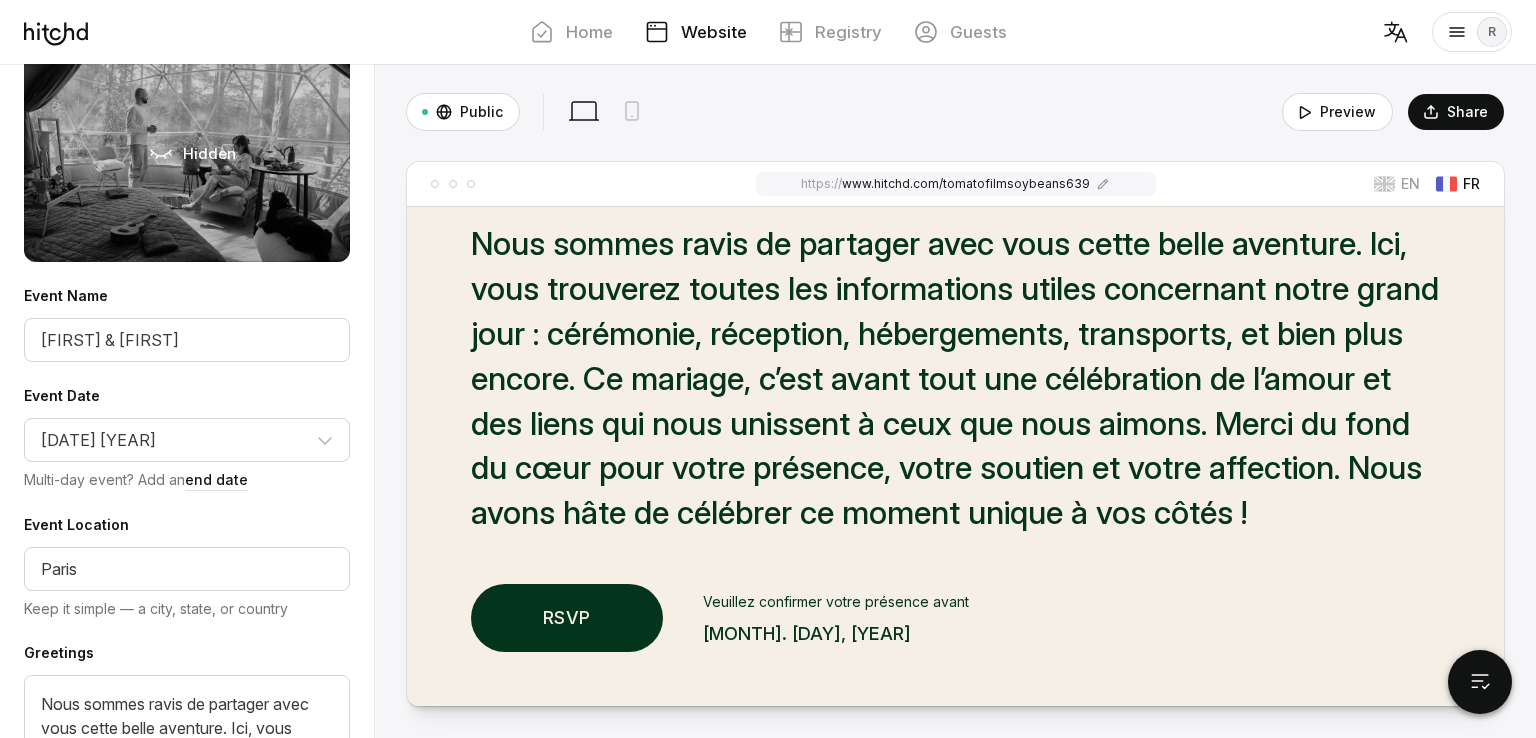 scroll, scrollTop: 0, scrollLeft: 0, axis: both 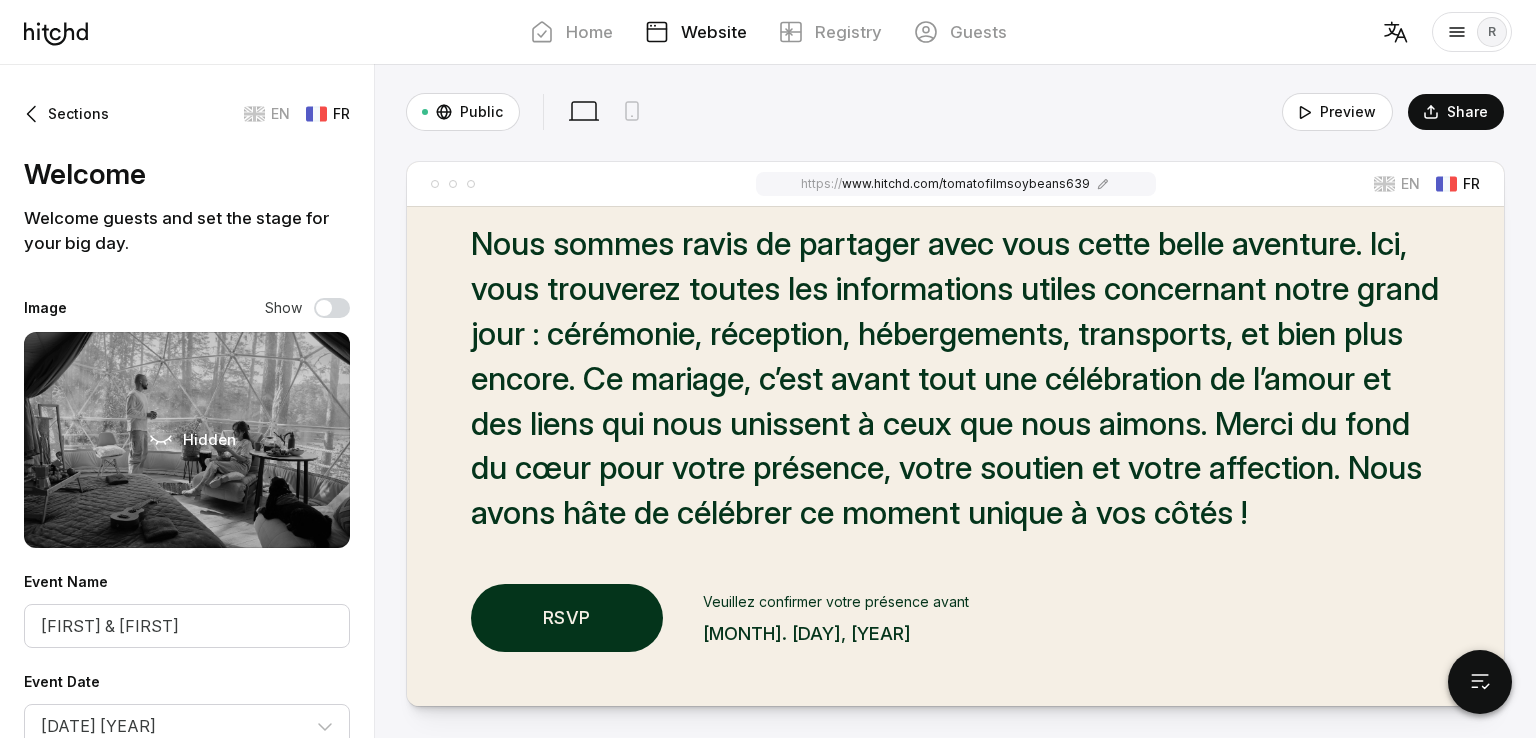 click on "EN
FR" at bounding box center (297, 114) 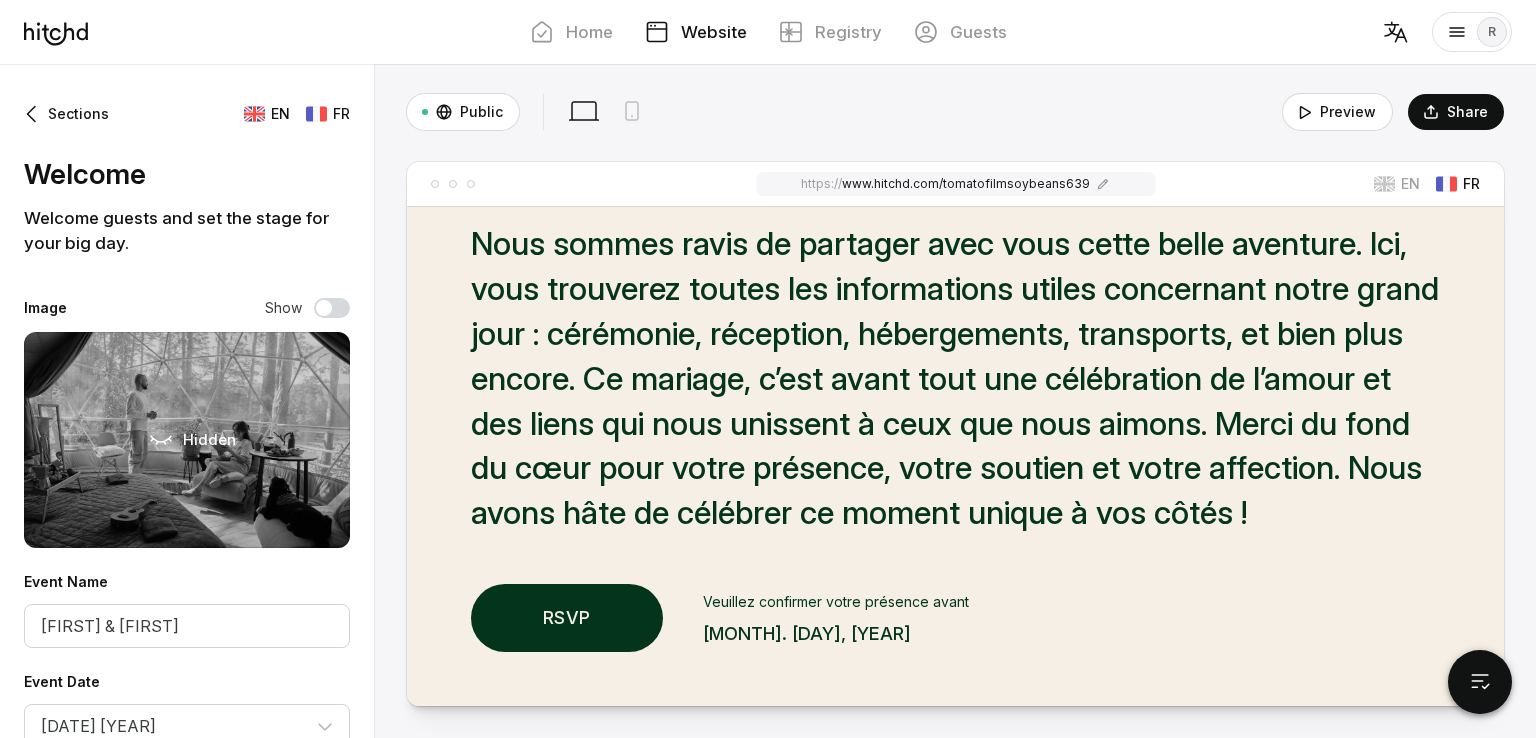 click at bounding box center [257, 114] 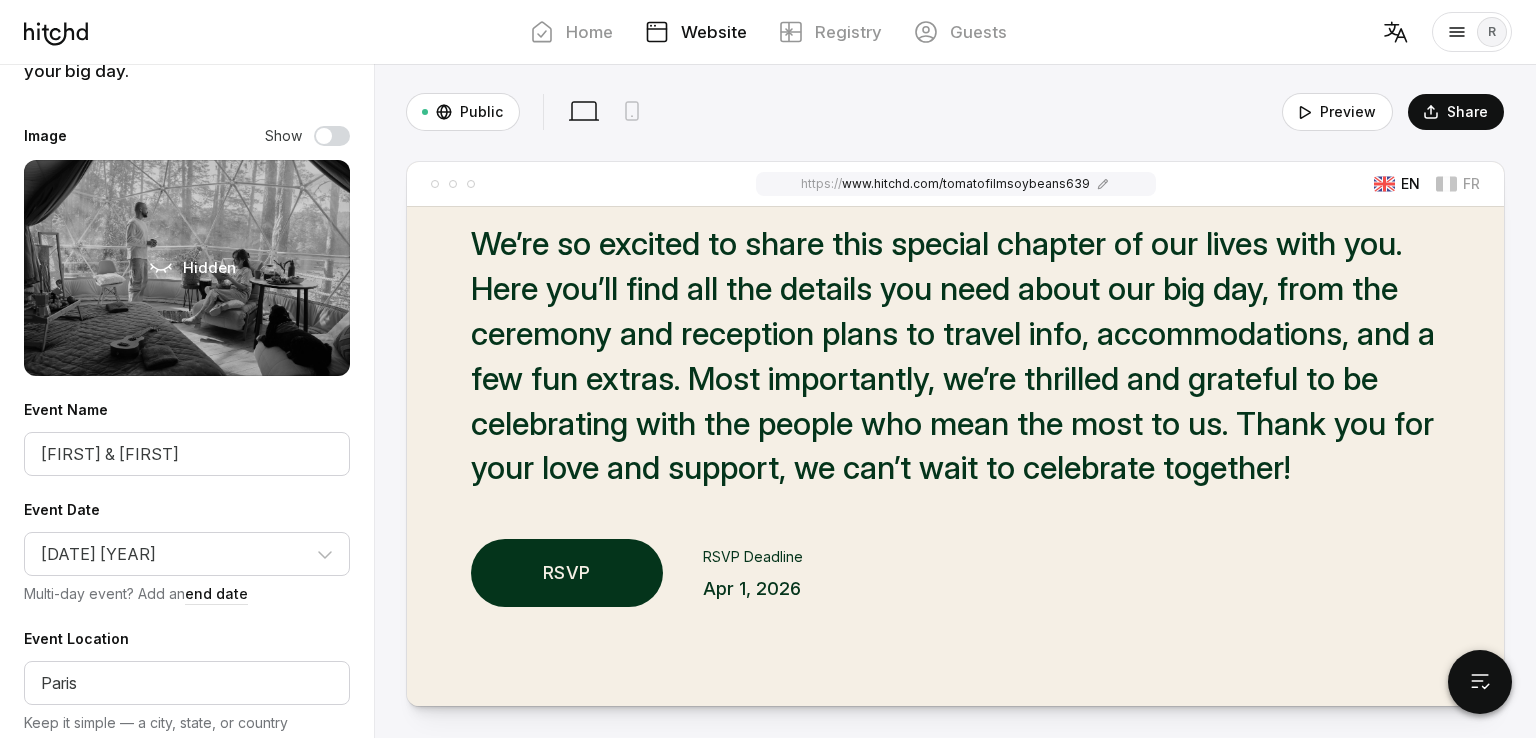 scroll, scrollTop: 0, scrollLeft: 0, axis: both 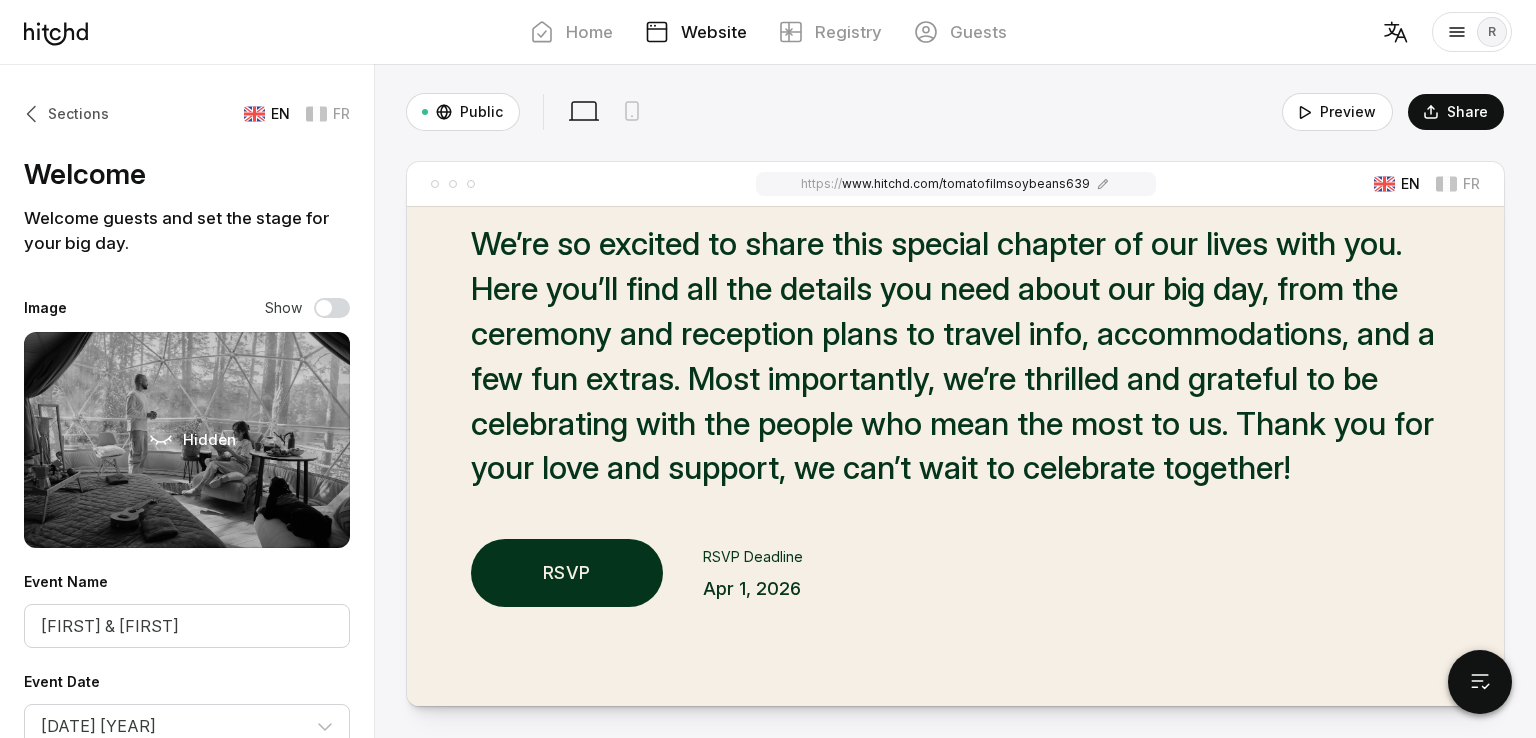 click on "Sections" at bounding box center (66, 114) 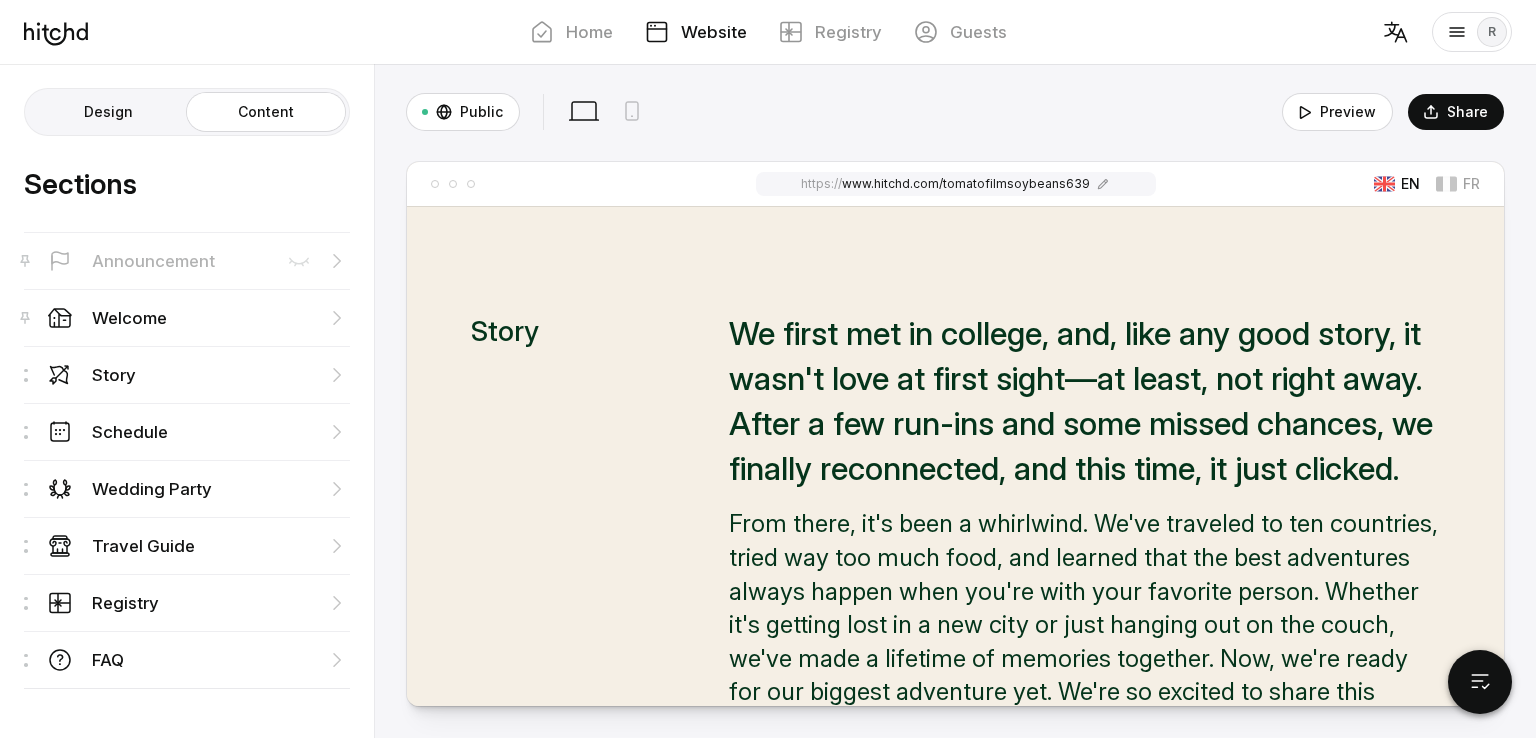 scroll, scrollTop: 876, scrollLeft: 0, axis: vertical 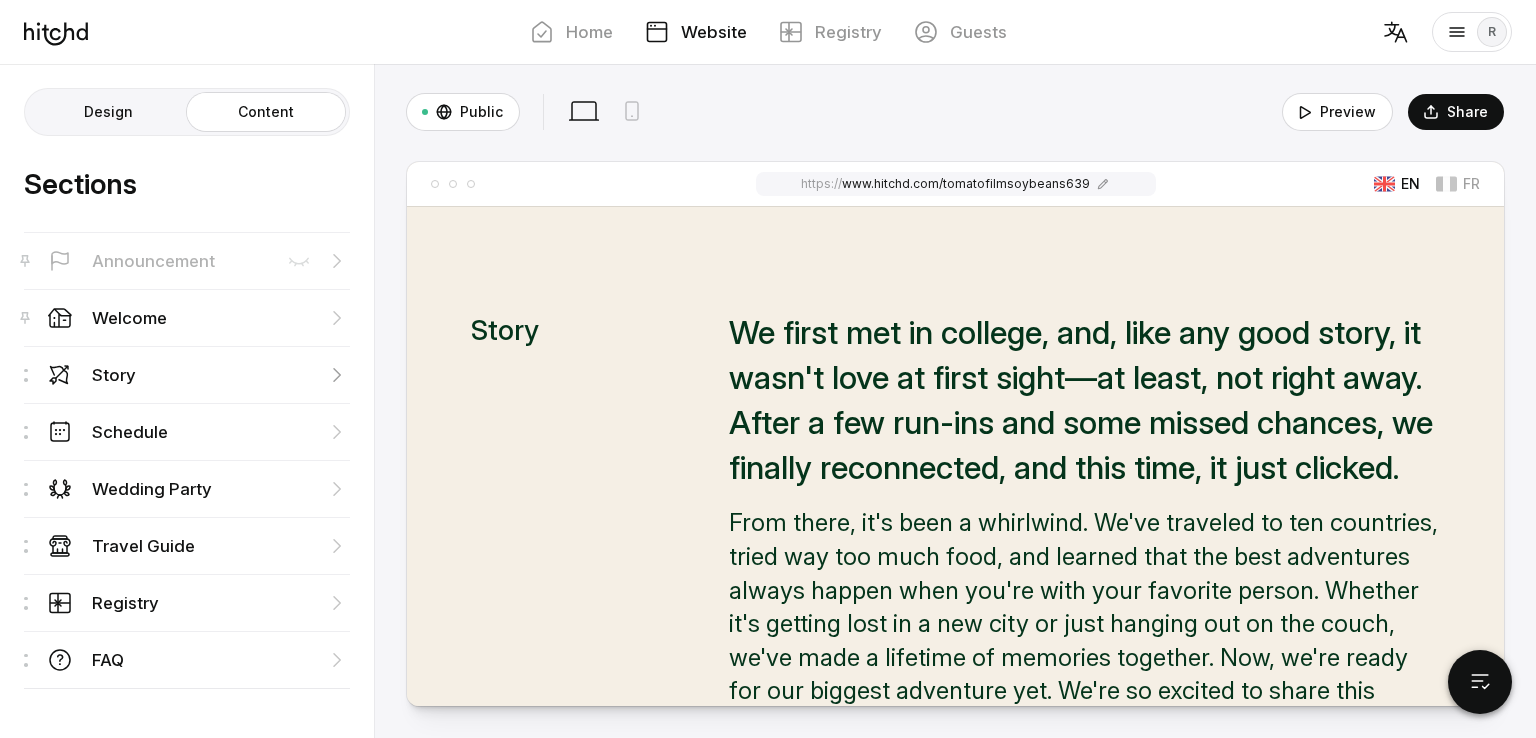 click at bounding box center (337, 375) 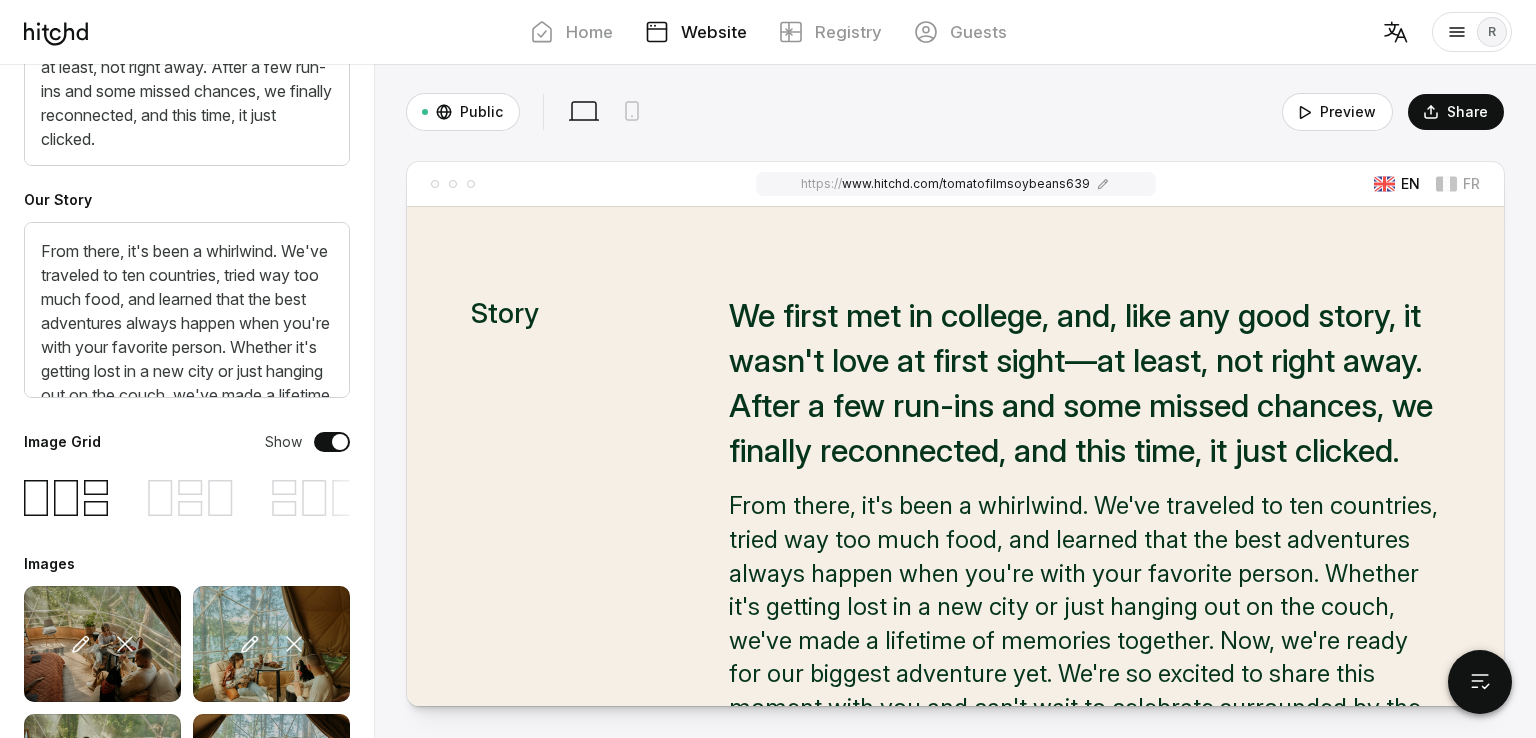 scroll, scrollTop: 338, scrollLeft: 0, axis: vertical 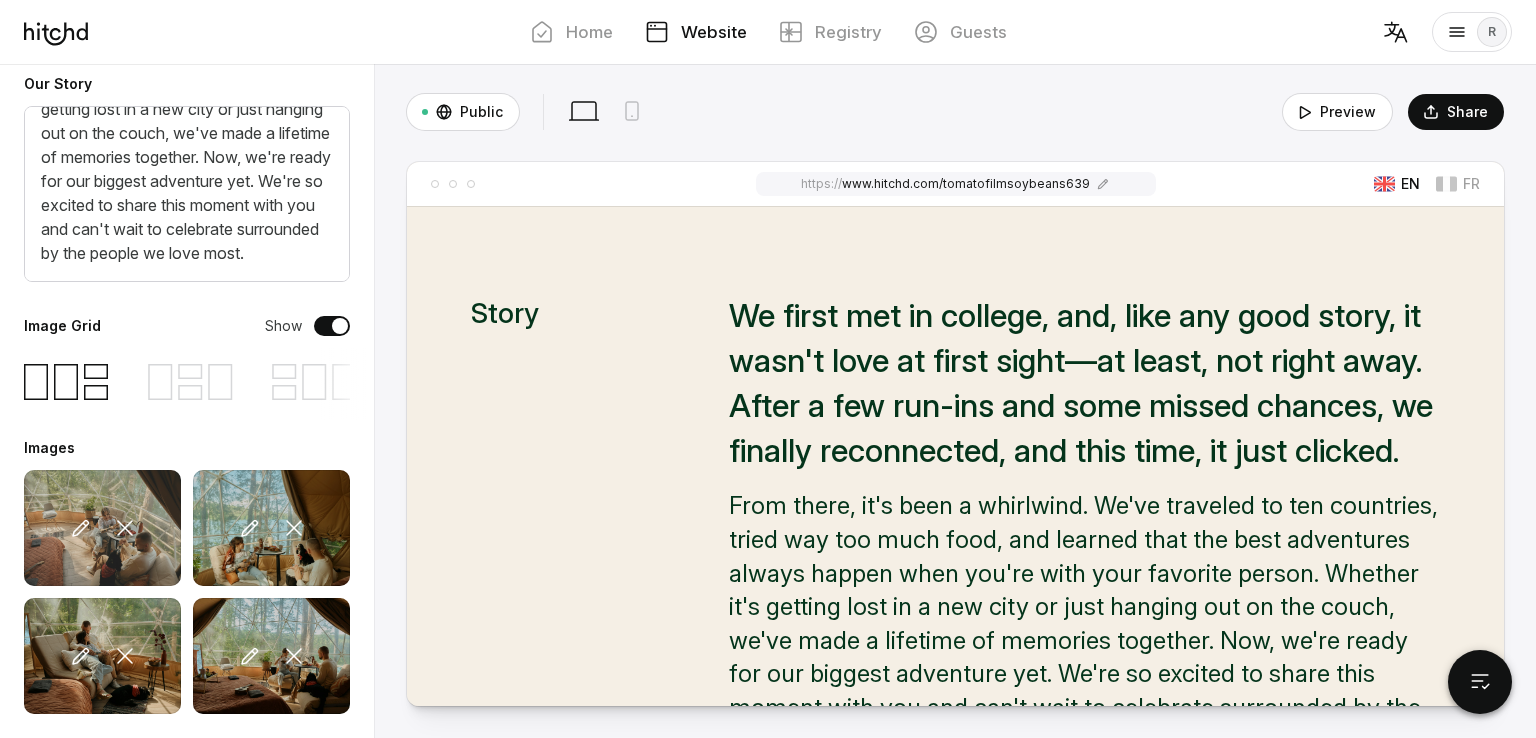 click at bounding box center (125, 528) 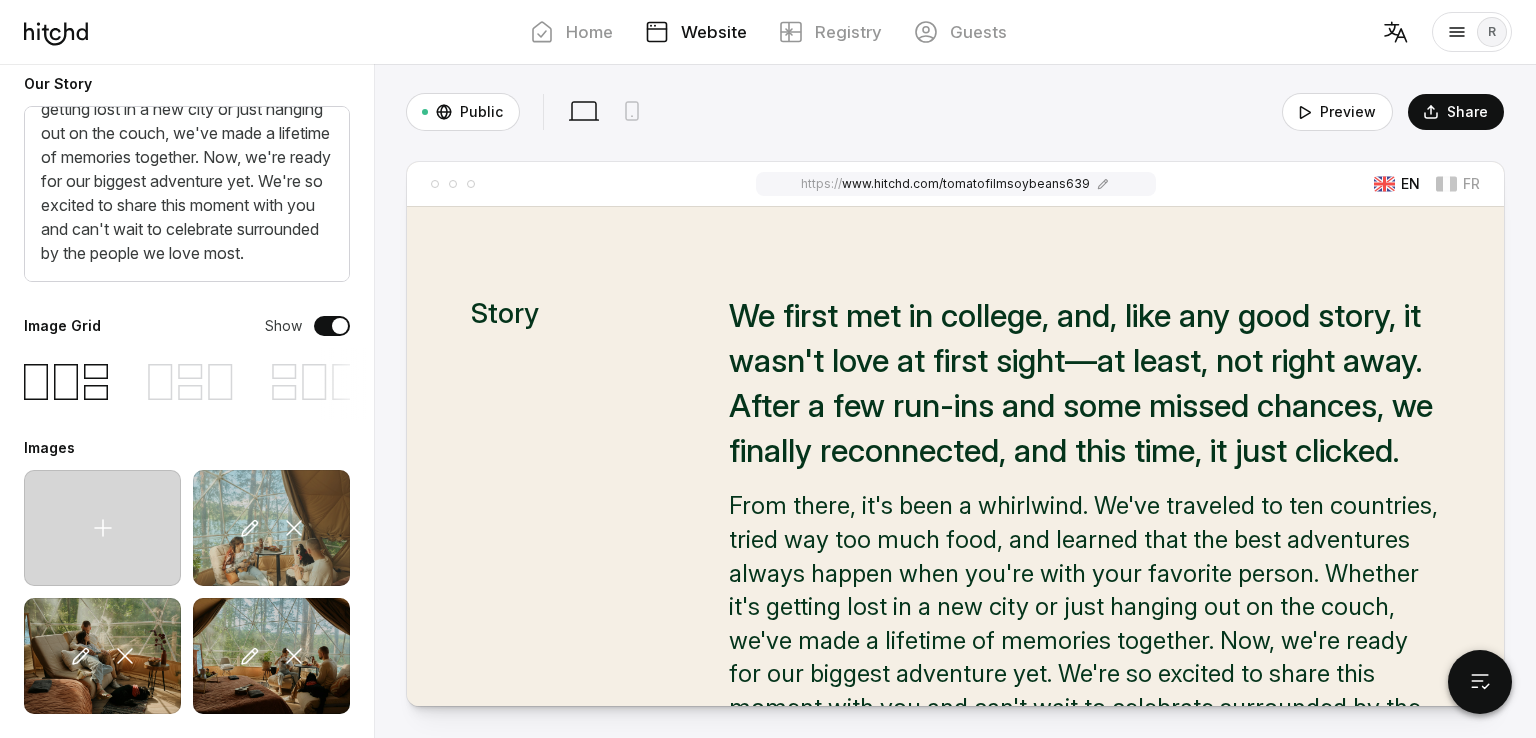 click at bounding box center [294, 528] 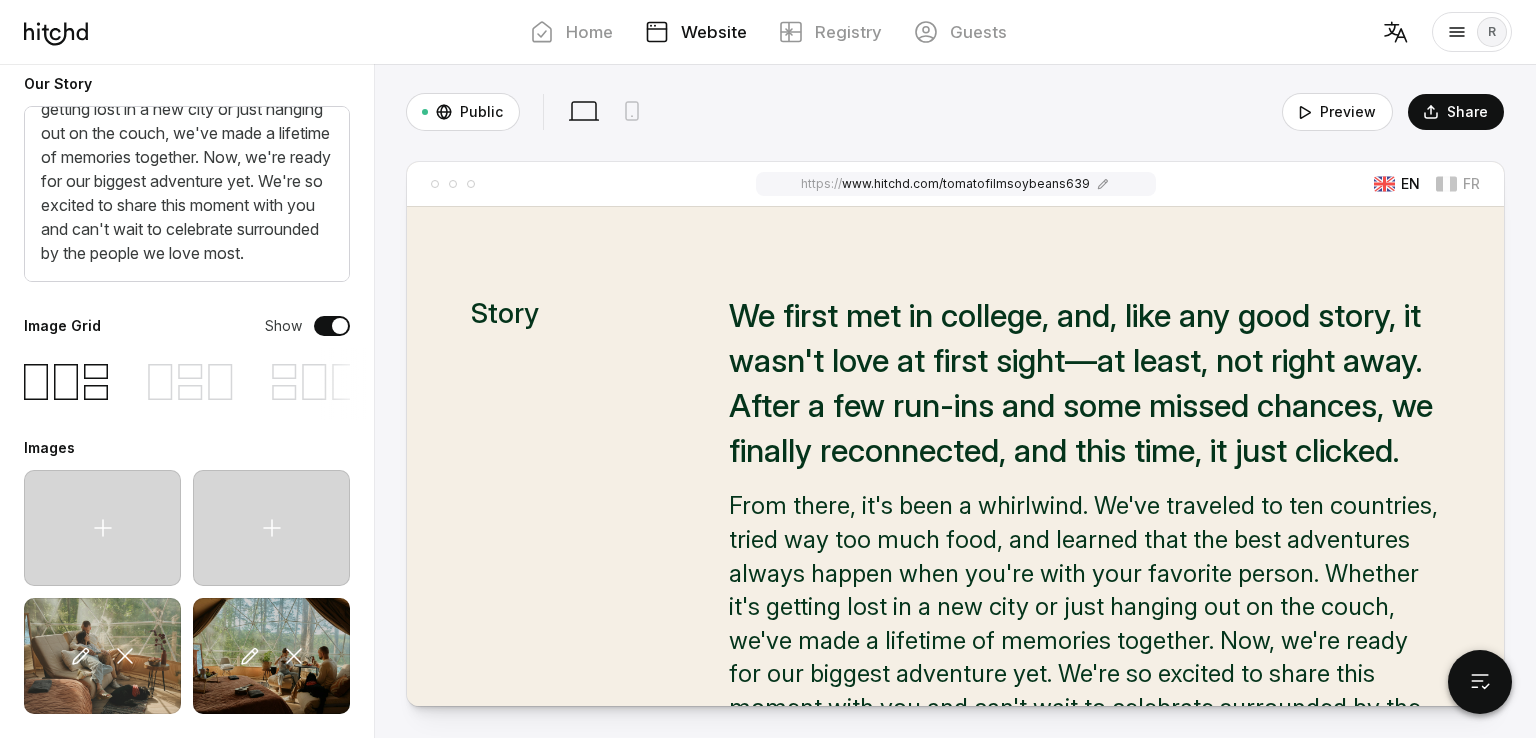click at bounding box center (125, 656) 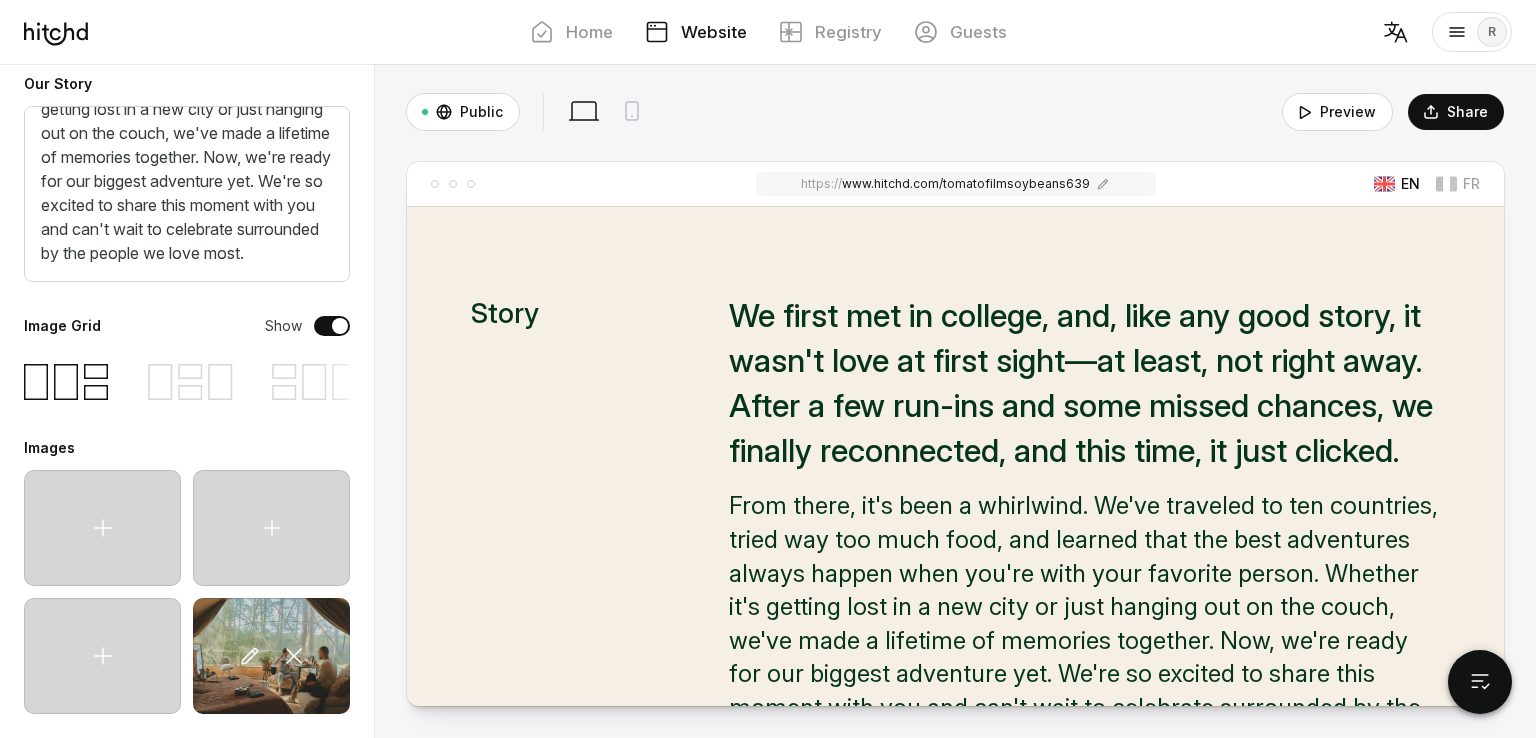 click at bounding box center (294, 656) 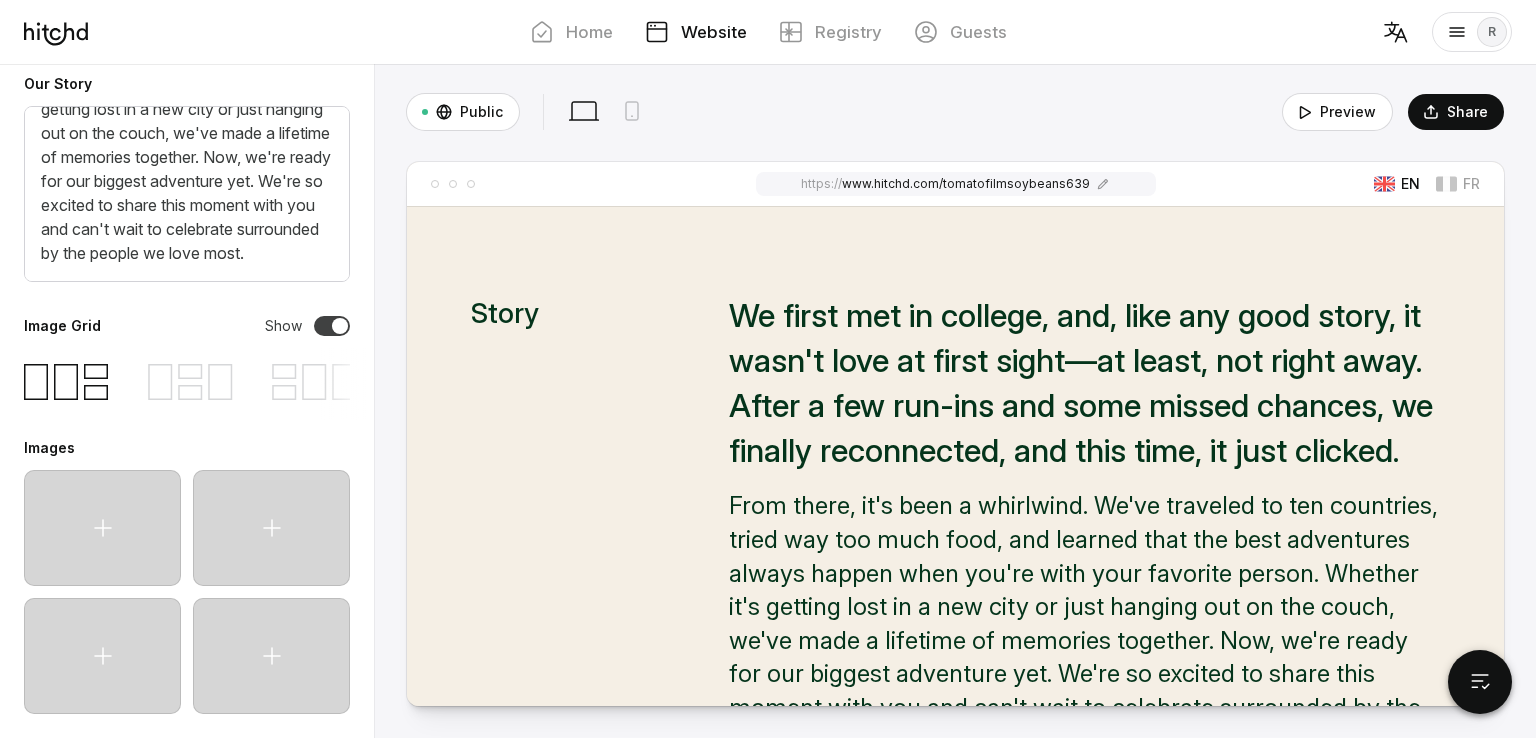 click at bounding box center [332, 326] 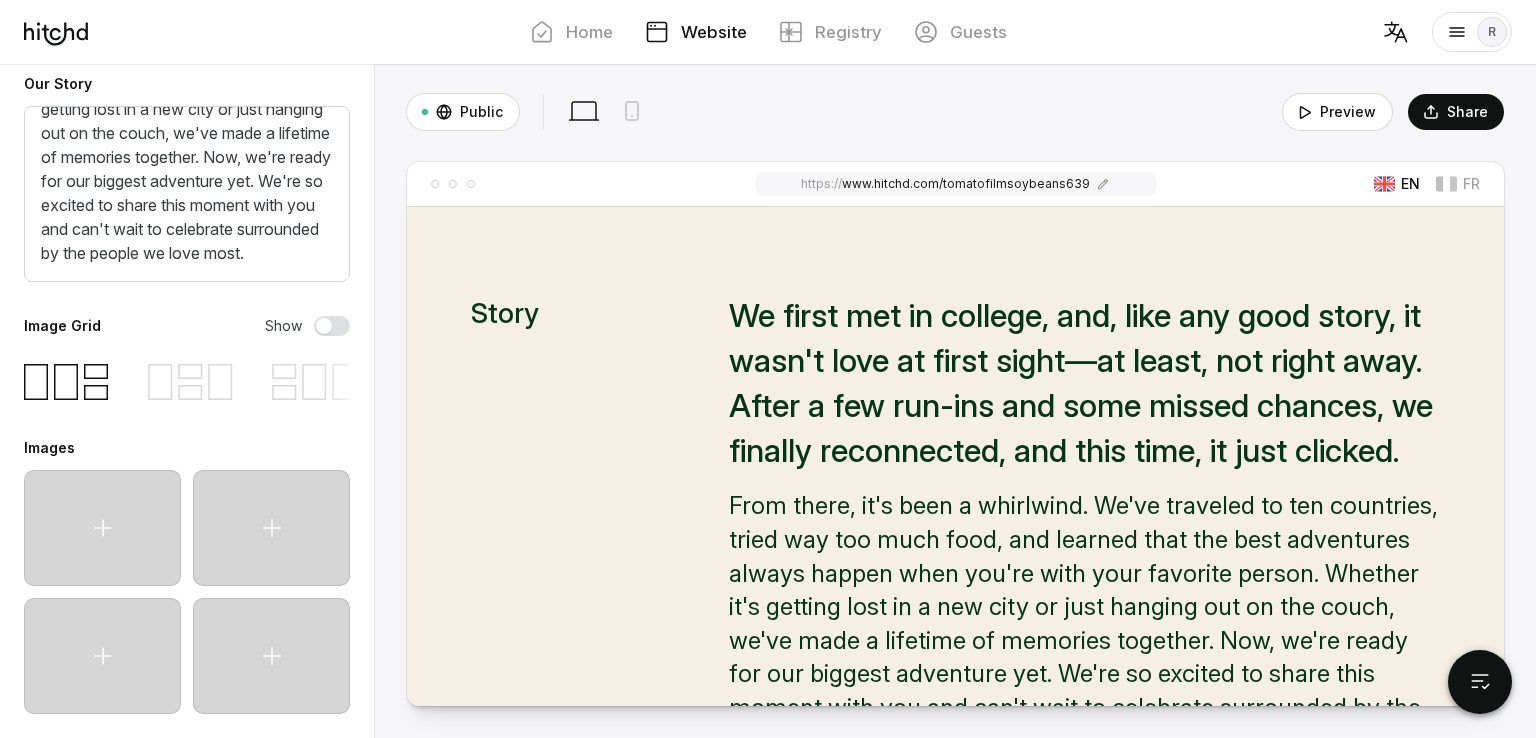 scroll, scrollTop: 225, scrollLeft: 0, axis: vertical 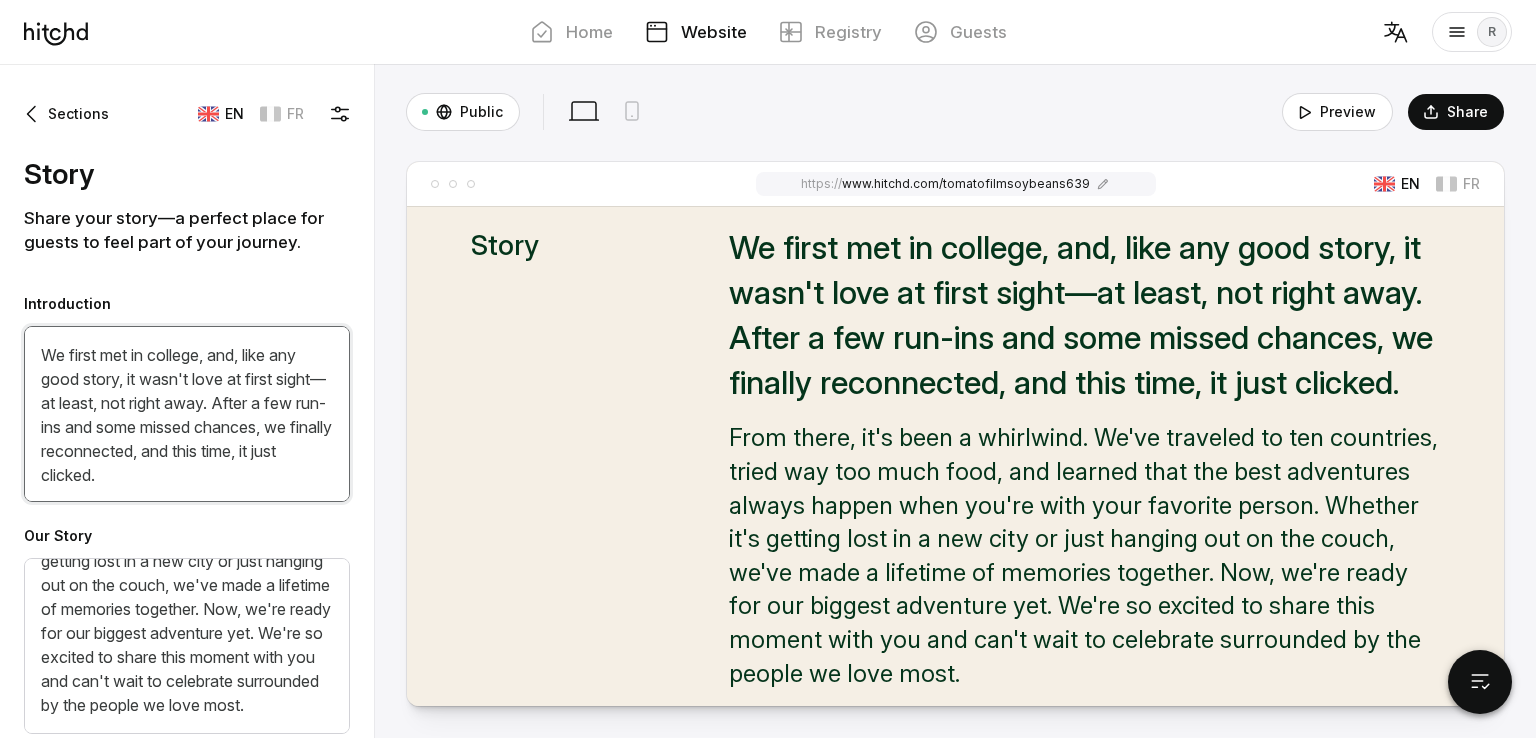 click on "We first met in college, and, like any good story, it wasn't love at first sight—at least, not right away. After a few run-ins and some missed chances, we finally reconnected, and this time, it just clicked." at bounding box center (187, 414) 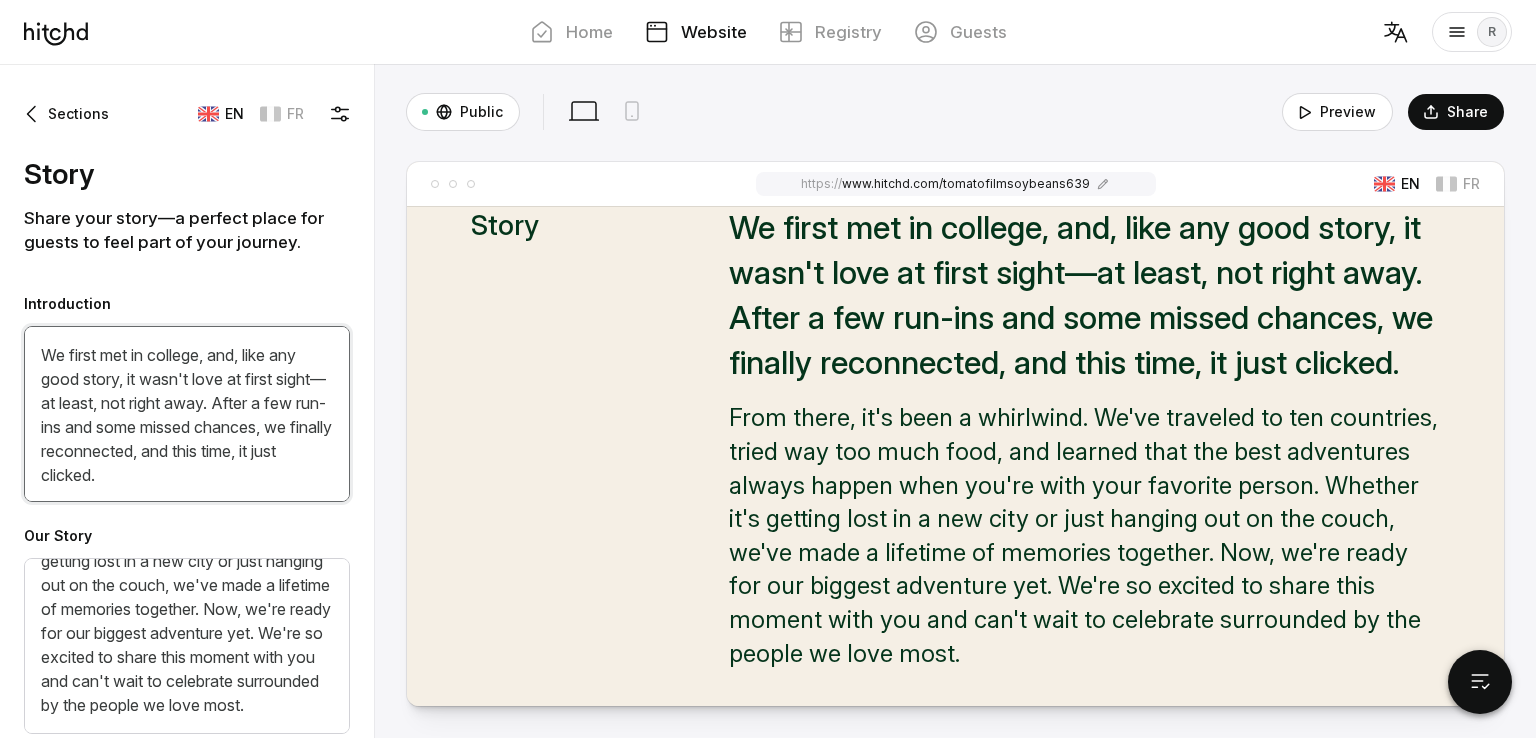 click on "We first met in college, and, like any good story, it wasn't love at first sight—at least, not right away. After a few run-ins and some missed chances, we finally reconnected, and this time, it just clicked." at bounding box center [187, 414] 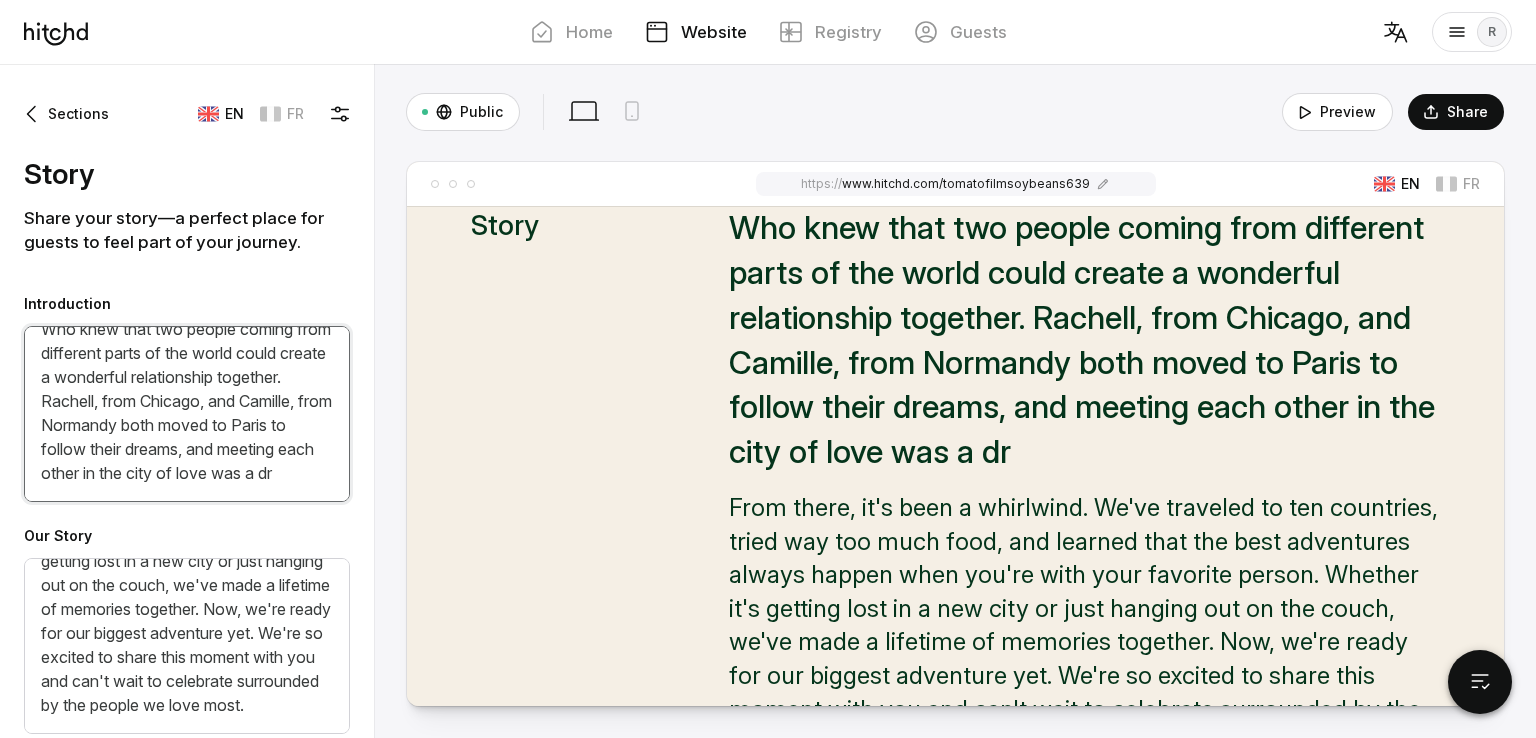 scroll, scrollTop: 56, scrollLeft: 0, axis: vertical 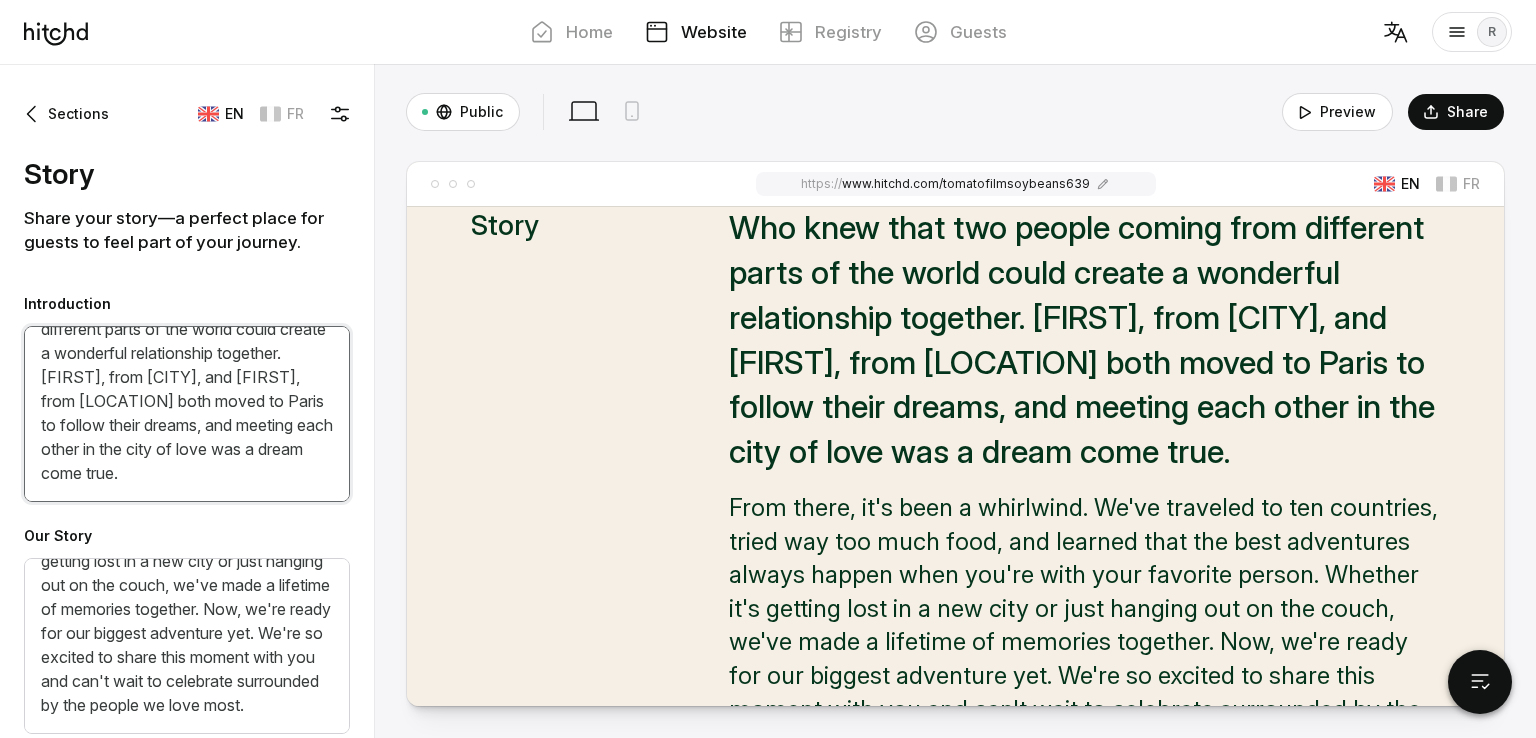 click on "Who knew that two people coming from different parts of the world could create a wonderful relationship together. [FIRST], from [CITY], and [FIRST], from [LOCATION] both moved to Paris to follow their dreams, and meeting each other in the city of love was a dream come true." at bounding box center [187, 414] 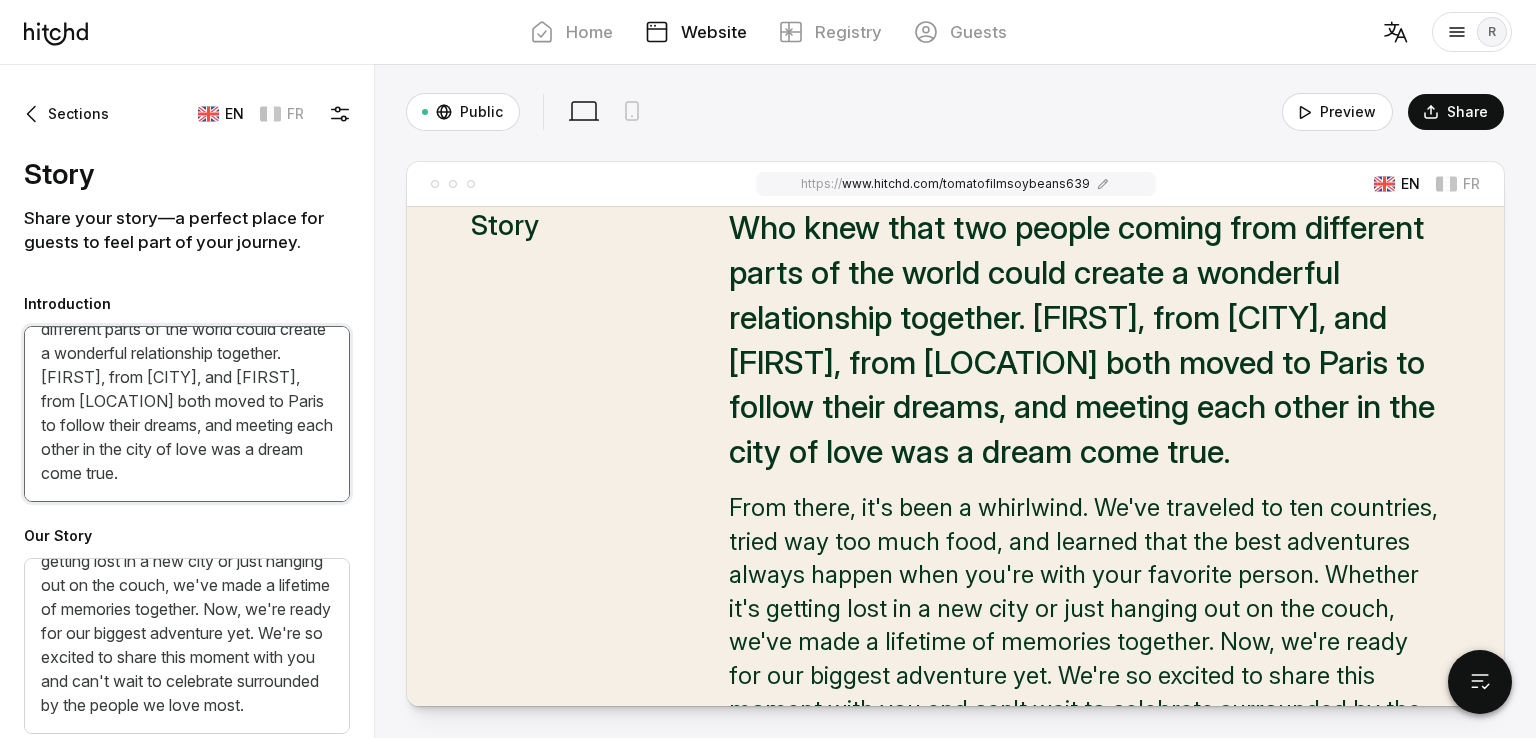 scroll, scrollTop: 73, scrollLeft: 0, axis: vertical 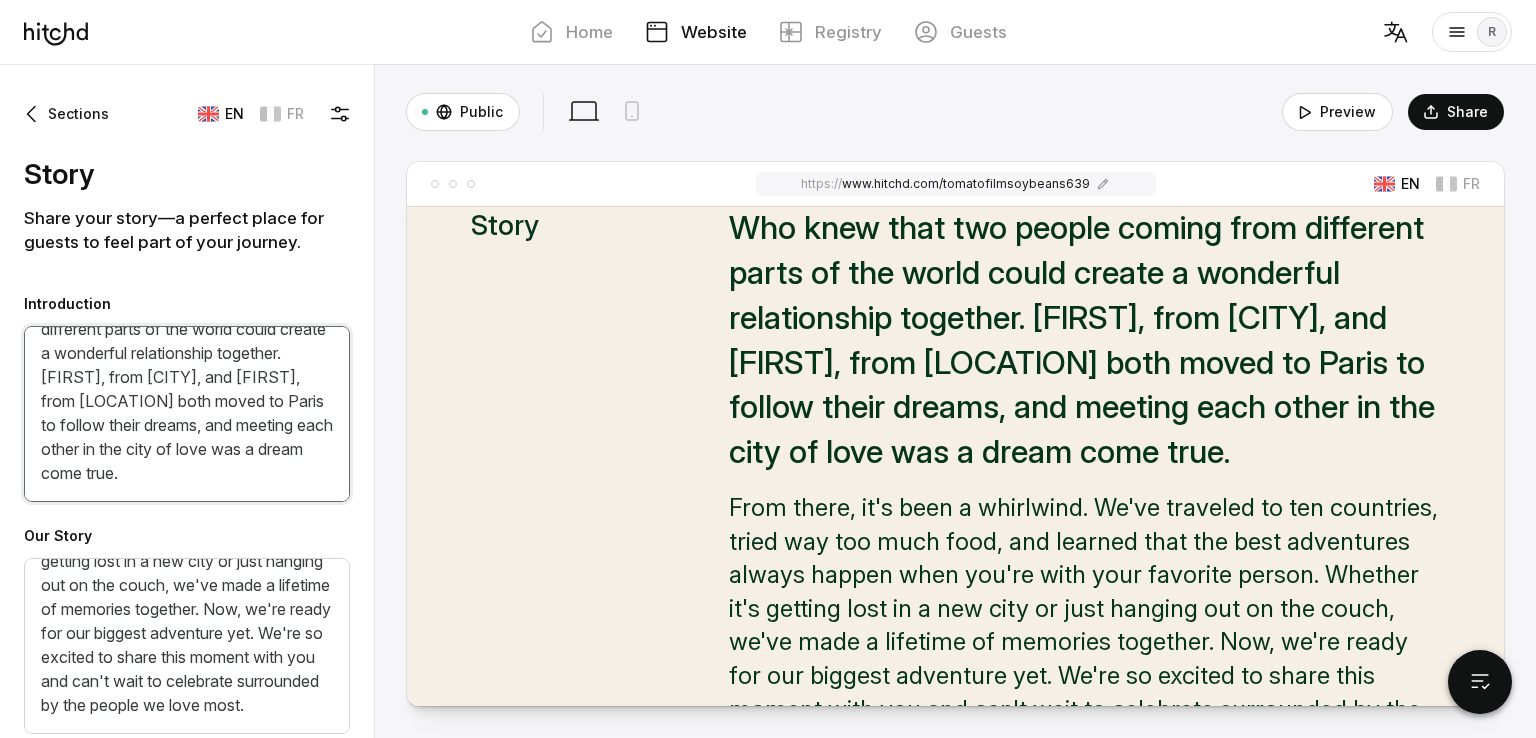 click on "Who knew that two people coming from different parts of the world could create a wonderful relationship together. [FIRST], from [CITY], and [FIRST], from [LOCATION] both moved to Paris to follow their dreams, and meeting each other in the city of love was a dream come true." at bounding box center (187, 414) 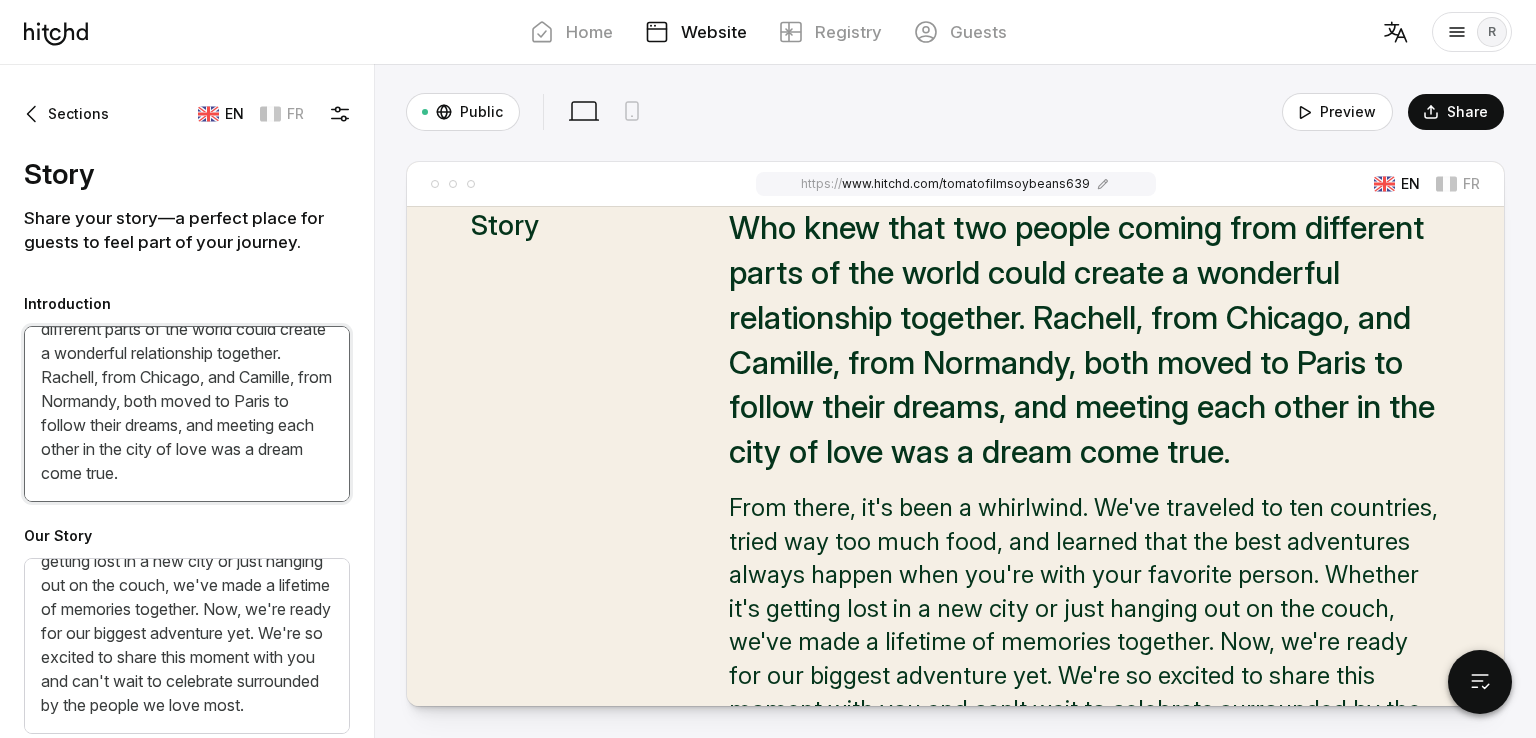 scroll, scrollTop: 0, scrollLeft: 0, axis: both 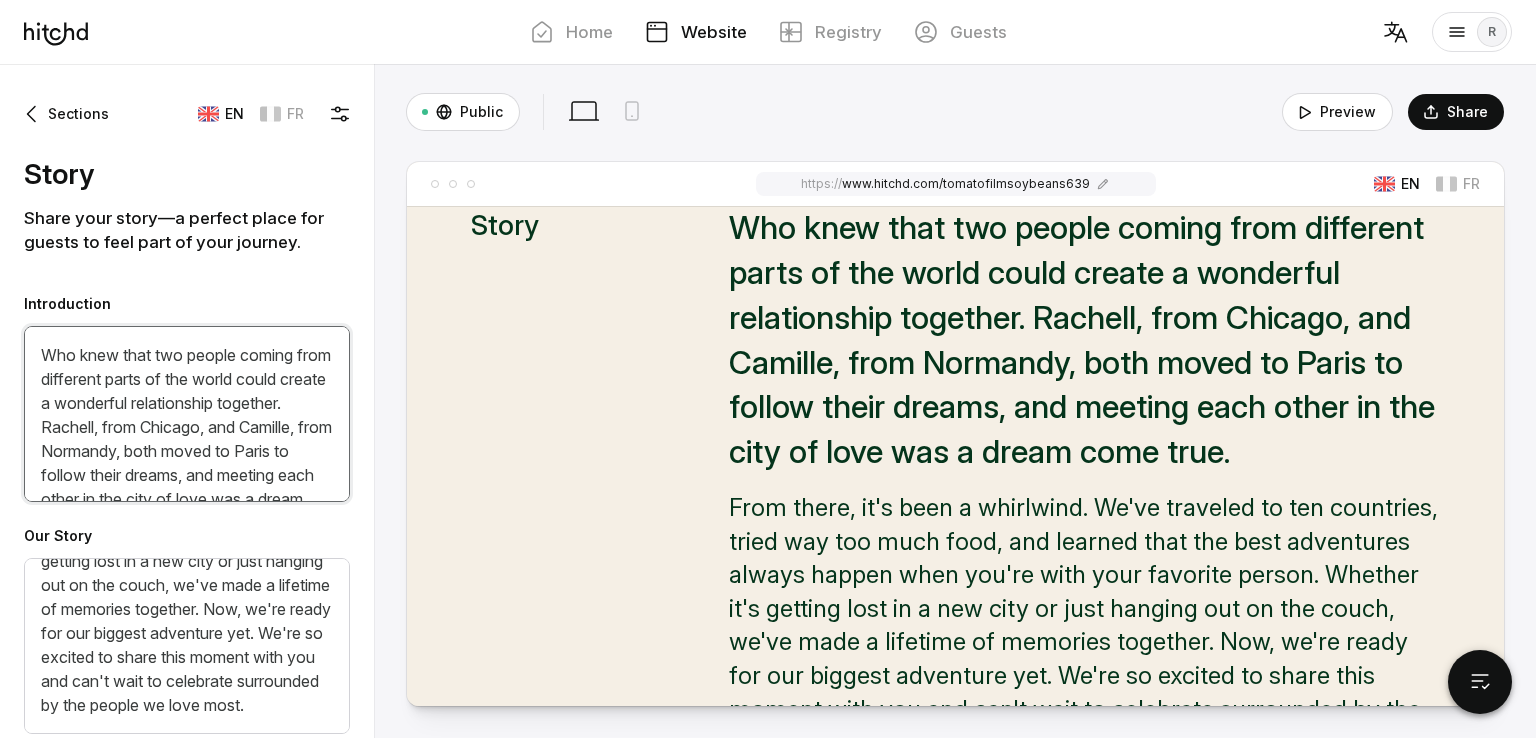 drag, startPoint x: 185, startPoint y: 464, endPoint x: 40, endPoint y: 317, distance: 206.48003 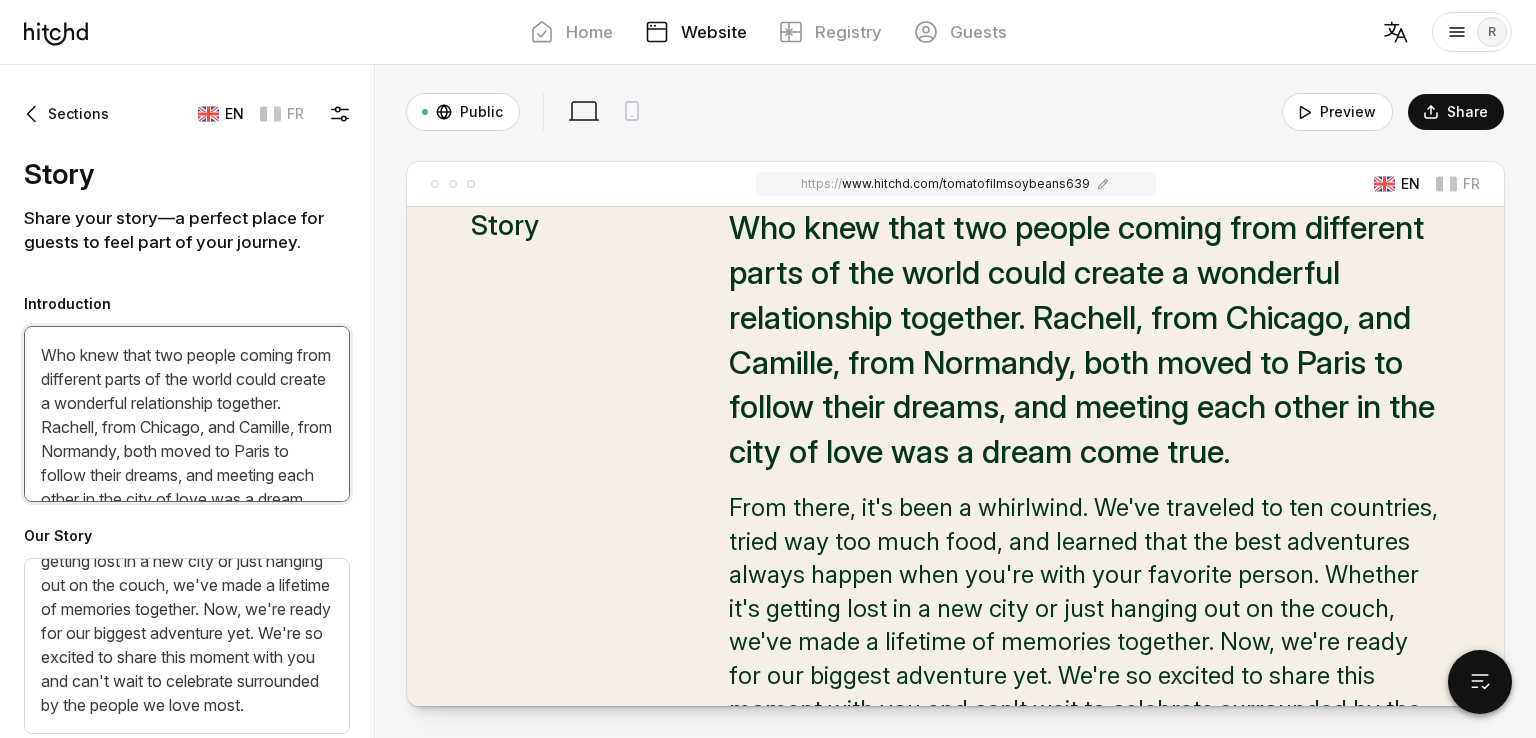 type on "Who knew that two people coming from different parts of the world could create a wonderful relationship together. Rachell, from Chicago, and Camille, from Normandy, both moved to Paris to follow their dreams, and meeting each other in the city of love was a dream come true." 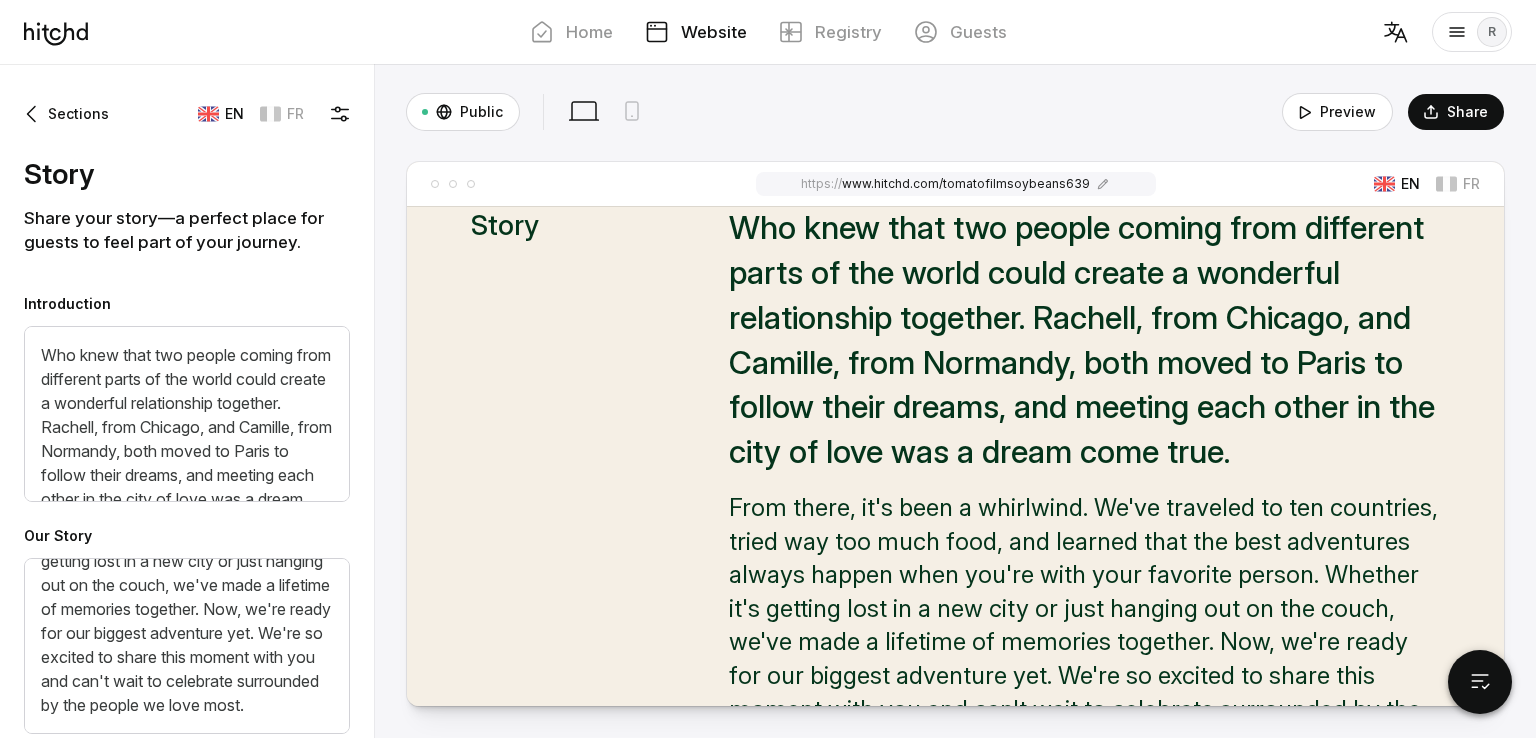 click on "Story" at bounding box center (187, 174) 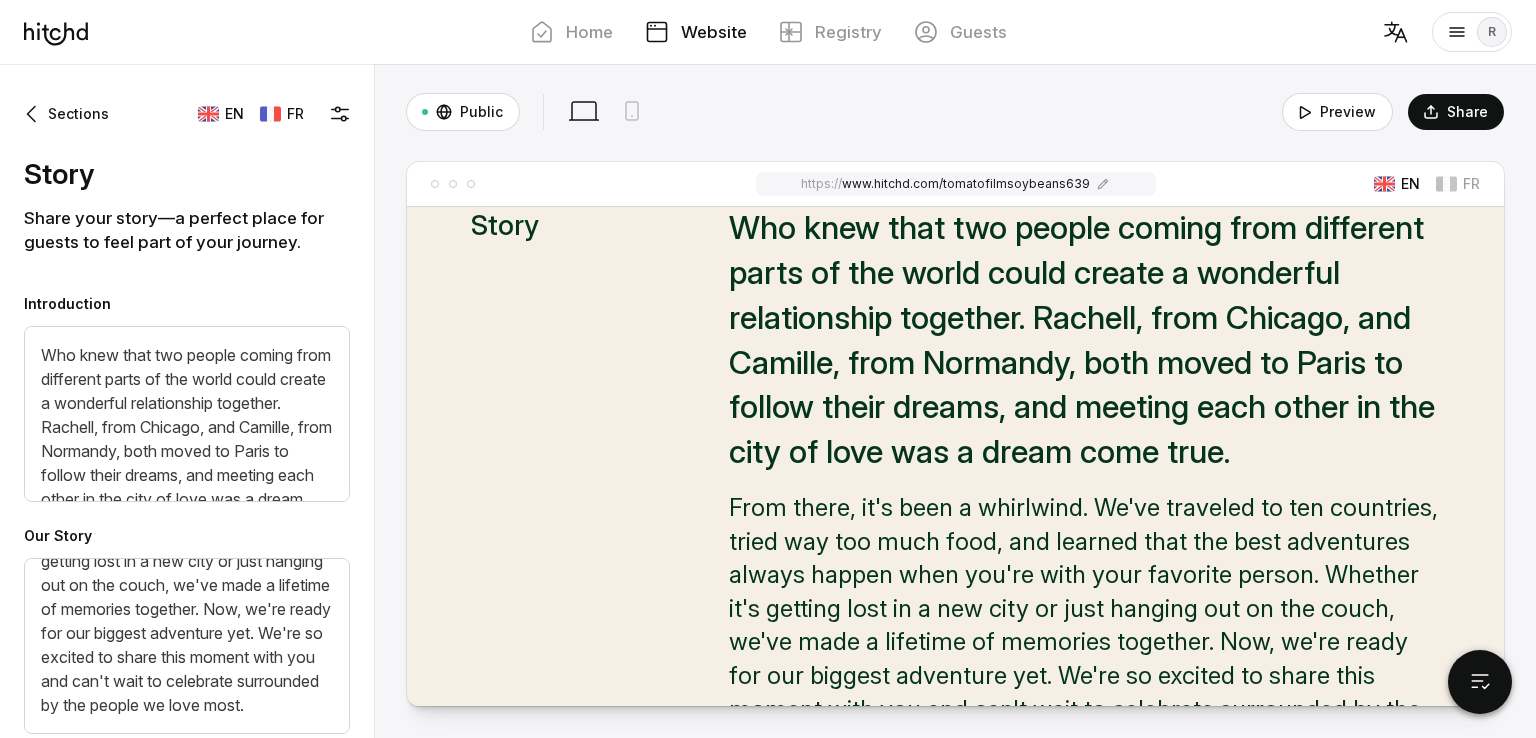 click on "FR" at bounding box center (234, 114) 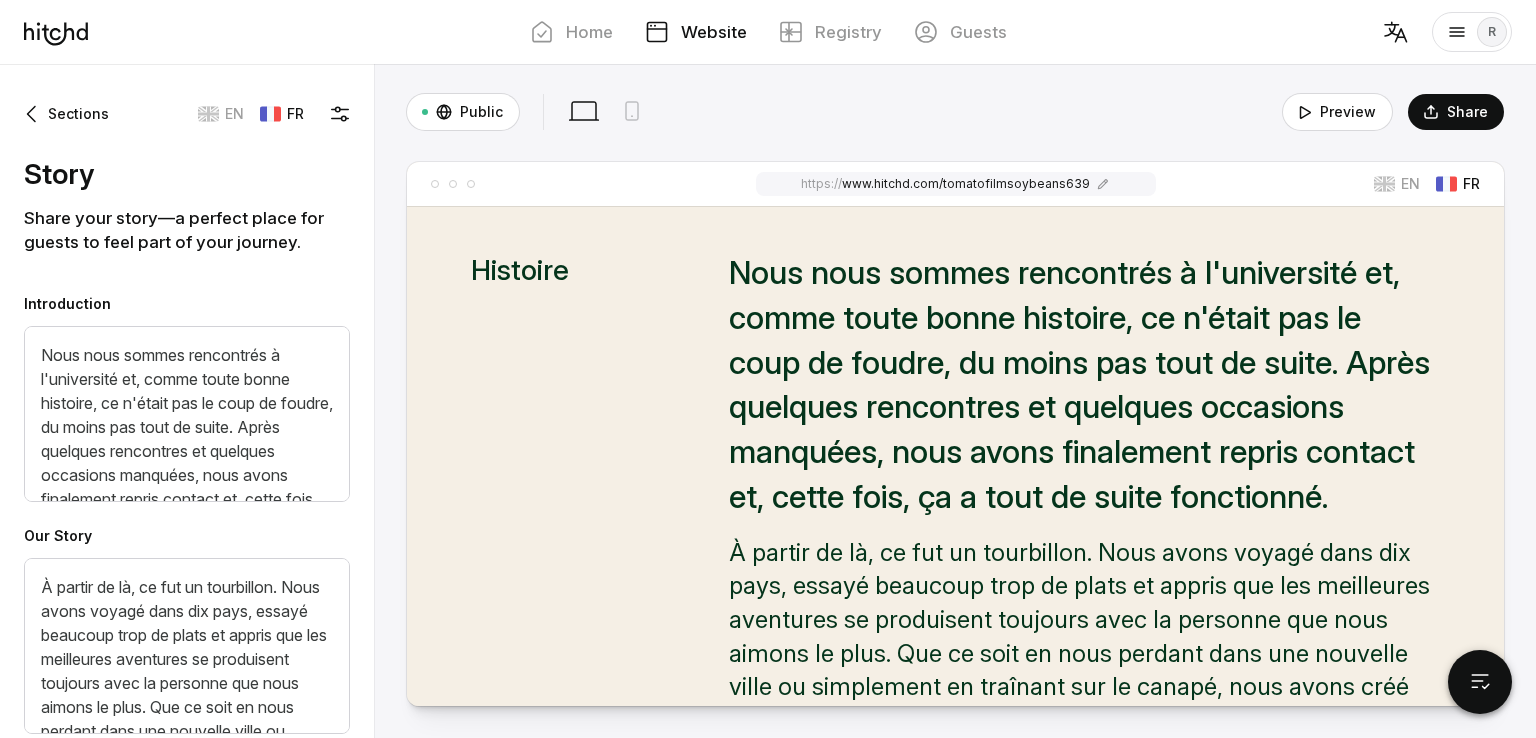 scroll, scrollTop: 1026, scrollLeft: 0, axis: vertical 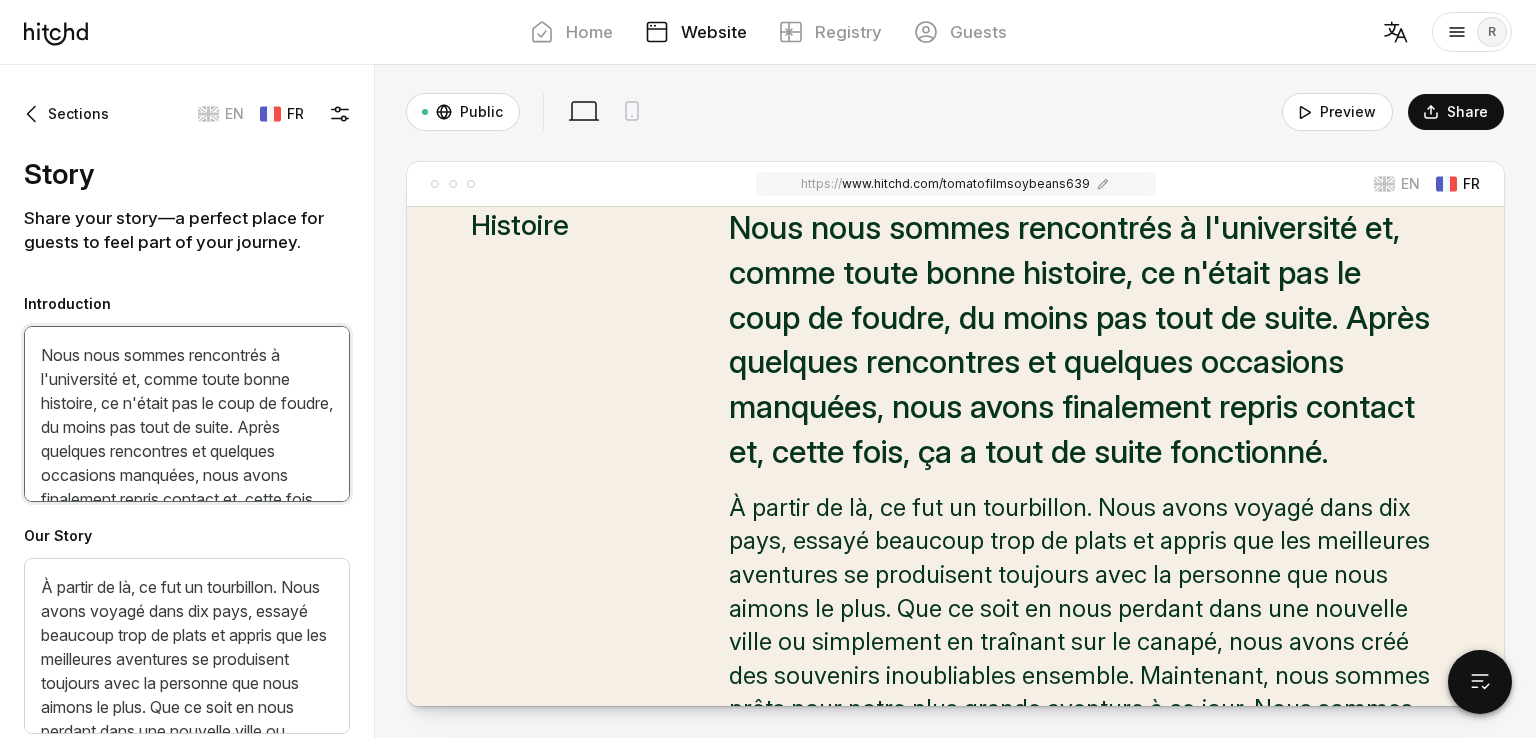 click on "Nous nous sommes rencontrés à l'université et, comme toute bonne histoire, ce n'était pas le coup de foudre, du moins pas tout de suite. Après quelques rencontres et quelques occasions manquées, nous avons finalement repris contact et, cette fois, ça a tout de suite fonctionné." at bounding box center [187, 414] 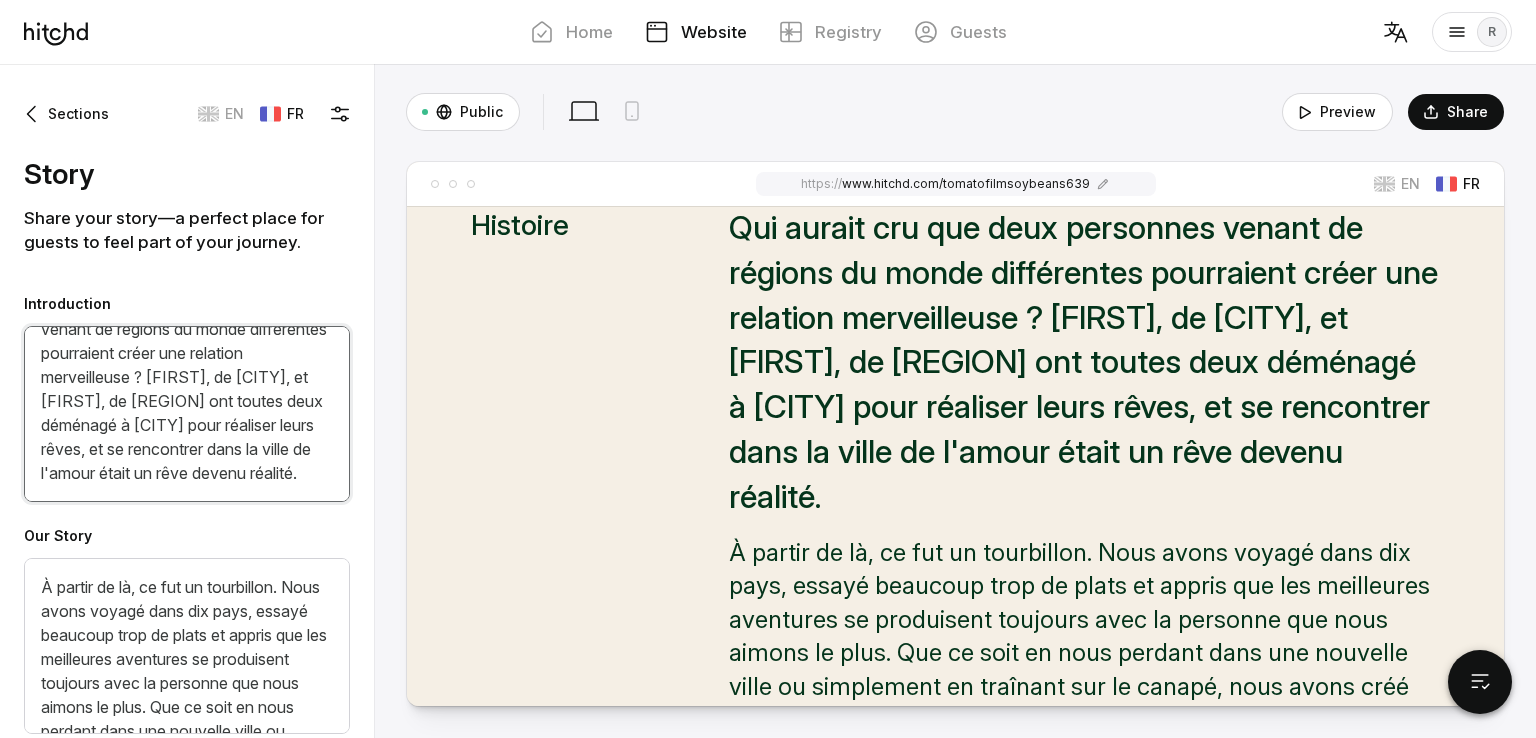 scroll, scrollTop: 73, scrollLeft: 0, axis: vertical 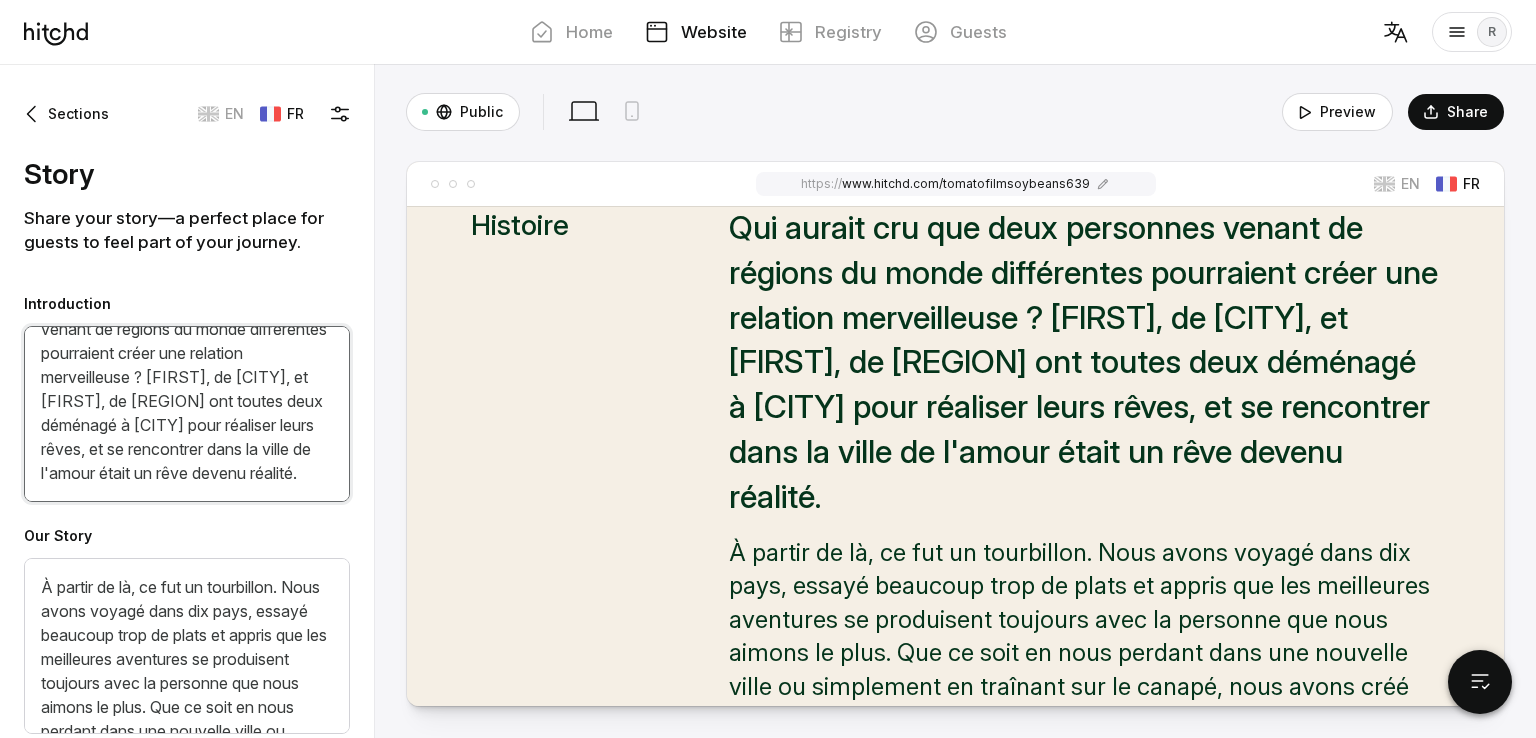 type on "Qui aurait cru que deux personnes venant de régions du monde différentes pourraient créer une relation merveilleuse ? [FIRST], de [CITY], et [FIRST], de [REGION] ont toutes deux déménagé à [CITY] pour réaliser leurs rêves, et se rencontrer dans la ville de l'amour était un rêve devenu réalité." 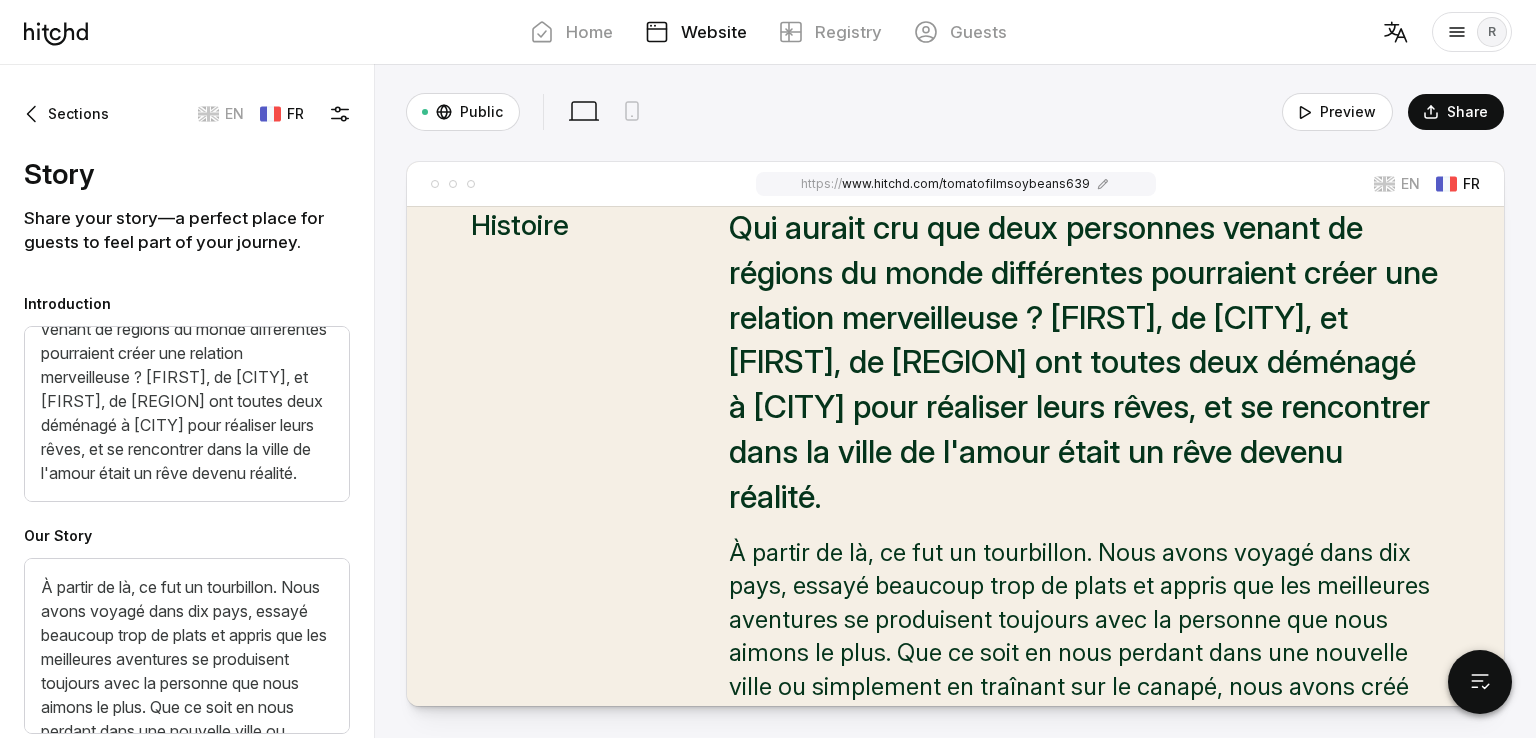 click on "Our Story" at bounding box center (187, 542) 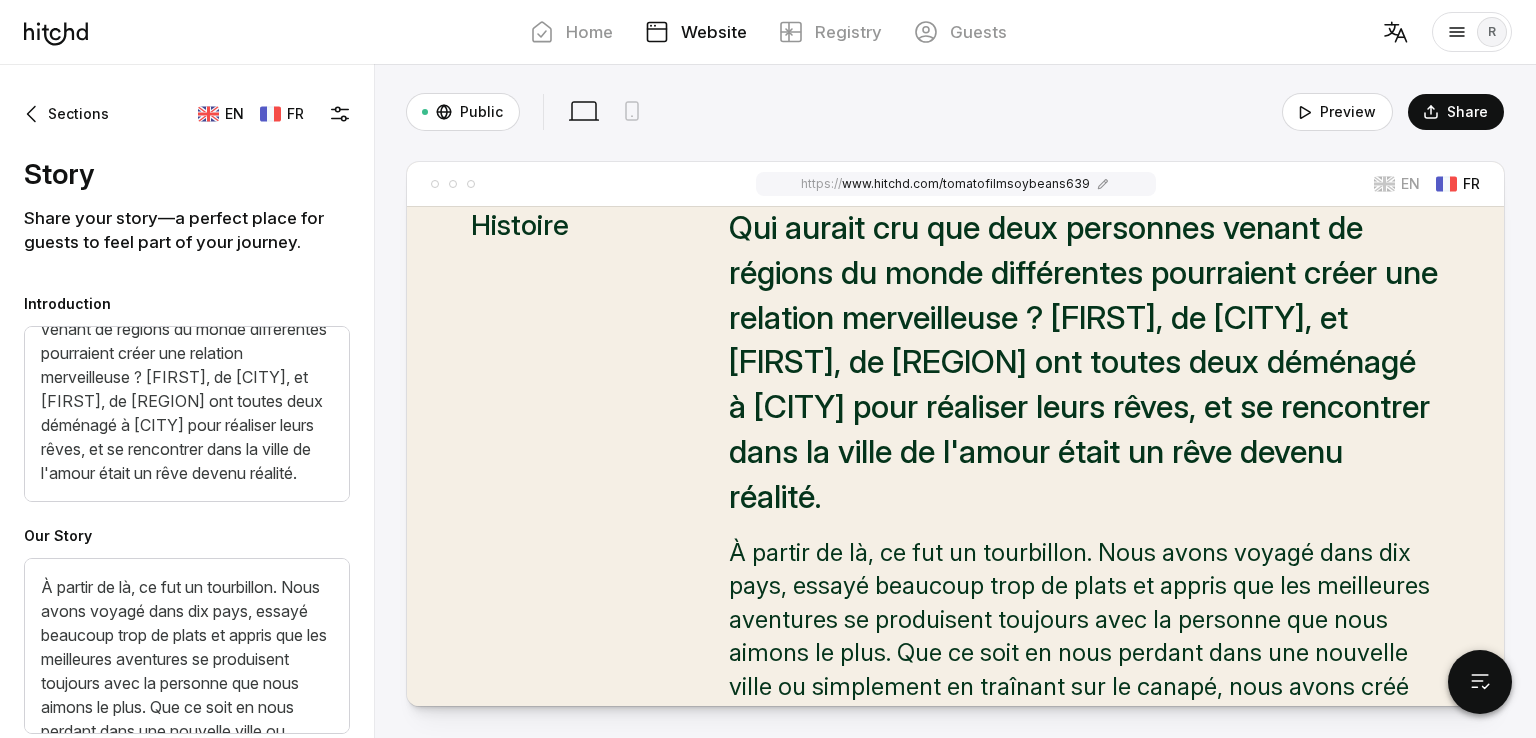 click on "EN" at bounding box center [234, 114] 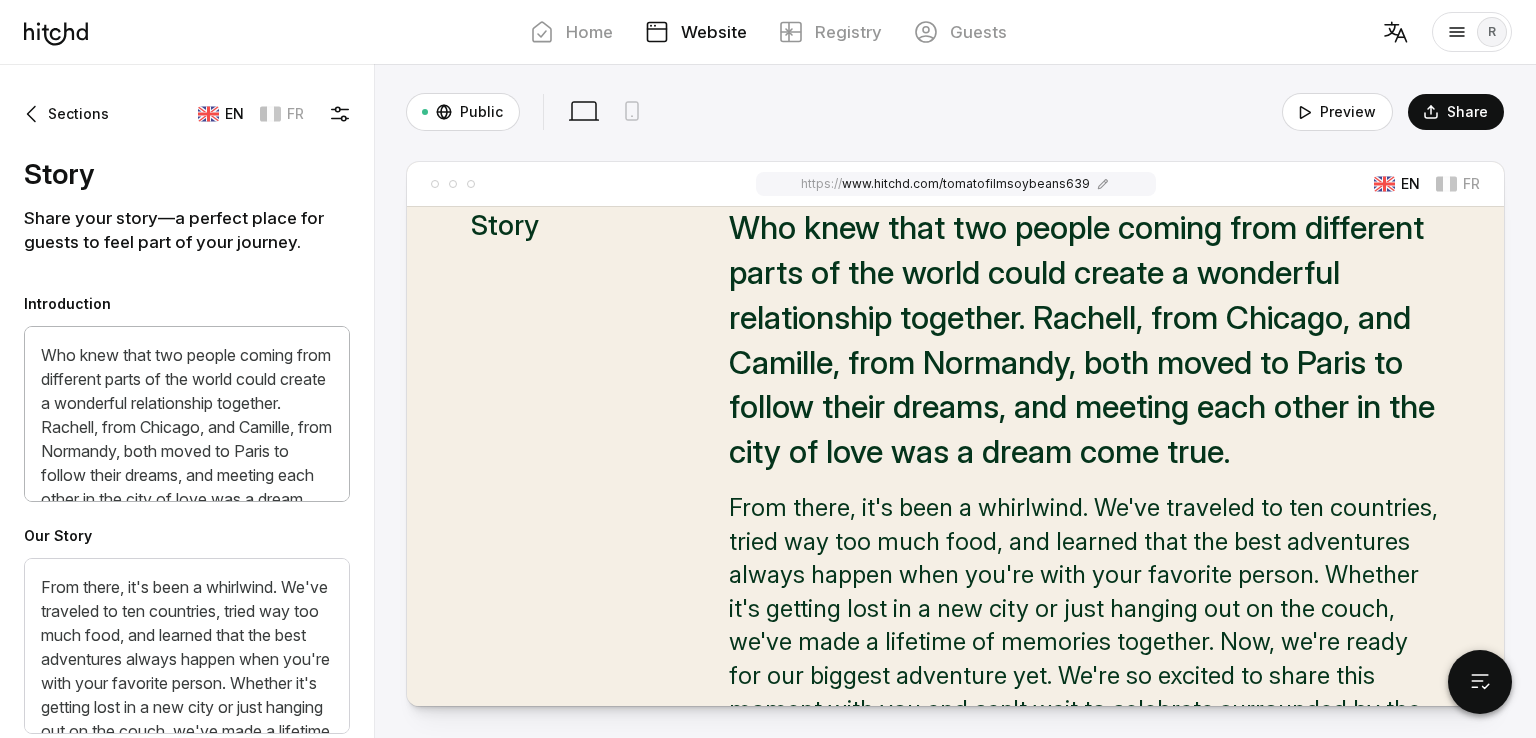 scroll, scrollTop: 73, scrollLeft: 0, axis: vertical 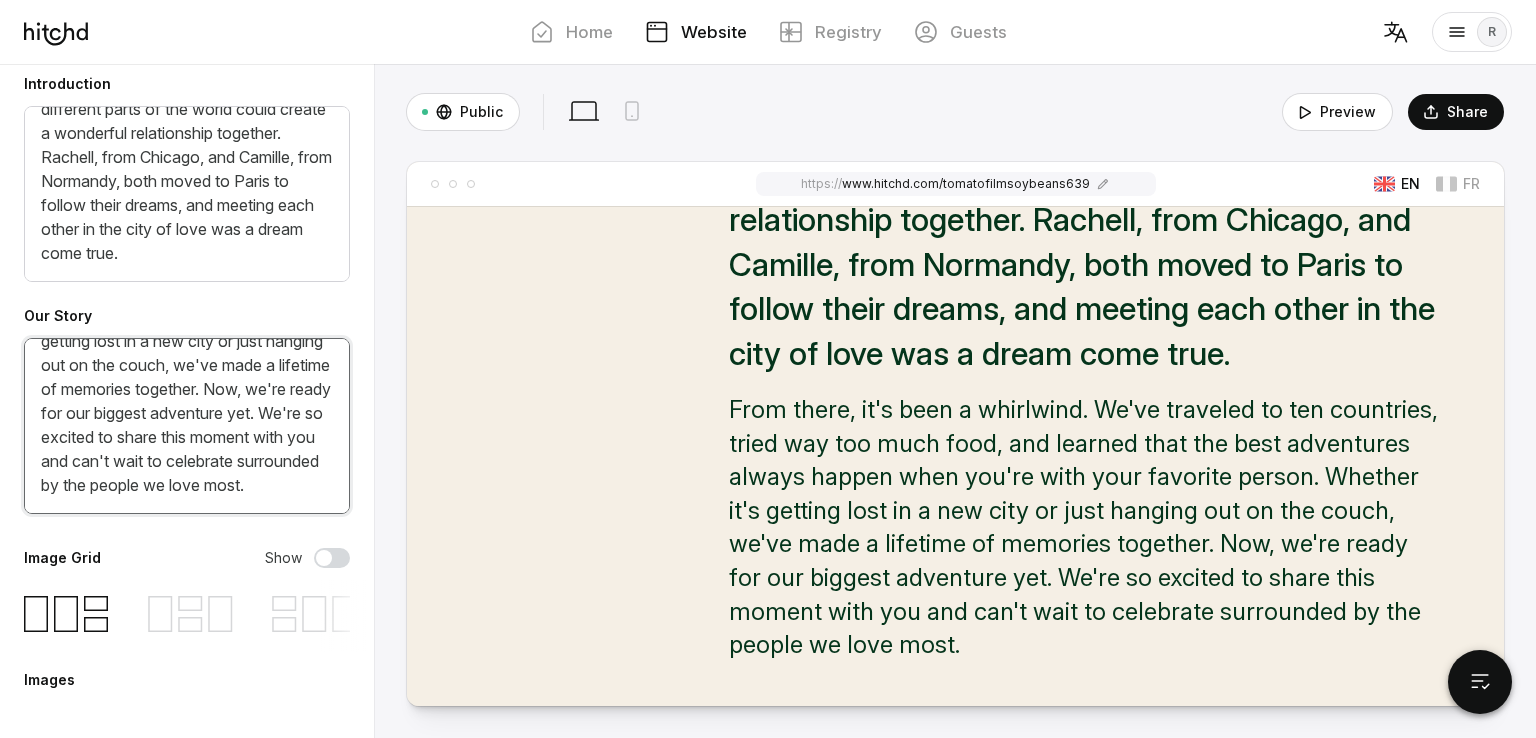 click on "From there, it's been a whirlwind. We've traveled to ten countries, tried way too much food, and learned that the best adventures always happen when you're with your favorite person. Whether it's getting lost in a new city or just hanging out on the couch, we've made a lifetime of memories together. Now, we're ready for our biggest adventure yet. We're so excited to share this moment with you and can't wait to celebrate surrounded by the people we love most." at bounding box center [187, 426] 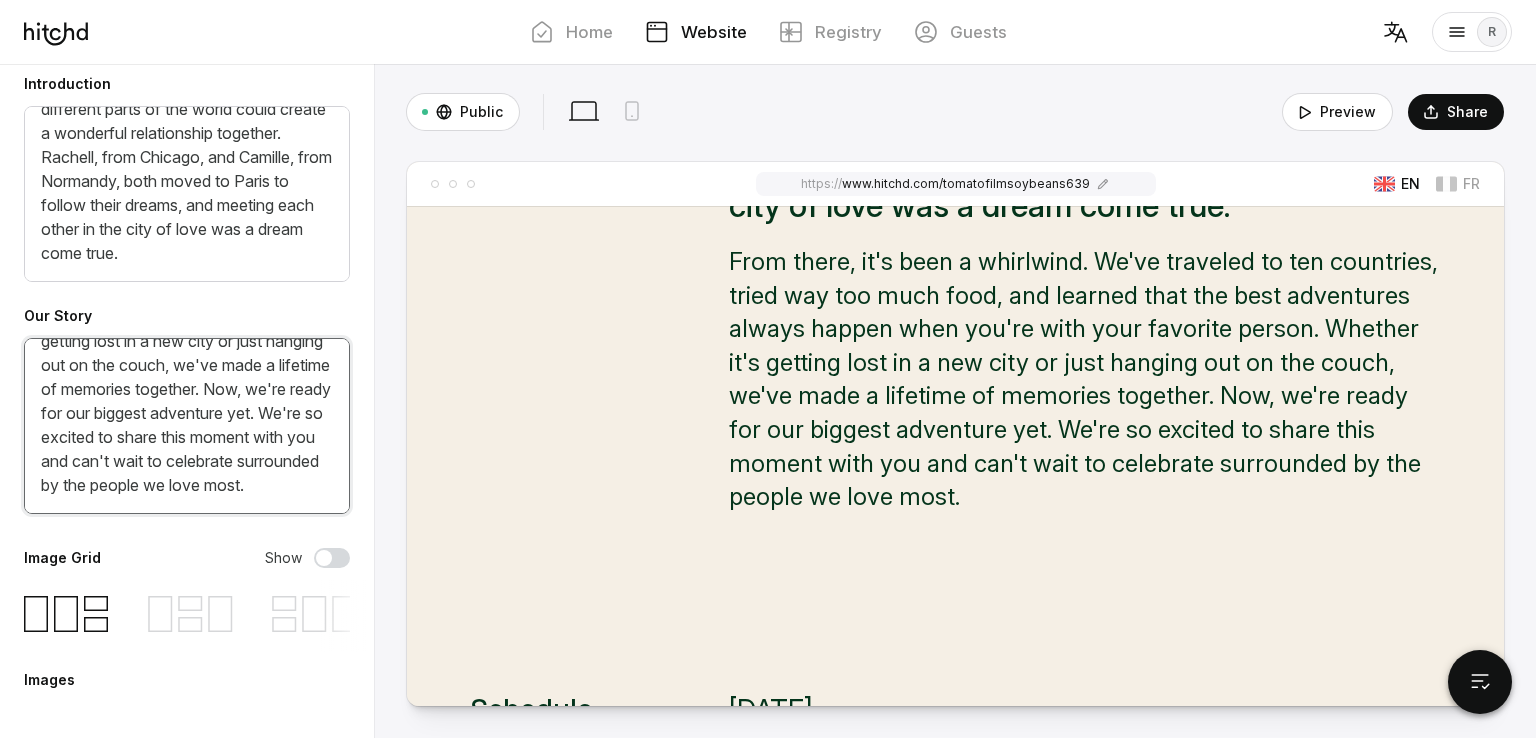 click on "From there, it's been a whirlwind. We've traveled to ten countries, tried way too much food, and learned that the best adventures always happen when you're with your favorite person. Whether it's getting lost in a new city or just hanging out on the couch, we've made a lifetime of memories together. Now, we're ready for our biggest adventure yet. We're so excited to share this moment with you and can't wait to celebrate surrounded by the people we love most." at bounding box center [187, 426] 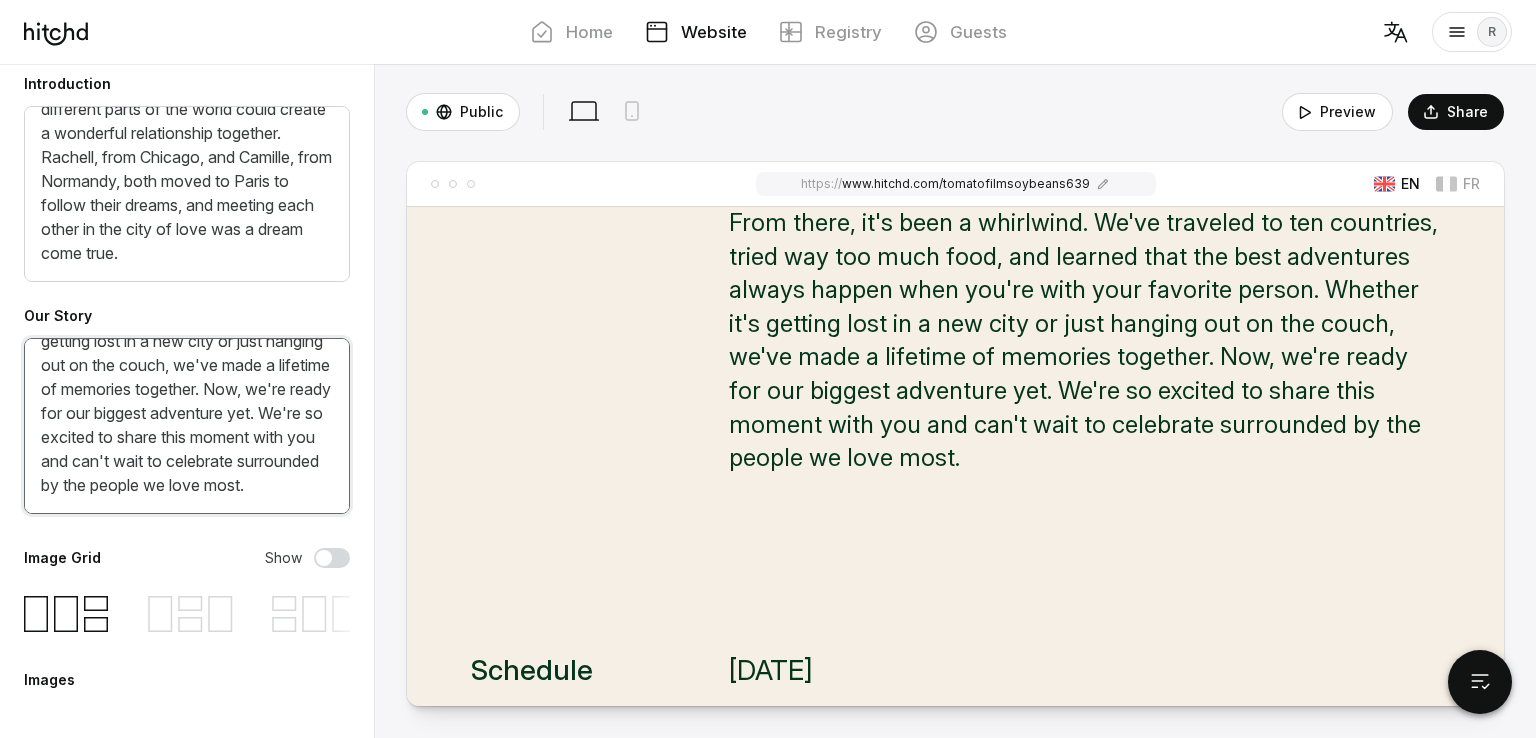 click on "From there, it's been a whirlwind. We've traveled to ten countries, tried way too much food, and learned that the best adventures always happen when you're with your favorite person. Whether it's getting lost in a new city or just hanging out on the couch, we've made a lifetime of memories together. Now, we're ready for our biggest adventure yet. We're so excited to share this moment with you and can't wait to celebrate surrounded by the people we love most." at bounding box center (187, 426) 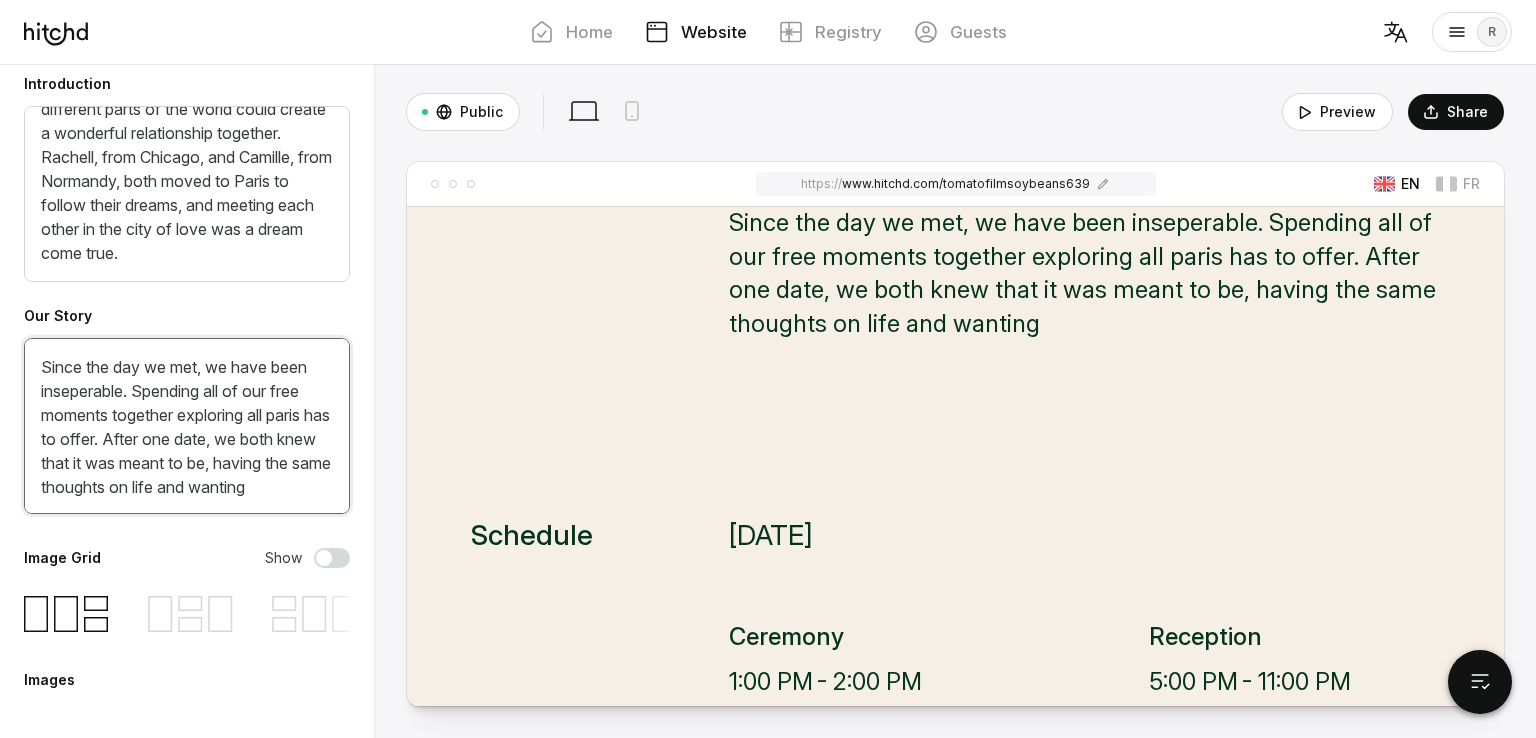 scroll, scrollTop: 8, scrollLeft: 0, axis: vertical 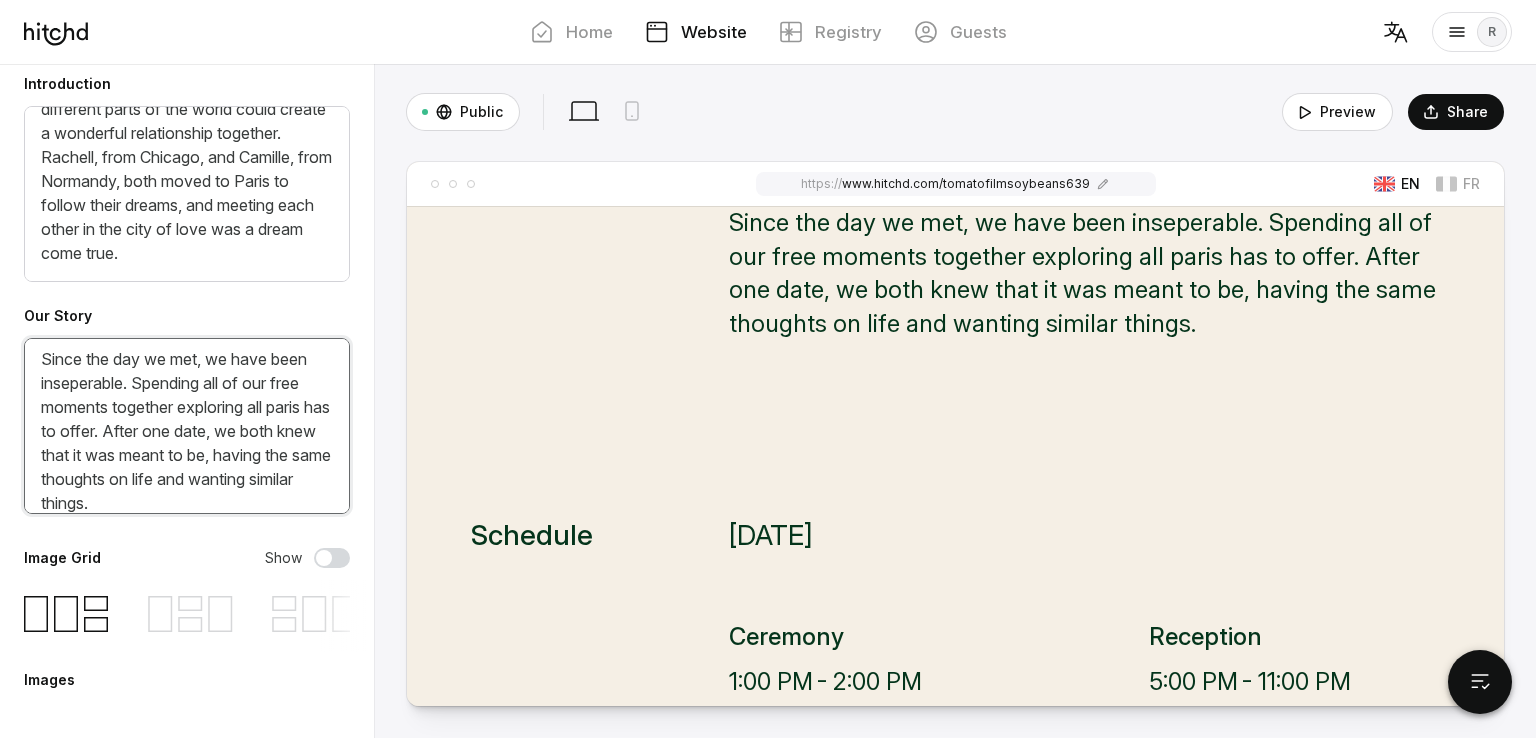 click on "Since the day we met, we have been inseperable. Spending all of our free moments together exploring all paris has to offer. After one date, we both knew that it was meant to be, having the same thoughts on life and wanting similar things." at bounding box center (187, 426) 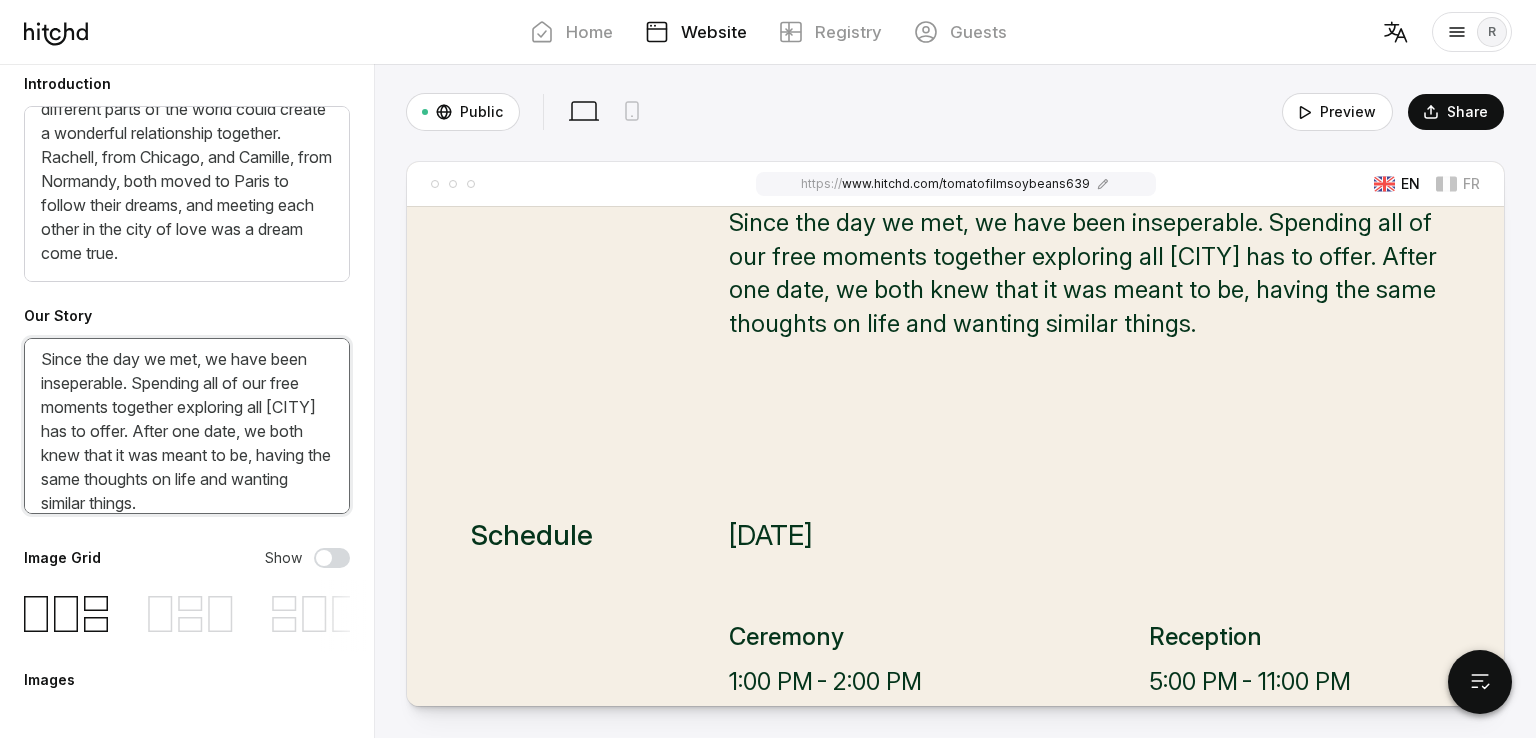 click on "Since the day we met, we have been inseperable. Spending all of our free moments together exploring all [CITY] has to offer. After one date, we both knew that it was meant to be, having the same thoughts on life and wanting similar things." at bounding box center (187, 426) 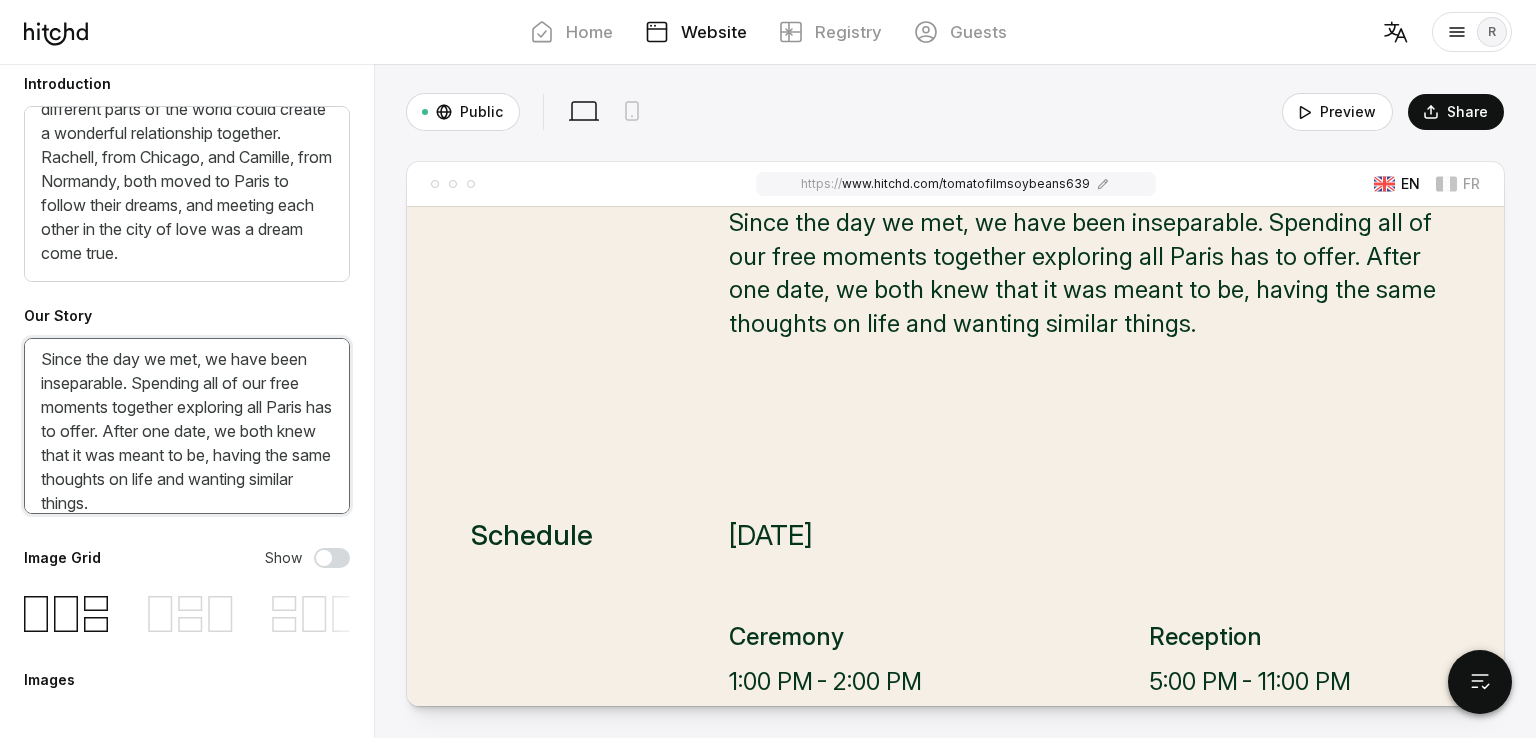 click on "Since the day we met, we have been inseparable. Spending all of our free moments together exploring all Paris has to offer. After one date, we both knew that it was meant to be, having the same thoughts on life and wanting similar things." at bounding box center [187, 426] 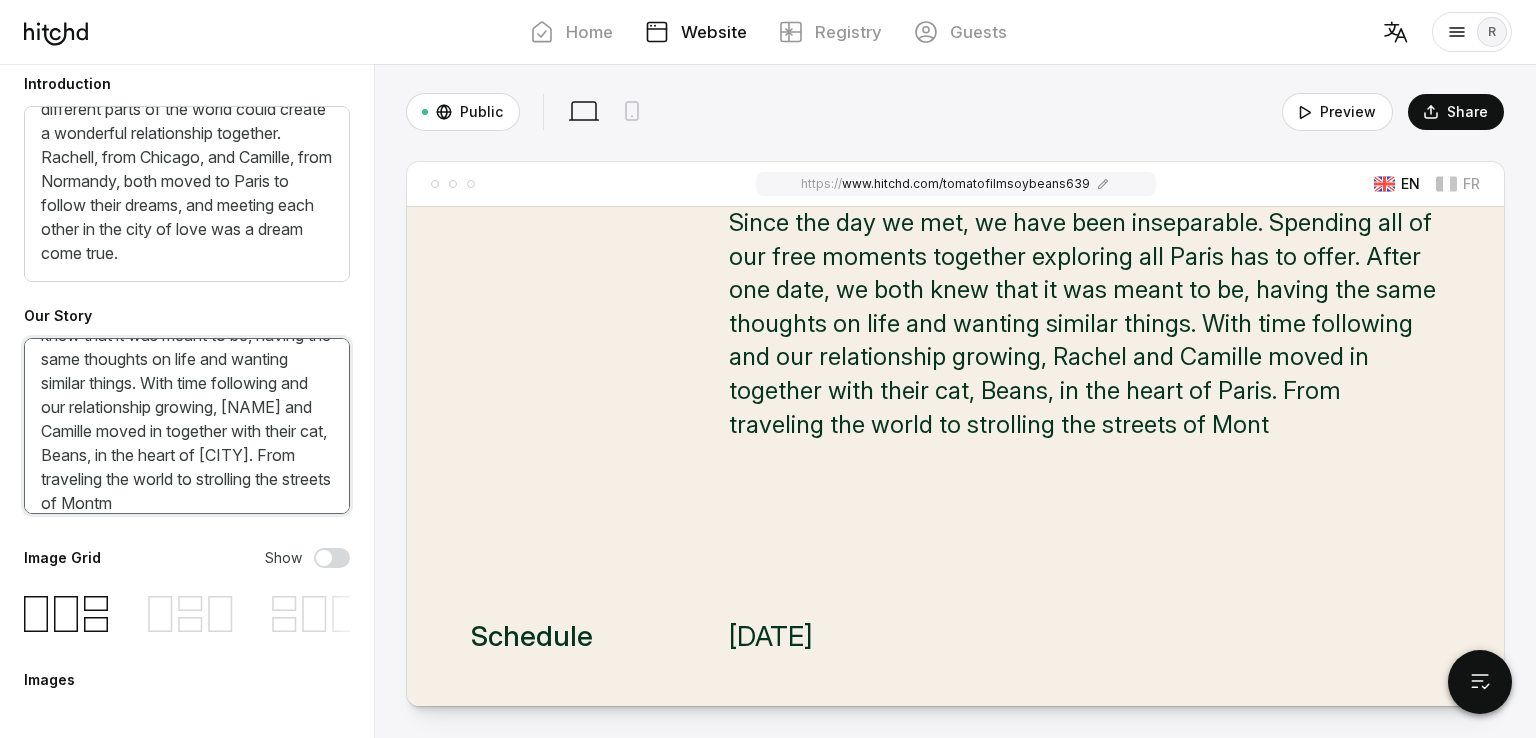 scroll, scrollTop: 152, scrollLeft: 0, axis: vertical 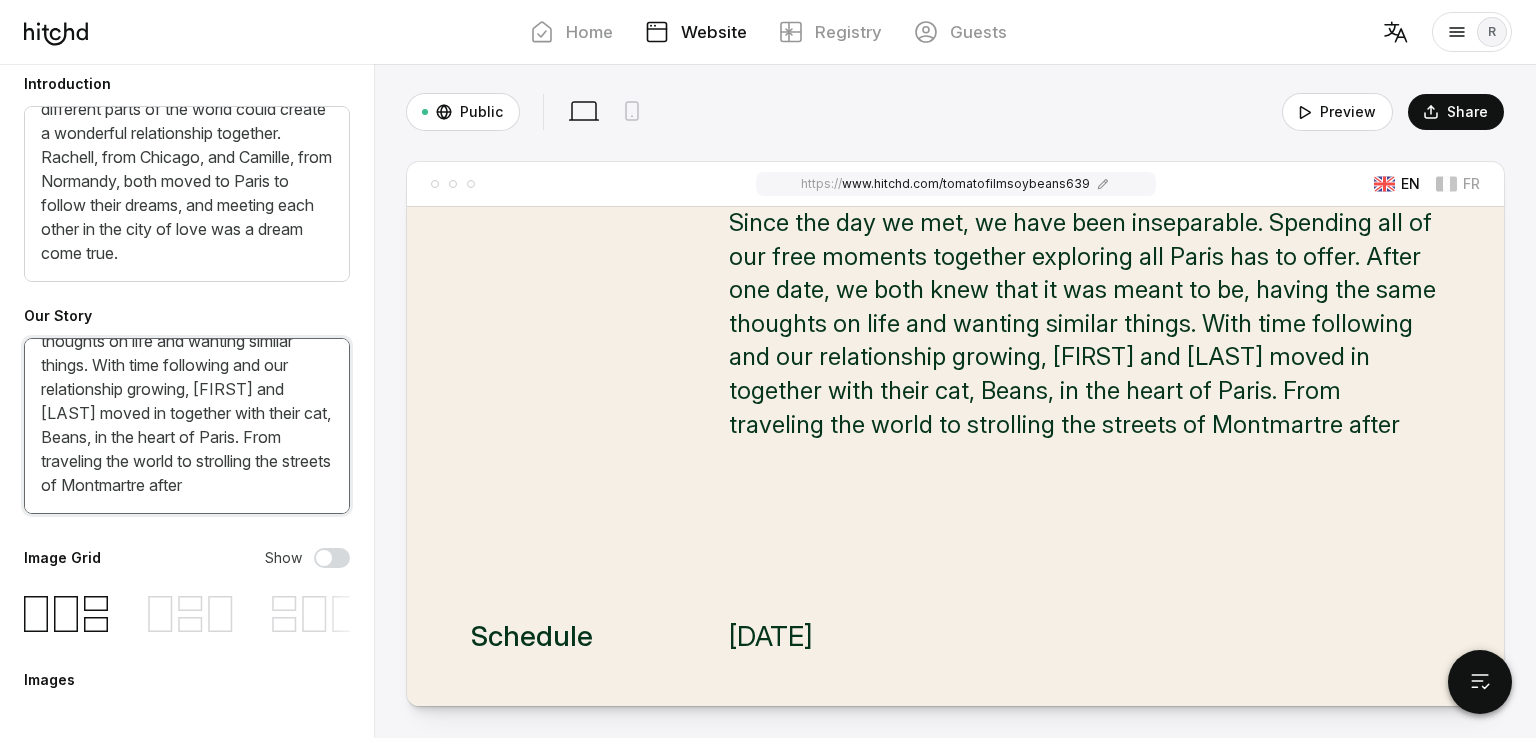 click on "Since the day we met, we have been inseparable. Spending all of our free moments together exploring all Paris has to offer. After one date, we both knew that it was meant to be, having the same thoughts on life and wanting similar things. With time following and our relationship growing, [FIRST] and [LAST] moved in together with their cat, Beans, in the heart of Paris. From traveling the world to strolling the streets of Montmartre after" at bounding box center [187, 426] 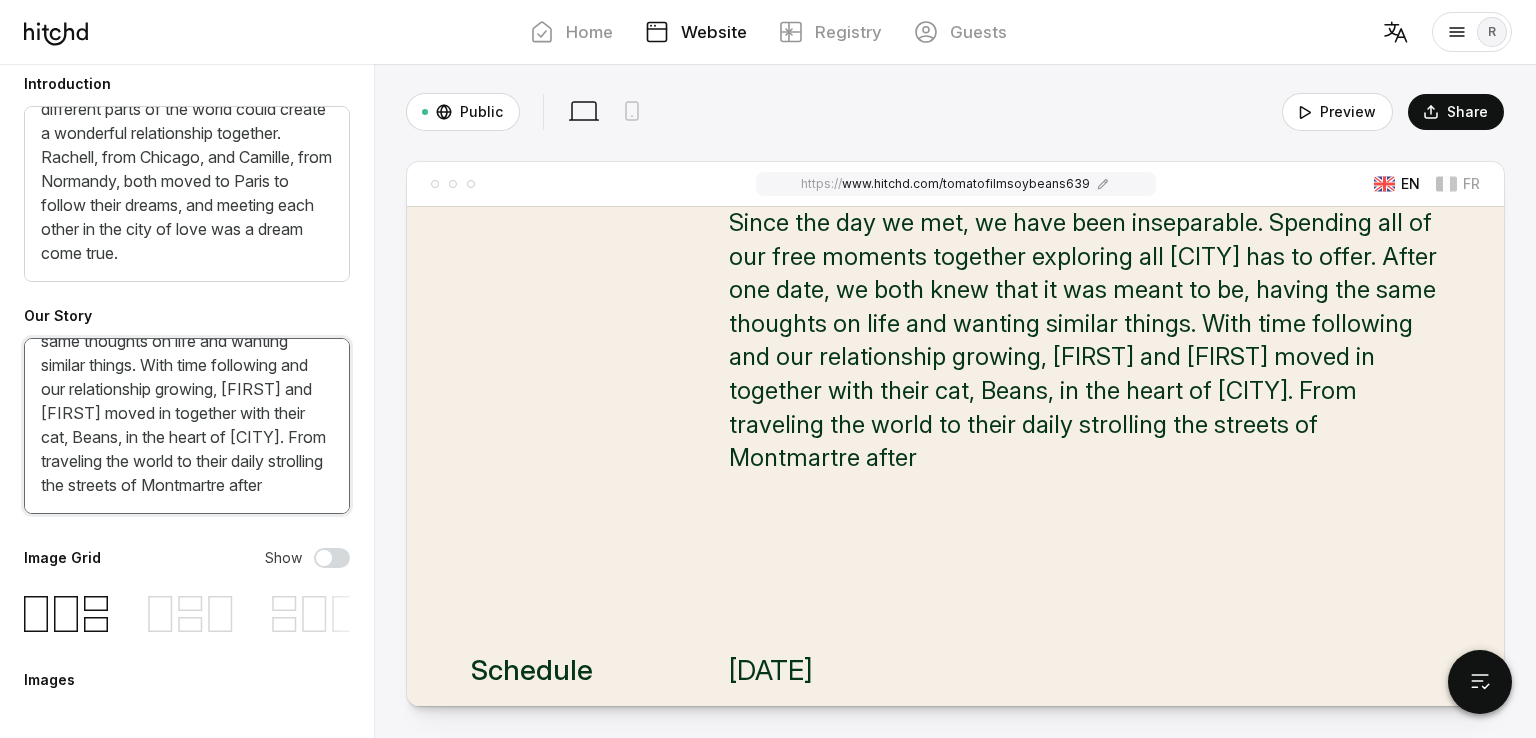 click on "Since the day we met, we have been inseparable. Spending all of our free moments together exploring all [CITY] has to offer. After one date, we both knew that it was meant to be, having the same thoughts on life and wanting similar things. With time following and our relationship growing, [FIRST] and [FIRST] moved in together with their cat, Beans, in the heart of [CITY]. From traveling the world to their daily strolling the streets of Montmartre after" at bounding box center (187, 426) 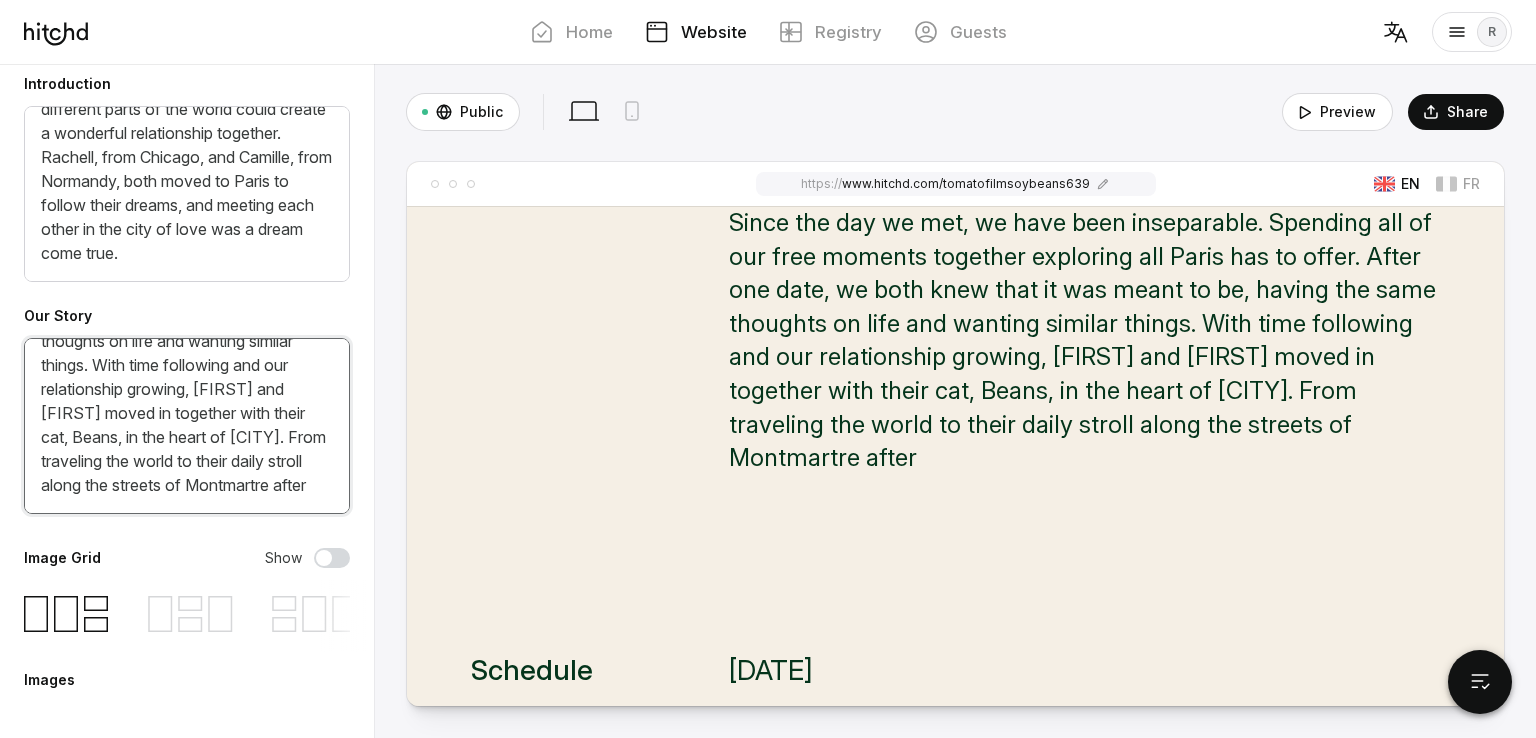 click on "Since the day we met, we have been inseparable. Spending all of our free moments together exploring all Paris has to offer. After one date, we both knew that it was meant to be, having the same thoughts on life and wanting similar things. With time following and our relationship growing, [FIRST] and [FIRST] moved in together with their cat, Beans, in the heart of [CITY]. From traveling the world to their daily stroll along the streets of Montmartre after" at bounding box center (187, 426) 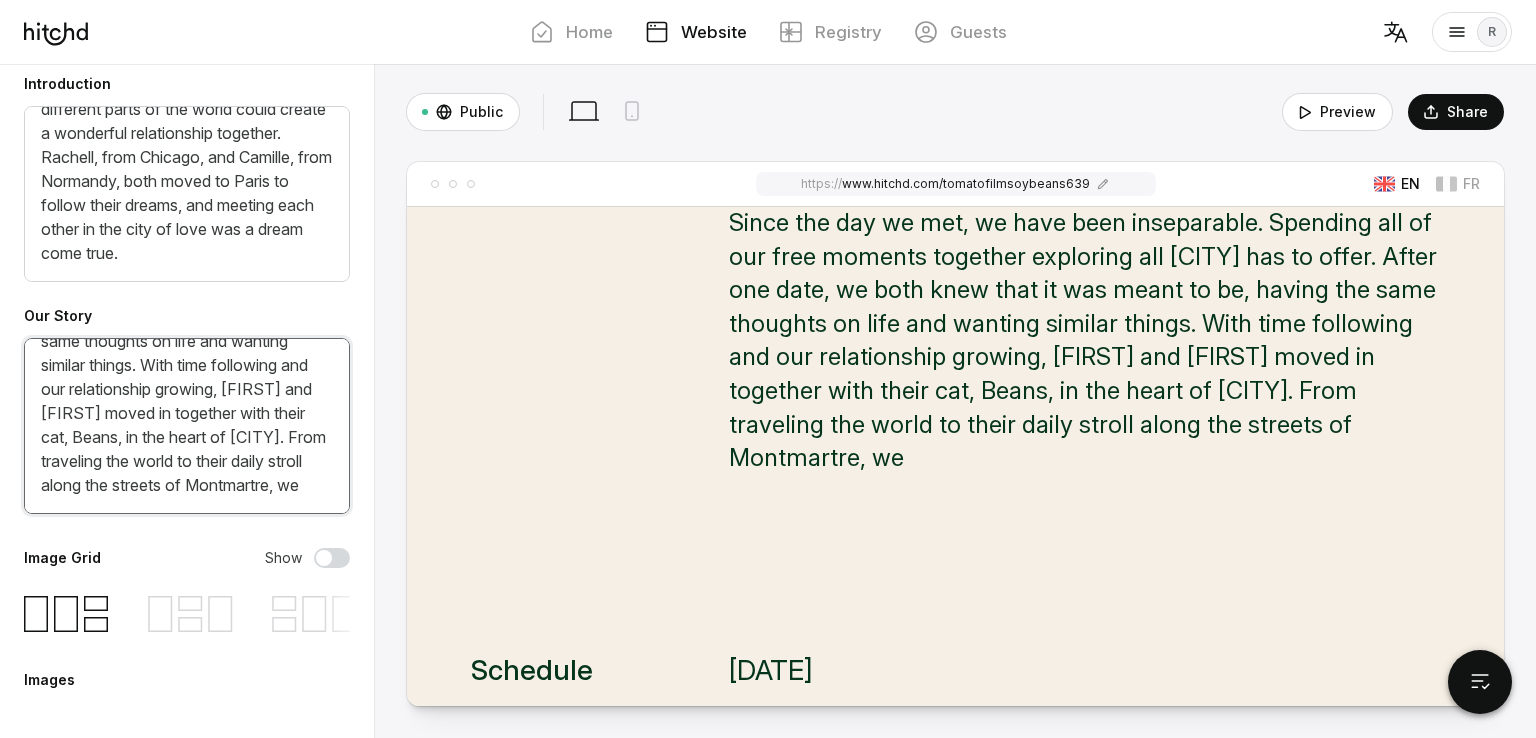 drag, startPoint x: 248, startPoint y: 405, endPoint x: 217, endPoint y: 400, distance: 31.400637 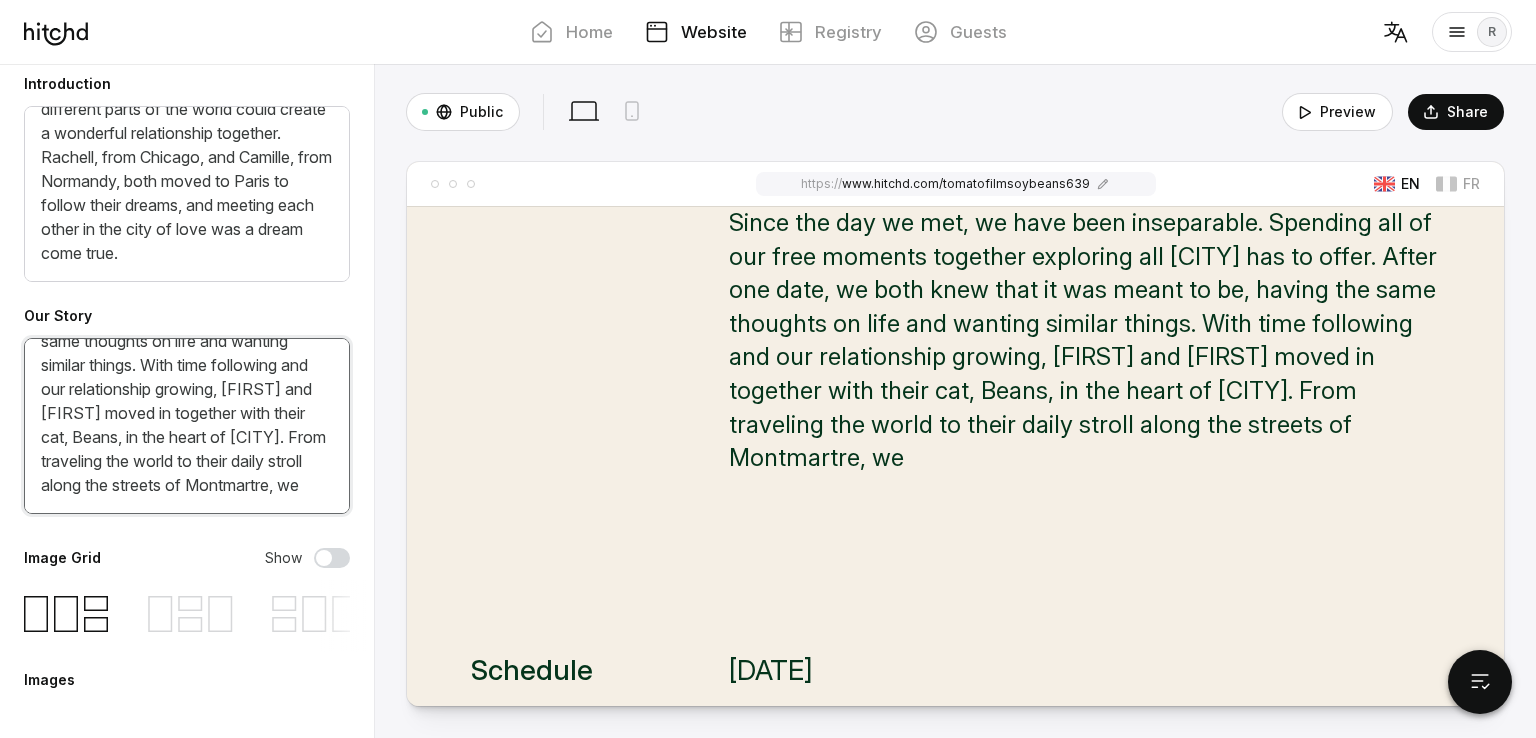 drag, startPoint x: 254, startPoint y: 400, endPoint x: 108, endPoint y: 395, distance: 146.08559 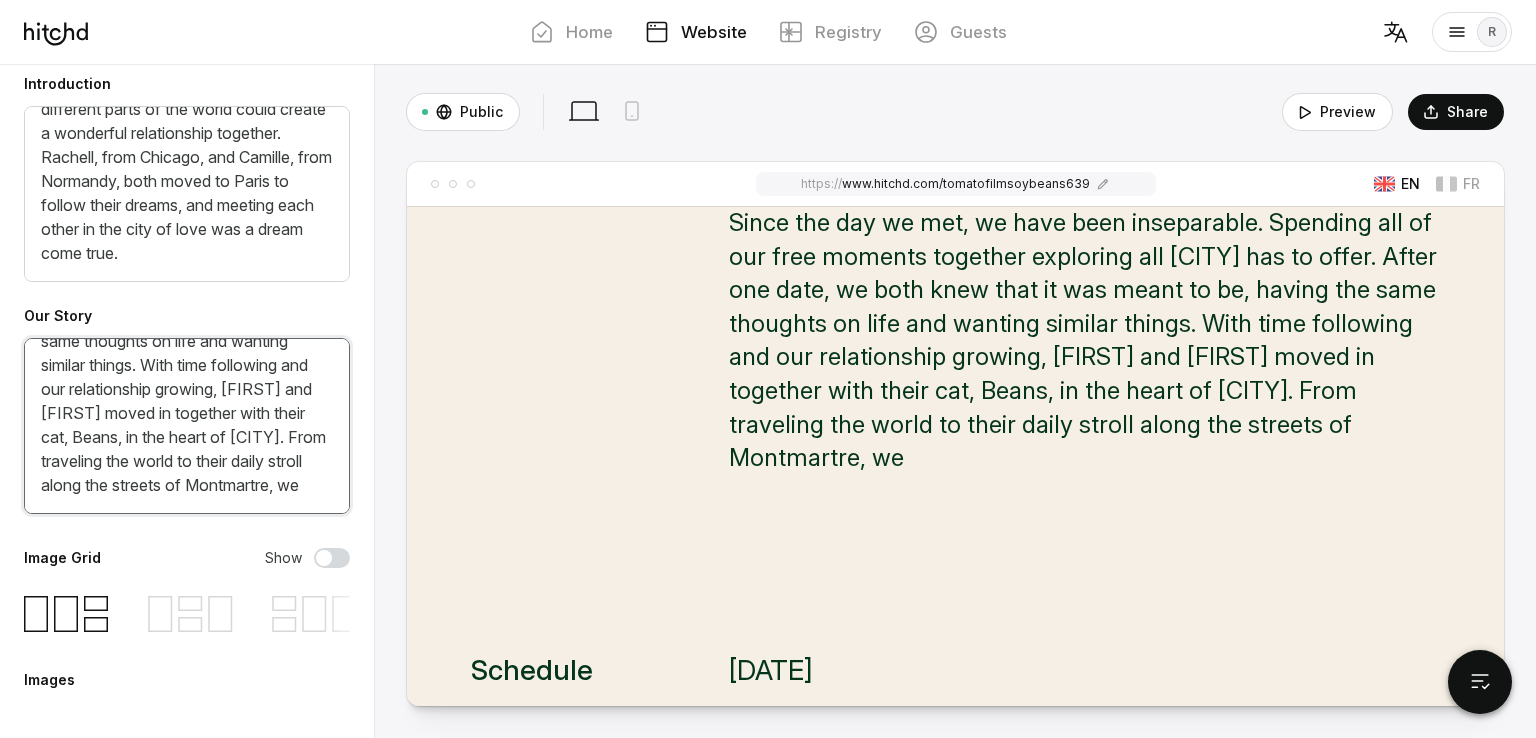 click on "Since the day we met, we have been inseparable. Spending all of our free moments together exploring all [CITY] has to offer. After one date, we both knew that it was meant to be, having the same thoughts on life and wanting similar things. With time following and our relationship growing, [FIRST] and [FIRST] moved in together with their cat, Beans, in the heart of [CITY]. From traveling the world to their daily stroll along the streets of Montmartre, we" at bounding box center [187, 426] 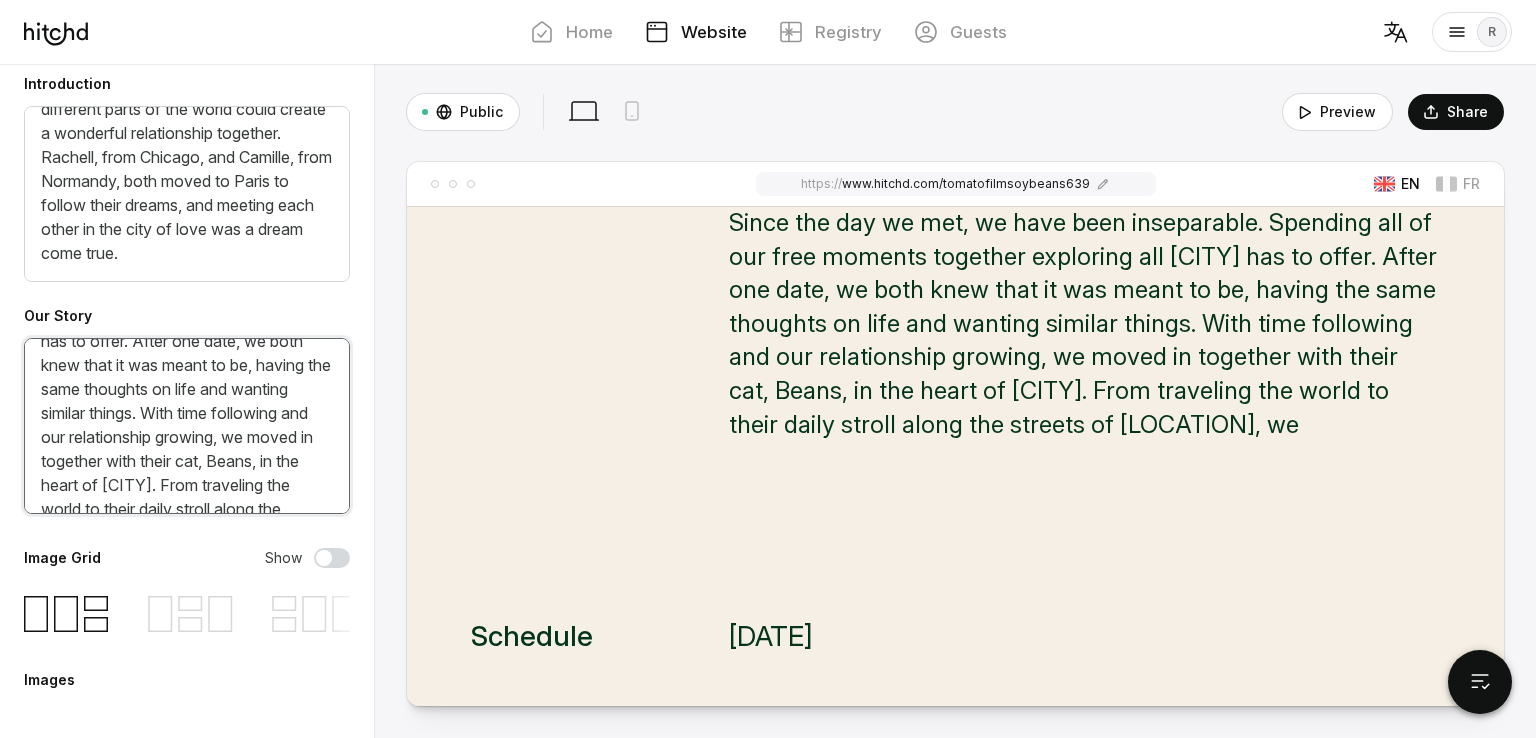 scroll, scrollTop: 169, scrollLeft: 0, axis: vertical 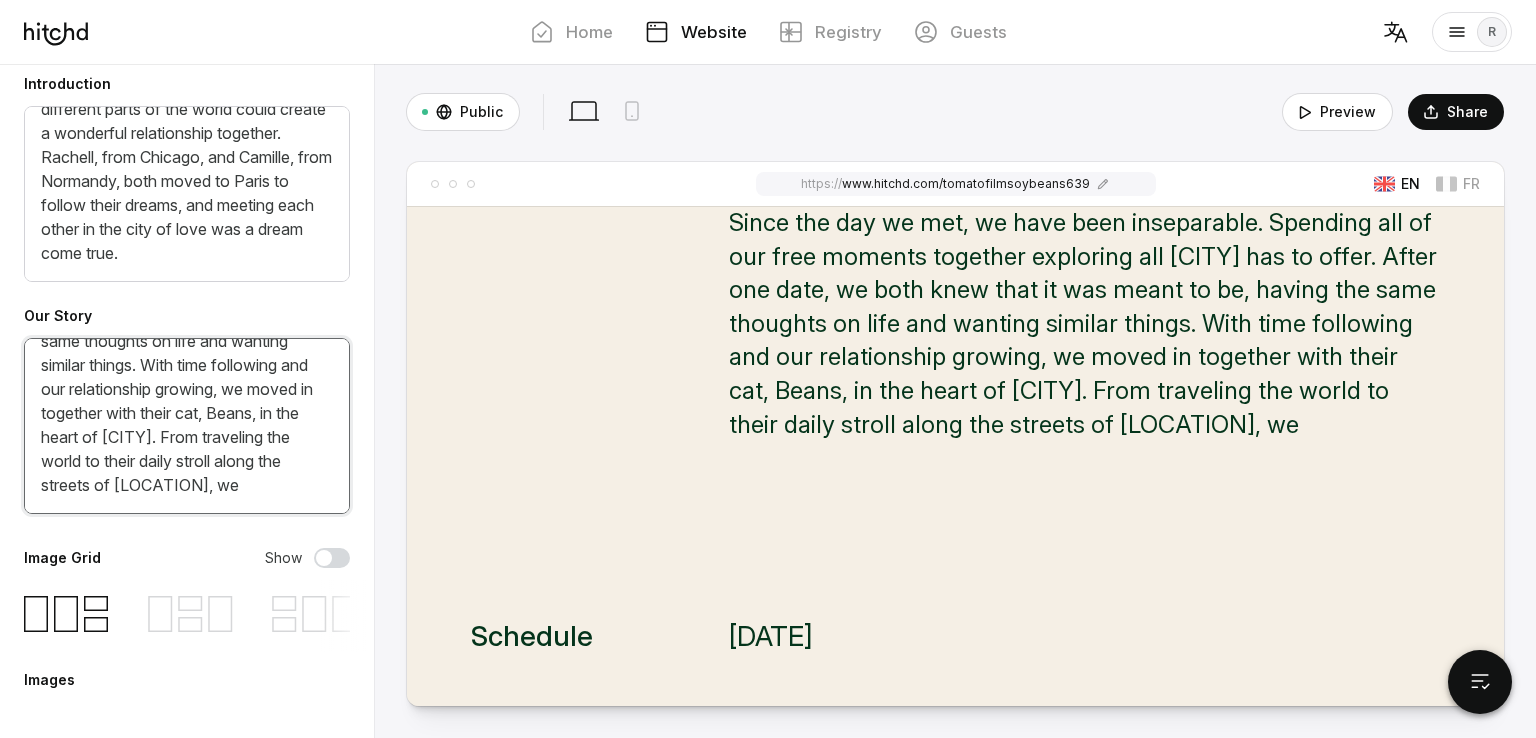 click on "Since the day we met, we have been inseparable. Spending all of our free moments together exploring all [CITY] has to offer. After one date, we both knew that it was meant to be, having the same thoughts on life and wanting similar things. With time following and our relationship growing, we moved in together with their cat, Beans, in the heart of [CITY]. From traveling the world to their daily stroll along the streets of [LOCATION], we" at bounding box center [187, 426] 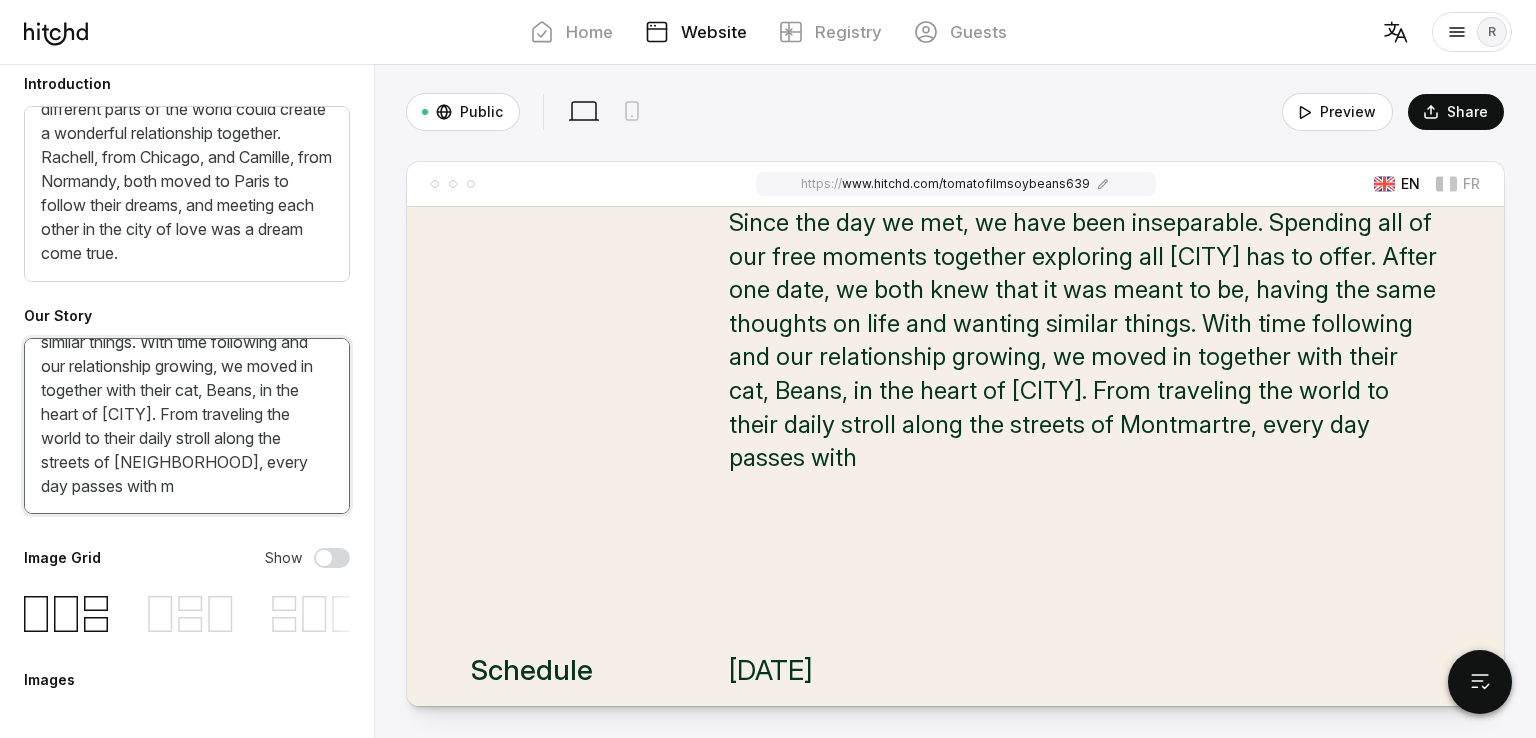 scroll, scrollTop: 176, scrollLeft: 0, axis: vertical 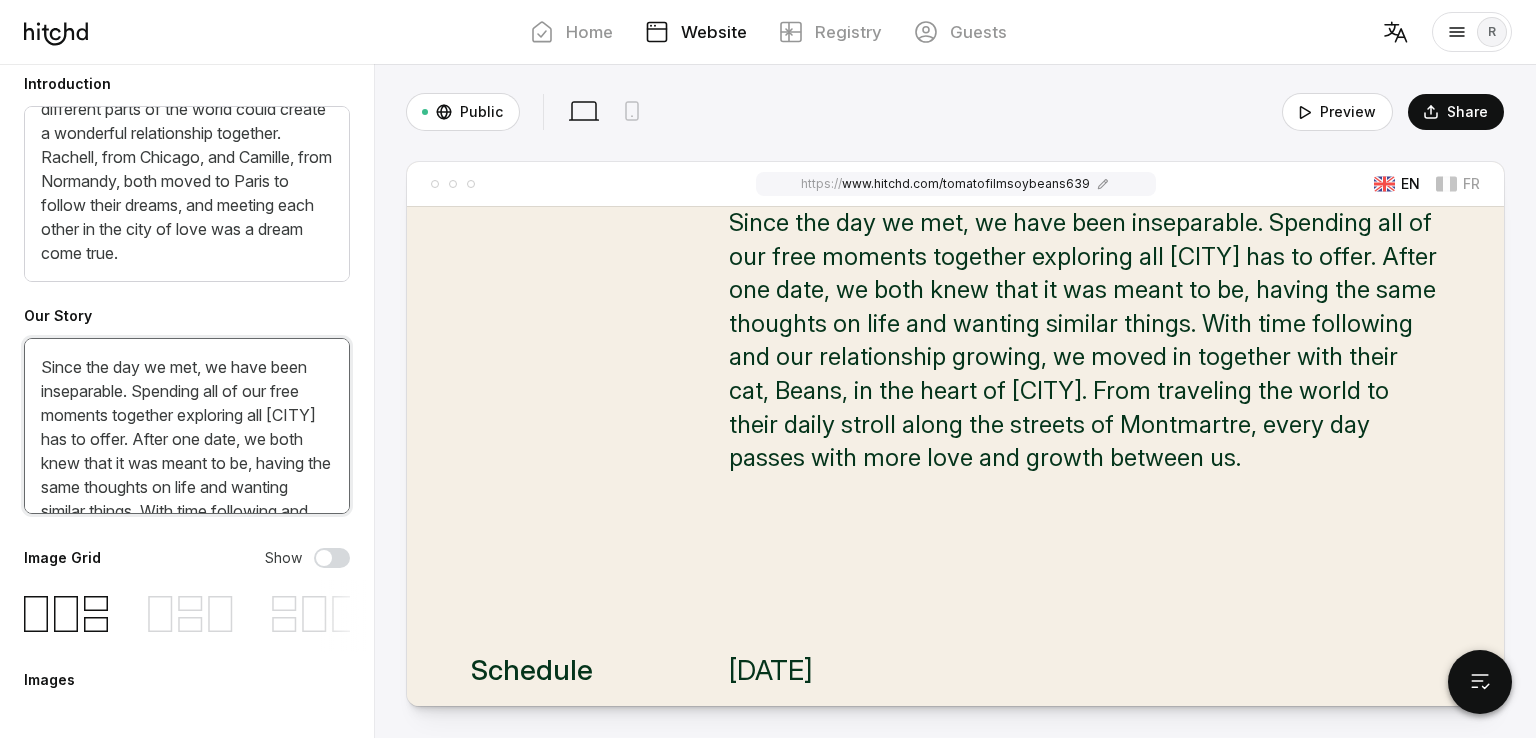 drag, startPoint x: 316, startPoint y: 497, endPoint x: 49, endPoint y: 346, distance: 306.74094 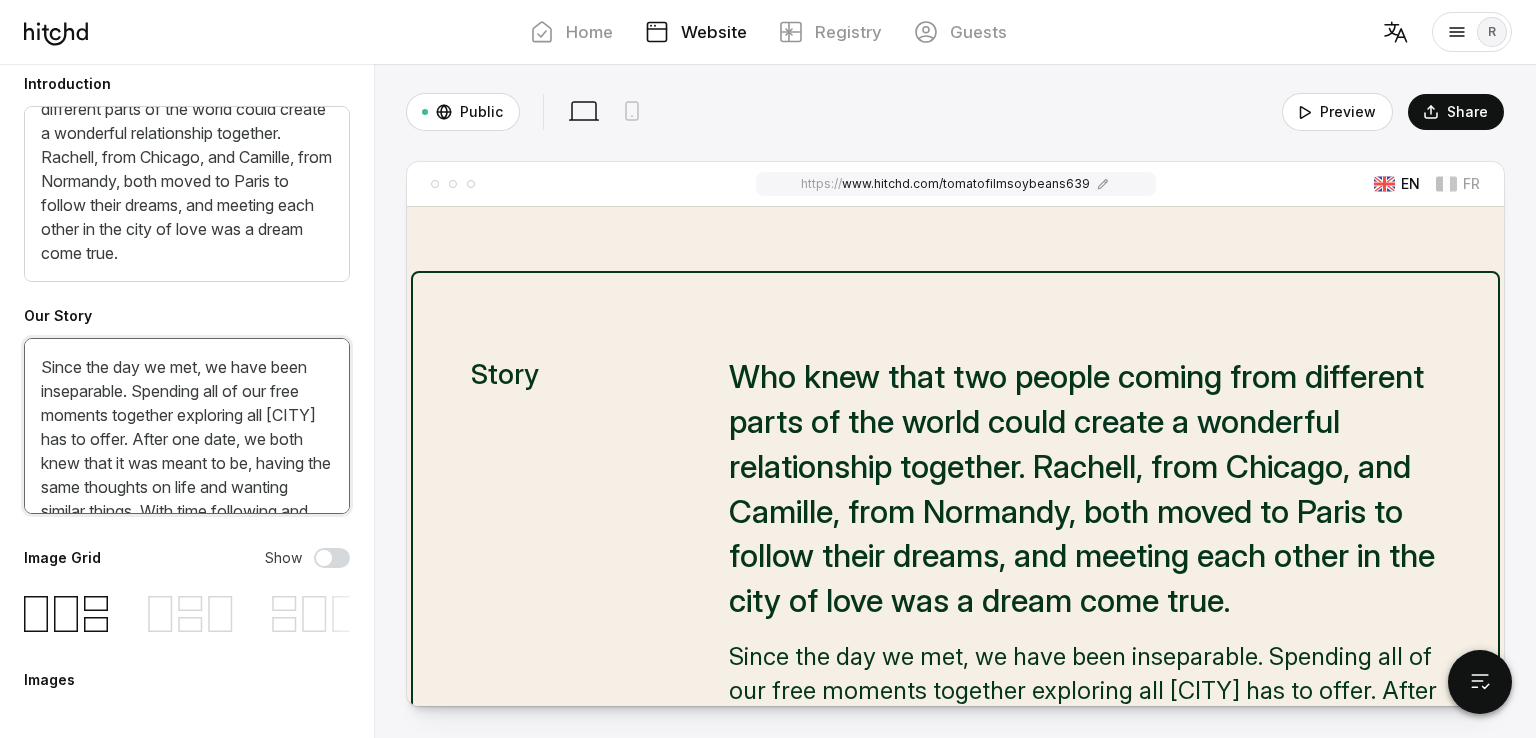 scroll, scrollTop: 831, scrollLeft: 0, axis: vertical 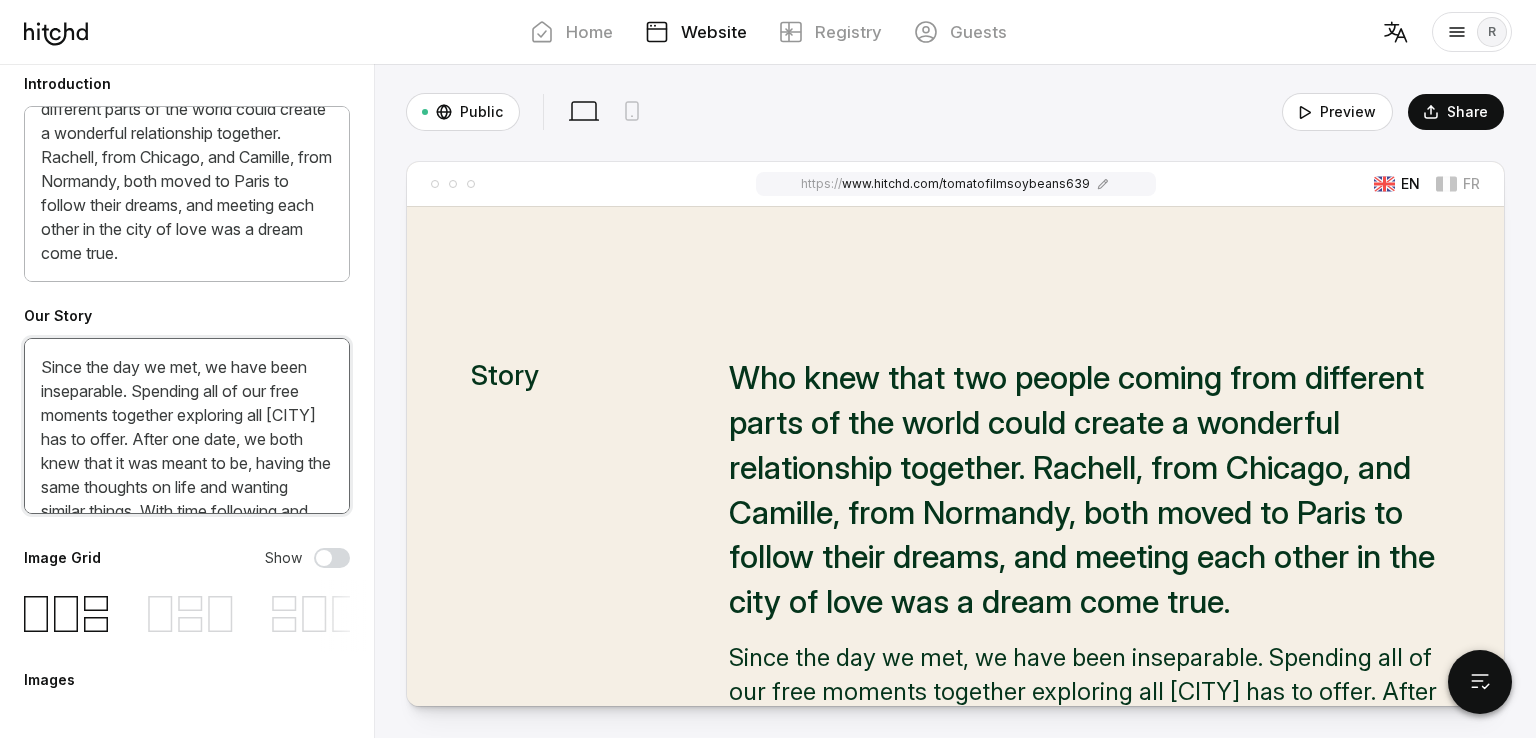 type on "Since the day we met, we have been inseparable. Spending all of our free moments together exploring all [CITY] has to offer. After one date, we both knew that it was meant to be, having the same thoughts on life and wanting similar things. With time following and our relationship growing, we moved in together with their cat, Beans, in the heart of [CITY]. From traveling the world to their daily stroll along the streets of Montmartre, every day passes with more love and growth between us." 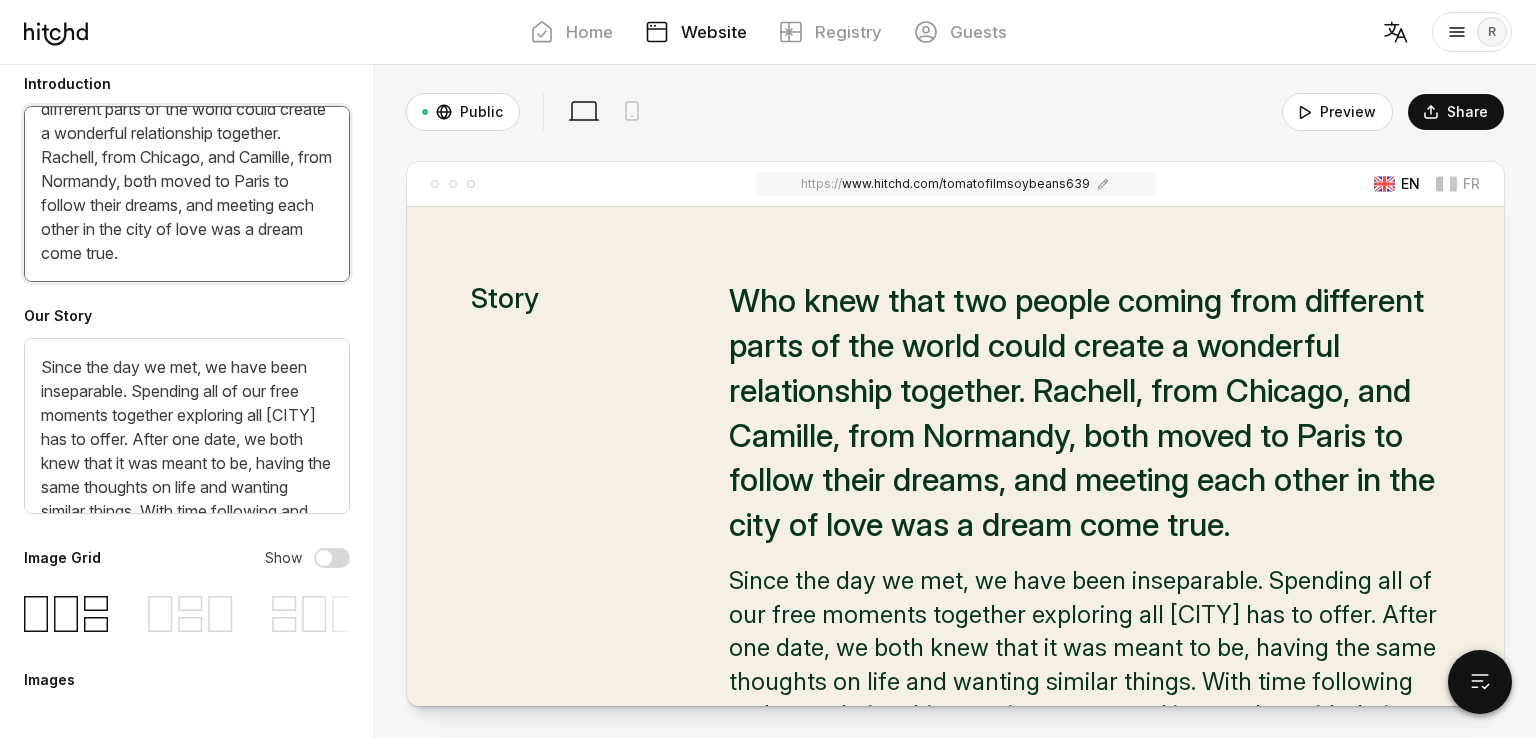click on "Who knew that two people coming from different parts of the world could create a wonderful relationship together. Rachell, from Chicago, and Camille, from Normandy, both moved to Paris to follow their dreams, and meeting each other in the city of love was a dream come true." at bounding box center (187, 194) 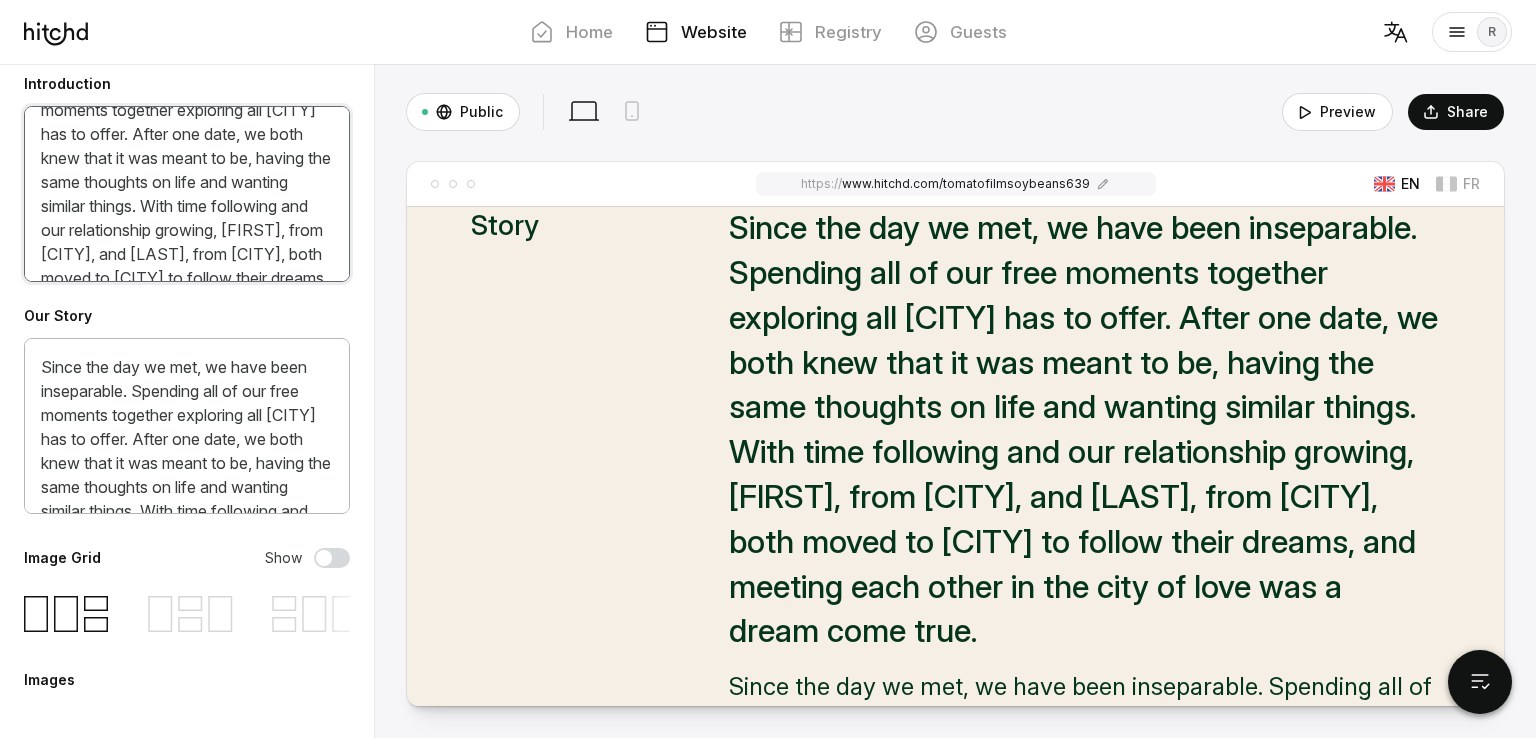 type on "Since the day we met, we have been inseparable. Spending all of our free moments together exploring all [CITY] has to offer. After one date, we both knew that it was meant to be, having the same thoughts on life and wanting similar things. With time following and our relationship growing, [FIRST], from [CITY], and [LAST], from [CITY], both moved to [CITY] to follow their dreams, and meeting each other in the city of love was a dream come true." 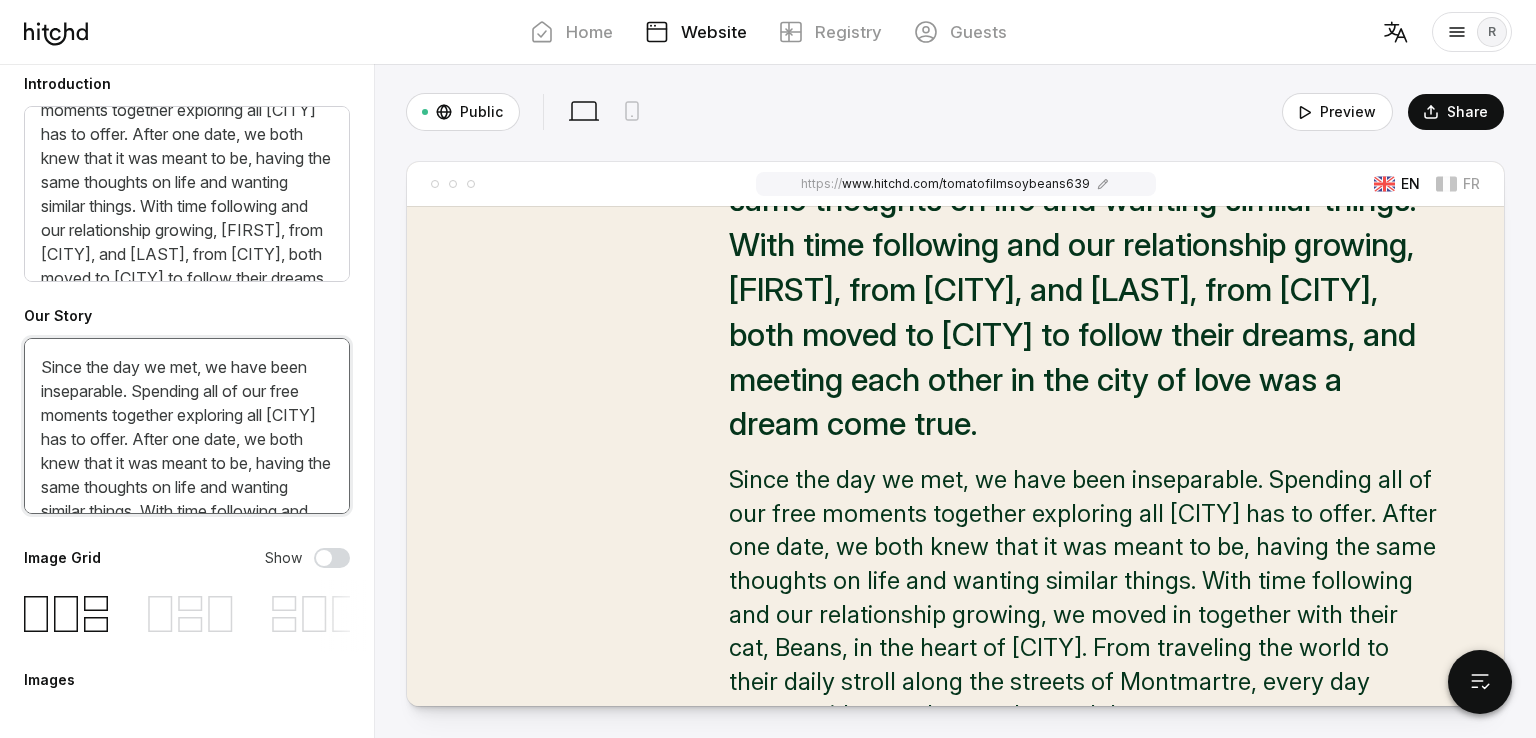 click on "Since the day we met, we have been inseparable. Spending all of our free moments together exploring all [CITY] has to offer. After one date, we both knew that it was meant to be, having the same thoughts on life and wanting similar things. With time following and our relationship growing, we moved in together with their cat, Beans, in the heart of [CITY]. From traveling the world to their daily stroll along the streets of Montmartre, every day passes with more love and growth between us." at bounding box center (187, 426) 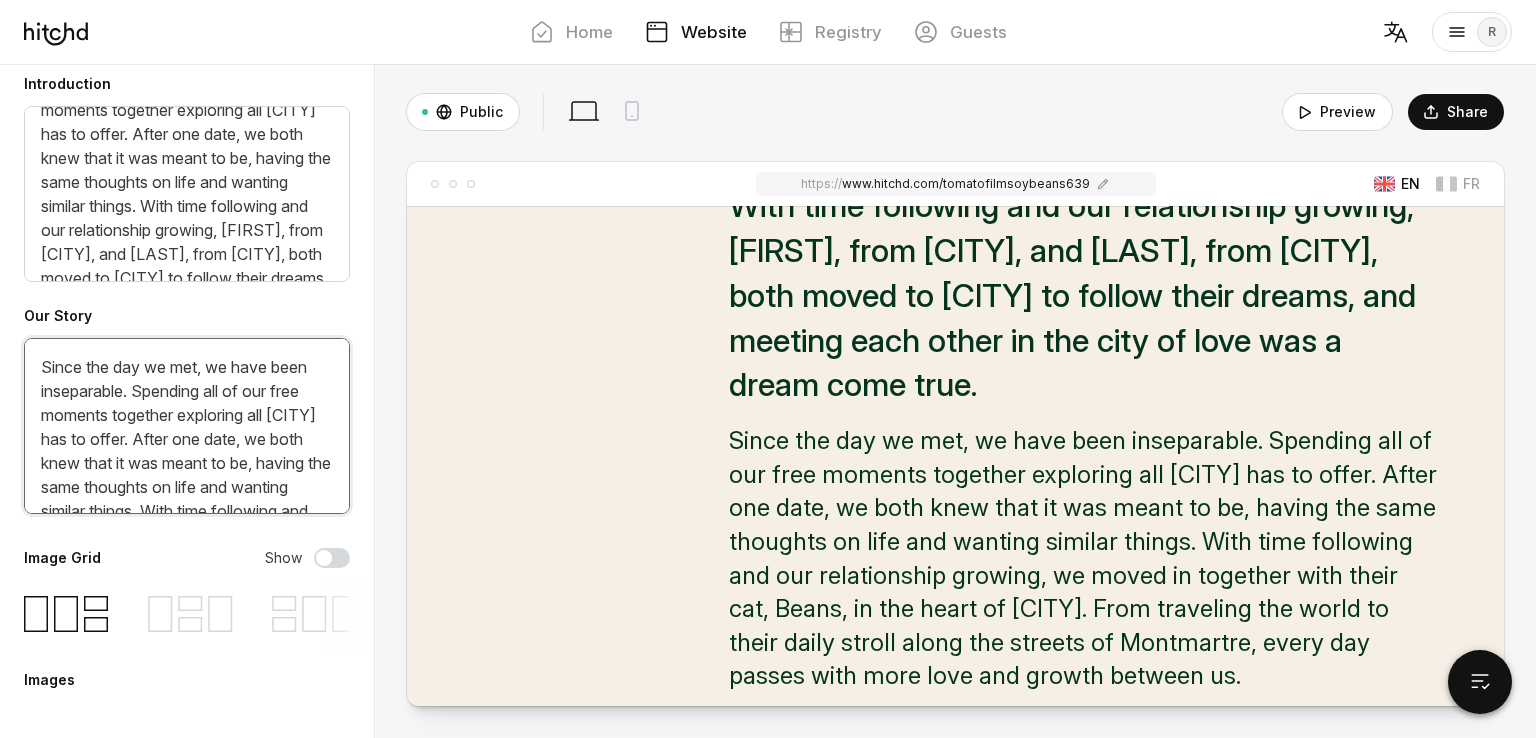 scroll, scrollTop: 1266, scrollLeft: 0, axis: vertical 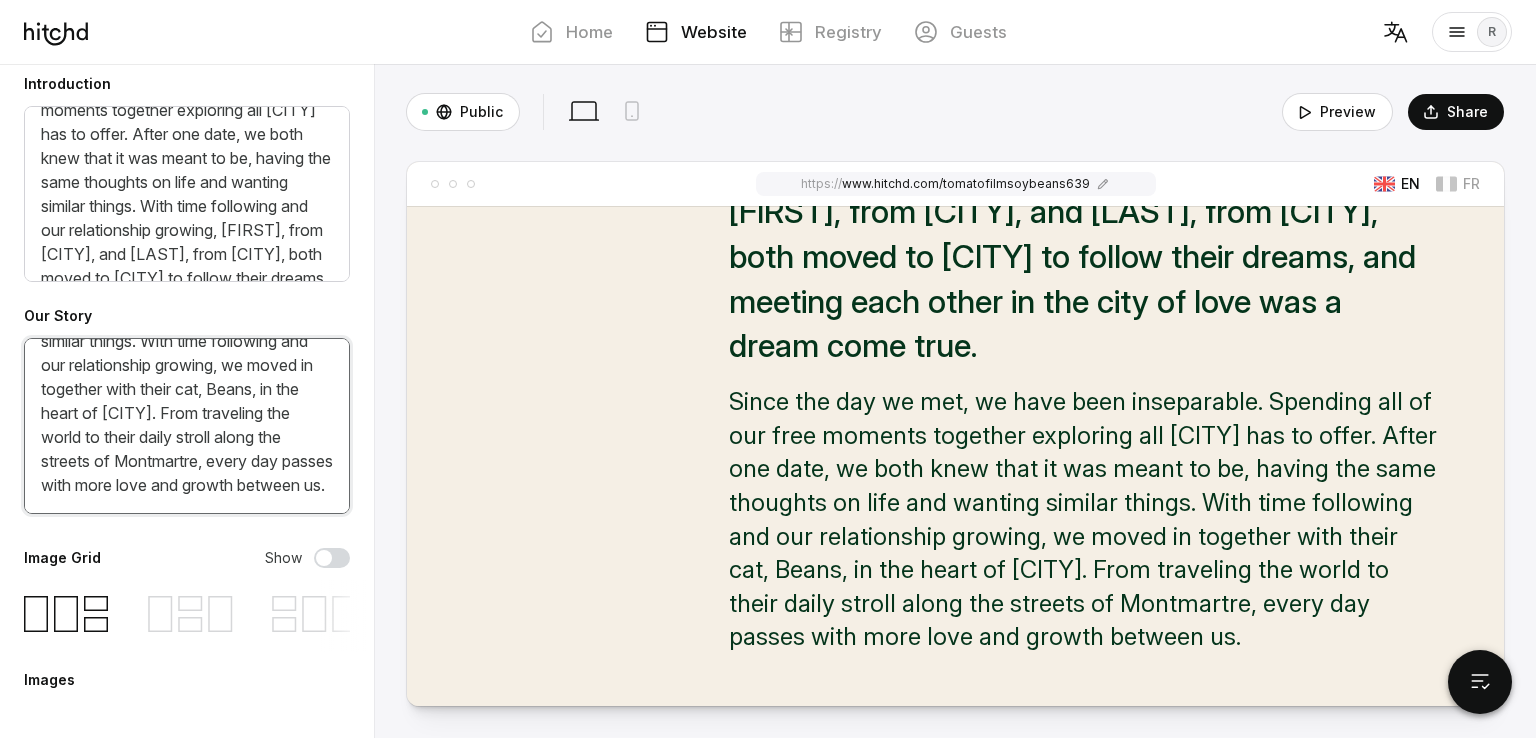 drag, startPoint x: 43, startPoint y: 361, endPoint x: 289, endPoint y: 501, distance: 283.0477 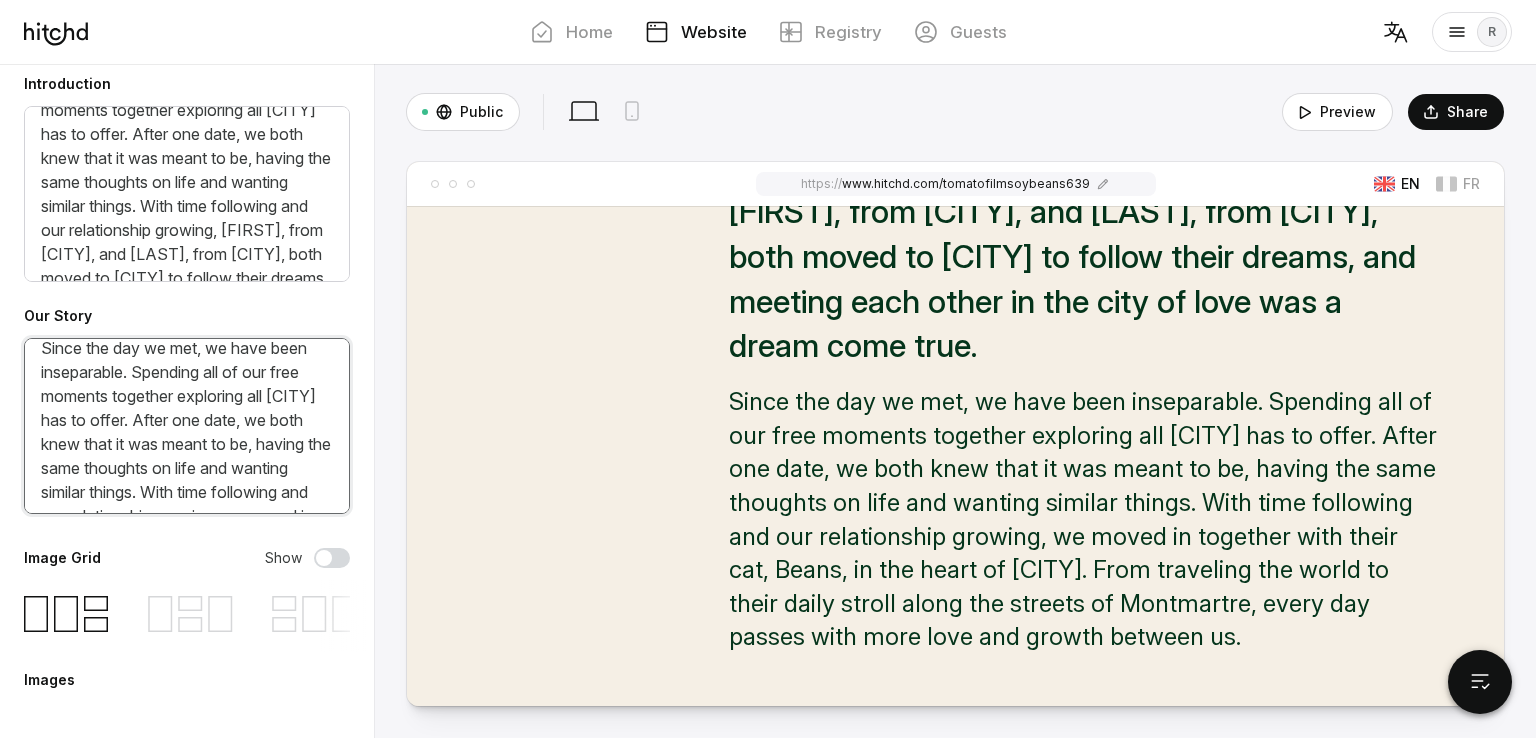 scroll, scrollTop: 0, scrollLeft: 0, axis: both 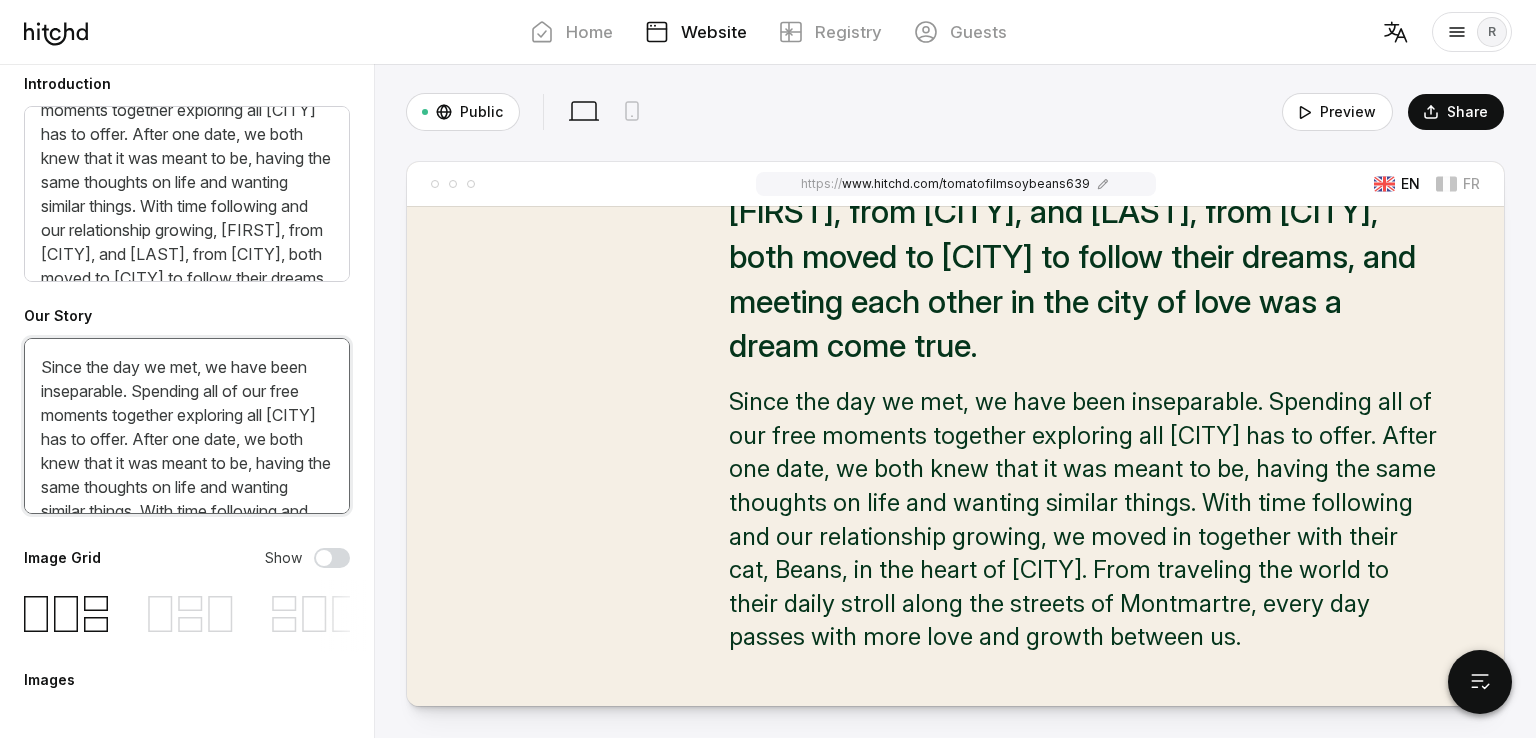 drag, startPoint x: 304, startPoint y: 485, endPoint x: 46, endPoint y: 334, distance: 298.9398 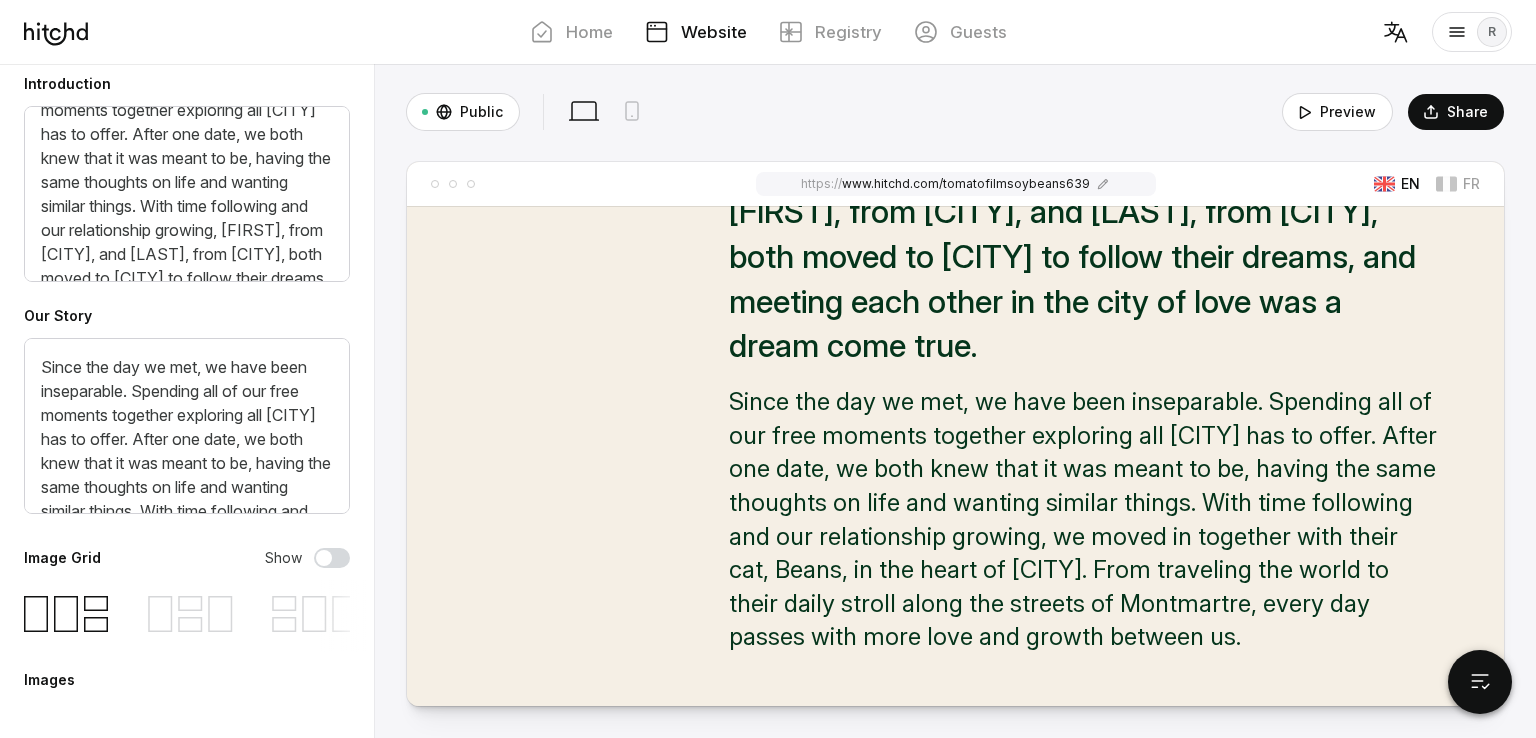 click on "Share your story—a perfect place for guests to feel part of your journey.
Introduction
Who knew that two people coming from different parts of the world could create a wonderful relationship together. [FIRST], from [CITY], and [FIRST], from Normandy, both moved to Paris to follow their dreams, and meeting each other in the city of love was a dream come true.
Our Story
Since the day we met, we have been inseparable. Spending all of our free moments together exploring all Paris has to offer. After one date, we both knew that it was meant to be, having the same thoughts on life and wanting similar things. With time following and our relationship growing, we moved in together with their cat, Beans, in the heart of [CITY]. From traveling the world to their daily stroll along the streets of Montmartre, every day passes with more love and growth between us." at bounding box center [187, 350] 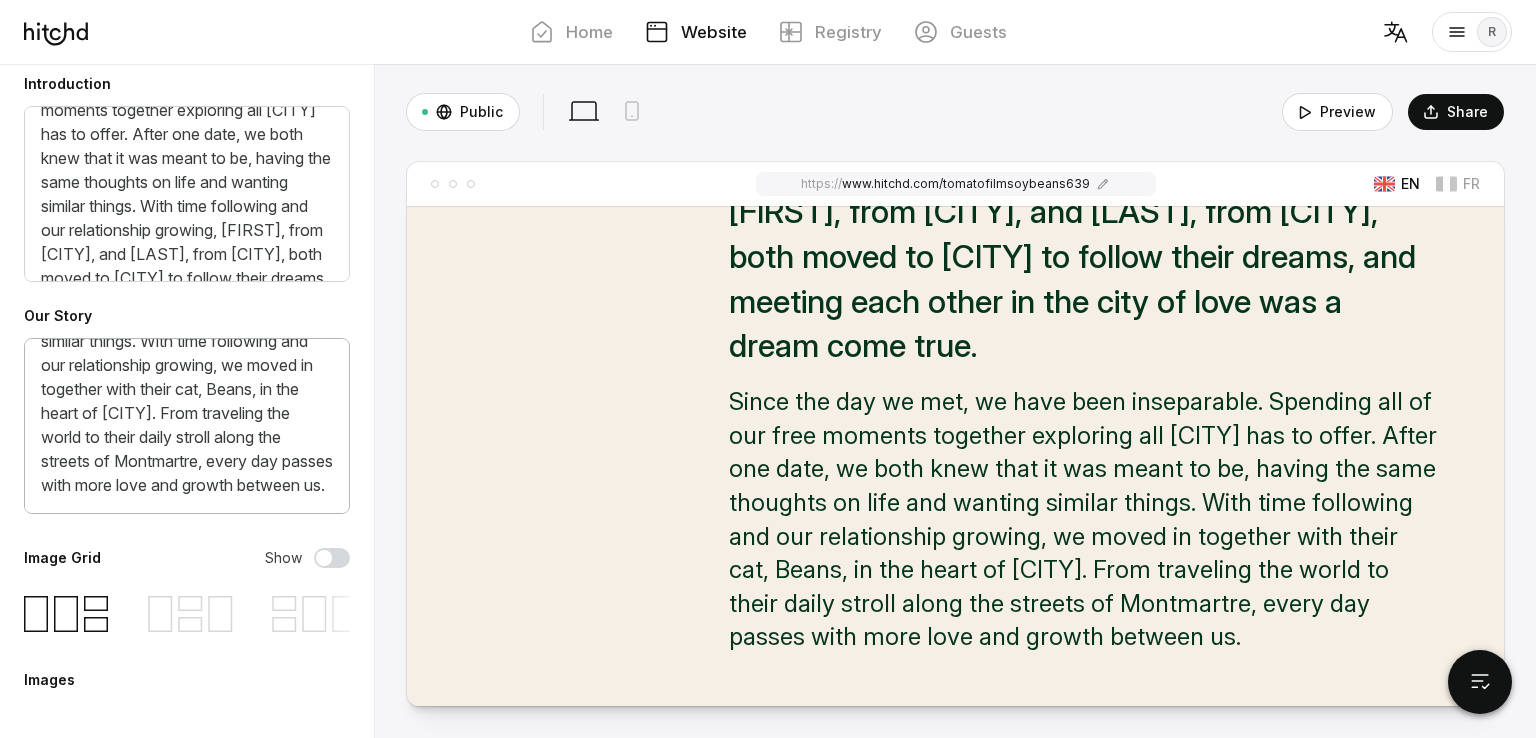 scroll, scrollTop: 172, scrollLeft: 0, axis: vertical 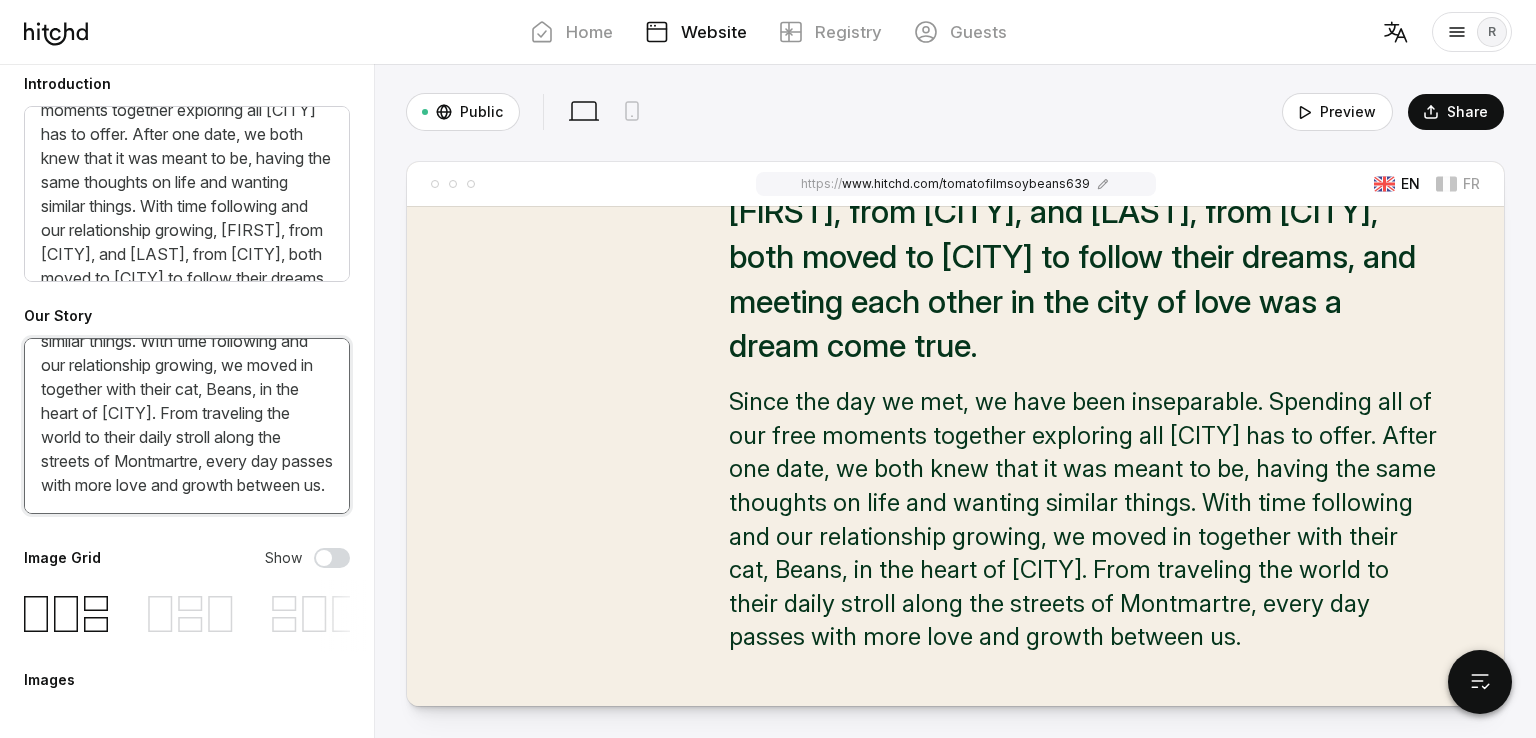 click on "Since the day we met, we have been inseparable. Spending all of our free moments together exploring all [CITY] has to offer. After one date, we both knew that it was meant to be, having the same thoughts on life and wanting similar things. With time following and our relationship growing, we moved in together with their cat, Beans, in the heart of [CITY]. From traveling the world to their daily stroll along the streets of Montmartre, every day passes with more love and growth between us." at bounding box center [187, 426] 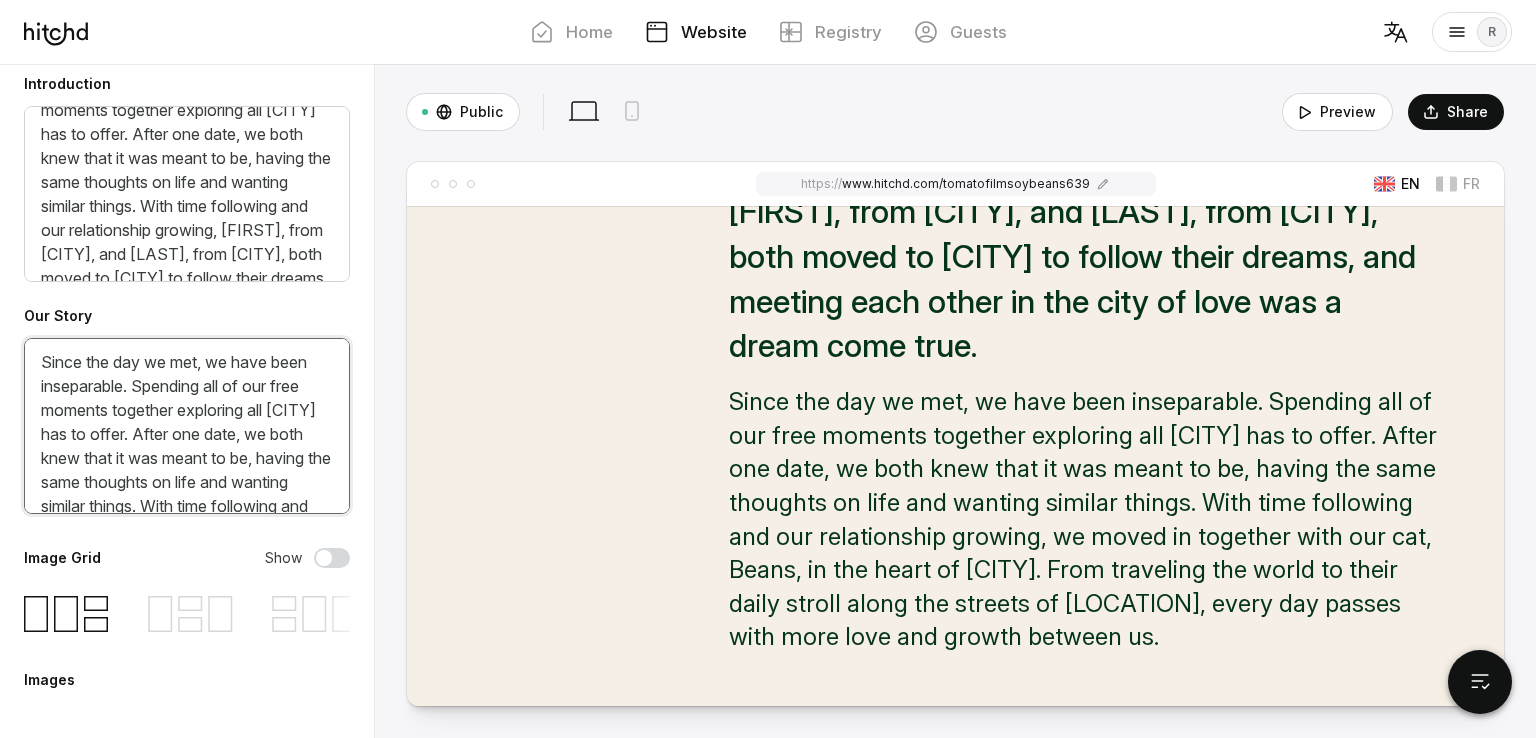 scroll, scrollTop: 0, scrollLeft: 0, axis: both 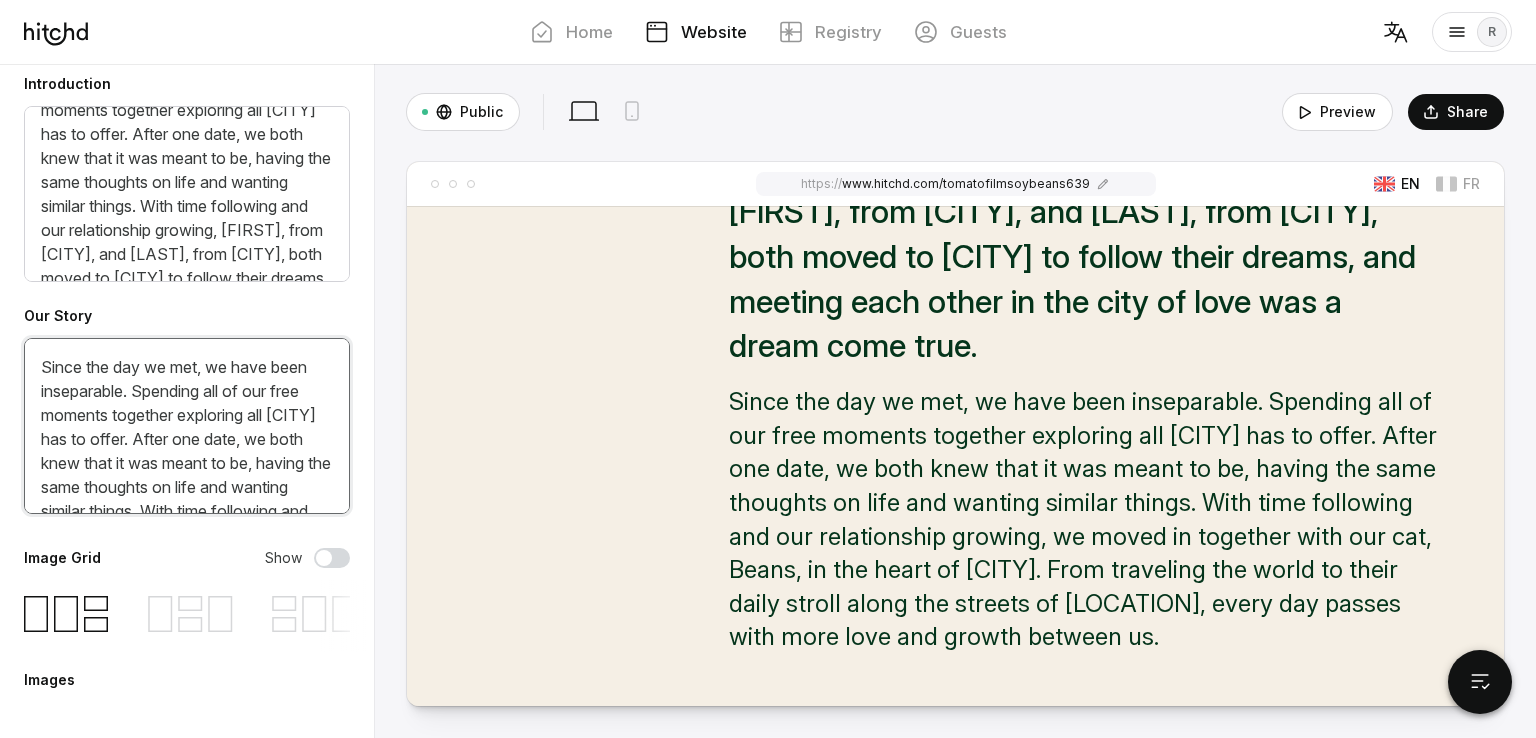 drag, startPoint x: 132, startPoint y: 429, endPoint x: 140, endPoint y: 378, distance: 51.62364 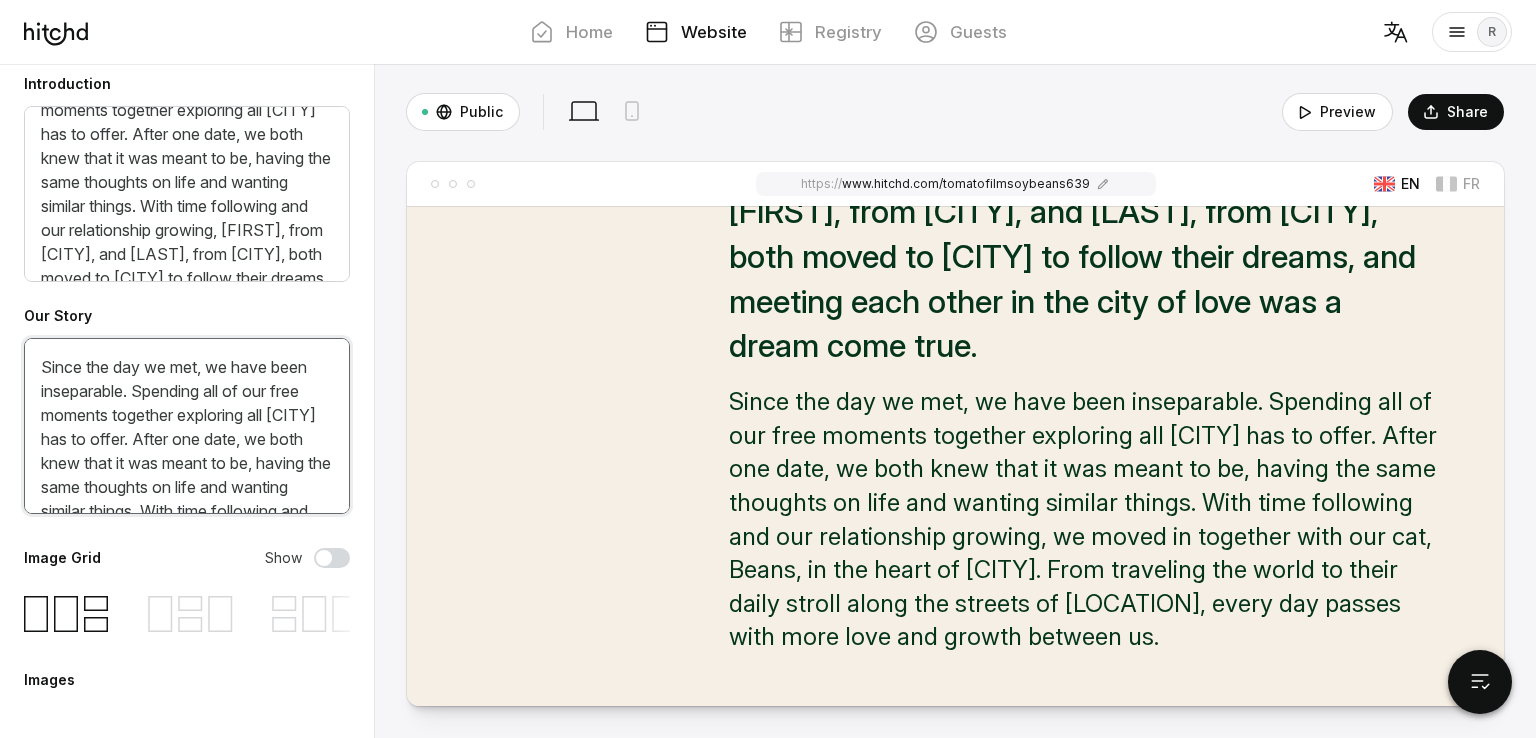 click on "Since the day we met, we have been inseparable. Spending all of our free moments together exploring all [CITY] has to offer. After one date, we both knew that it was meant to be, having the same thoughts on life and wanting similar things. With time following and our relationship growing, we moved in together with our cat, Beans, in the heart of [CITY]. From traveling the world to their daily stroll along the streets of [LOCATION], every day passes with more love and growth between us." at bounding box center (187, 426) 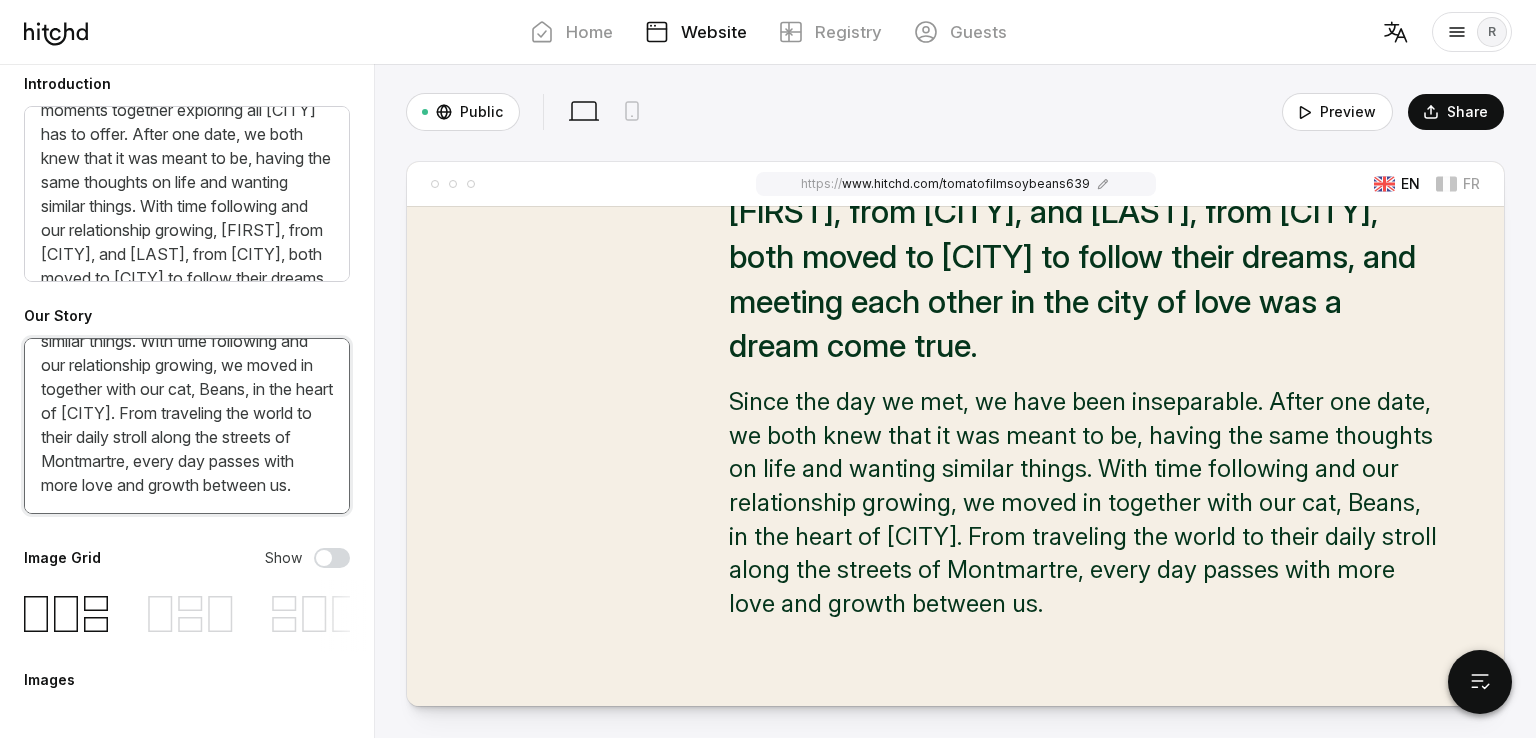scroll, scrollTop: 145, scrollLeft: 0, axis: vertical 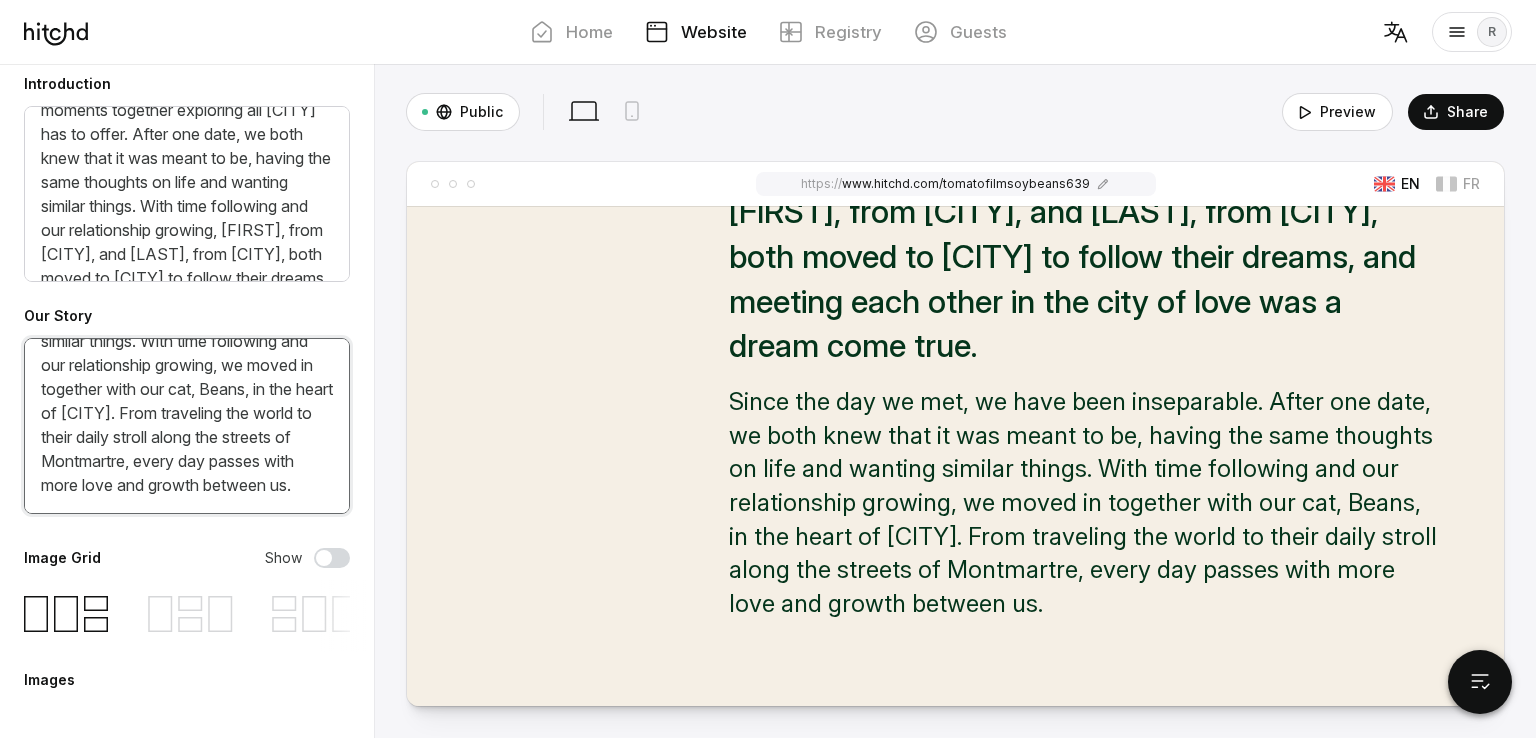 click on "Since the day we met, we have been inseparable. After one date, we both knew that it was meant to be, having the same thoughts on life and wanting similar things. With time following and our relationship growing, we moved in together with our cat, Beans, in the heart of [CITY]. From traveling the world to their daily stroll along the streets of Montmartre, every day passes with more love and growth between us." at bounding box center [187, 426] 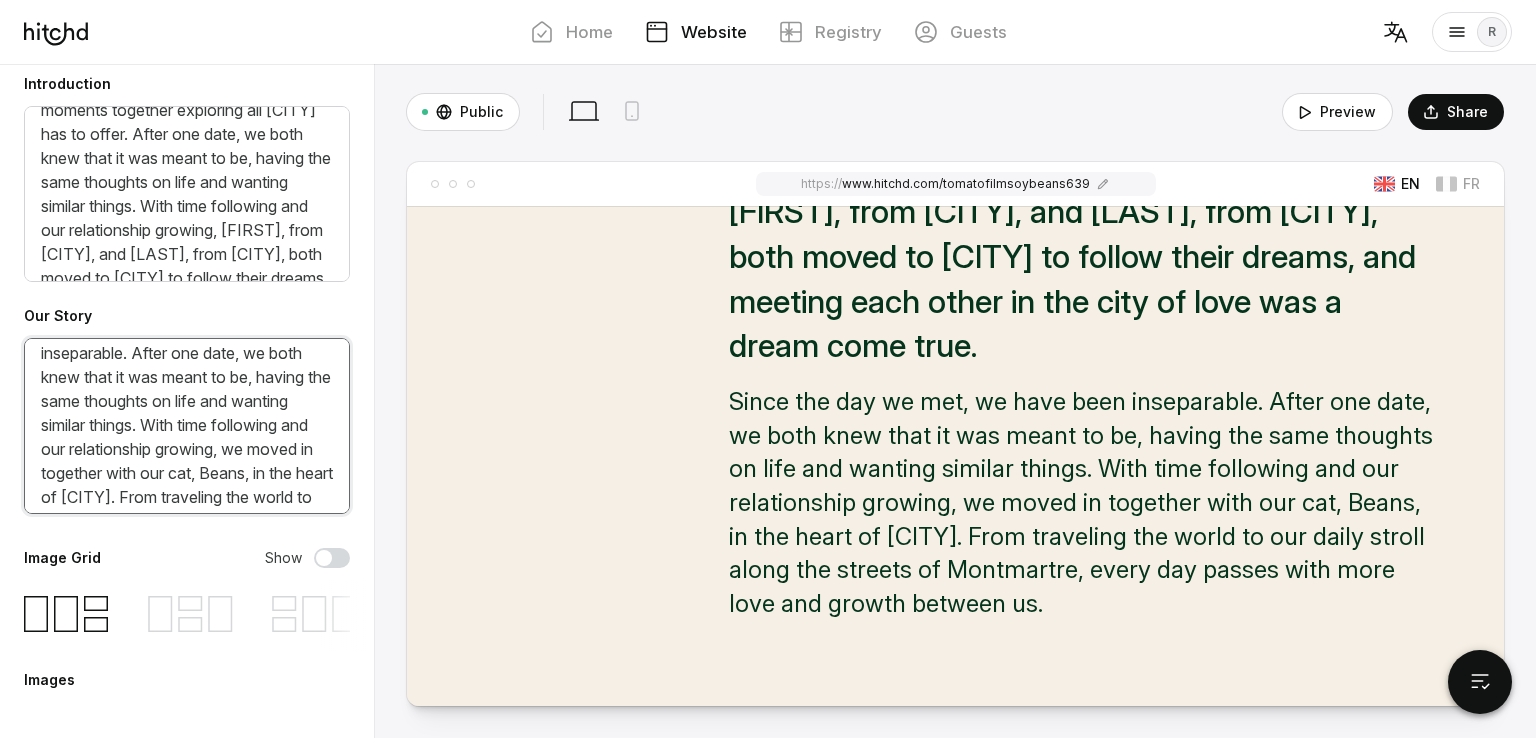 scroll, scrollTop: 0, scrollLeft: 0, axis: both 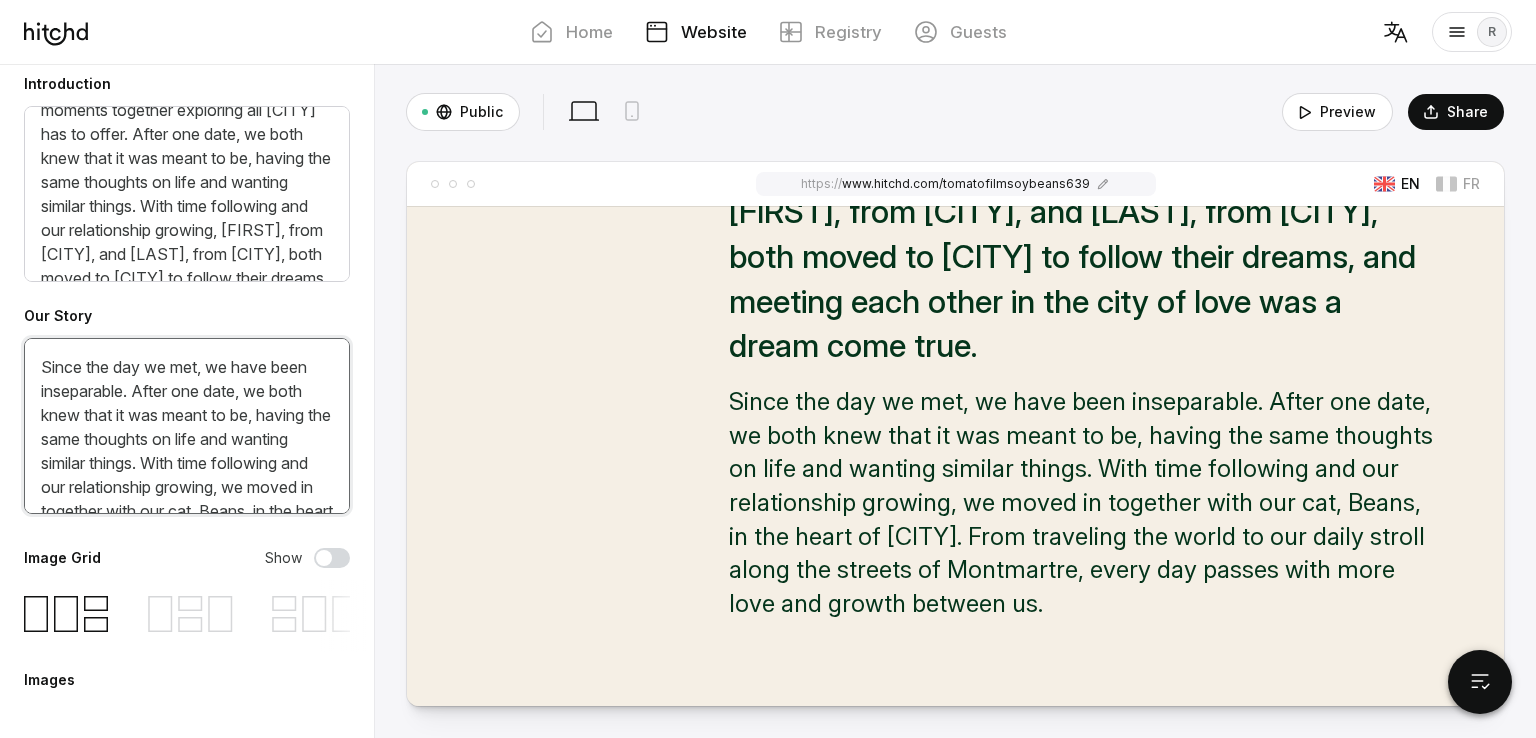 drag, startPoint x: 314, startPoint y: 477, endPoint x: 34, endPoint y: 347, distance: 308.70697 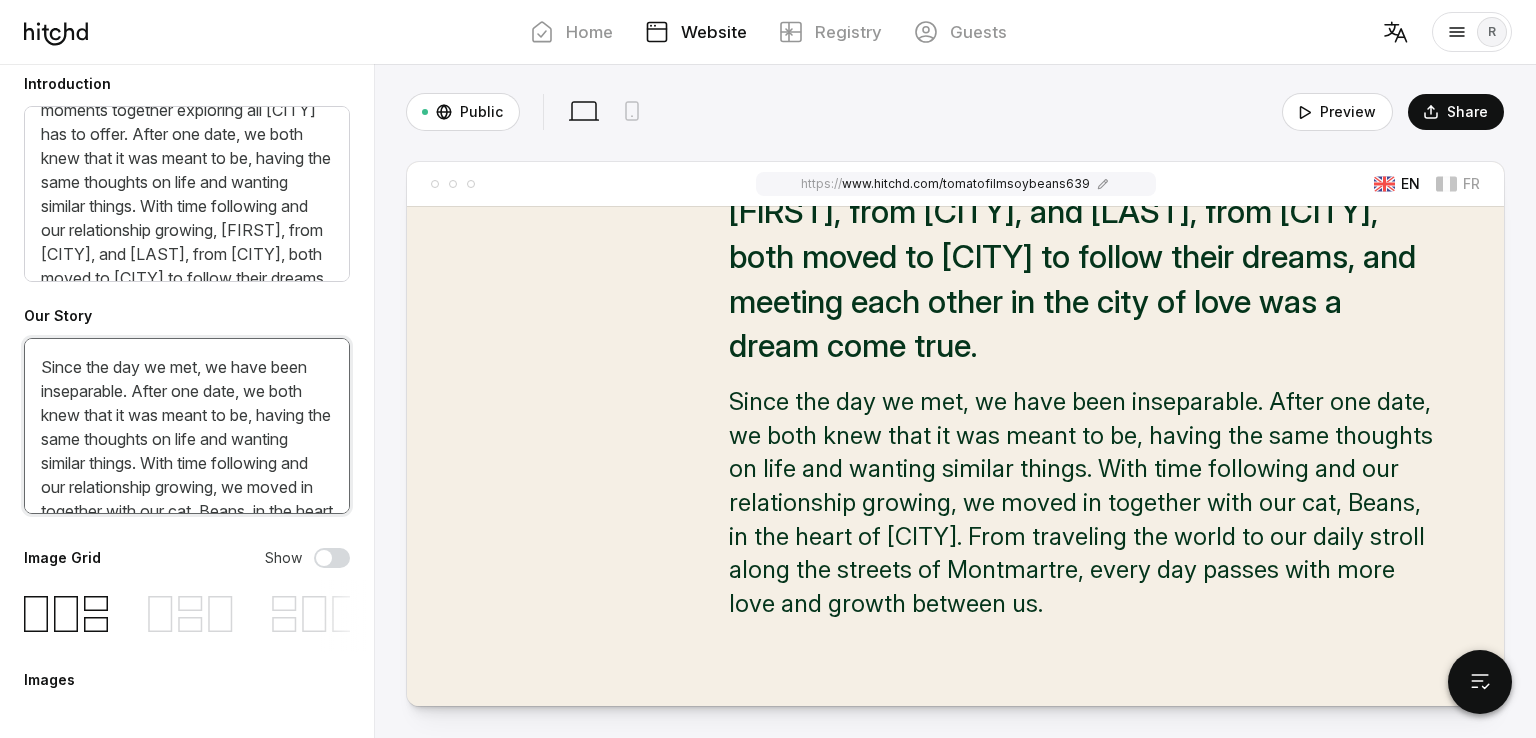 type on "Since the day we met, we have been inseparable. After one date, we both knew that it was meant to be, having the same thoughts on life and wanting similar things. With time following and our relationship growing, we moved in together with our cat, Beans, in the heart of [CITY]. From traveling the world to our daily stroll along the streets of Montmartre, every day passes with more love and growth between us." 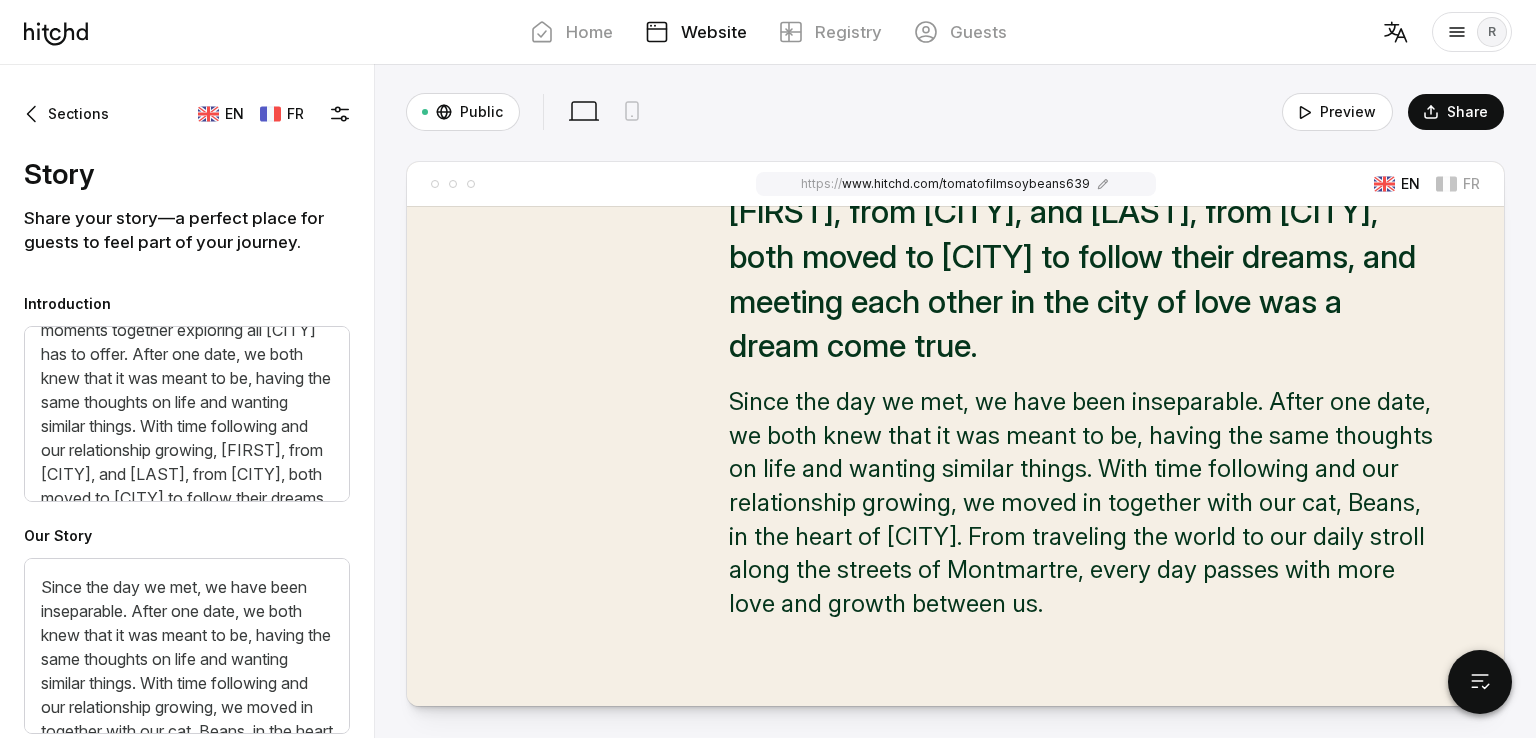 click on "FR" at bounding box center [234, 114] 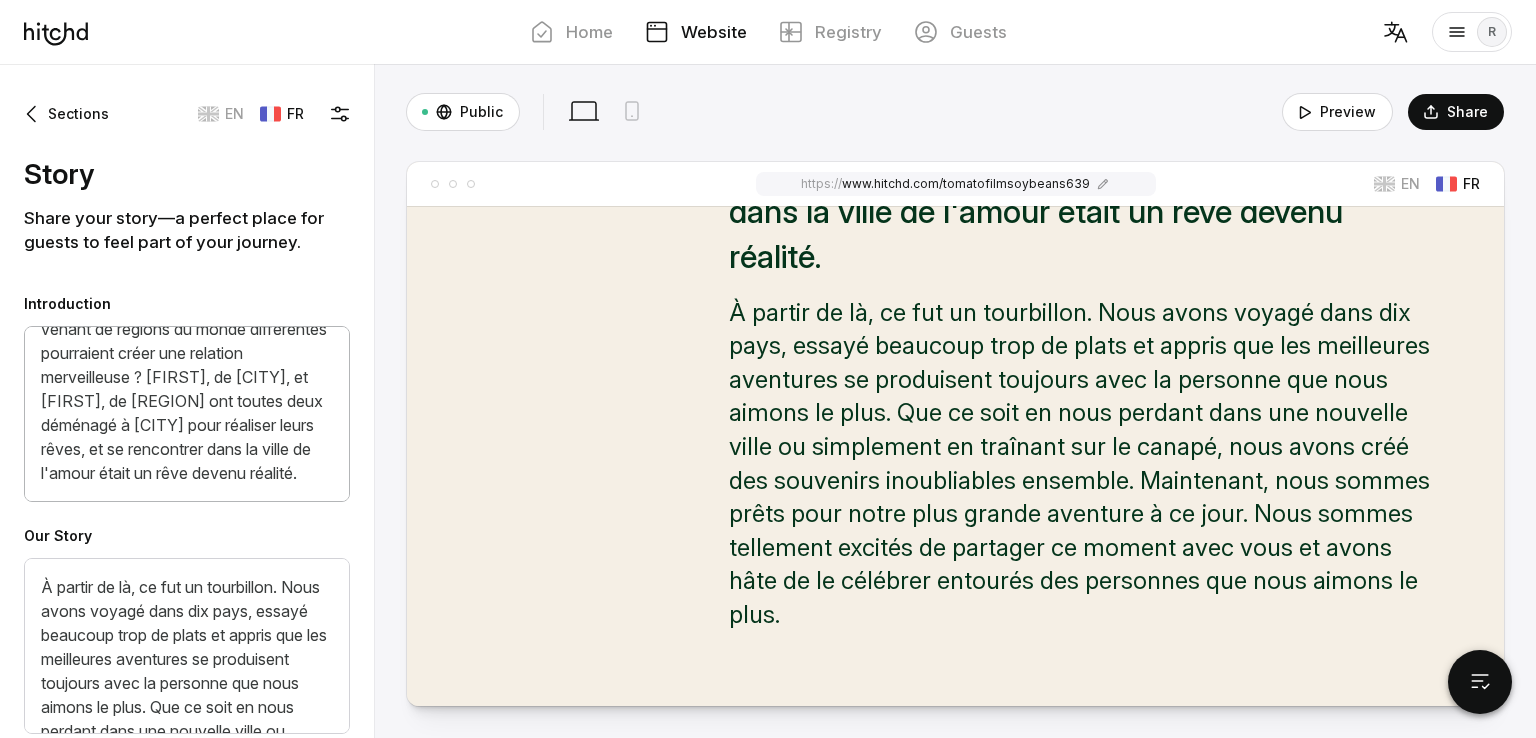 scroll, scrollTop: 73, scrollLeft: 0, axis: vertical 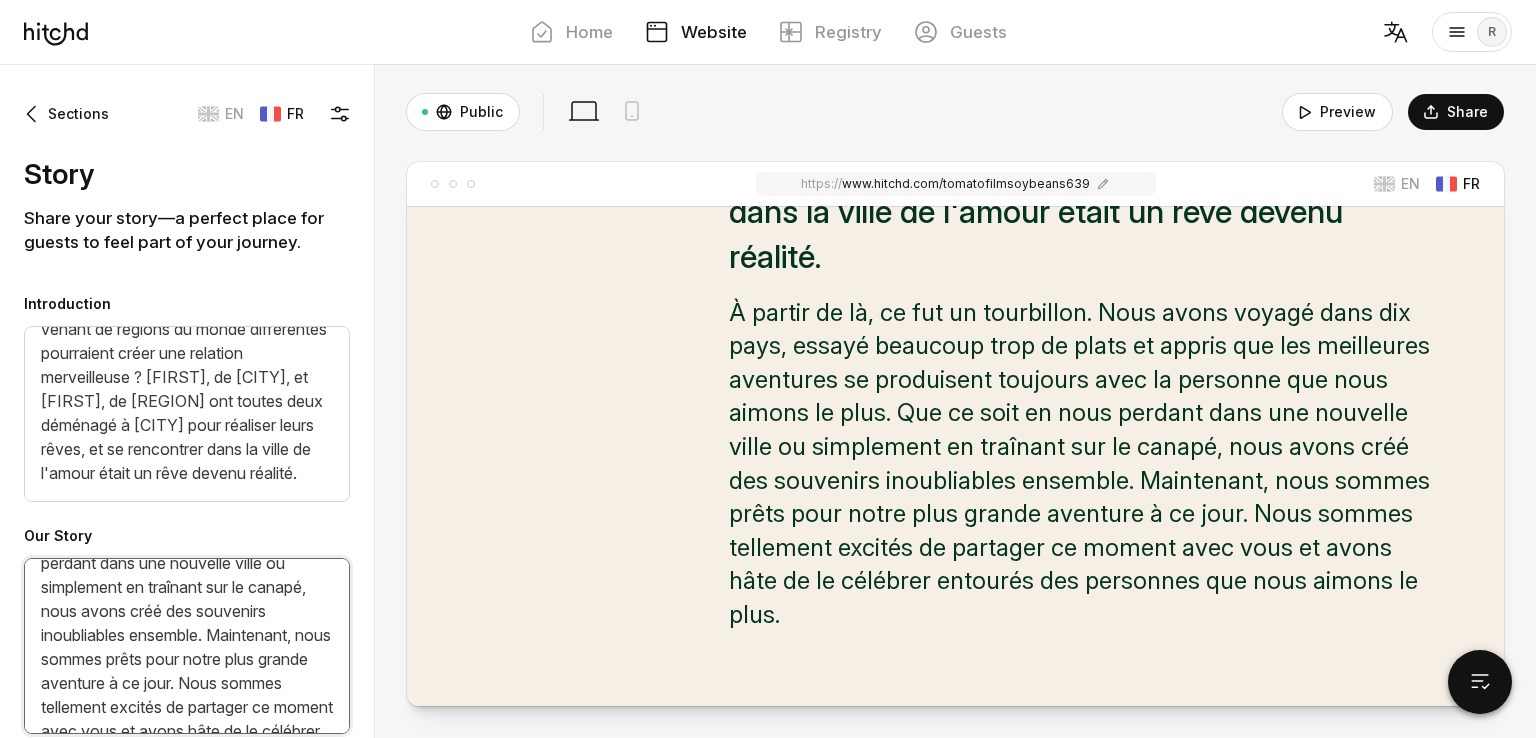 click on "À partir de là, ce fut un tourbillon. Nous avons voyagé dans dix pays, essayé beaucoup trop de plats et appris que les meilleures aventures se produisent toujours avec la personne que nous aimons le plus. Que ce soit en nous perdant dans une nouvelle ville ou simplement en traînant sur le canapé, nous avons créé des souvenirs inoubliables ensemble. Maintenant, nous sommes prêts pour notre plus grande aventure à ce jour. Nous sommes tellement excités de partager ce moment avec vous et avons hâte de le célébrer entourés des personnes que nous aimons le plus." at bounding box center (187, 646) 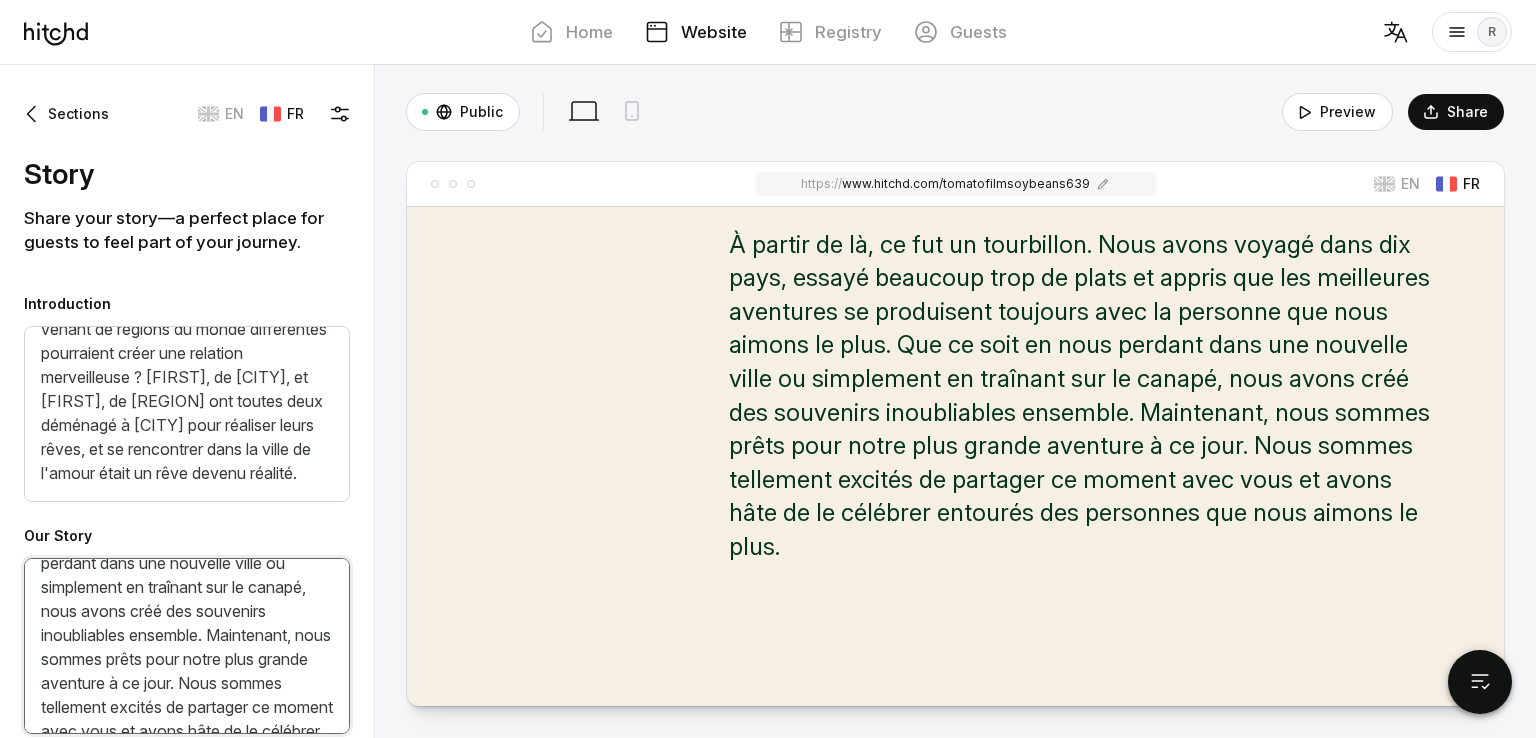 scroll, scrollTop: 1356, scrollLeft: 0, axis: vertical 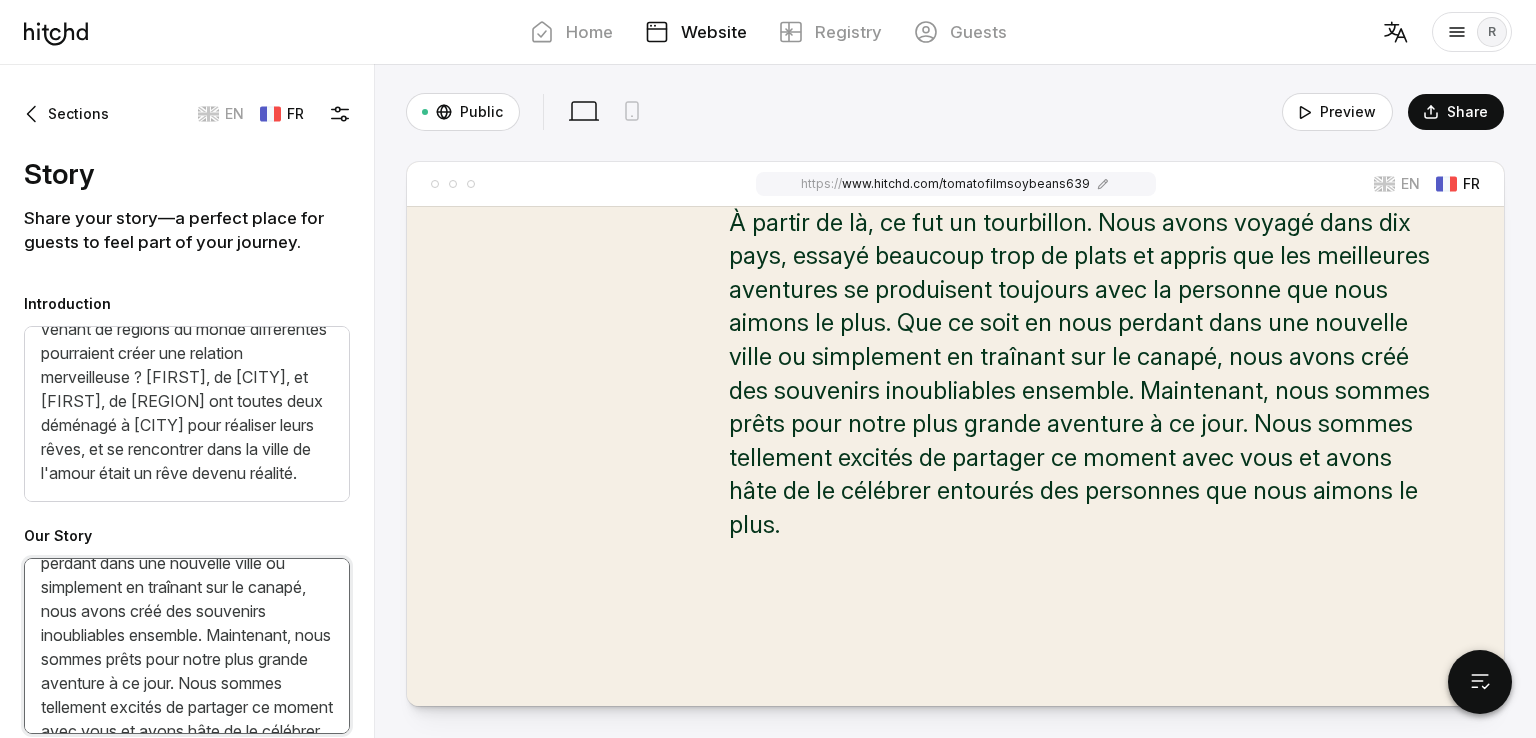 click on "À partir de là, ce fut un tourbillon. Nous avons voyagé dans dix pays, essayé beaucoup trop de plats et appris que les meilleures aventures se produisent toujours avec la personne que nous aimons le plus. Que ce soit en nous perdant dans une nouvelle ville ou simplement en traînant sur le canapé, nous avons créé des souvenirs inoubliables ensemble. Maintenant, nous sommes prêts pour notre plus grande aventure à ce jour. Nous sommes tellement excités de partager ce moment avec vous et avons hâte de le célébrer entourés des personnes que nous aimons le plus." at bounding box center [187, 646] 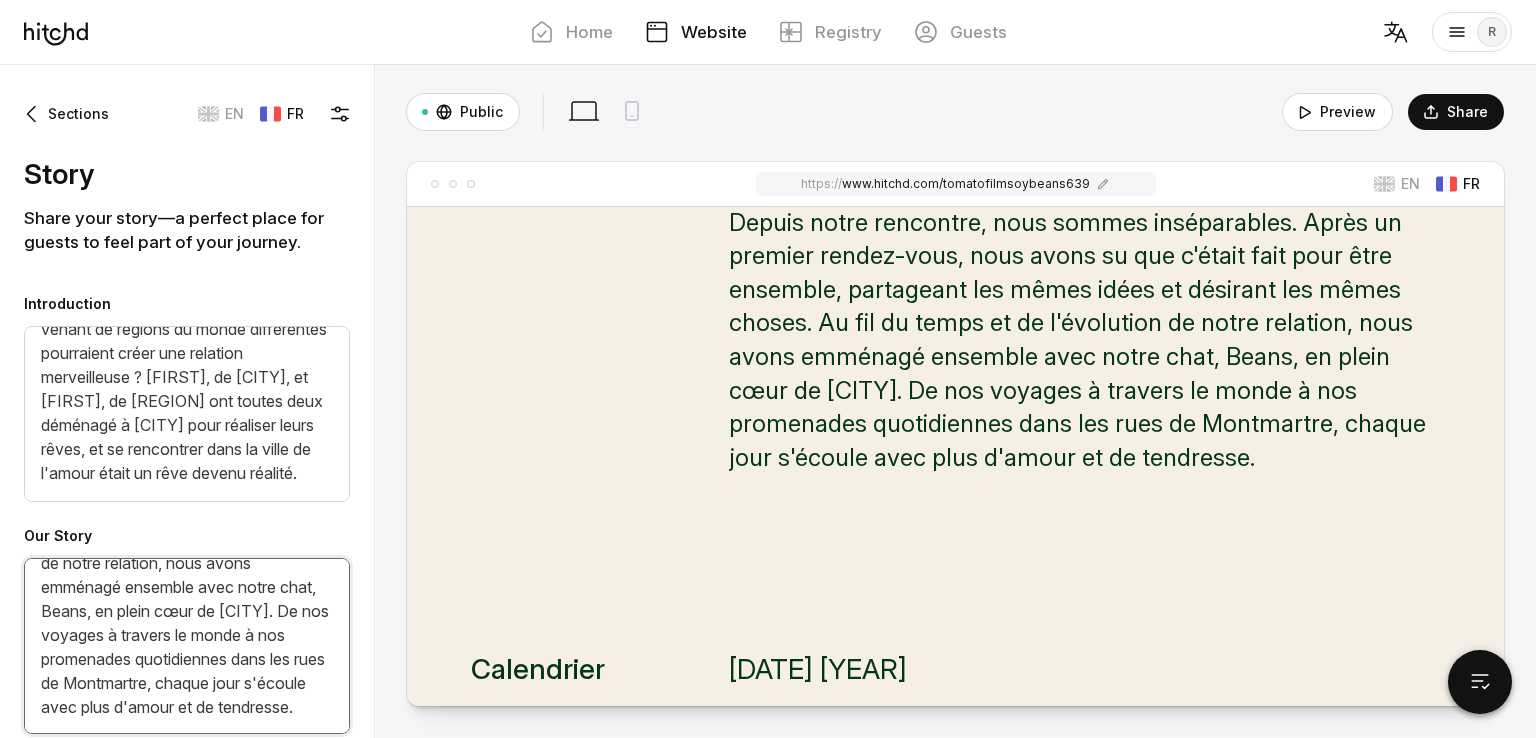 scroll, scrollTop: 200, scrollLeft: 0, axis: vertical 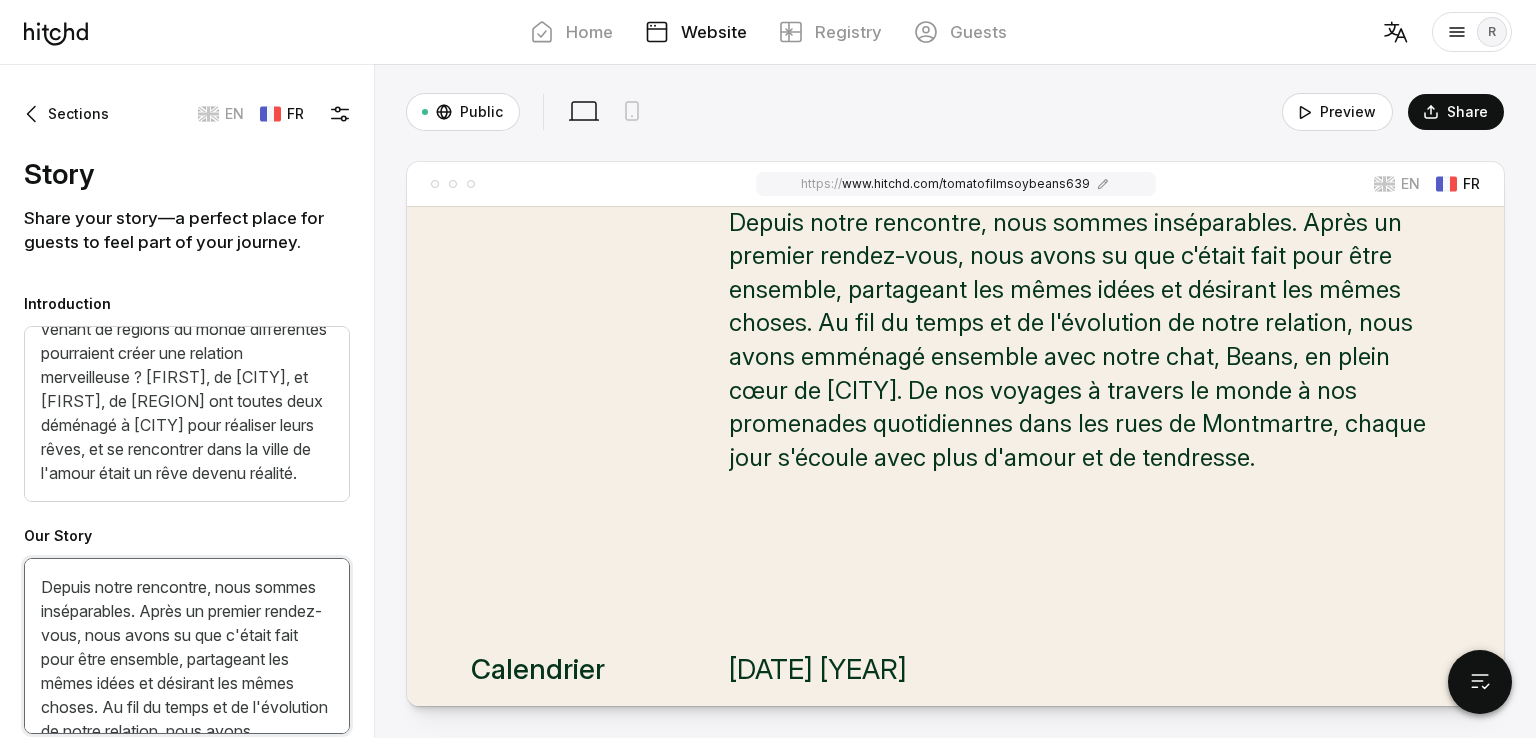 type on "Depuis notre rencontre, nous sommes inséparables. Après un premier rendez-vous, nous avons su que c'était fait pour être ensemble, partageant les mêmes idées et désirant les mêmes choses. Au fil du temps et de l'évolution de notre relation, nous avons emménagé ensemble avec notre chat, Beans, en plein cœur de [CITY]. De nos voyages à travers le monde à nos promenades quotidiennes dans les rues de Montmartre, chaque jour s'écoule avec plus d'amour et de tendresse." 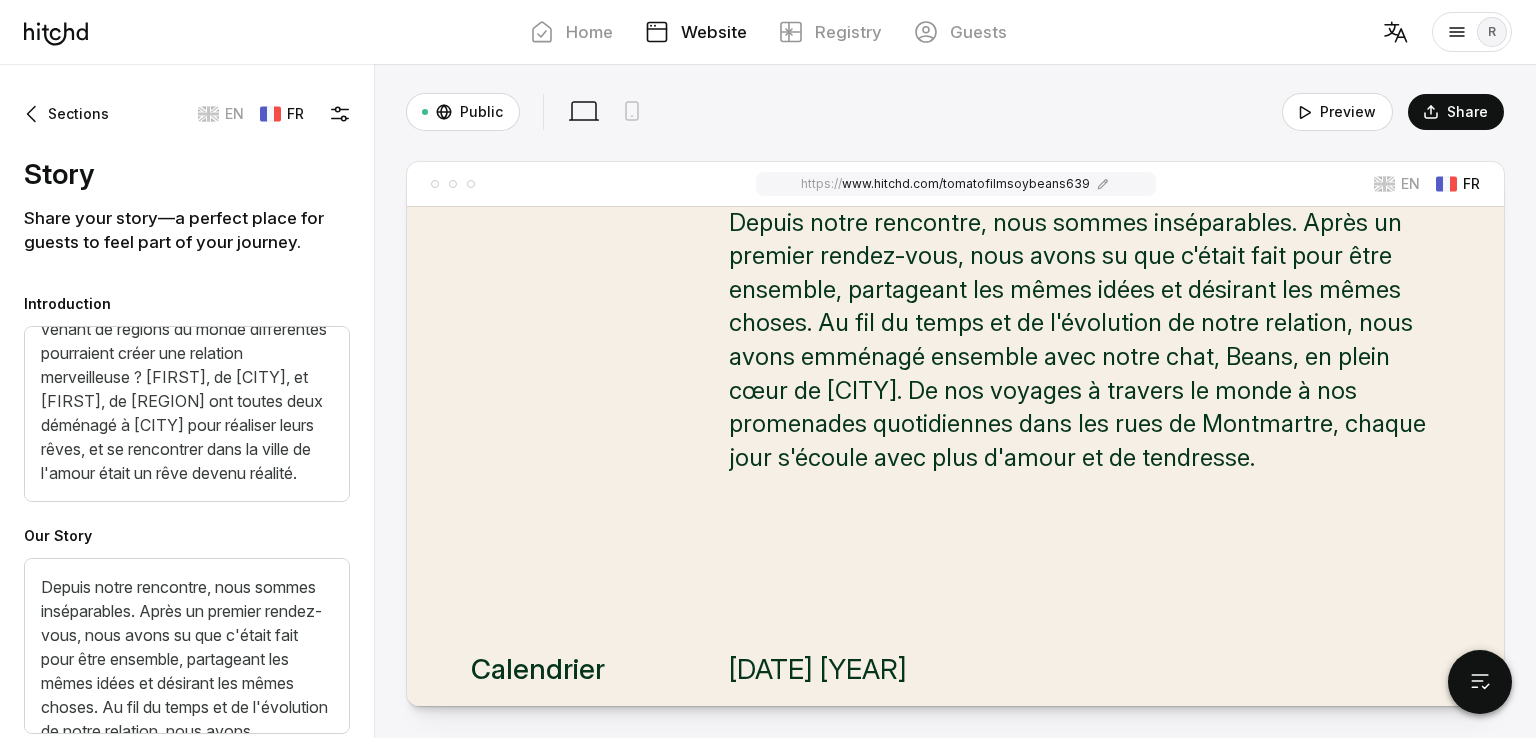 click on "Up
Down
Sections
EN
FR
Story
Share your story—a perfect place for guests to feel part of your journey.
Introduction
Our Story
Image Grid
Show
Images" at bounding box center [187, 401] 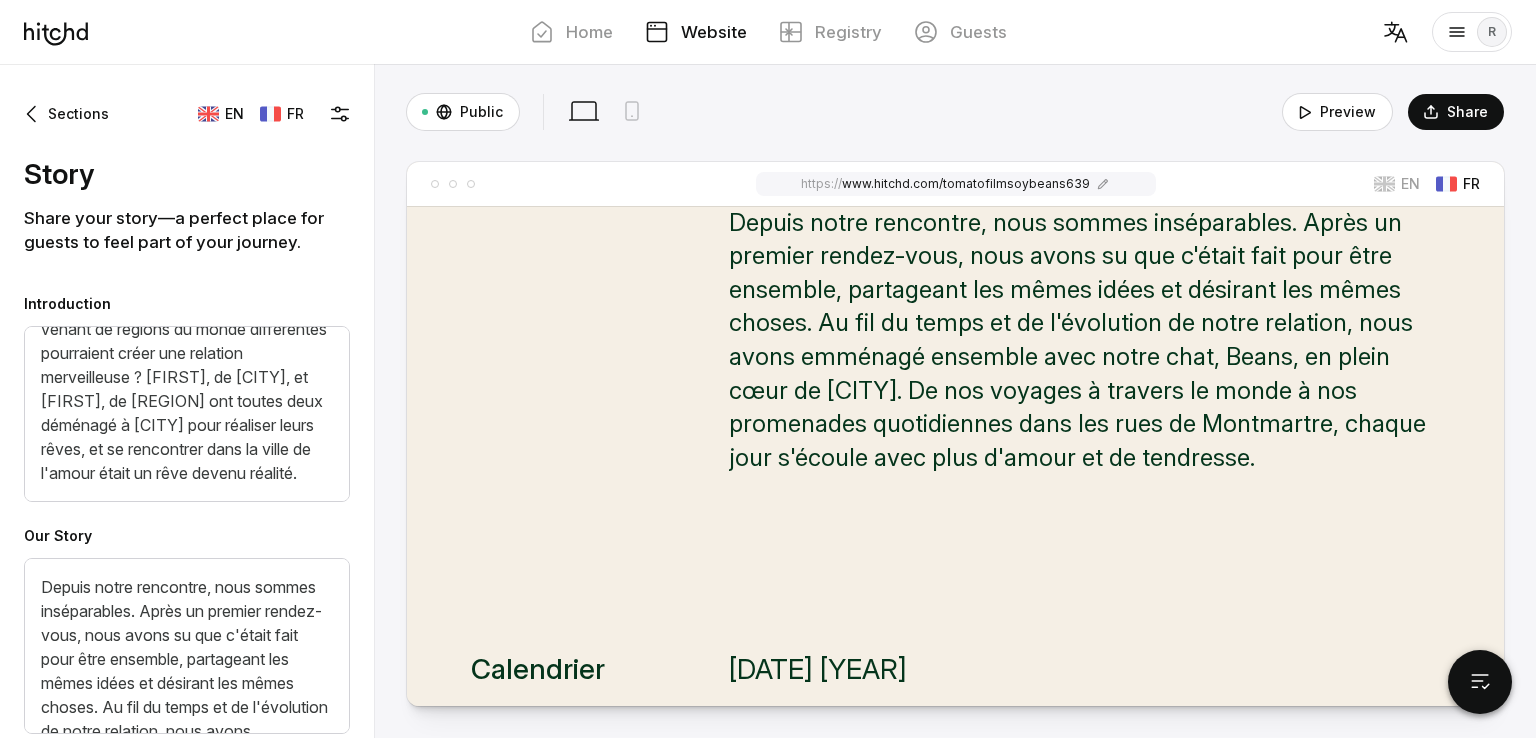 click on "EN" at bounding box center (234, 114) 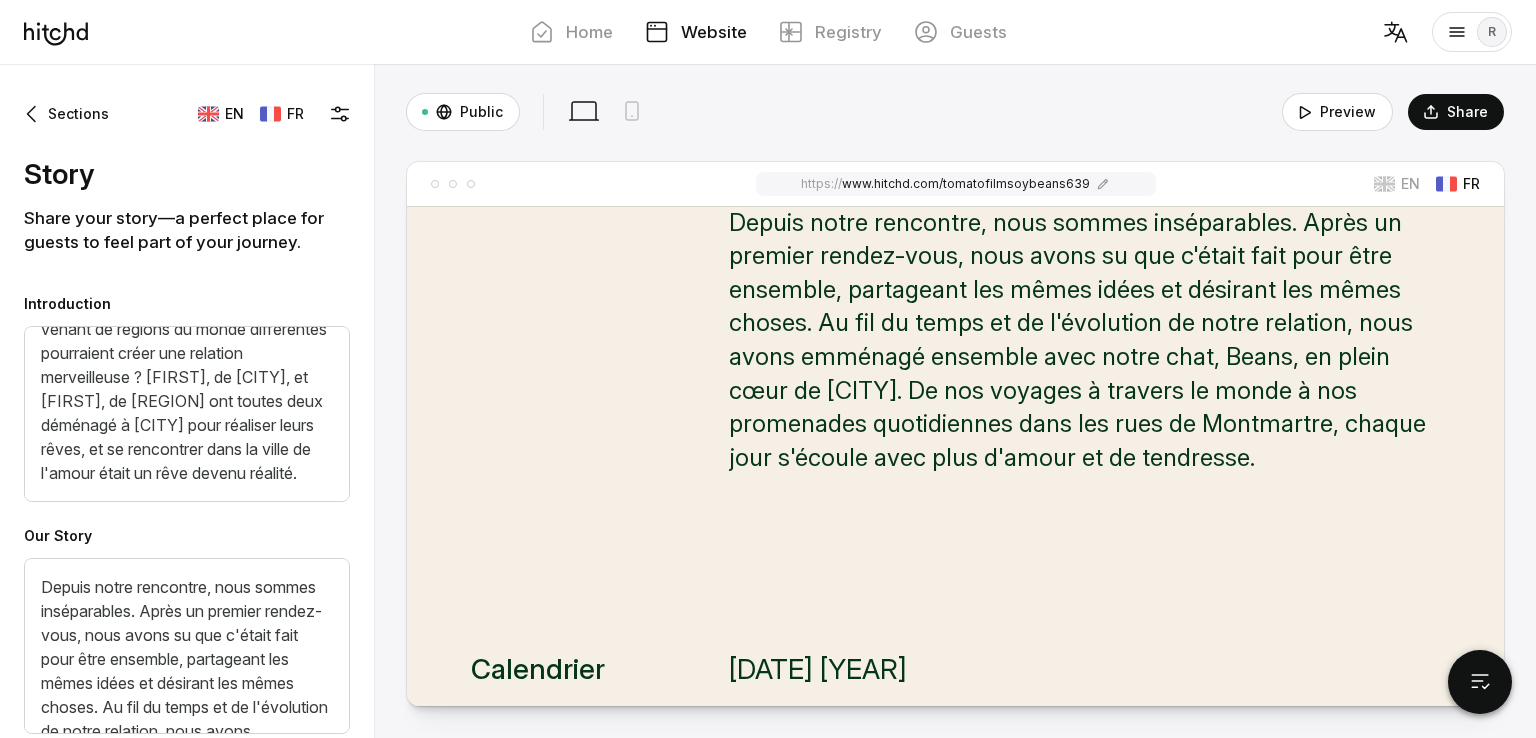 scroll, scrollTop: 1266, scrollLeft: 0, axis: vertical 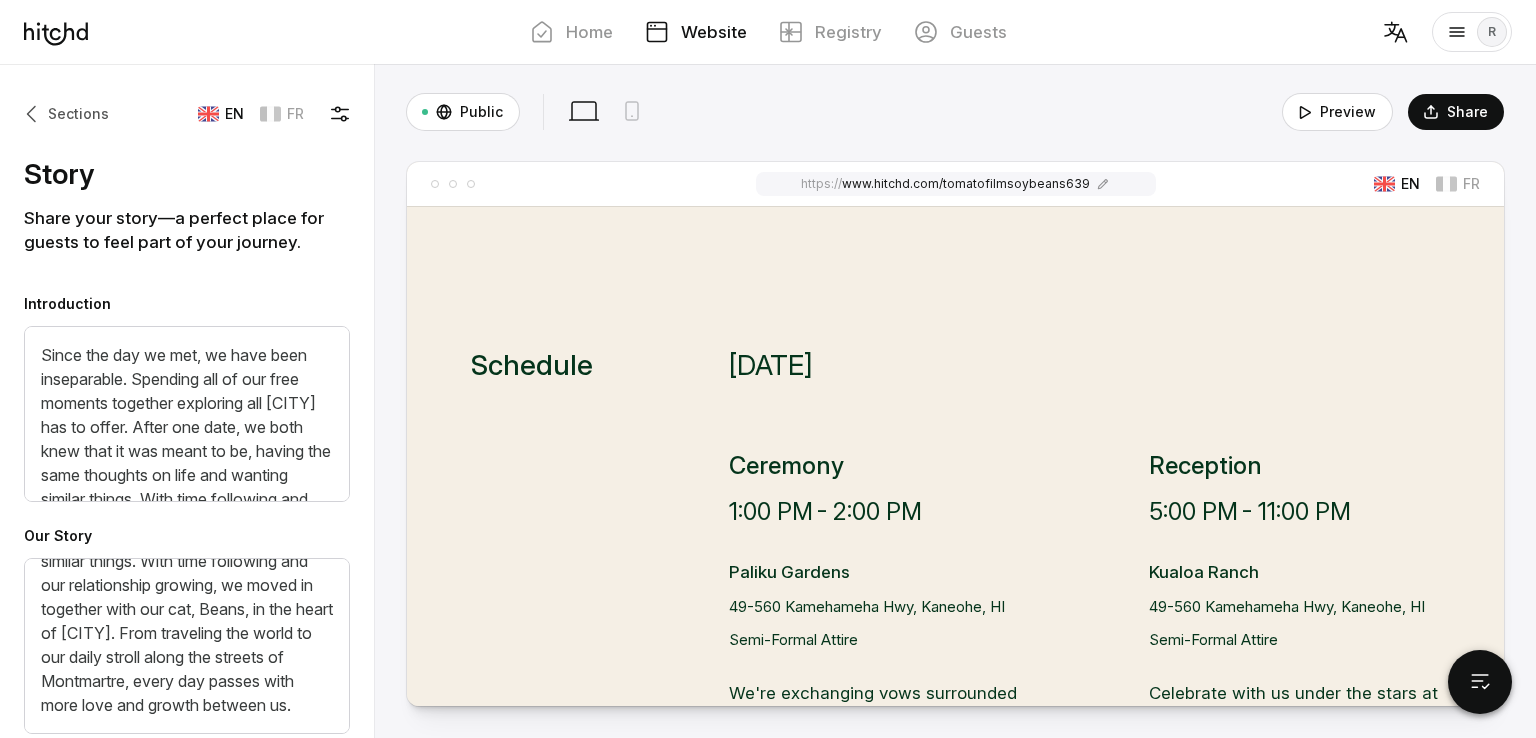 drag, startPoint x: 83, startPoint y: 98, endPoint x: 77, endPoint y: 111, distance: 14.3178215 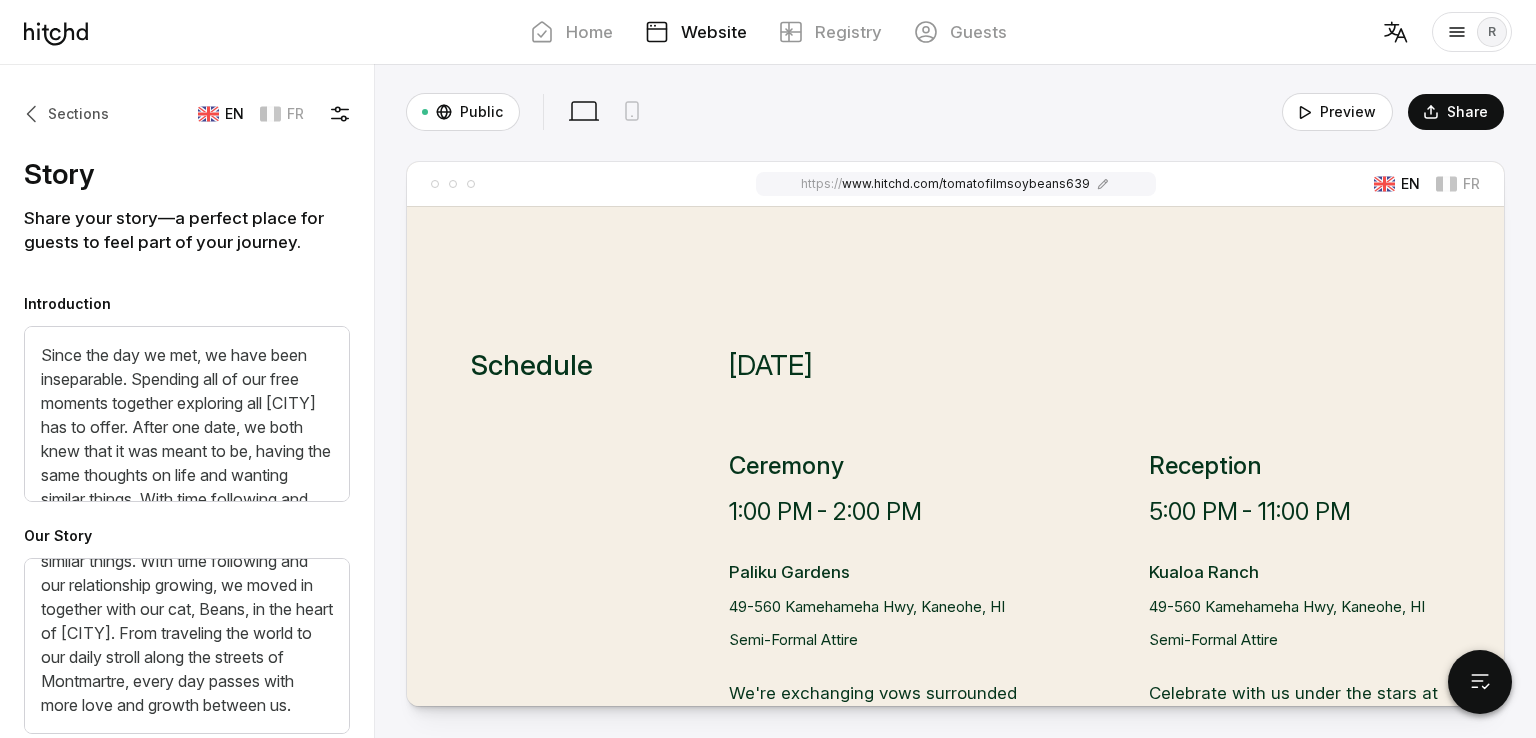 click on "Up
Down
Sections
EN
FR
Story
Share your story—a perfect place for guests to feel part of your journey.
Introduction
Our Story
Image Grid
Show
Images" at bounding box center (187, 401) 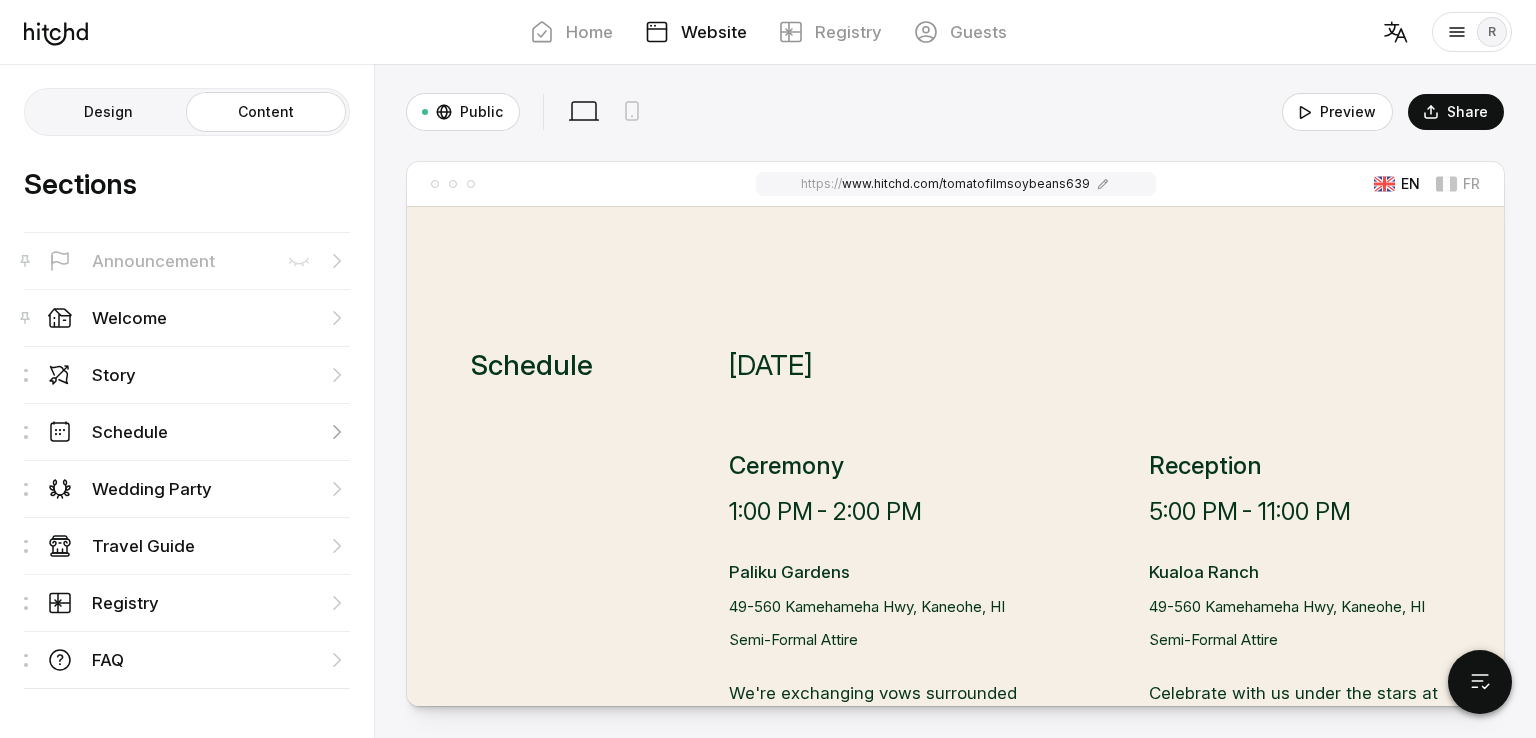click on "Schedule" at bounding box center (114, 375) 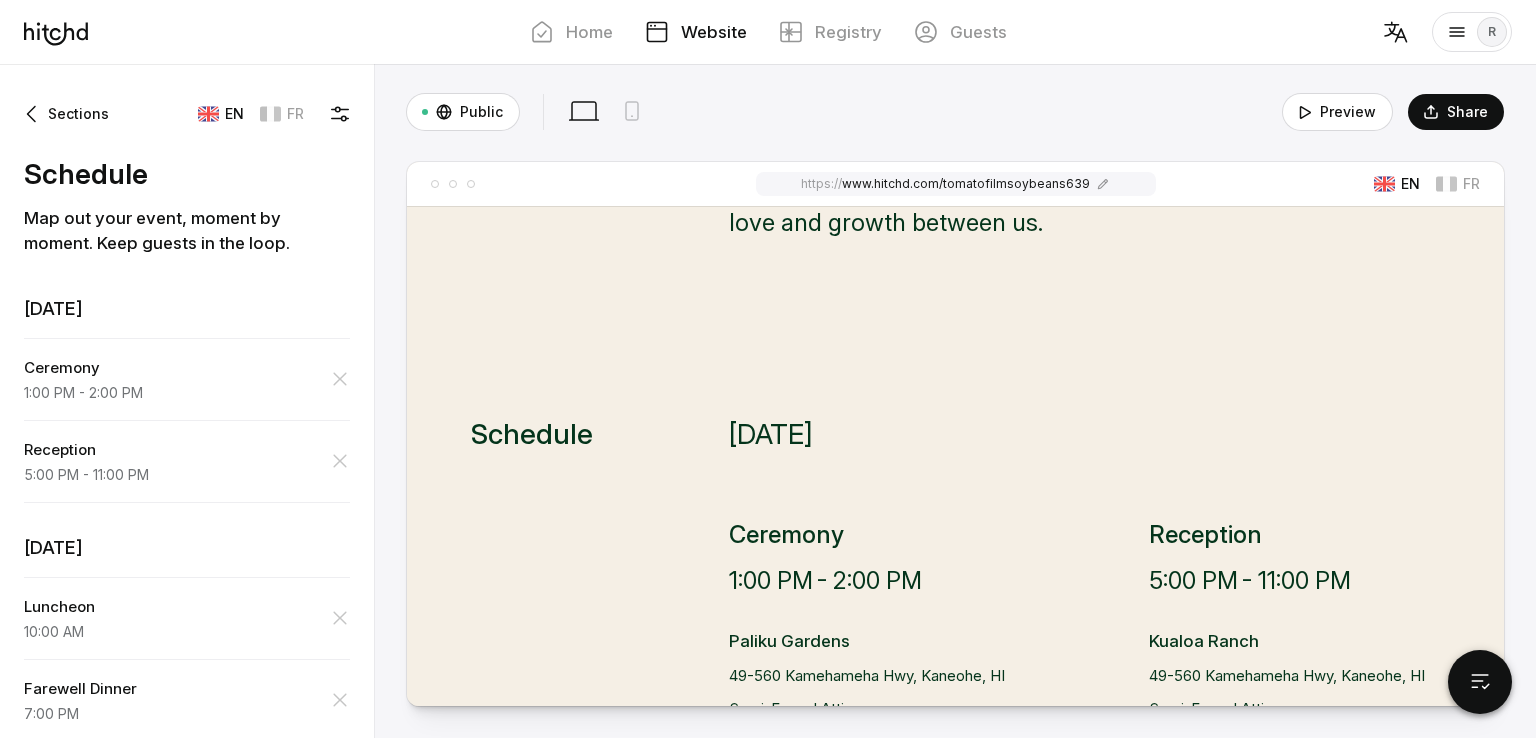 scroll, scrollTop: 1623, scrollLeft: 0, axis: vertical 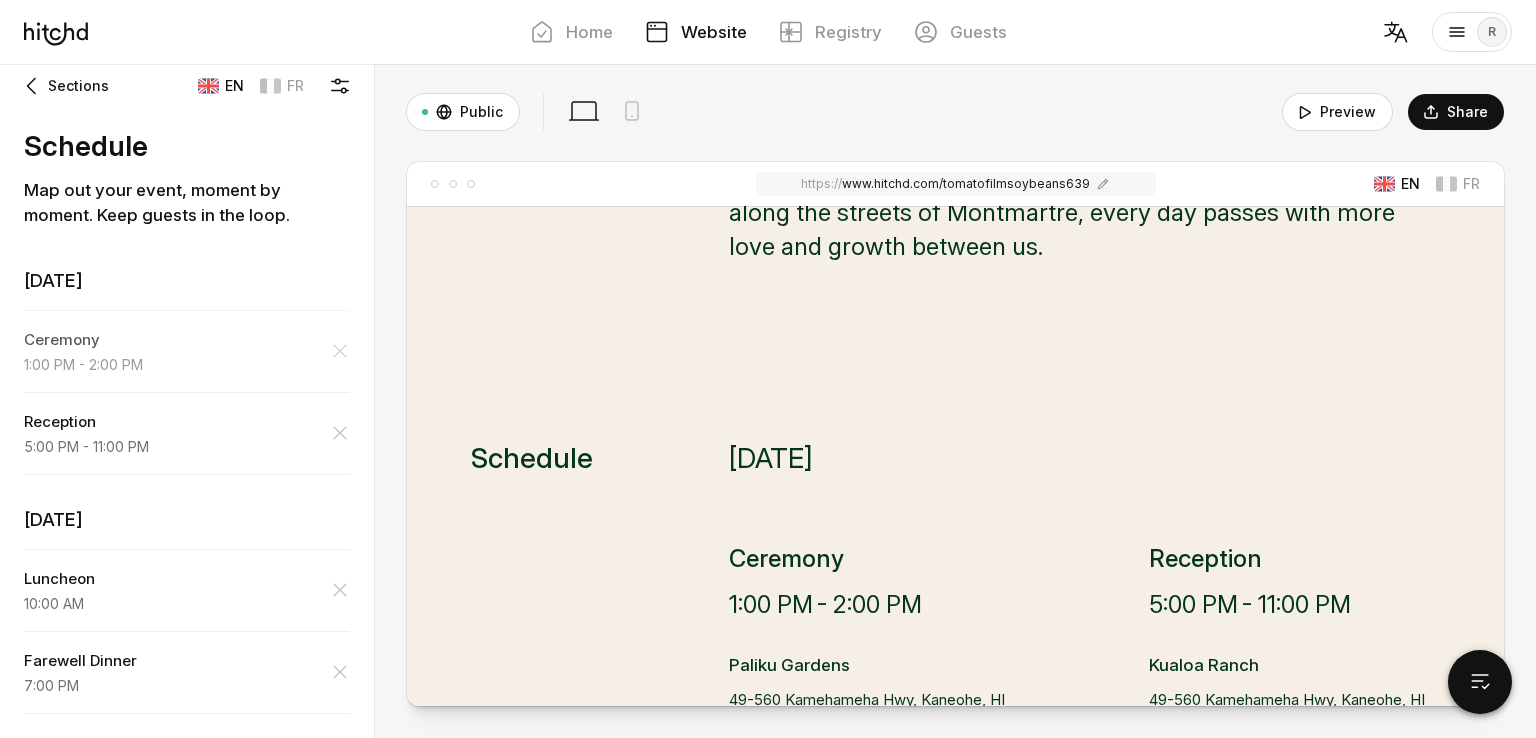 click on "Ceremony" at bounding box center (187, 340) 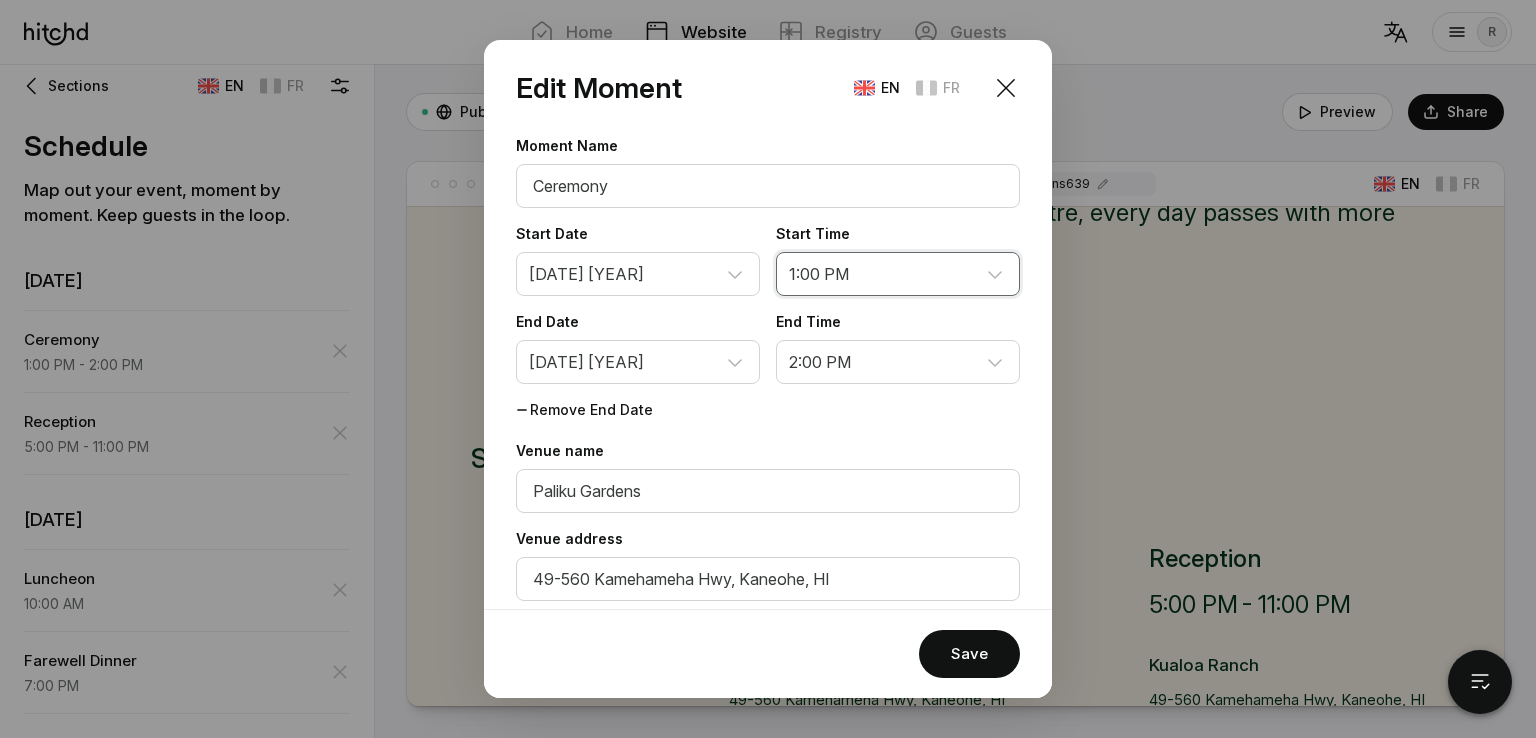 click on "12:00 AM 12:15 AM 12:30 AM 12:45 AM 1:00 AM 1:15 AM 1:30 AM 1:45 AM 2:00 AM 2:15 AM 2:30 AM 2:45 AM 3:00 AM 3:15 AM 3:30 AM 3:45 AM 4:00 AM 4:15 AM 4:30 AM 4:45 AM 5:00 AM 5:15 AM 5:30 AM 5:45 AM 6:00 AM 6:15 AM 6:30 AM 6:45 AM 7:00 AM 7:15 AM 7:30 AM 7:45 AM 8:00 AM 8:15 AM 8:30 AM 8:45 AM 9:00 AM 9:15 AM 9:30 AM 9:45 AM 10:00 AM 10:15 AM 10:30 AM 10:45 AM 11:00 AM 11:15 AM 11:30 AM 11:45 AM 12:00 PM 12:15 PM 12:30 PM 12:45 PM 1:00 PM 1:15 PM 1:30 PM 1:45 PM 2:00 PM 2:15 PM 2:30 PM 2:45 PM 3:00 PM 3:15 PM 3:30 PM 3:45 PM 4:00 PM 4:15 PM 4:30 PM 4:45 PM 5:00 PM 5:15 PM 5:30 PM 5:45 PM 6:00 PM 6:15 PM 6:30 PM 6:45 PM 7:00 PM 7:15 PM 7:30 PM 7:45 PM 8:00 PM 8:15 PM 8:30 PM 8:45 PM 9:00 PM 9:15 PM 9:30 PM 9:45 PM 10:00 PM 10:15 PM 10:30 PM 10:45 PM 11:00 PM 11:15 PM 11:30 PM 11:45 PM" at bounding box center [898, 274] 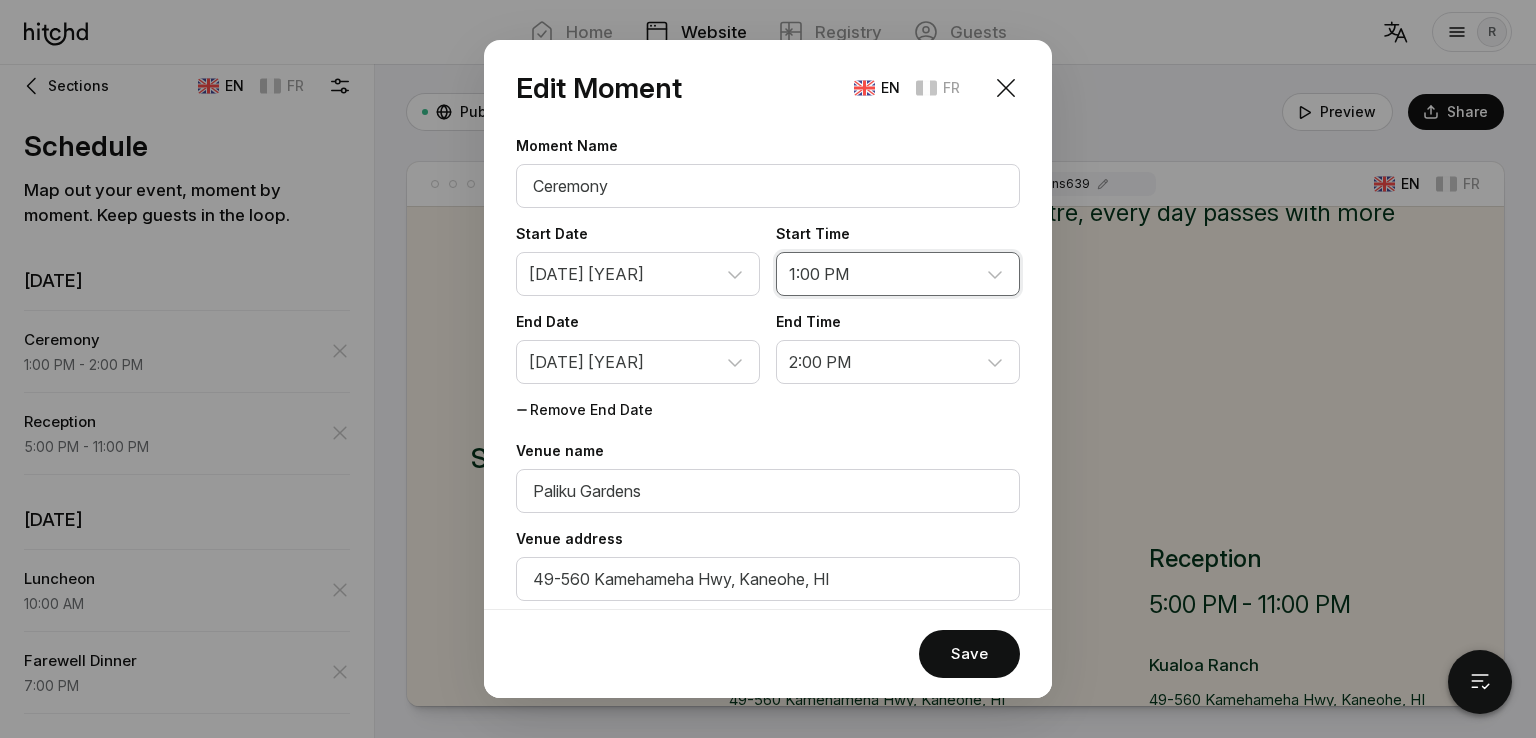 select on "3:45 PM" 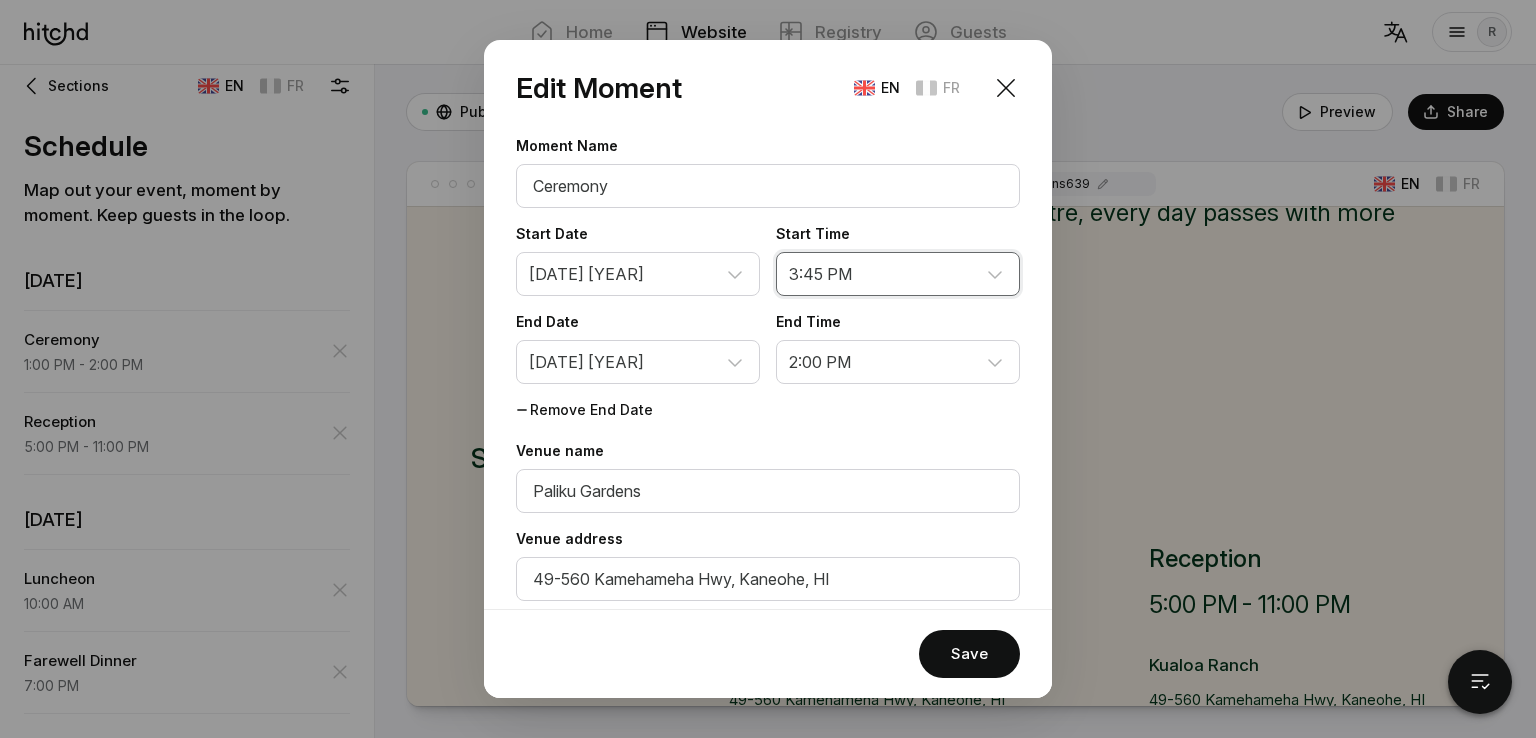 click on "12:00 AM 12:15 AM 12:30 AM 12:45 AM 1:00 AM 1:15 AM 1:30 AM 1:45 AM 2:00 AM 2:15 AM 2:30 AM 2:45 AM 3:00 AM 3:15 AM 3:30 AM 3:45 AM 4:00 AM 4:15 AM 4:30 AM 4:45 AM 5:00 AM 5:15 AM 5:30 AM 5:45 AM 6:00 AM 6:15 AM 6:30 AM 6:45 AM 7:00 AM 7:15 AM 7:30 AM 7:45 AM 8:00 AM 8:15 AM 8:30 AM 8:45 AM 9:00 AM 9:15 AM 9:30 AM 9:45 AM 10:00 AM 10:15 AM 10:30 AM 10:45 AM 11:00 AM 11:15 AM 11:30 AM 11:45 AM 12:00 PM 12:15 PM 12:30 PM 12:45 PM 1:00 PM 1:15 PM 1:30 PM 1:45 PM 2:00 PM 2:15 PM 2:30 PM 2:45 PM 3:00 PM 3:15 PM 3:30 PM 3:45 PM 4:00 PM 4:15 PM 4:30 PM 4:45 PM 5:00 PM 5:15 PM 5:30 PM 5:45 PM 6:00 PM 6:15 PM 6:30 PM 6:45 PM 7:00 PM 7:15 PM 7:30 PM 7:45 PM 8:00 PM 8:15 PM 8:30 PM 8:45 PM 9:00 PM 9:15 PM 9:30 PM 9:45 PM 10:00 PM 10:15 PM 10:30 PM 10:45 PM 11:00 PM 11:15 PM 11:30 PM 11:45 PM" at bounding box center [898, 274] 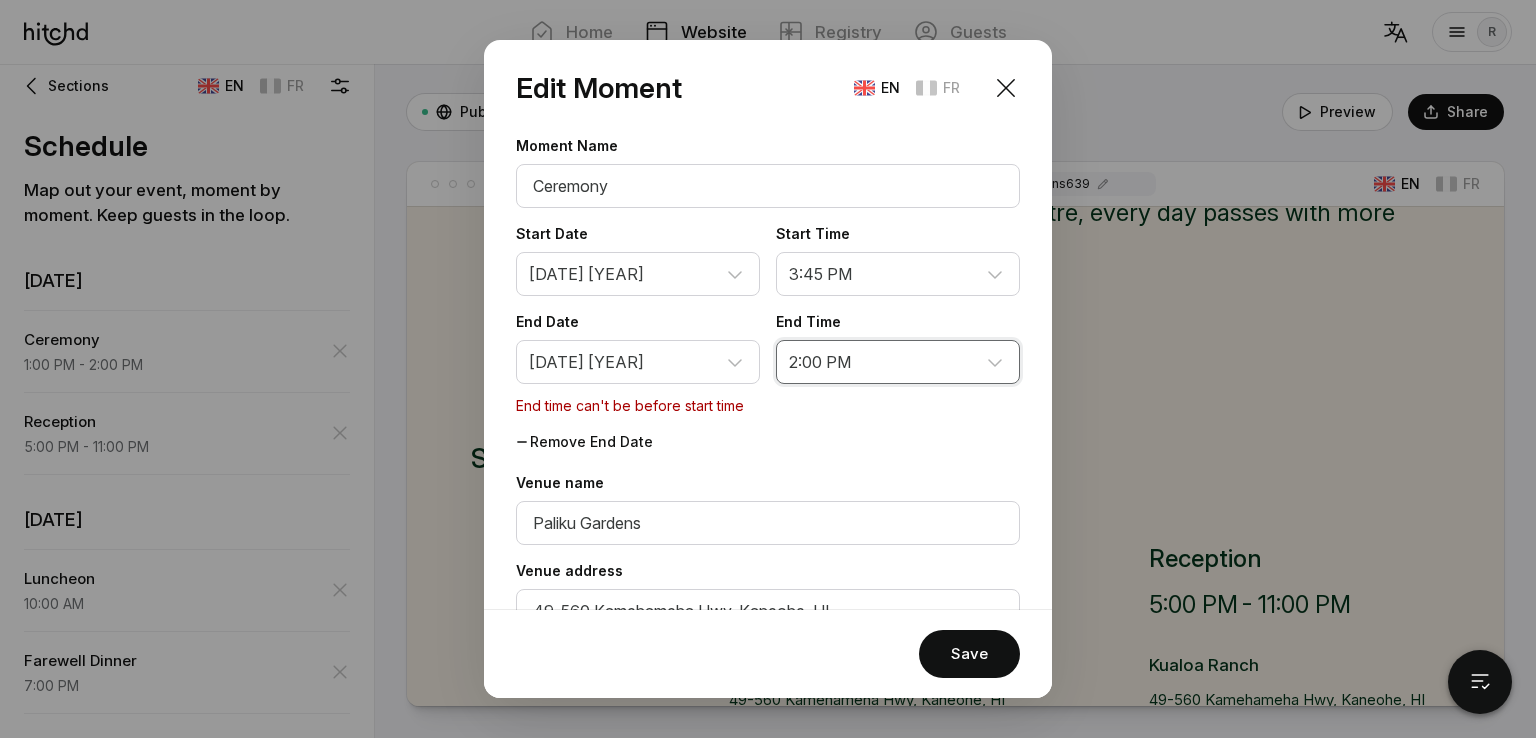 click on "12:00 AM 12:15 AM 12:30 AM 12:45 AM 1:00 AM 1:15 AM 1:30 AM 1:45 AM 2:00 AM 2:15 AM 2:30 AM 2:45 AM 3:00 AM 3:15 AM 3:30 AM 3:45 AM 4:00 AM 4:15 AM 4:30 AM 4:45 AM 5:00 AM 5:15 AM 5:30 AM 5:45 AM 6:00 AM 6:15 AM 6:30 AM 6:45 AM 7:00 AM 7:15 AM 7:30 AM 7:45 AM 8:00 AM 8:15 AM 8:30 AM 8:45 AM 9:00 AM 9:15 AM 9:30 AM 9:45 AM 10:00 AM 10:15 AM 10:30 AM 10:45 AM 11:00 AM 11:15 AM 11:30 AM 11:45 AM 12:00 PM 12:15 PM 12:30 PM 12:45 PM 1:00 PM 1:15 PM 1:30 PM 1:45 PM 2:00 PM 2:15 PM 2:30 PM 2:45 PM 3:00 PM 3:15 PM 3:30 PM 3:45 PM 4:00 PM 4:15 PM 4:30 PM 4:45 PM 5:00 PM 5:15 PM 5:30 PM 5:45 PM 6:00 PM 6:15 PM 6:30 PM 6:45 PM 7:00 PM 7:15 PM 7:30 PM 7:45 PM 8:00 PM 8:15 PM 8:30 PM 8:45 PM 9:00 PM 9:15 PM 9:30 PM 9:45 PM 10:00 PM 10:15 PM 10:30 PM 10:45 PM 11:00 PM 11:15 PM 11:30 PM 11:45 PM" at bounding box center [898, 362] 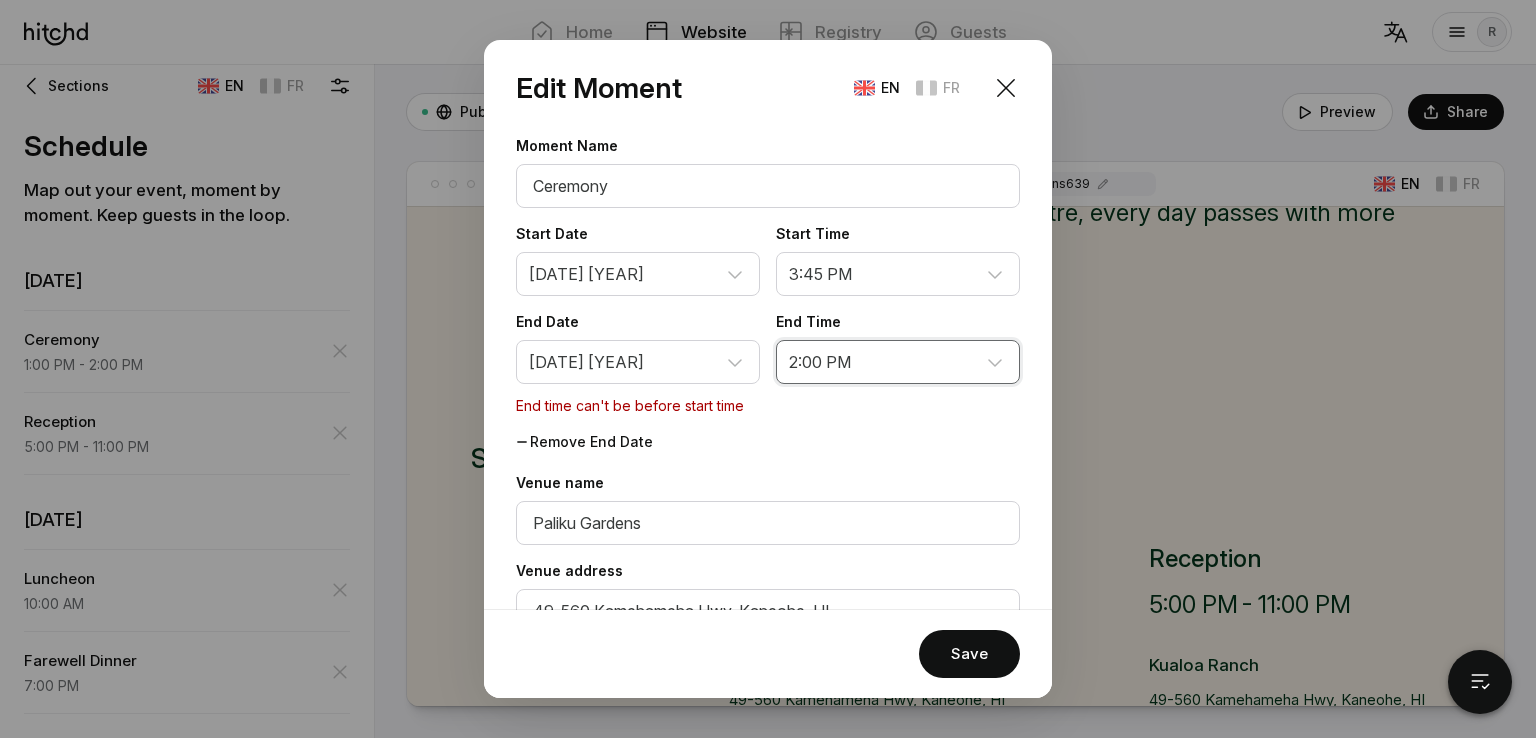 select on "5:00 PM" 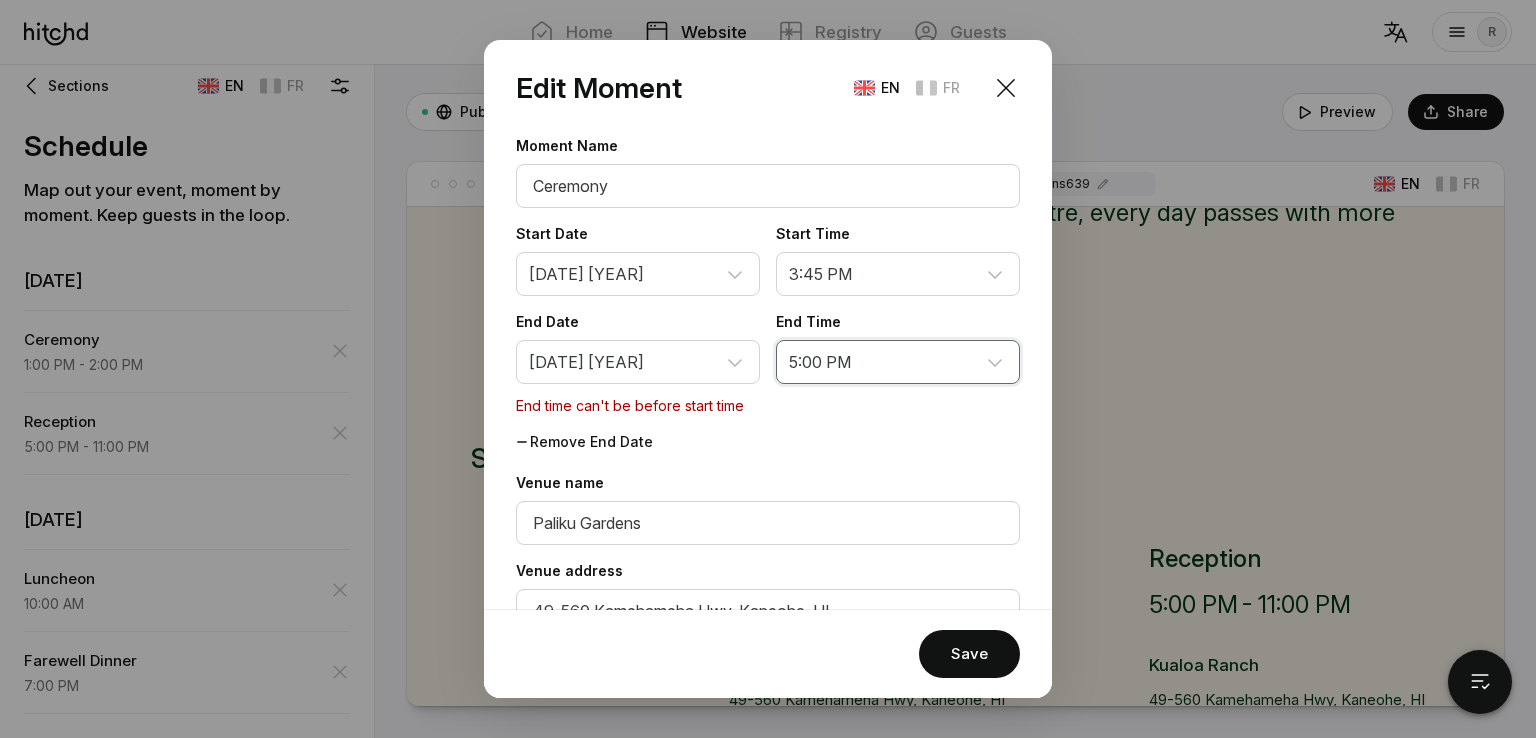 click on "12:00 AM 12:15 AM 12:30 AM 12:45 AM 1:00 AM 1:15 AM 1:30 AM 1:45 AM 2:00 AM 2:15 AM 2:30 AM 2:45 AM 3:00 AM 3:15 AM 3:30 AM 3:45 AM 4:00 AM 4:15 AM 4:30 AM 4:45 AM 5:00 AM 5:15 AM 5:30 AM 5:45 AM 6:00 AM 6:15 AM 6:30 AM 6:45 AM 7:00 AM 7:15 AM 7:30 AM 7:45 AM 8:00 AM 8:15 AM 8:30 AM 8:45 AM 9:00 AM 9:15 AM 9:30 AM 9:45 AM 10:00 AM 10:15 AM 10:30 AM 10:45 AM 11:00 AM 11:15 AM 11:30 AM 11:45 AM 12:00 PM 12:15 PM 12:30 PM 12:45 PM 1:00 PM 1:15 PM 1:30 PM 1:45 PM 2:00 PM 2:15 PM 2:30 PM 2:45 PM 3:00 PM 3:15 PM 3:30 PM 3:45 PM 4:00 PM 4:15 PM 4:30 PM 4:45 PM 5:00 PM 5:15 PM 5:30 PM 5:45 PM 6:00 PM 6:15 PM 6:30 PM 6:45 PM 7:00 PM 7:15 PM 7:30 PM 7:45 PM 8:00 PM 8:15 PM 8:30 PM 8:45 PM 9:00 PM 9:15 PM 9:30 PM 9:45 PM 10:00 PM 10:15 PM 10:30 PM 10:45 PM 11:00 PM 11:15 PM 11:30 PM 11:45 PM" at bounding box center (898, 362) 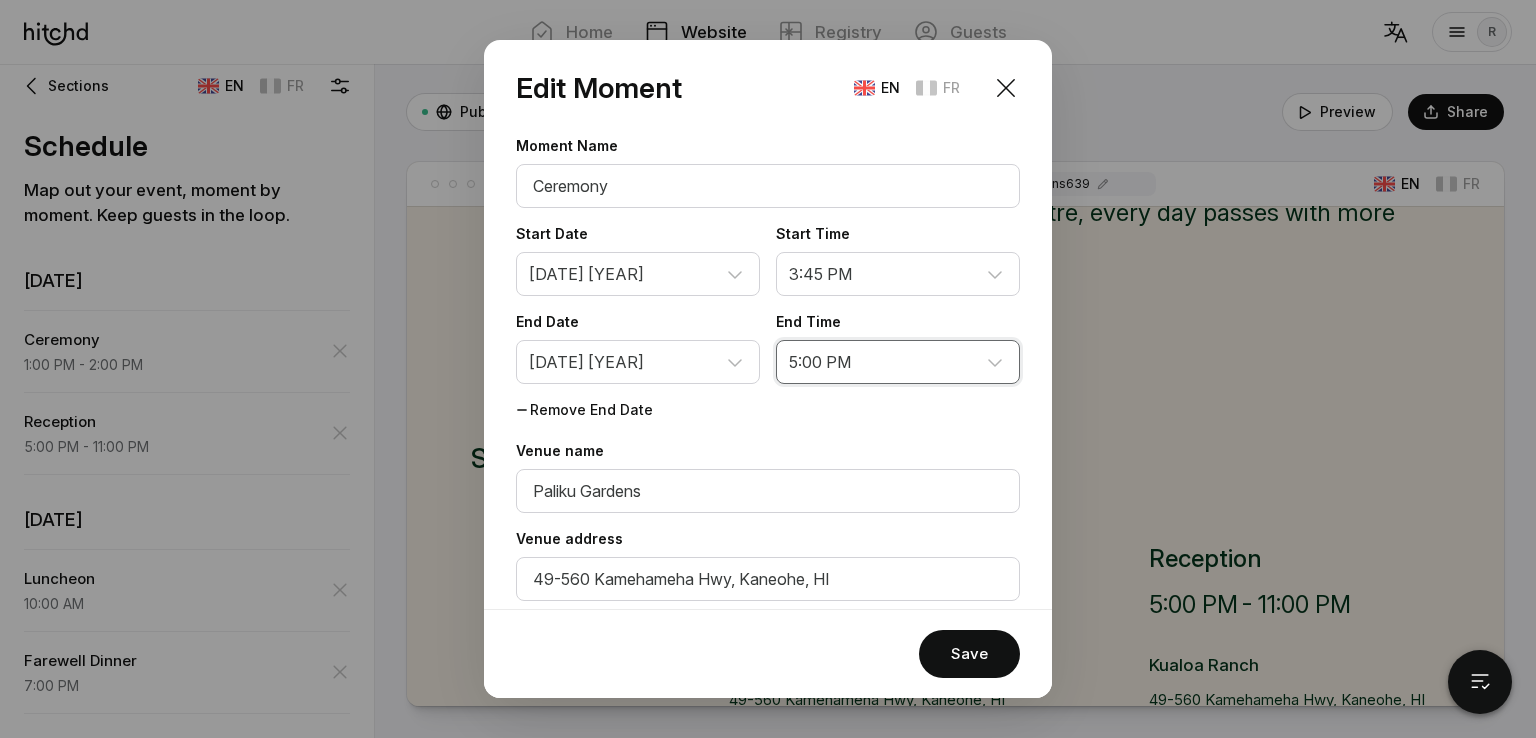 scroll, scrollTop: 172, scrollLeft: 0, axis: vertical 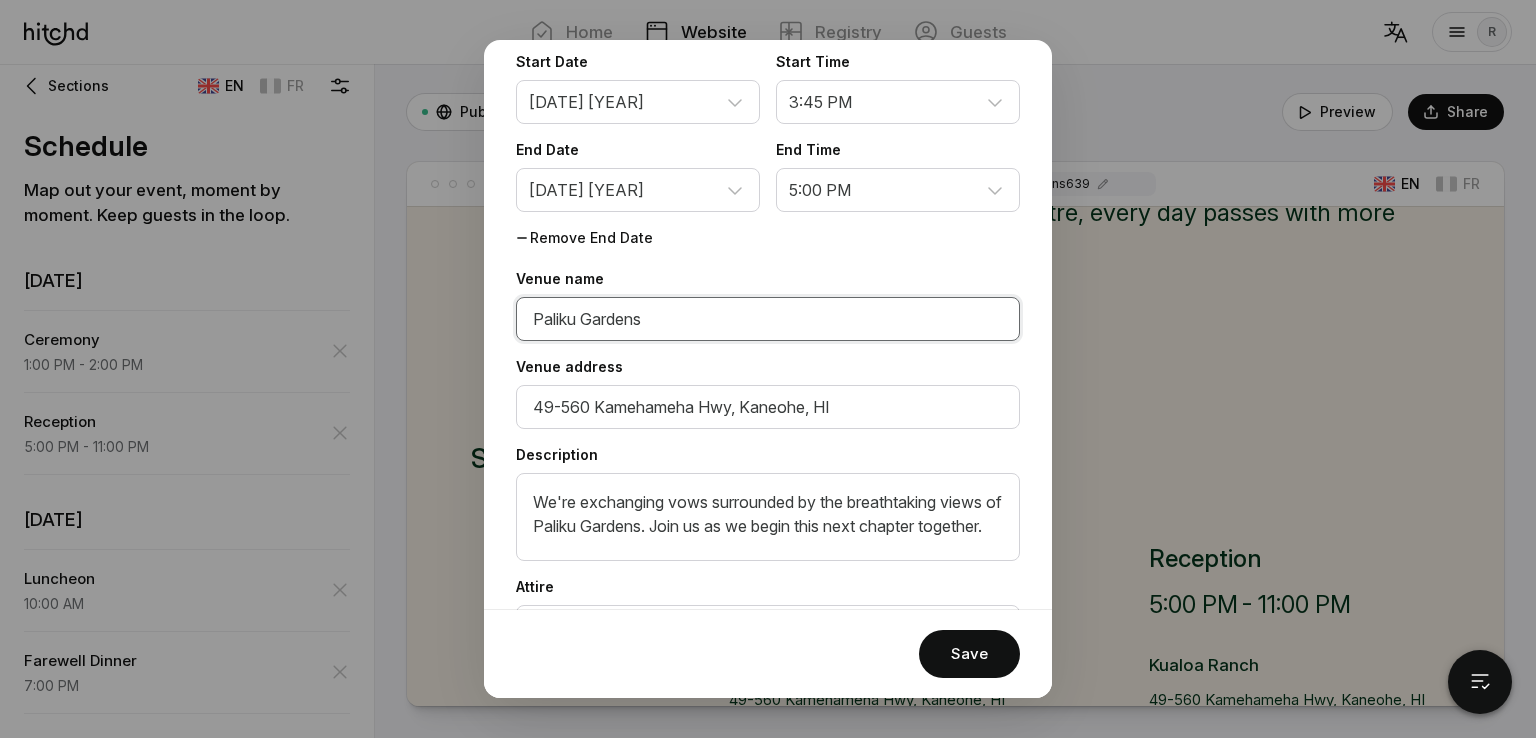 click on "Paliku Gardens" at bounding box center (768, 319) 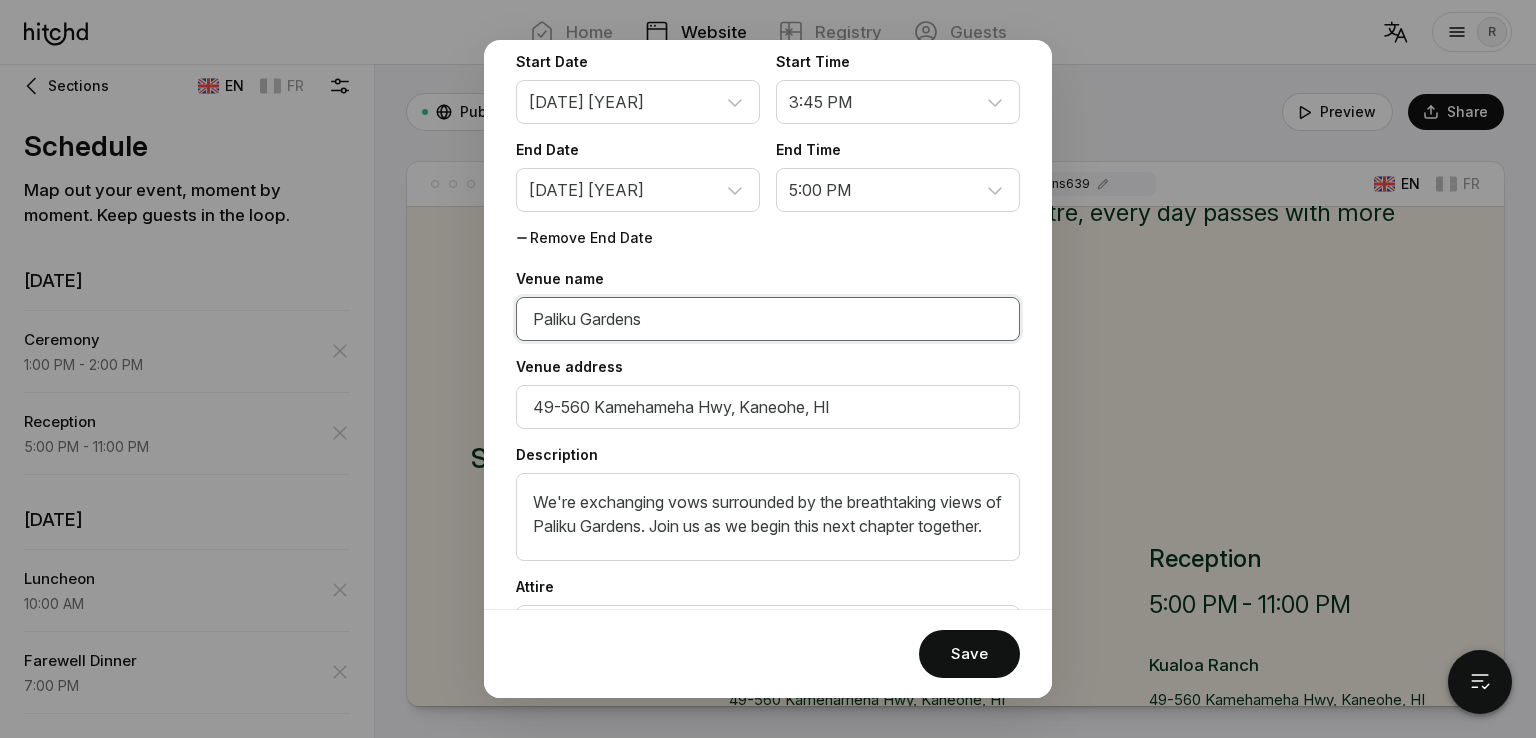 click on "Paliku Gardens" at bounding box center (768, 319) 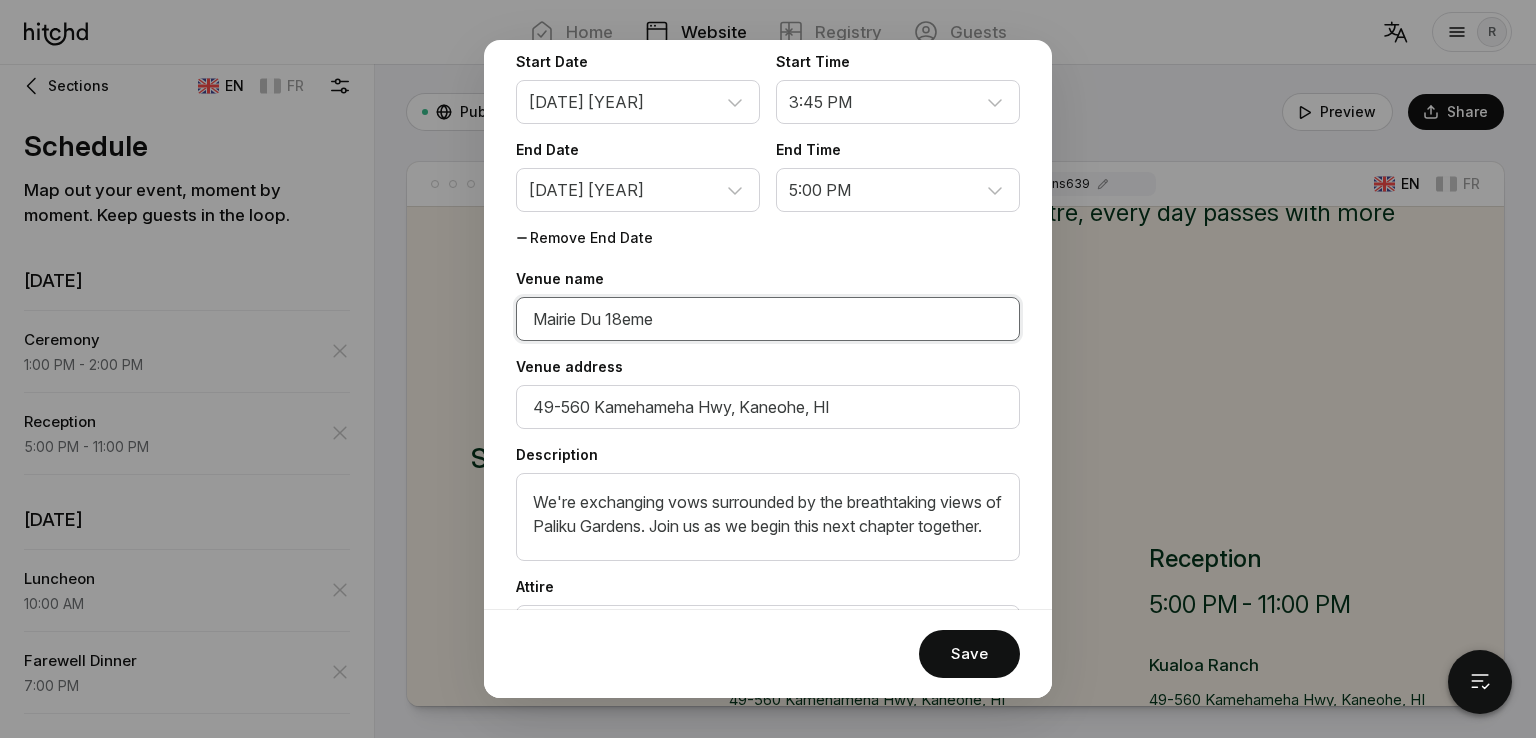 type on "Mairie Du 18eme" 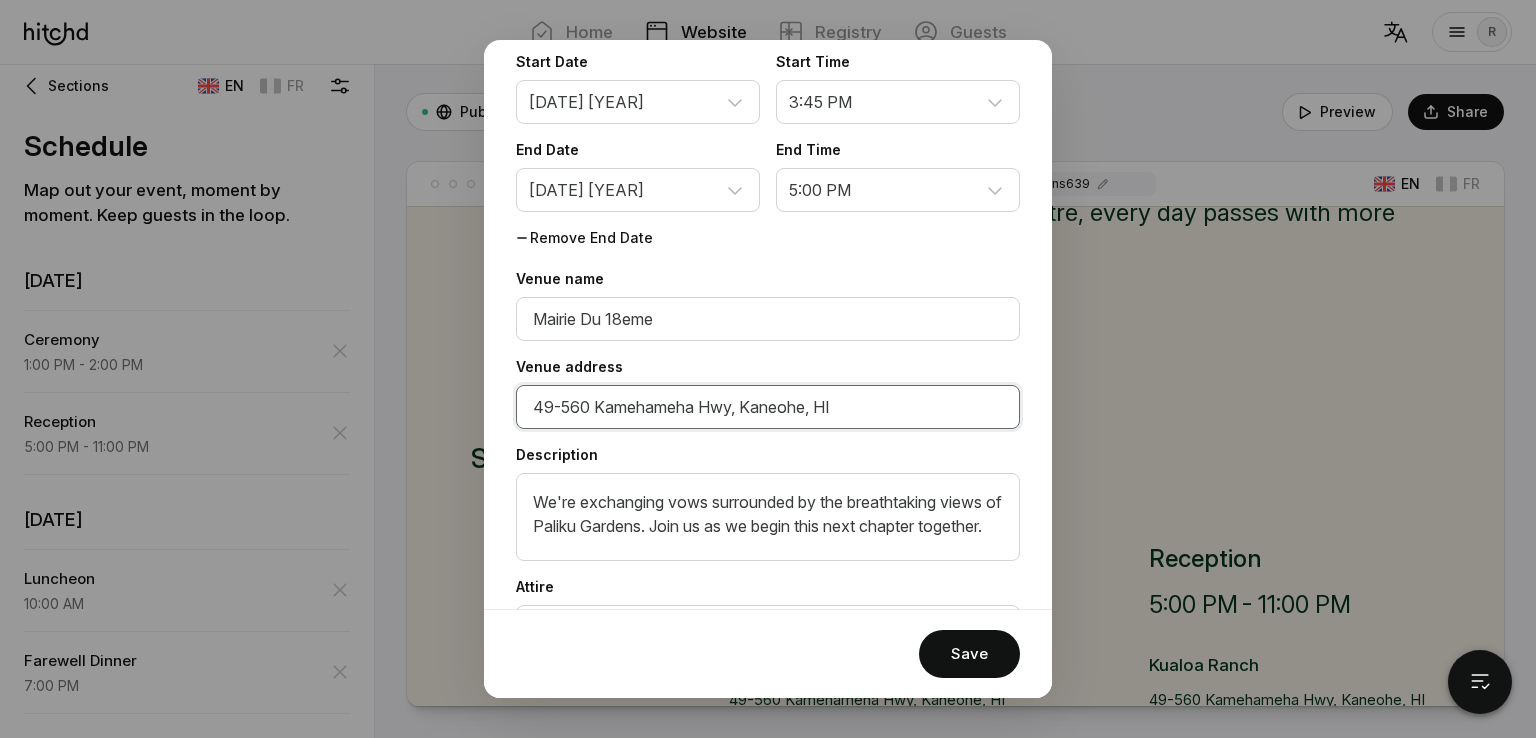 click on "49-560 Kamehameha Hwy, Kaneohe, HI" at bounding box center [768, 407] 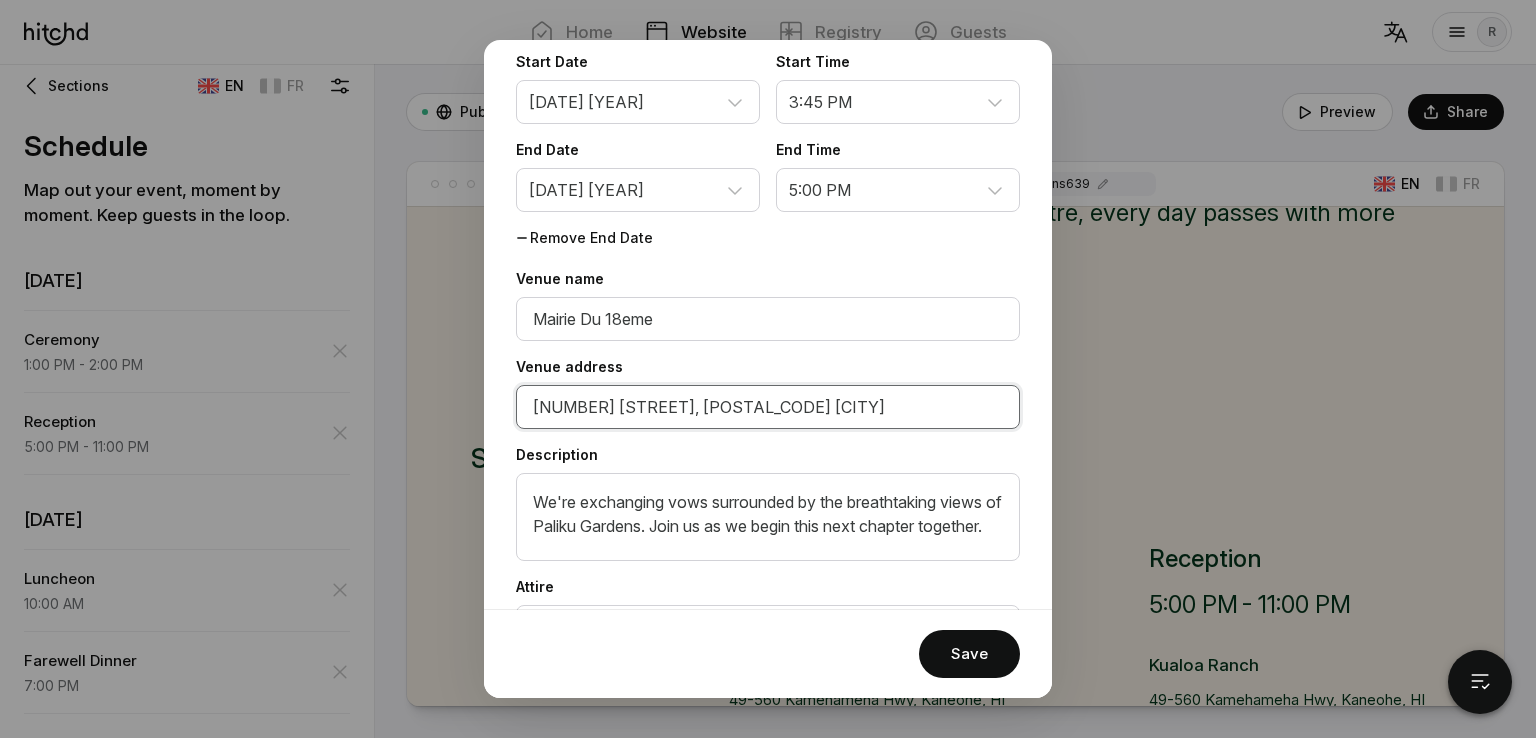scroll, scrollTop: 243, scrollLeft: 0, axis: vertical 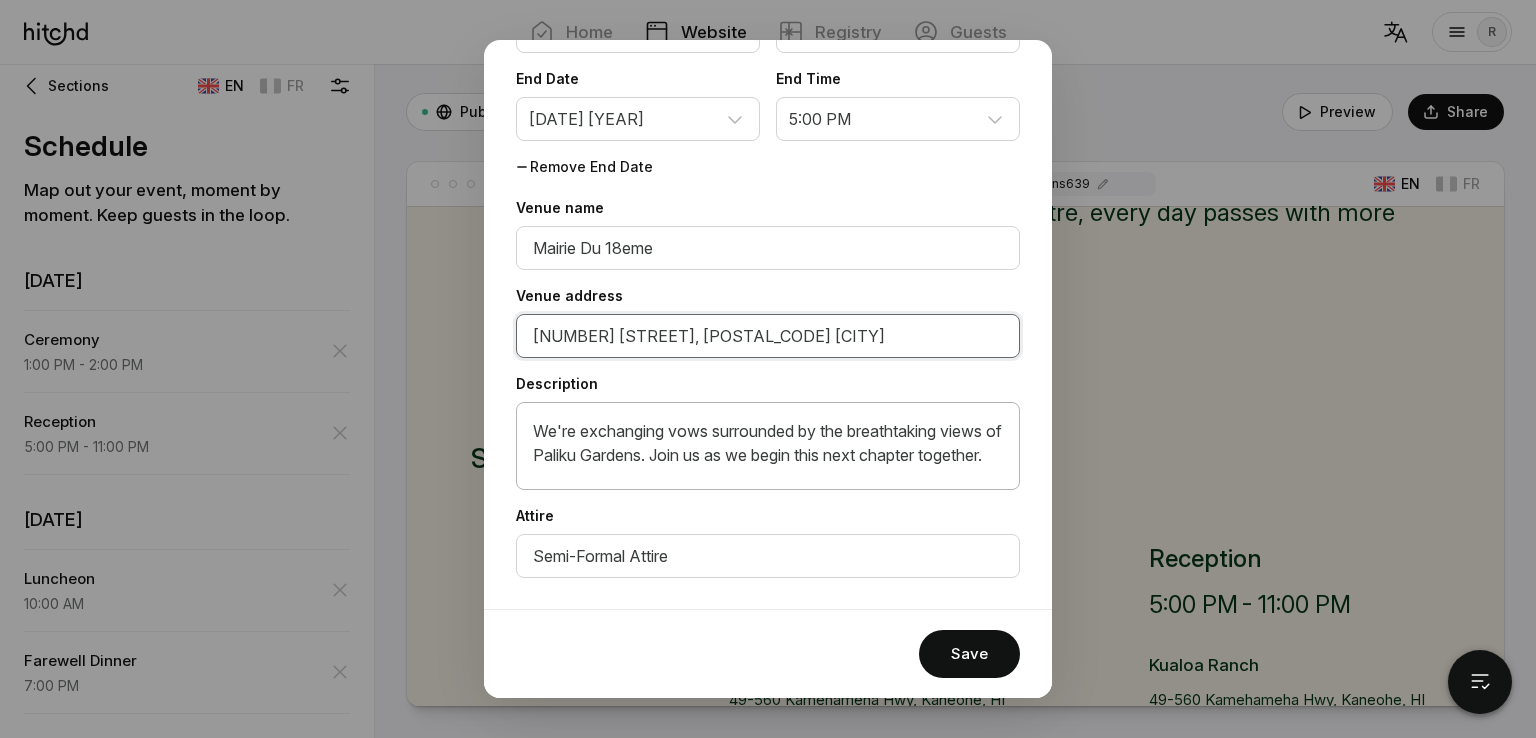 type on "[NUMBER] [STREET], [POSTAL_CODE] [CITY]" 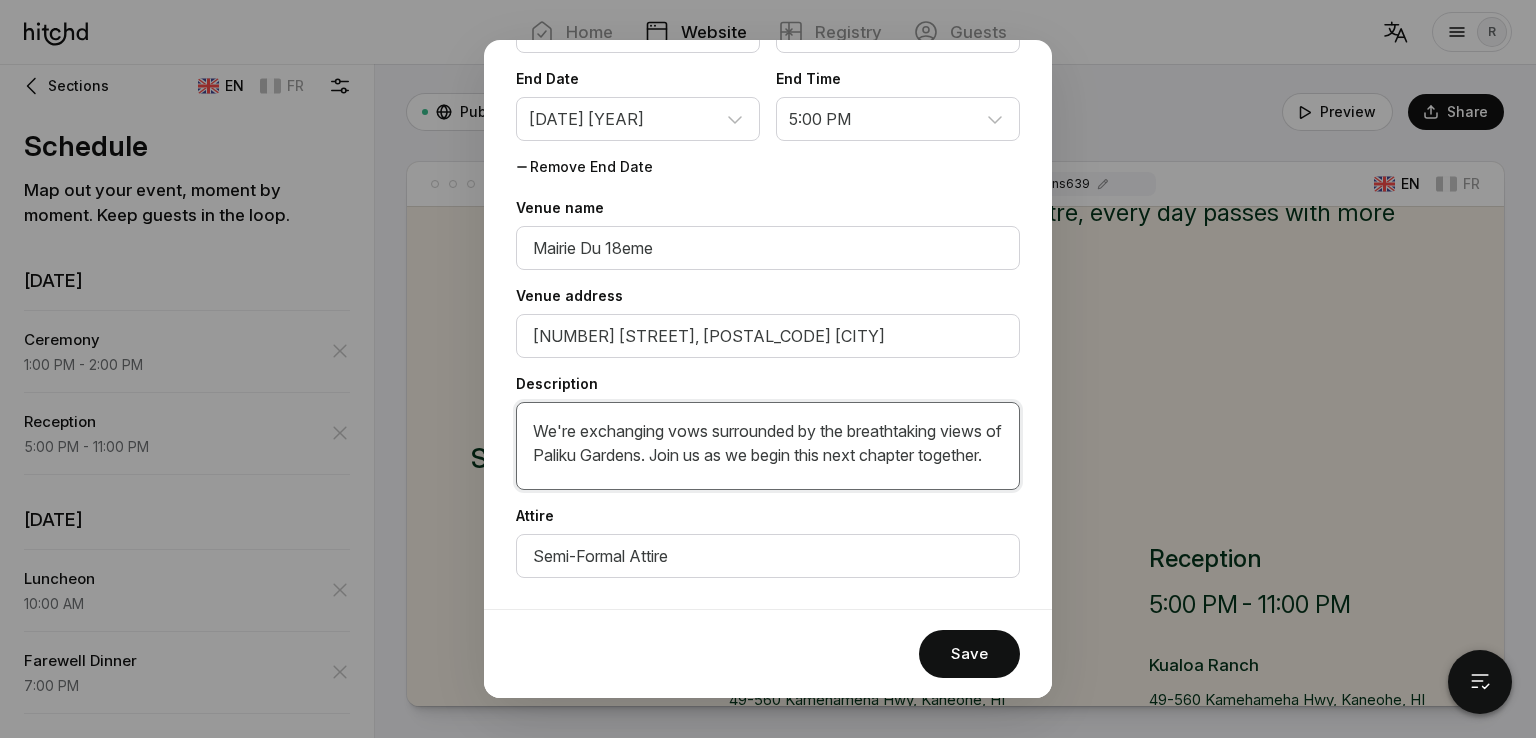 drag, startPoint x: 602, startPoint y: 476, endPoint x: 528, endPoint y: 415, distance: 95.90099 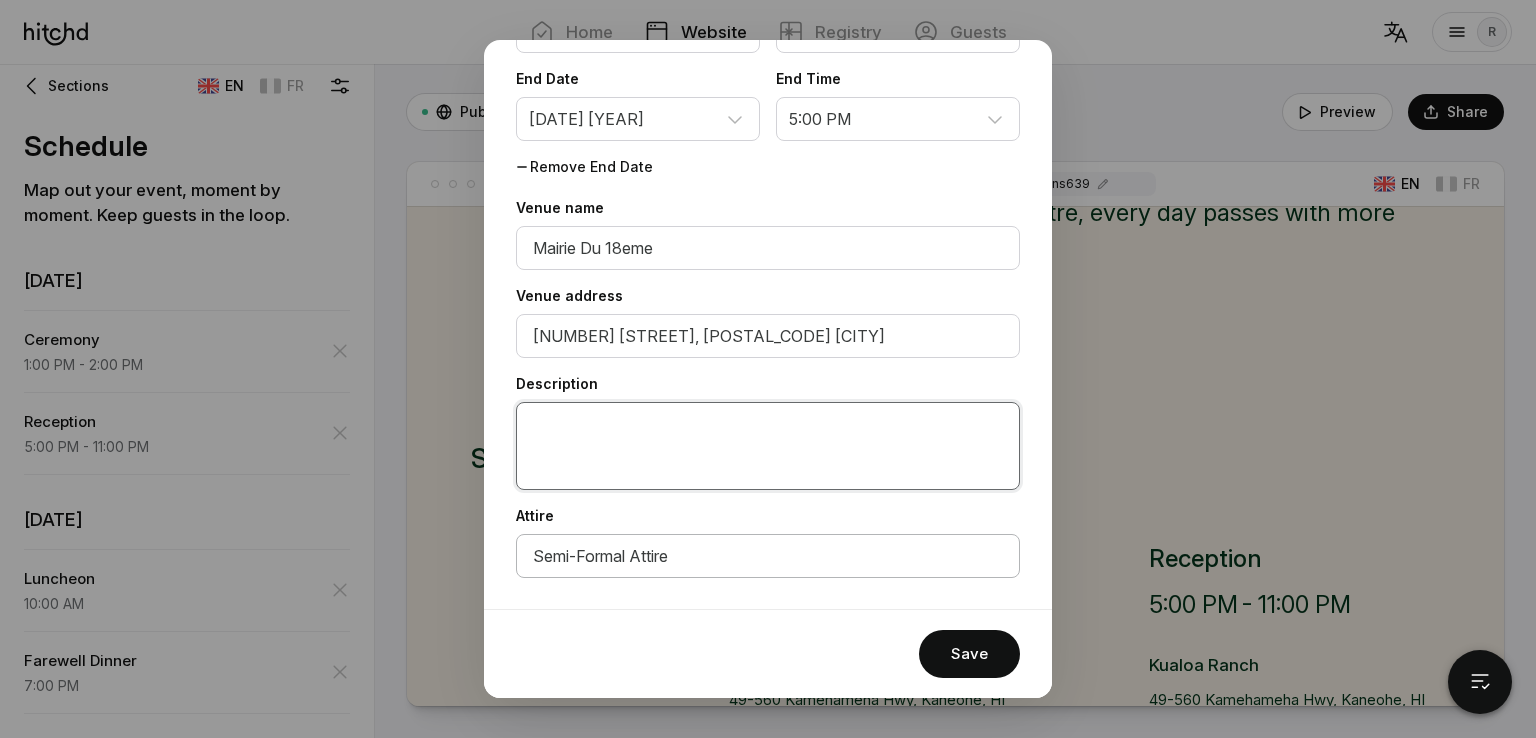 type 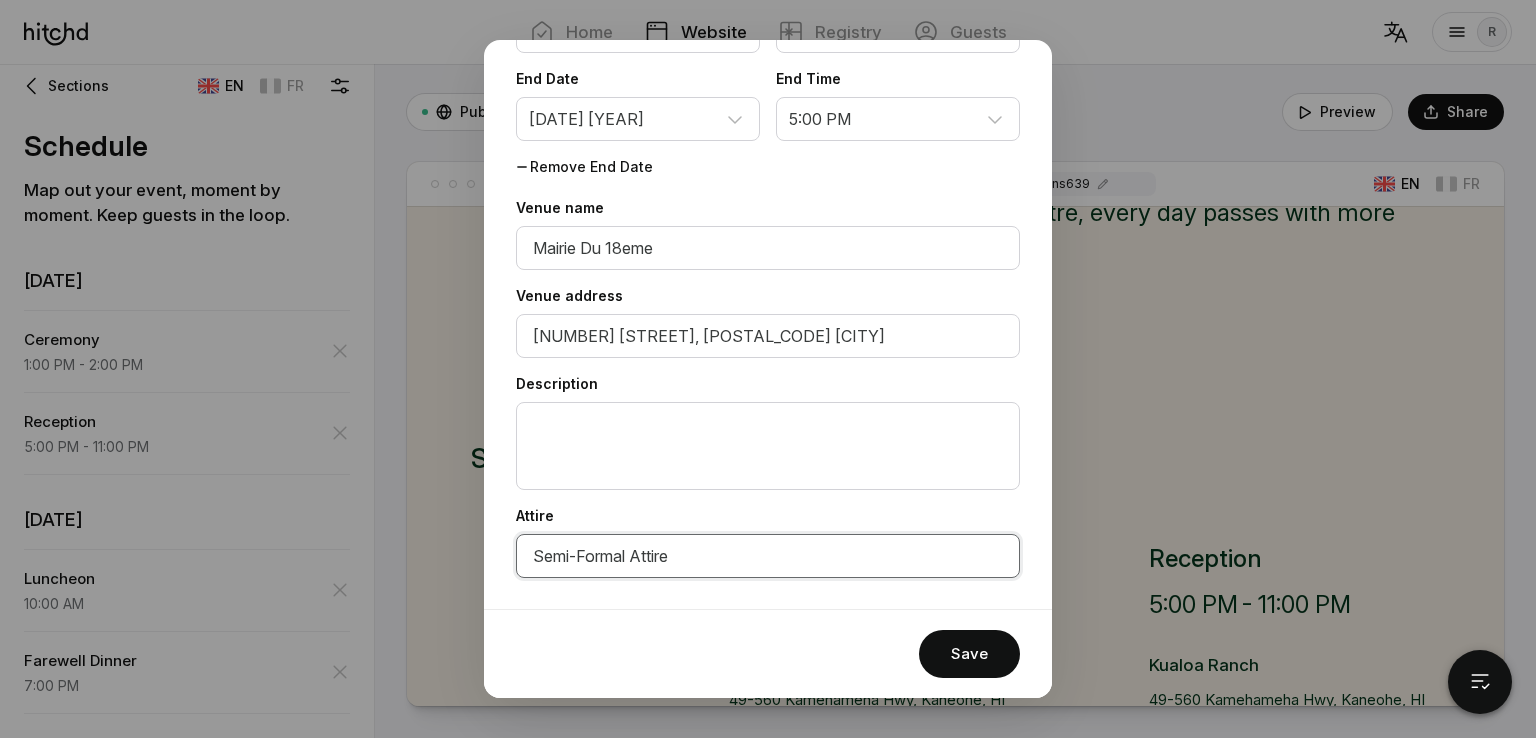 click on "Semi-Formal Attire" at bounding box center (768, 556) 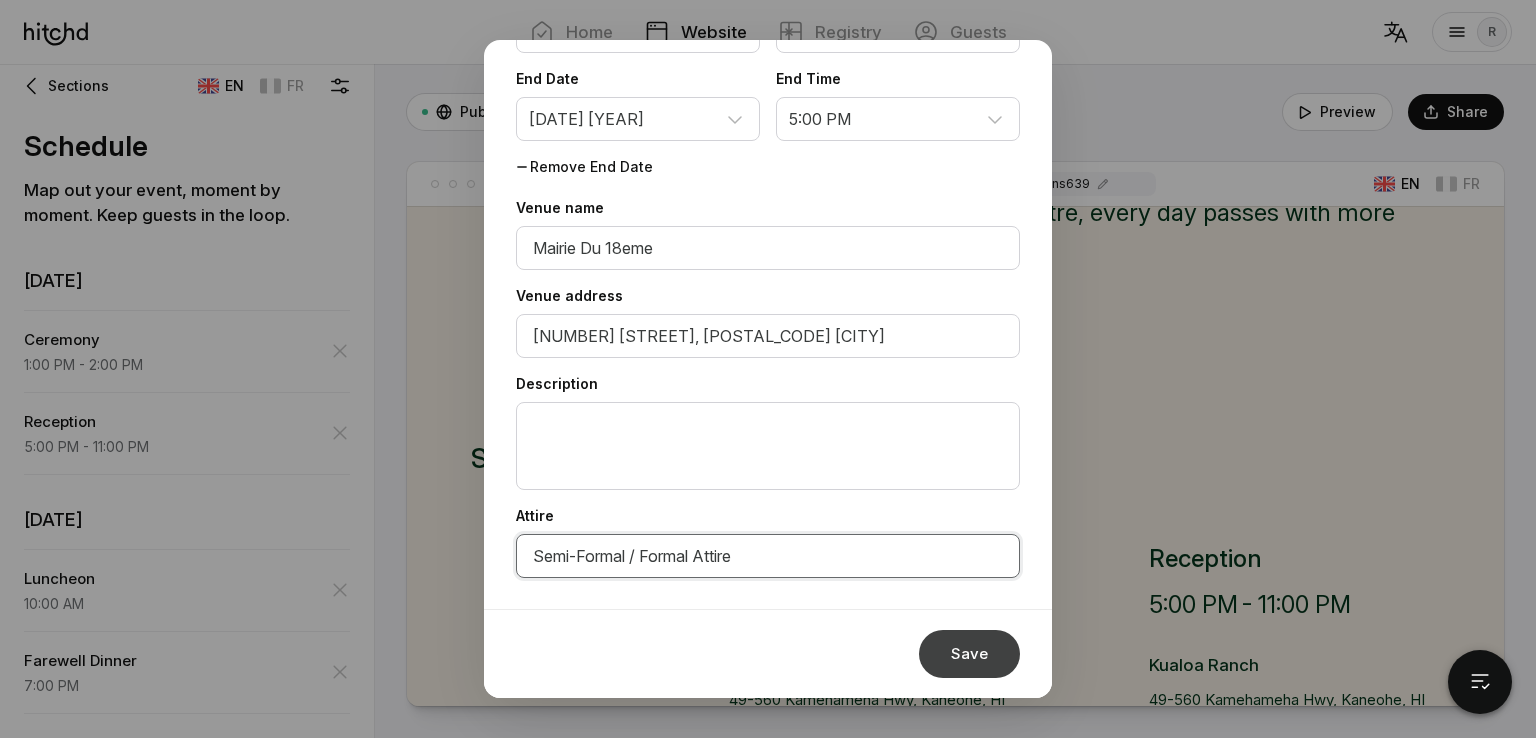 type on "Semi-Formal / Formal Attire" 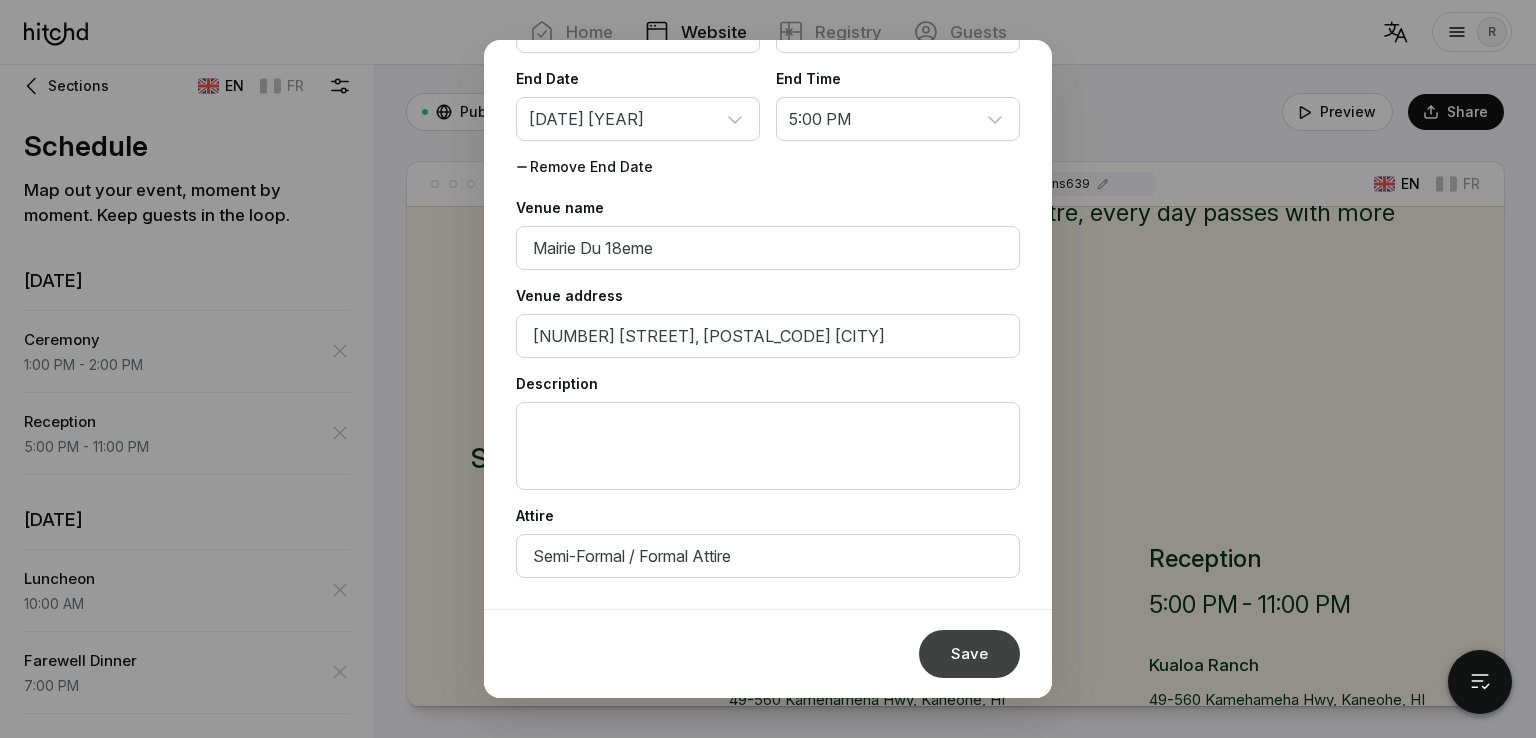 click on "Save" at bounding box center (969, 654) 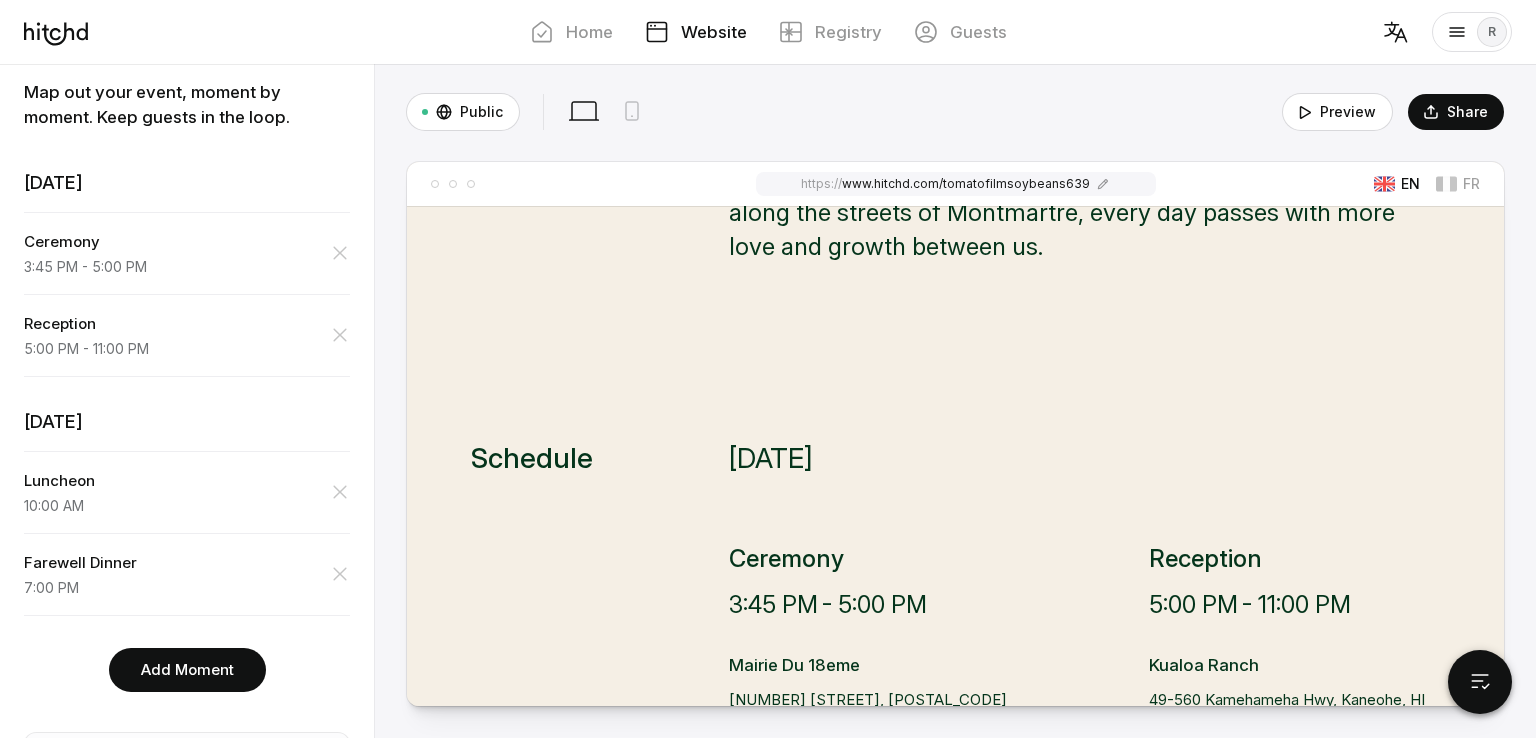 scroll, scrollTop: 127, scrollLeft: 0, axis: vertical 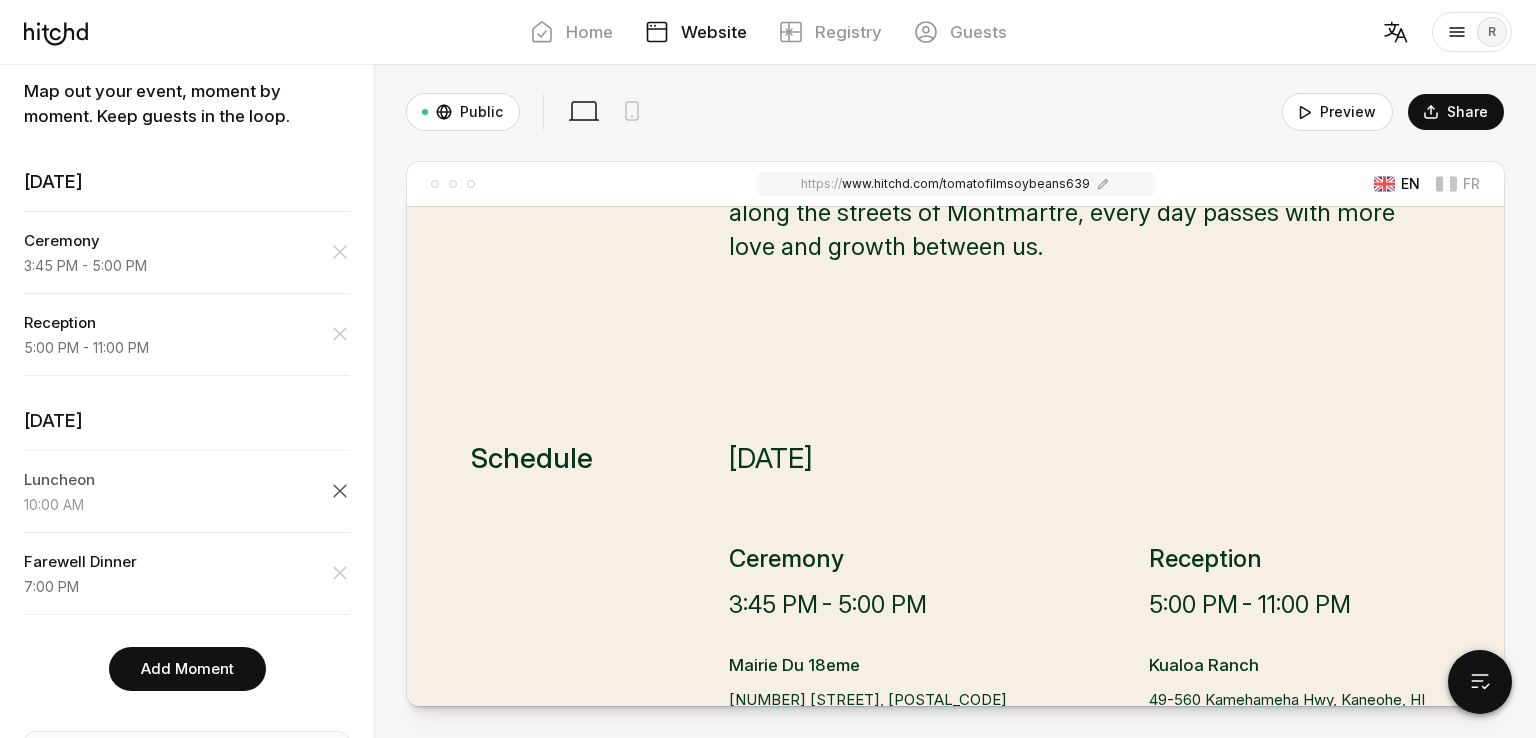 click at bounding box center [340, 252] 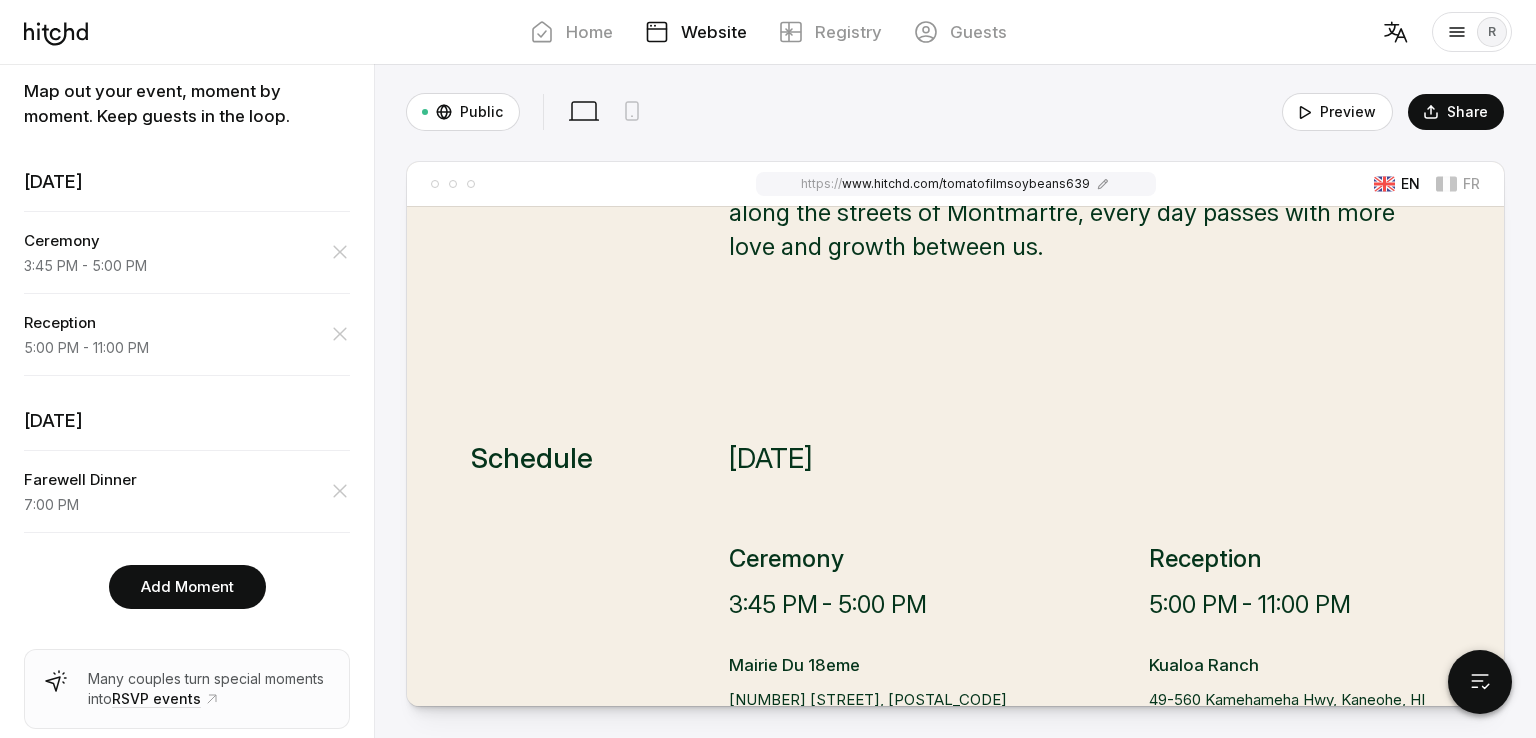 click at bounding box center [340, 252] 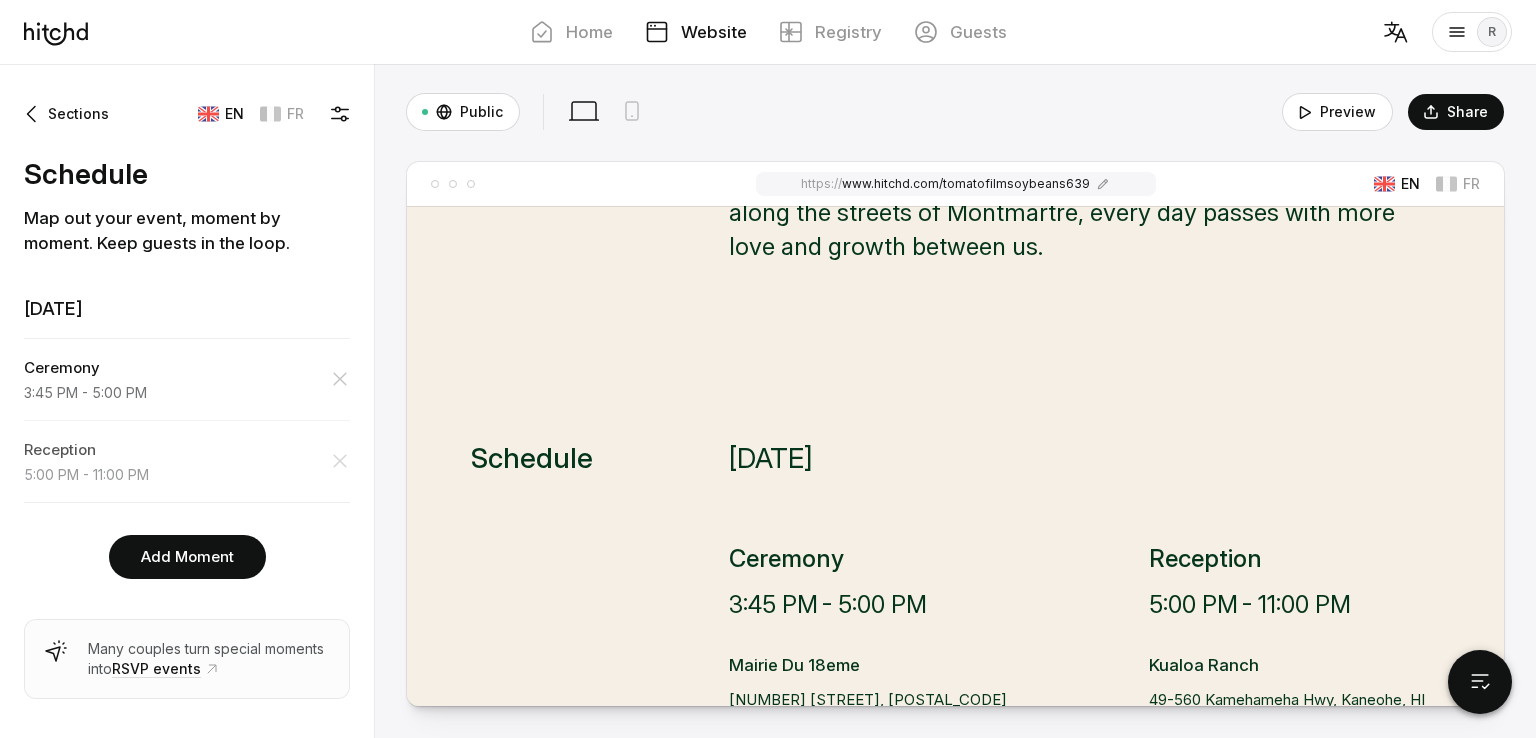 click on "Reception
5:00 PM    - 11:00 PM" at bounding box center [187, 461] 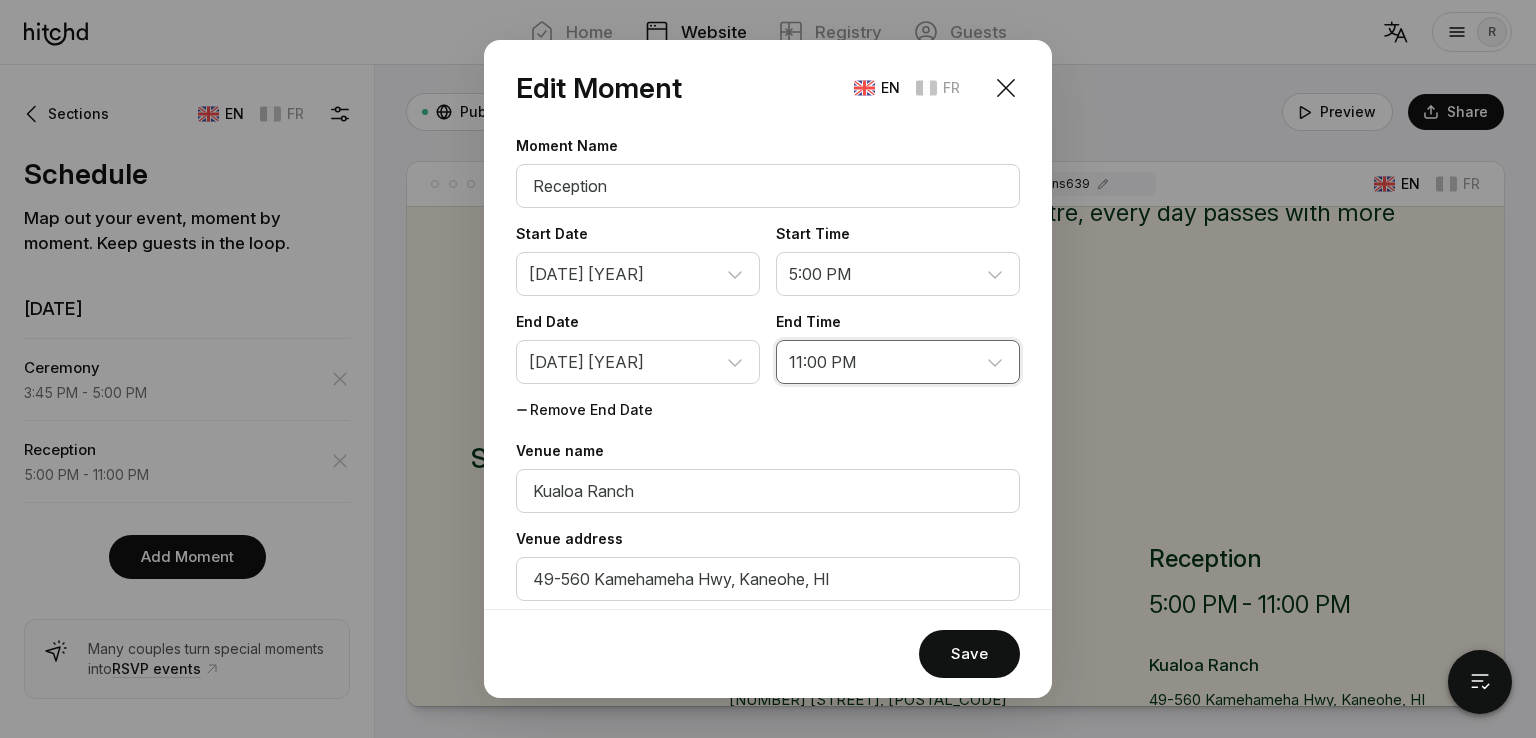 click on "12:00 AM 12:15 AM 12:30 AM 12:45 AM 1:00 AM 1:15 AM 1:30 AM 1:45 AM 2:00 AM 2:15 AM 2:30 AM 2:45 AM 3:00 AM 3:15 AM 3:30 AM 3:45 AM 4:00 AM 4:15 AM 4:30 AM 4:45 AM 5:00 AM 5:15 AM 5:30 AM 5:45 AM 6:00 AM 6:15 AM 6:30 AM 6:45 AM 7:00 AM 7:15 AM 7:30 AM 7:45 AM 8:00 AM 8:15 AM 8:30 AM 8:45 AM 9:00 AM 9:15 AM 9:30 AM 9:45 AM 10:00 AM 10:15 AM 10:30 AM 10:45 AM 11:00 AM 11:15 AM 11:30 AM 11:45 AM 12:00 PM 12:15 PM 12:30 PM 12:45 PM 1:00 PM 1:15 PM 1:30 PM 1:45 PM 2:00 PM 2:15 PM 2:30 PM 2:45 PM 3:00 PM 3:15 PM 3:30 PM 3:45 PM 4:00 PM 4:15 PM 4:30 PM 4:45 PM 5:00 PM 5:15 PM 5:30 PM 5:45 PM 6:00 PM 6:15 PM 6:30 PM 6:45 PM 7:00 PM 7:15 PM 7:30 PM 7:45 PM 8:00 PM 8:15 PM 8:30 PM 8:45 PM 9:00 PM 9:15 PM 9:30 PM 9:45 PM 10:00 PM 10:15 PM 10:30 PM 10:45 PM 11:00 PM 11:15 PM 11:30 PM 11:45 PM" at bounding box center (898, 362) 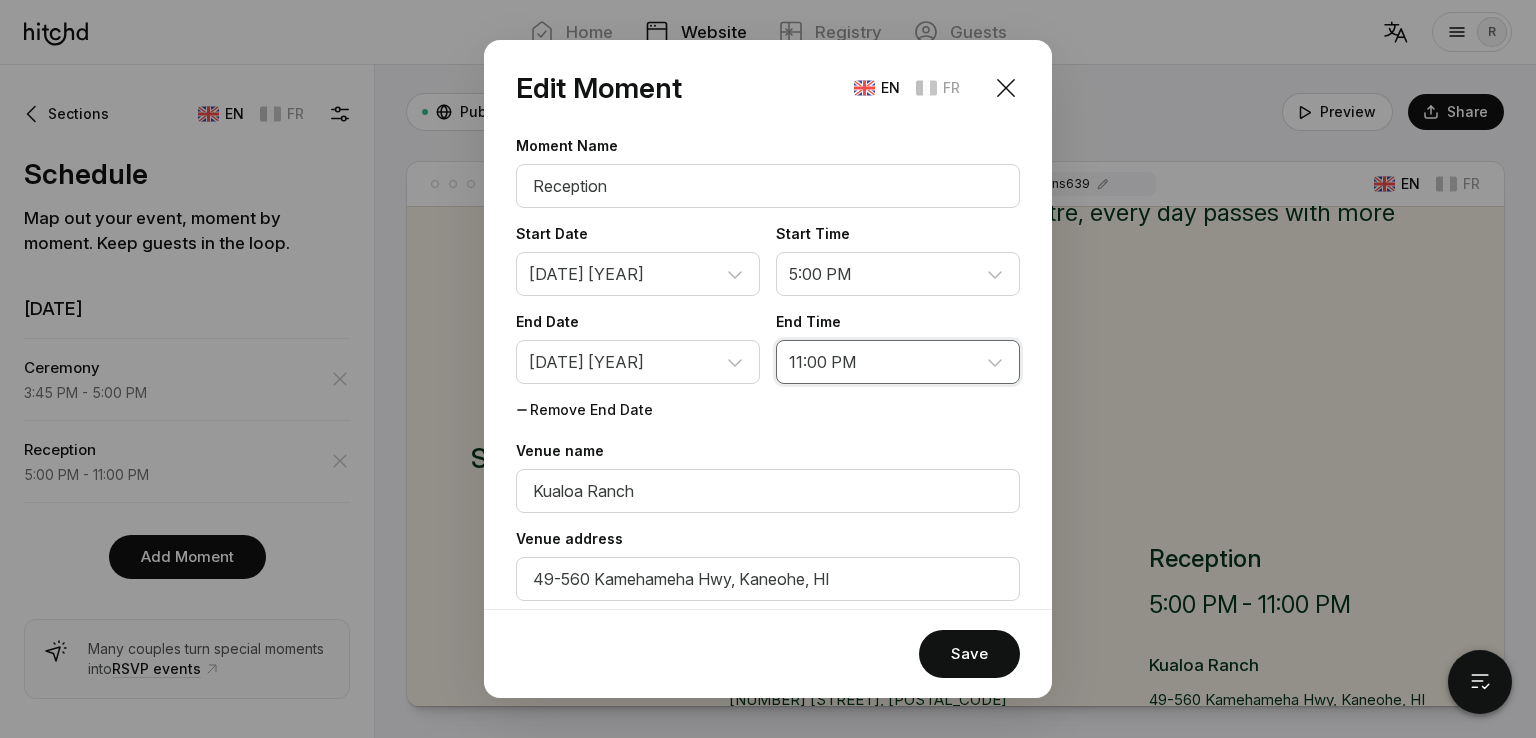 select on "6:45 PM" 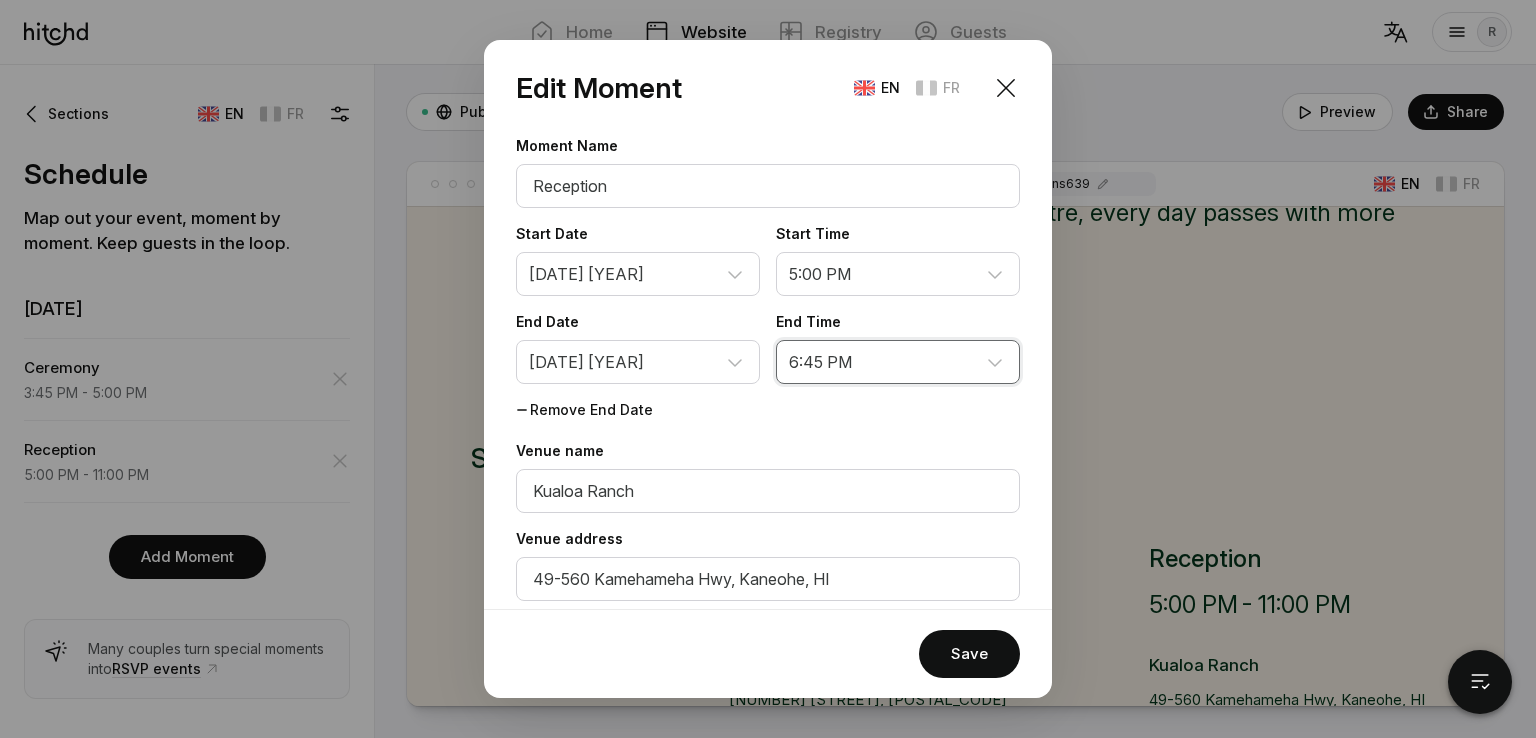 click on "12:00 AM 12:15 AM 12:30 AM 12:45 AM 1:00 AM 1:15 AM 1:30 AM 1:45 AM 2:00 AM 2:15 AM 2:30 AM 2:45 AM 3:00 AM 3:15 AM 3:30 AM 3:45 AM 4:00 AM 4:15 AM 4:30 AM 4:45 AM 5:00 AM 5:15 AM 5:30 AM 5:45 AM 6:00 AM 6:15 AM 6:30 AM 6:45 AM 7:00 AM 7:15 AM 7:30 AM 7:45 AM 8:00 AM 8:15 AM 8:30 AM 8:45 AM 9:00 AM 9:15 AM 9:30 AM 9:45 AM 10:00 AM 10:15 AM 10:30 AM 10:45 AM 11:00 AM 11:15 AM 11:30 AM 11:45 AM 12:00 PM 12:15 PM 12:30 PM 12:45 PM 1:00 PM 1:15 PM 1:30 PM 1:45 PM 2:00 PM 2:15 PM 2:30 PM 2:45 PM 3:00 PM 3:15 PM 3:30 PM 3:45 PM 4:00 PM 4:15 PM 4:30 PM 4:45 PM 5:00 PM 5:15 PM 5:30 PM 5:45 PM 6:00 PM 6:15 PM 6:30 PM 6:45 PM 7:00 PM 7:15 PM 7:30 PM 7:45 PM 8:00 PM 8:15 PM 8:30 PM 8:45 PM 9:00 PM 9:15 PM 9:30 PM 9:45 PM 10:00 PM 10:15 PM 10:30 PM 10:45 PM 11:00 PM 11:15 PM 11:30 PM 11:45 PM" at bounding box center [898, 362] 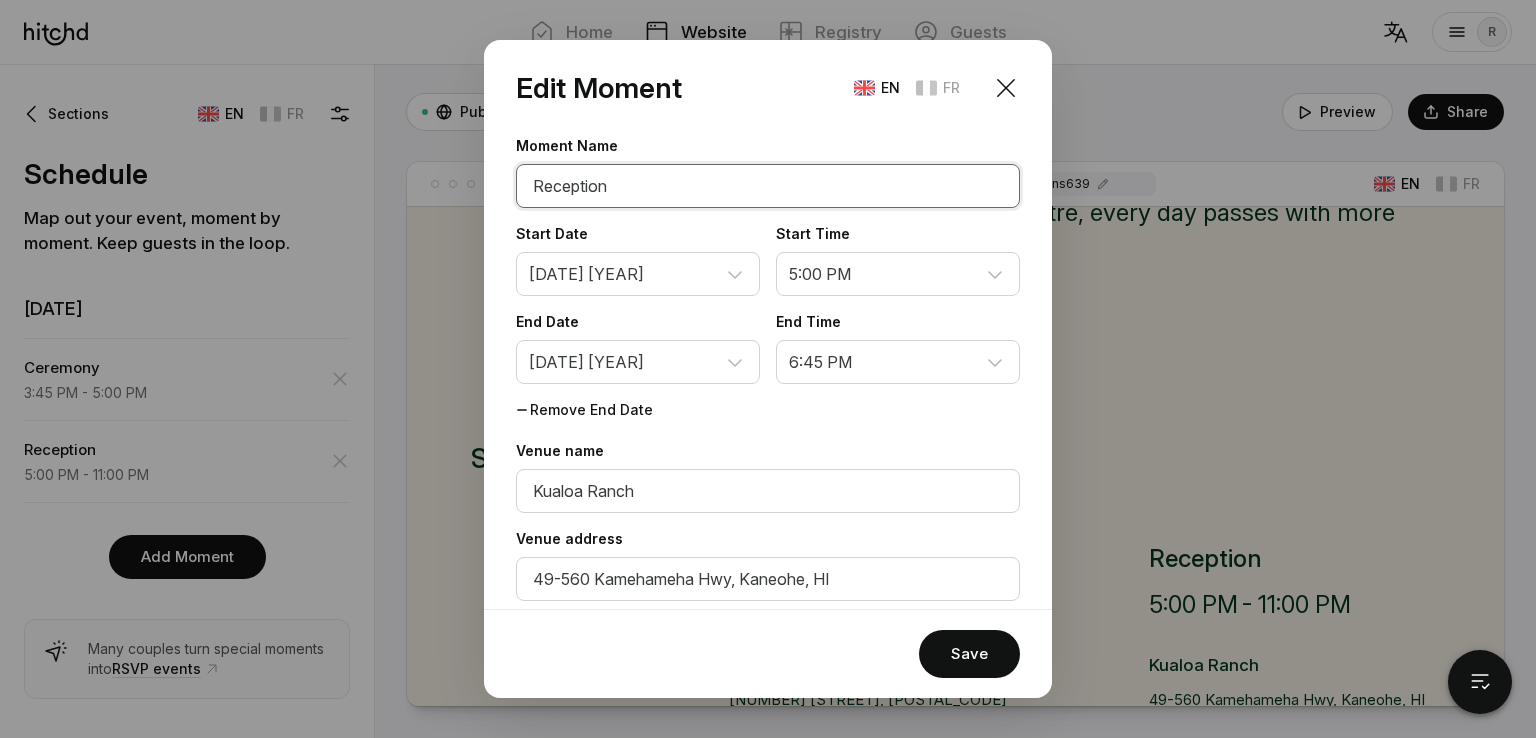 click on "Reception" at bounding box center (768, 186) 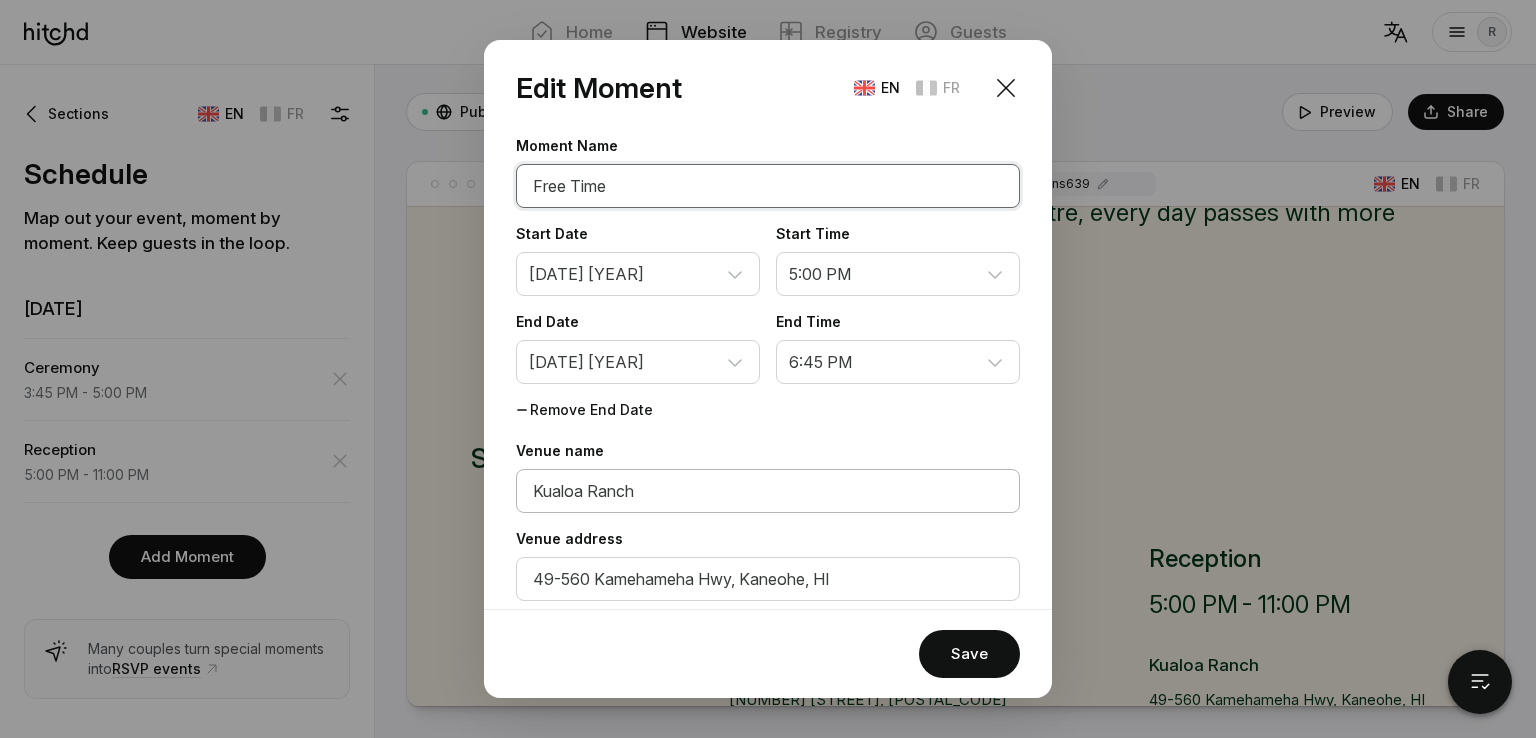 type on "Free Time" 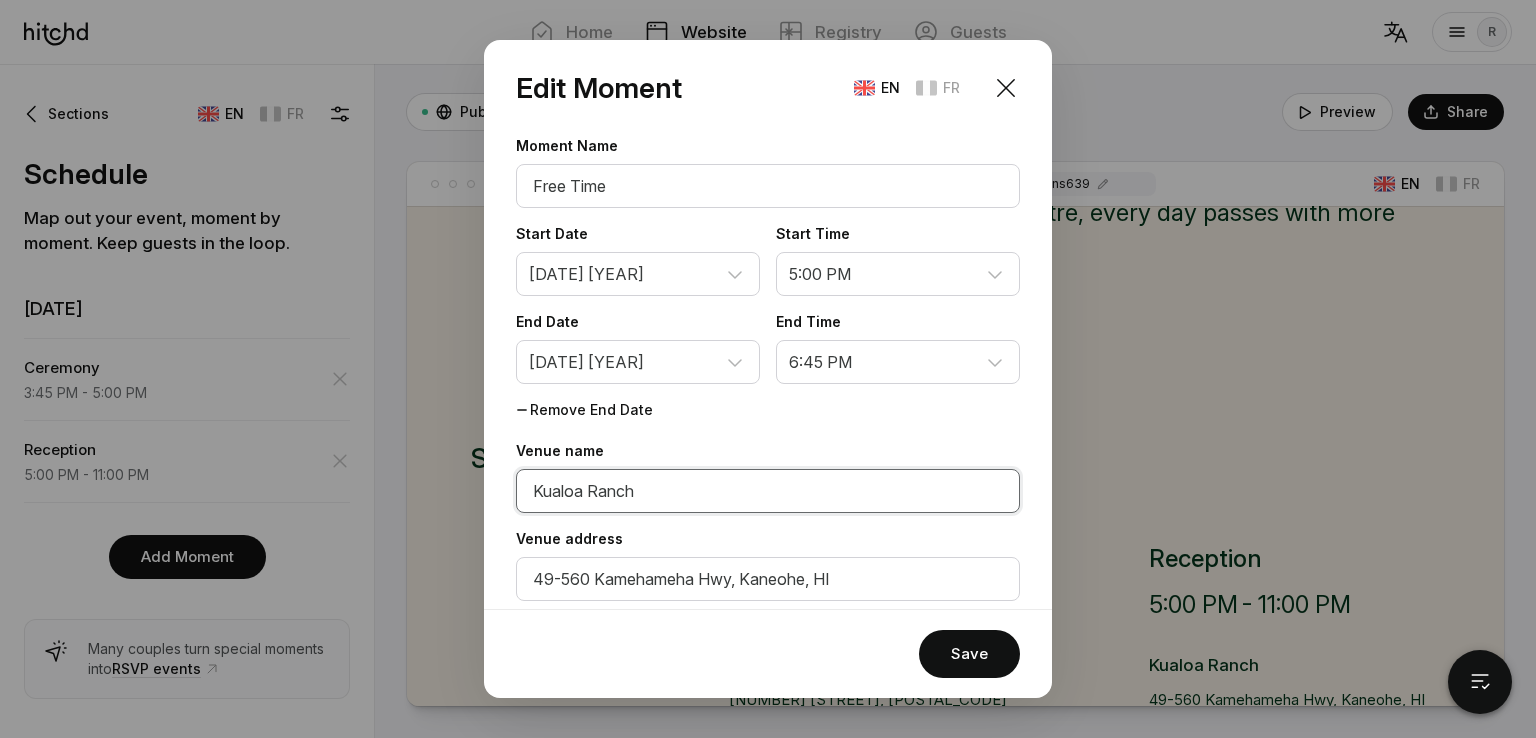click on "Kualoa Ranch" at bounding box center [768, 491] 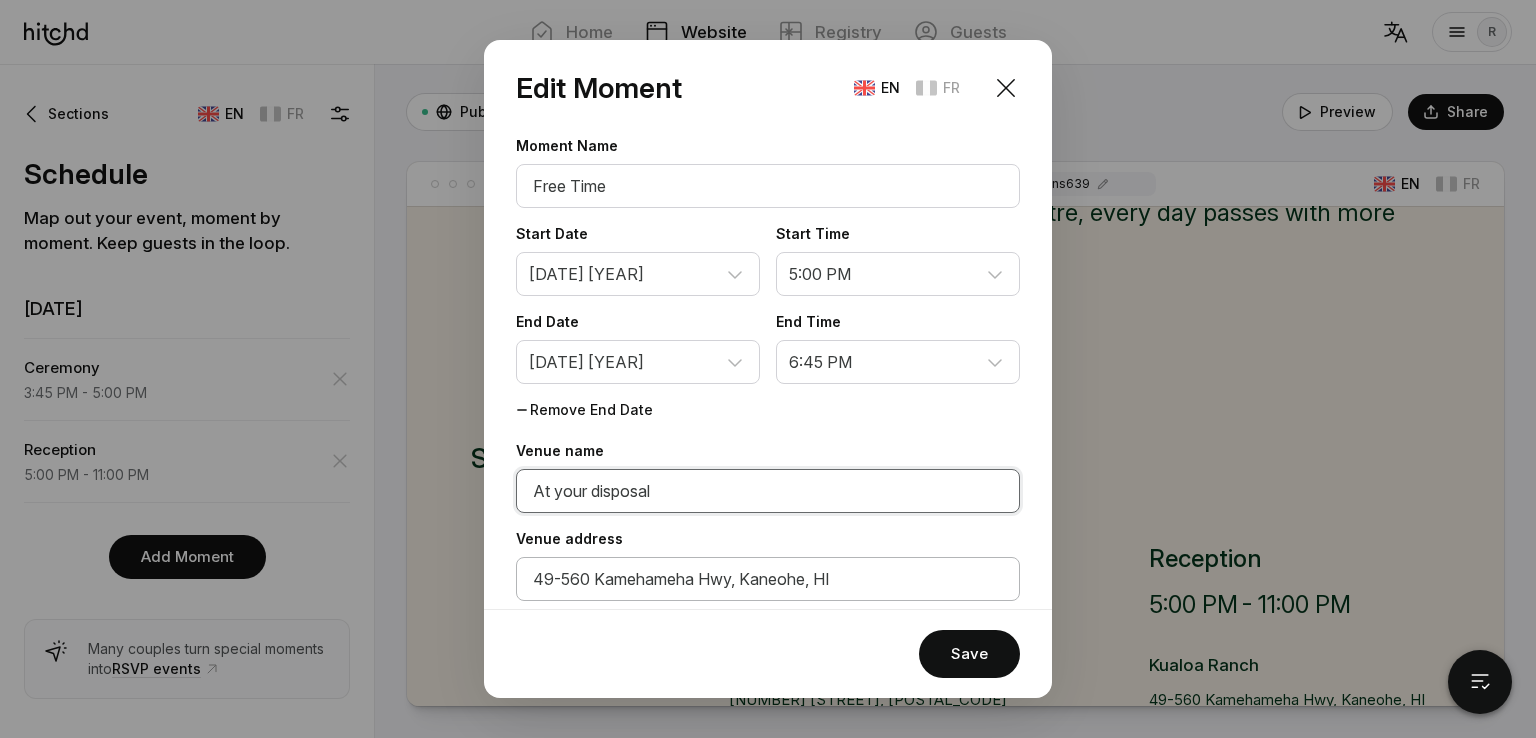 type on "At your disposal" 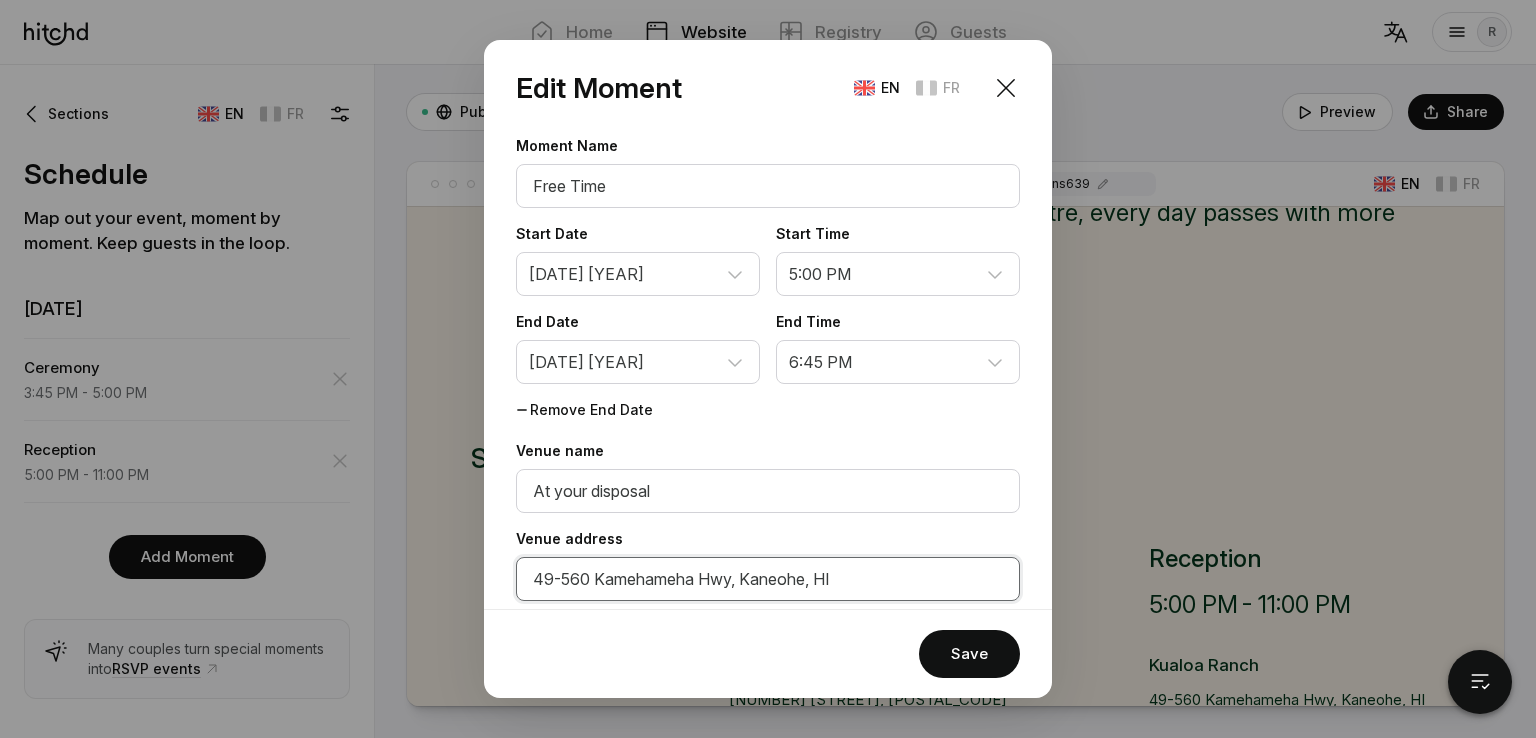 click on "49-560 Kamehameha Hwy, Kaneohe, HI" at bounding box center (768, 579) 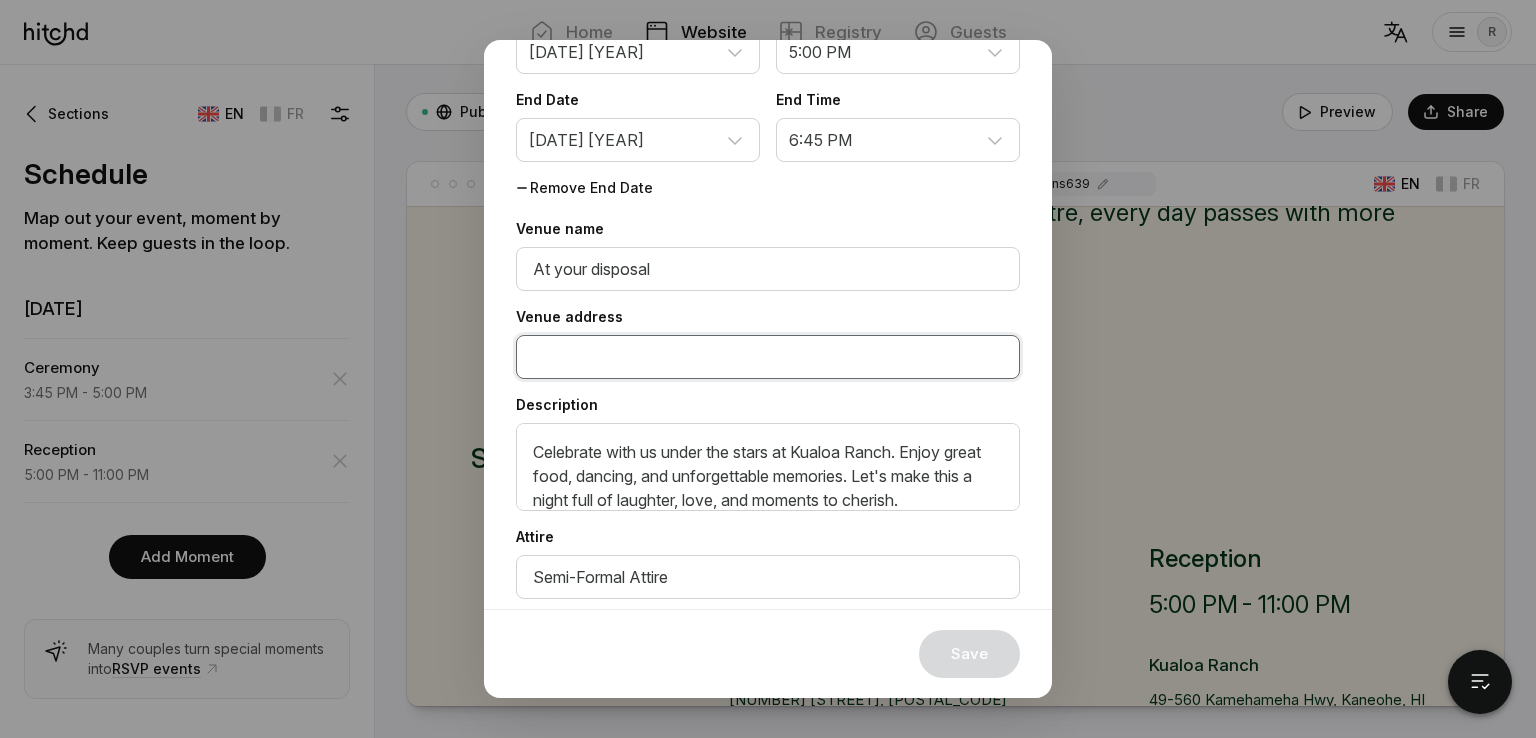 scroll, scrollTop: 230, scrollLeft: 0, axis: vertical 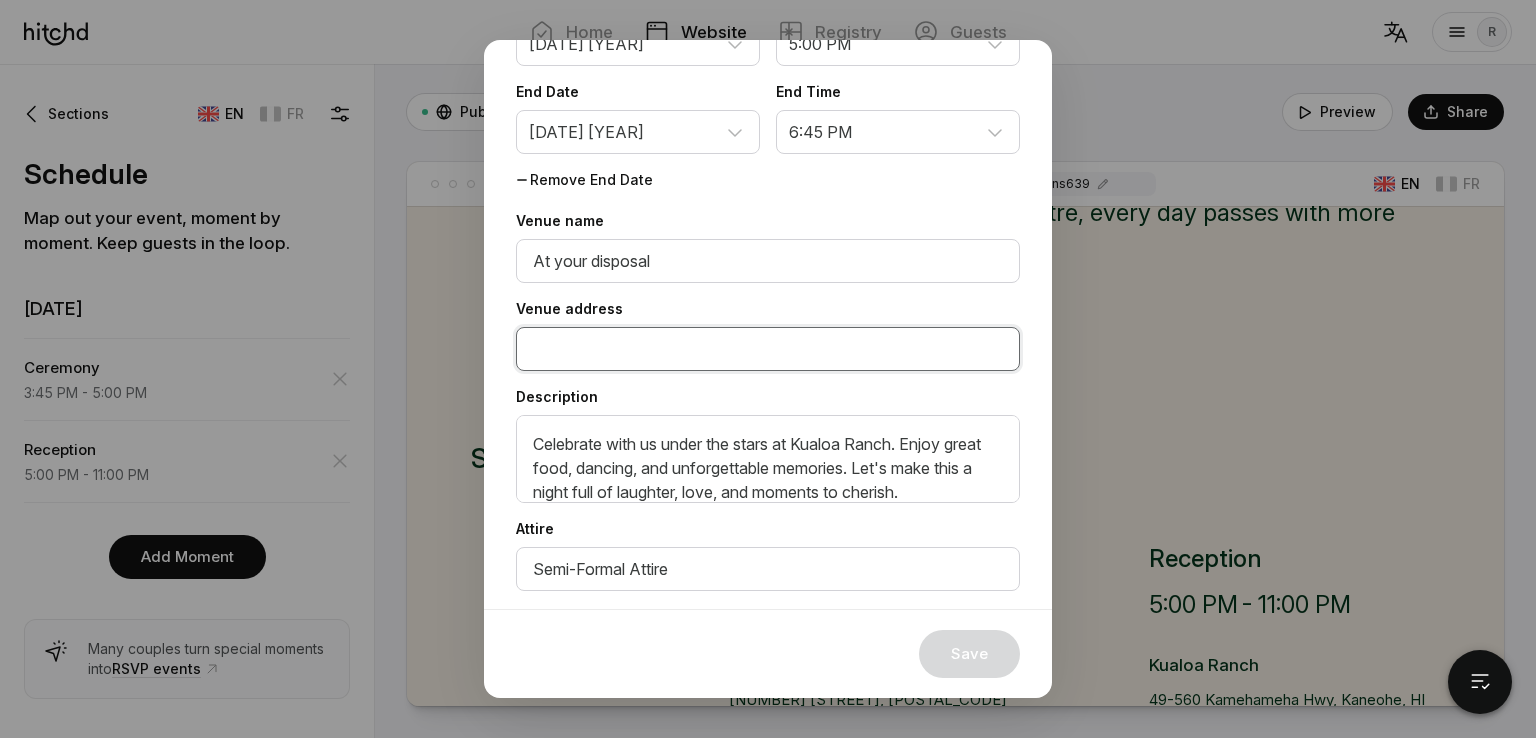type 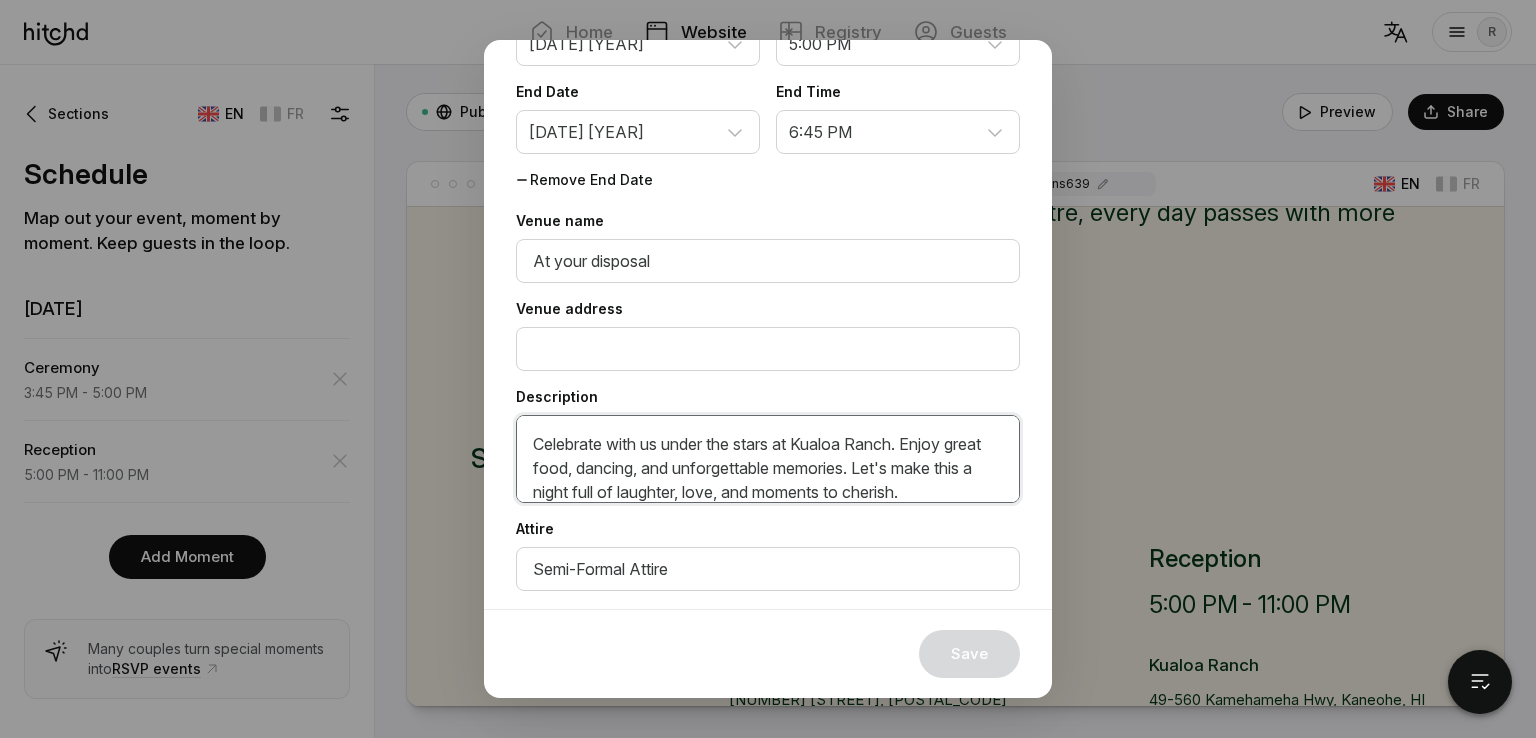click on "Celebrate with us under the stars at Kualoa Ranch. Enjoy great food, dancing, and unforgettable memories. Let's make this a night full of laughter, love, and moments to cherish." at bounding box center [768, 459] 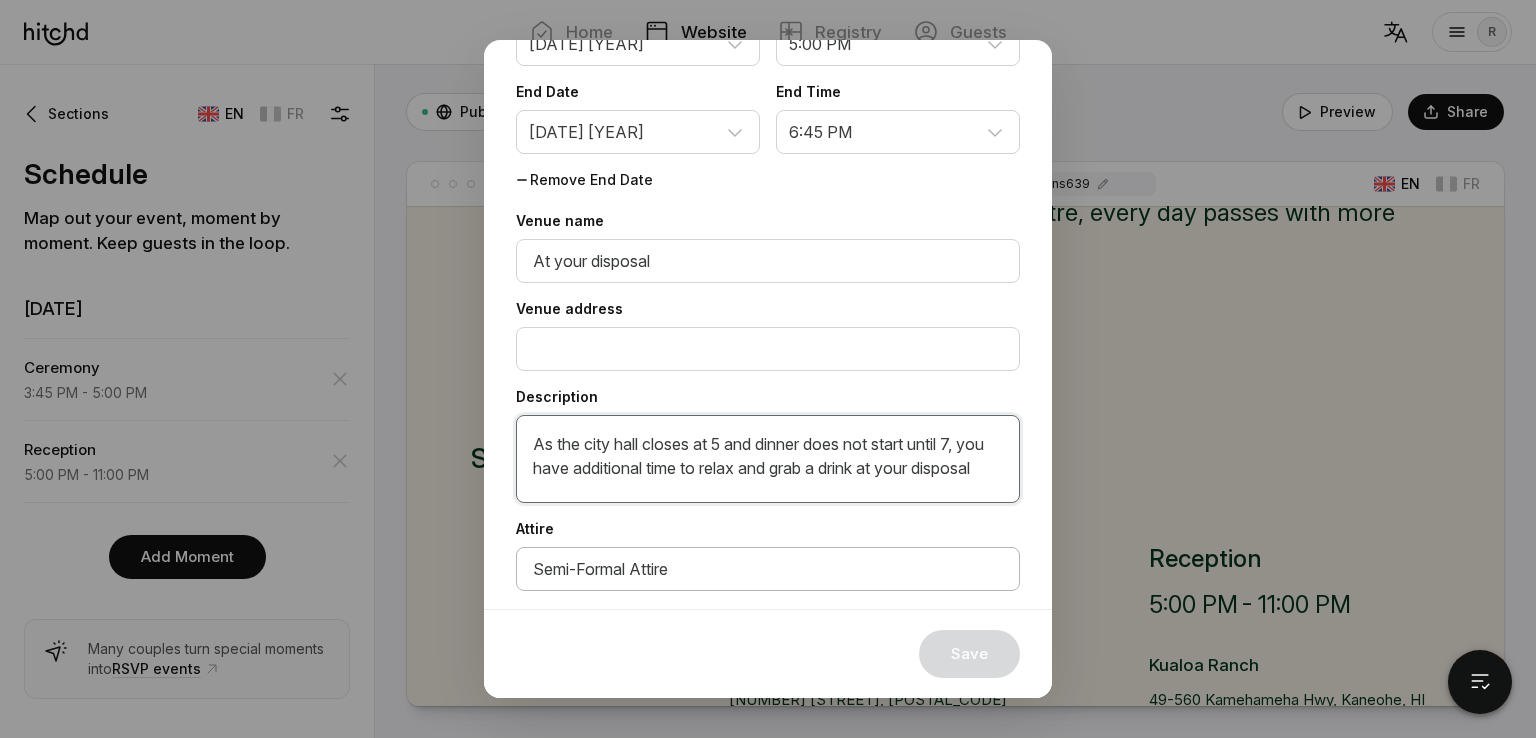 type on "As the city hall closes at 5 and dinner does not start until 7, you have additional time to relax and grab a drink at your disposal" 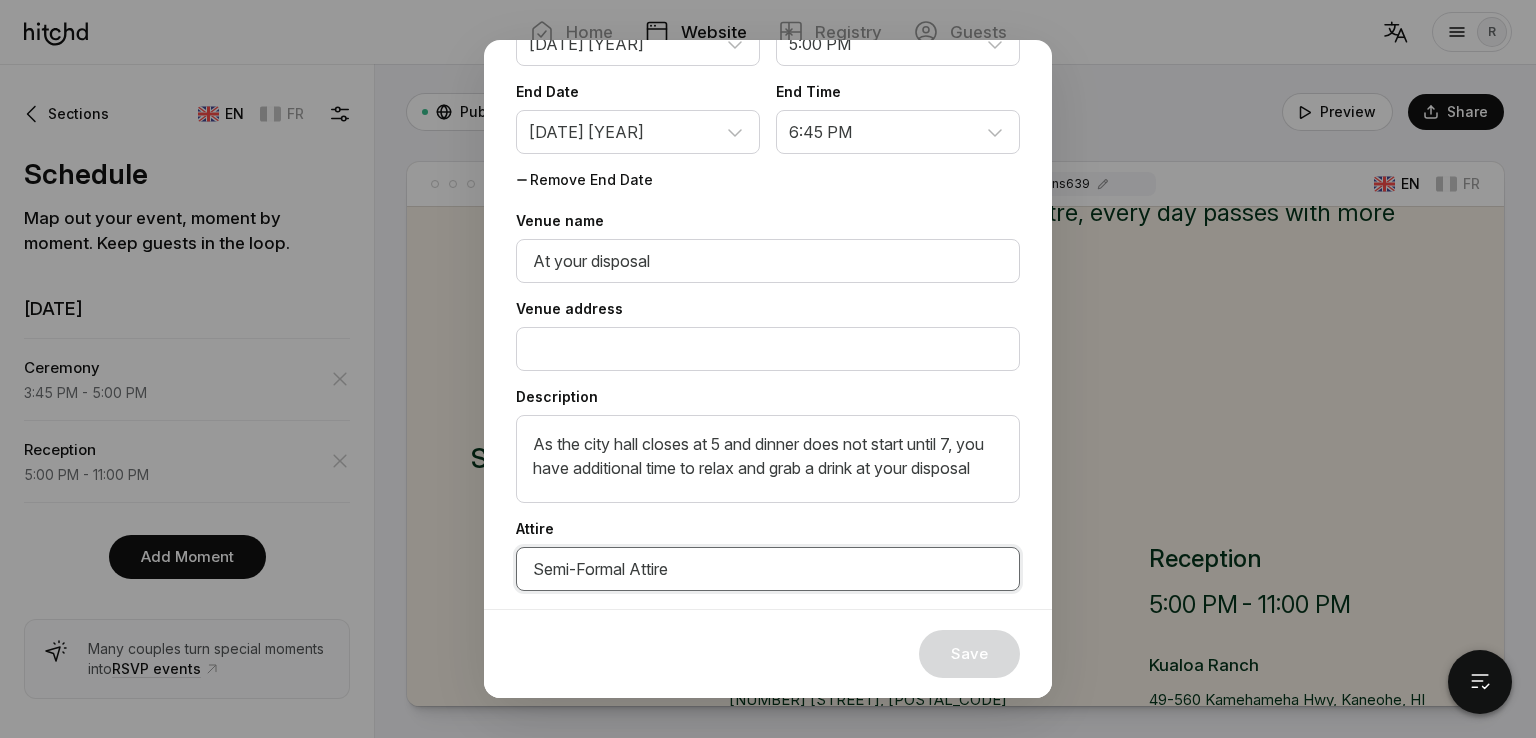 click on "Semi-Formal Attire" at bounding box center [768, 569] 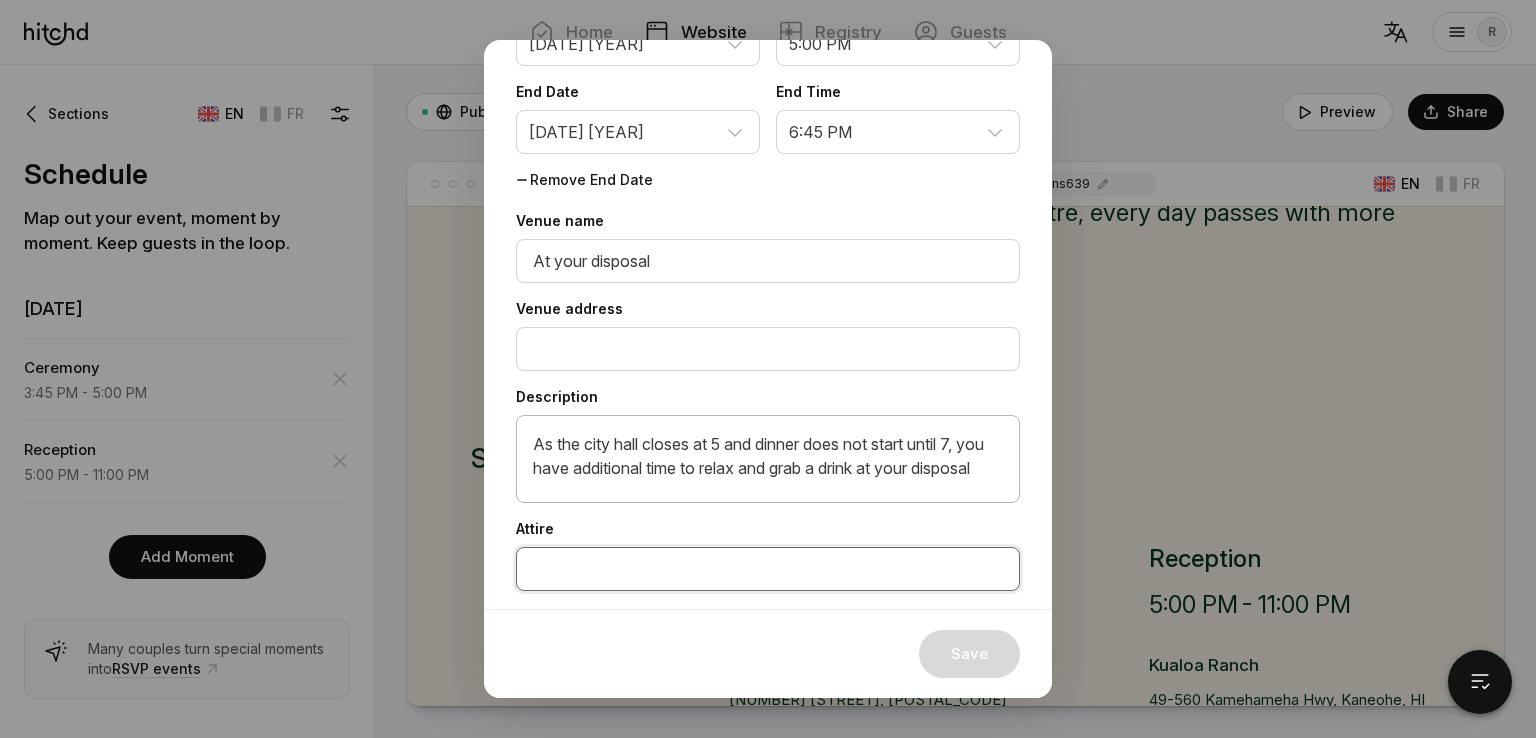 type 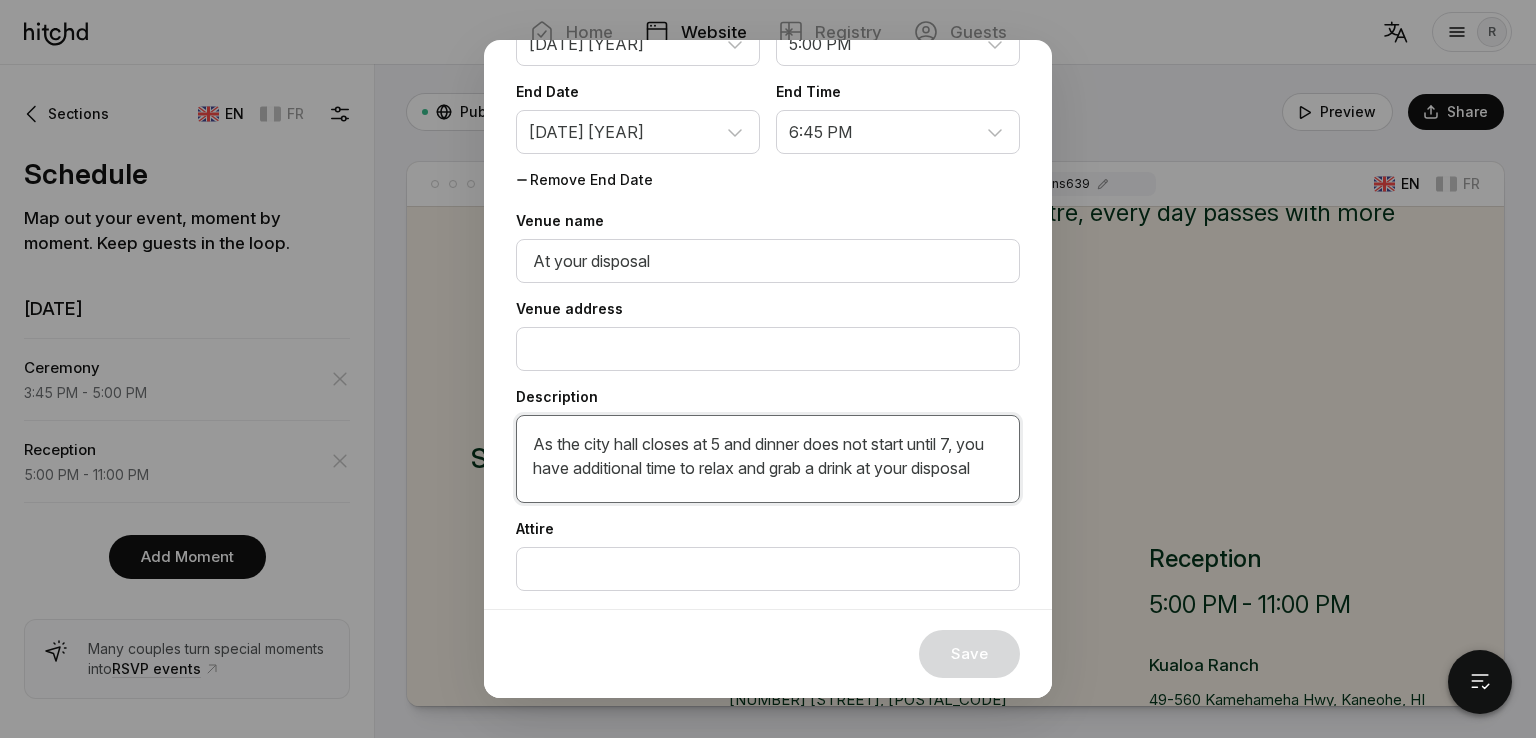 click on "As the city hall closes at 5 and dinner does not start until 7, you have additional time to relax and grab a drink at your disposal" at bounding box center (768, 459) 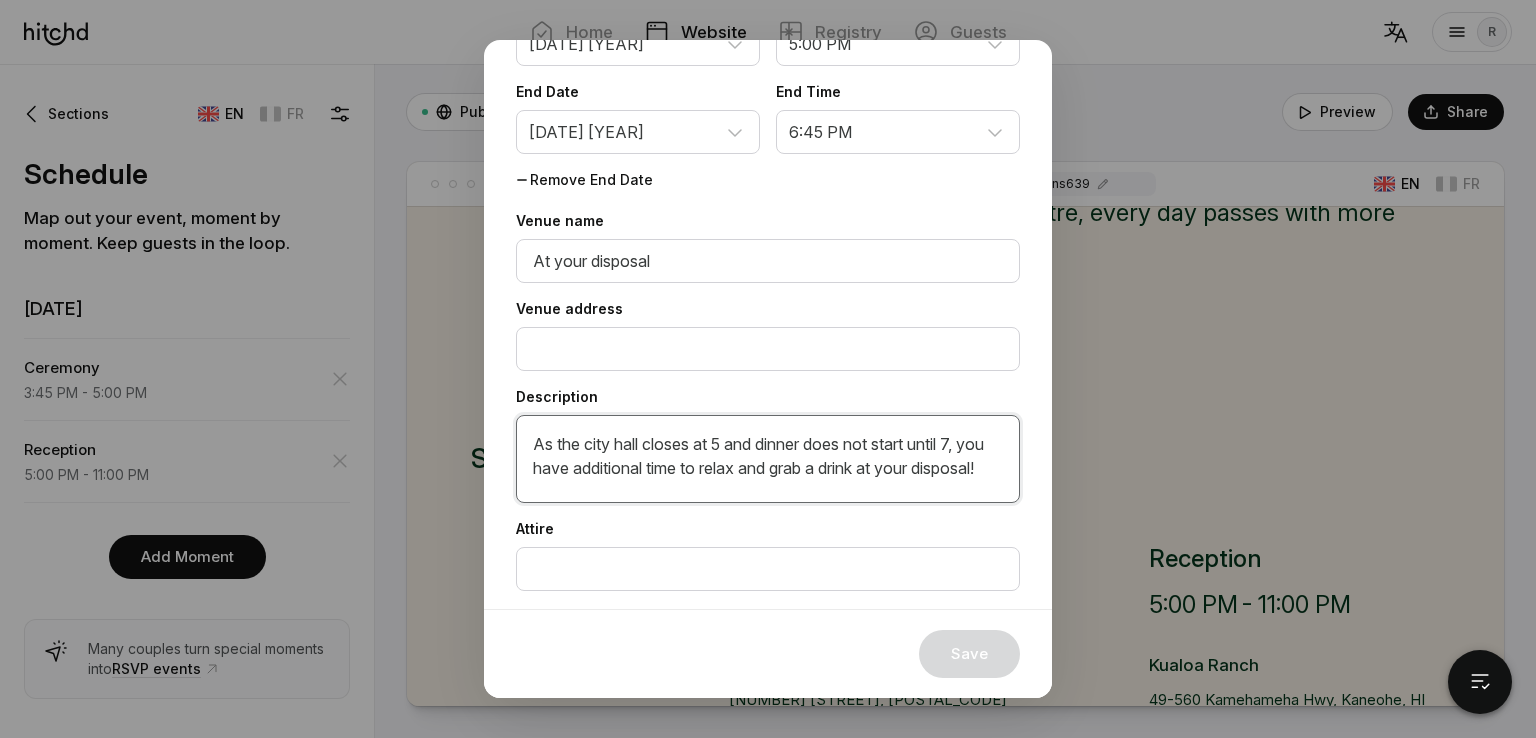 scroll, scrollTop: 17, scrollLeft: 0, axis: vertical 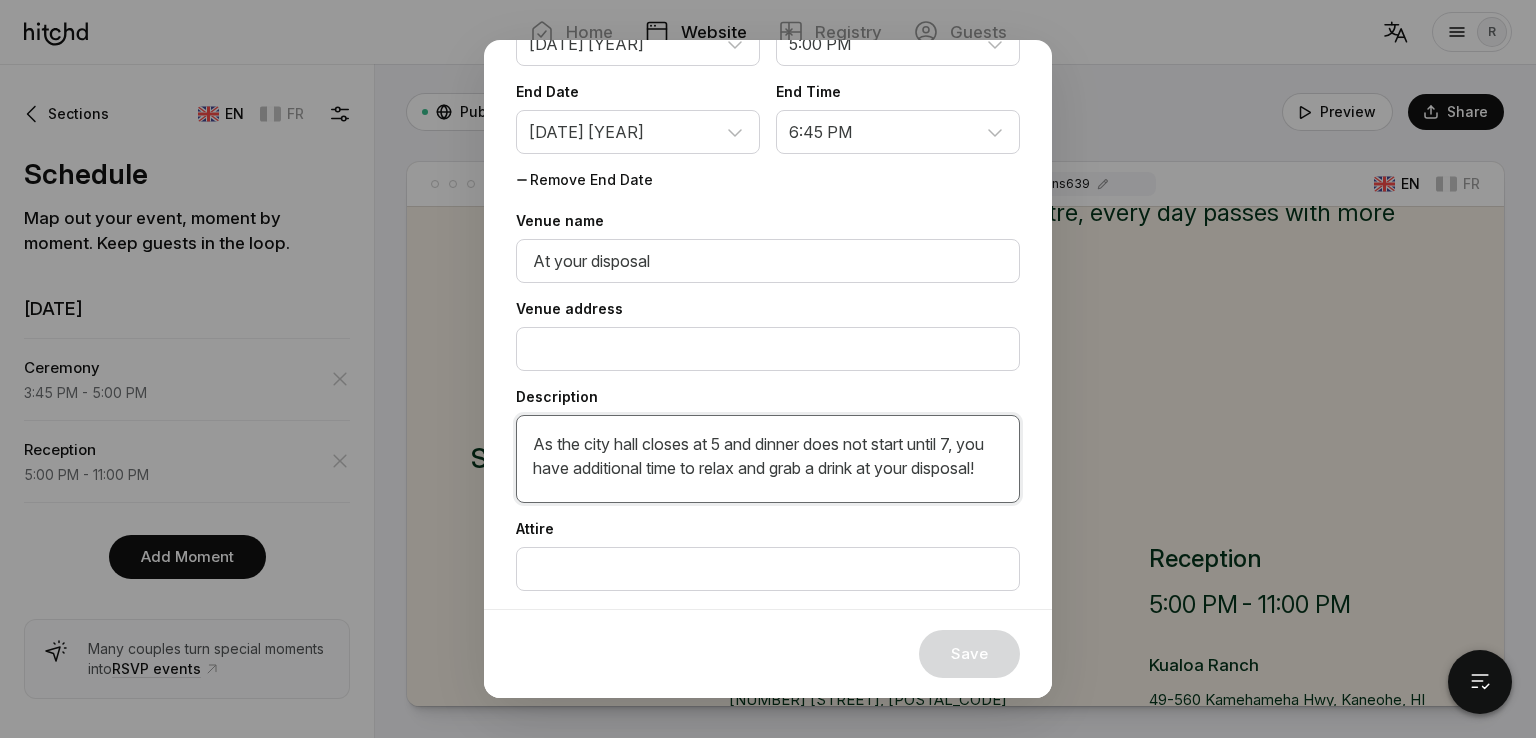 type on "As the city hall closes at 5 and dinner does not start until 7, you have additional time to relax and grab a drink at your disposal!" 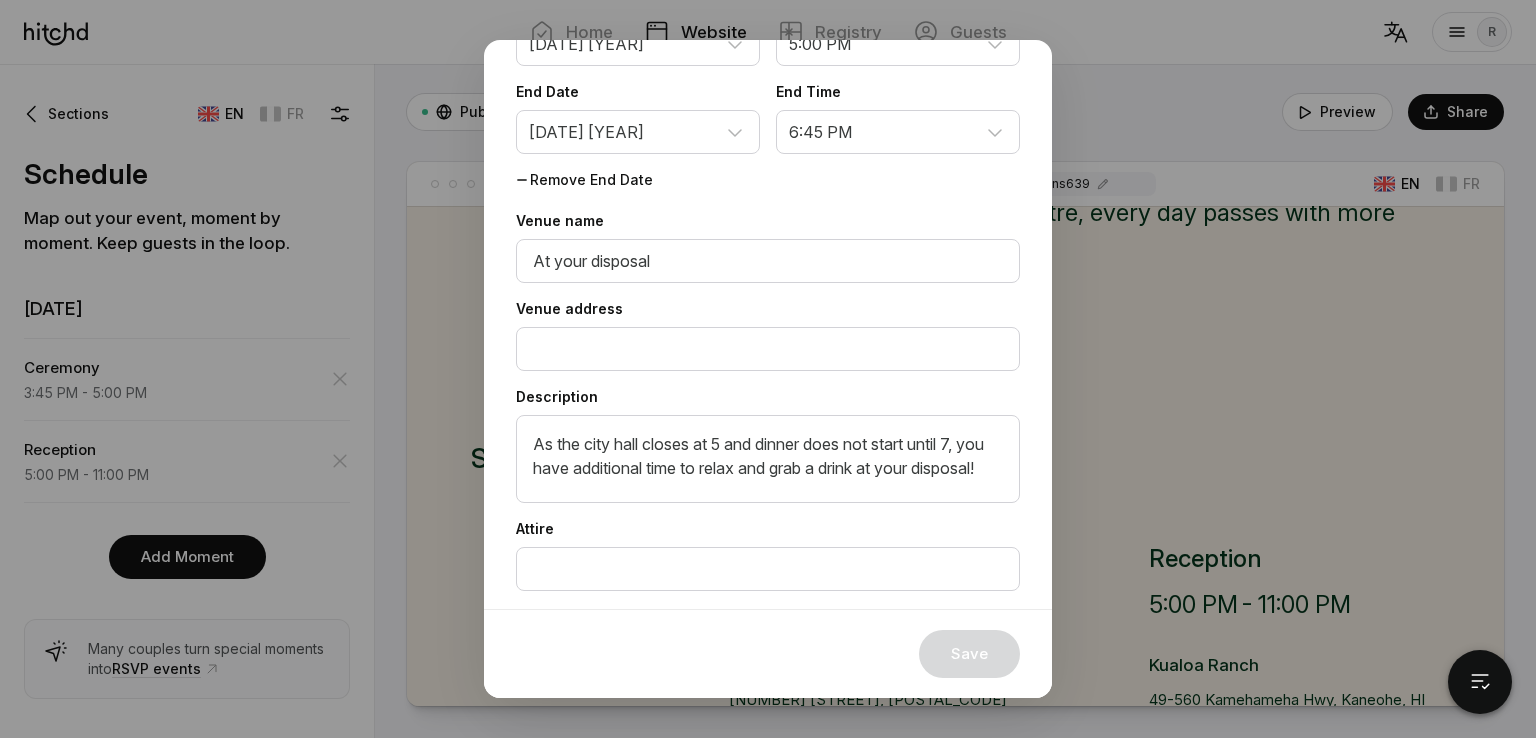 click on "Save" at bounding box center [768, 654] 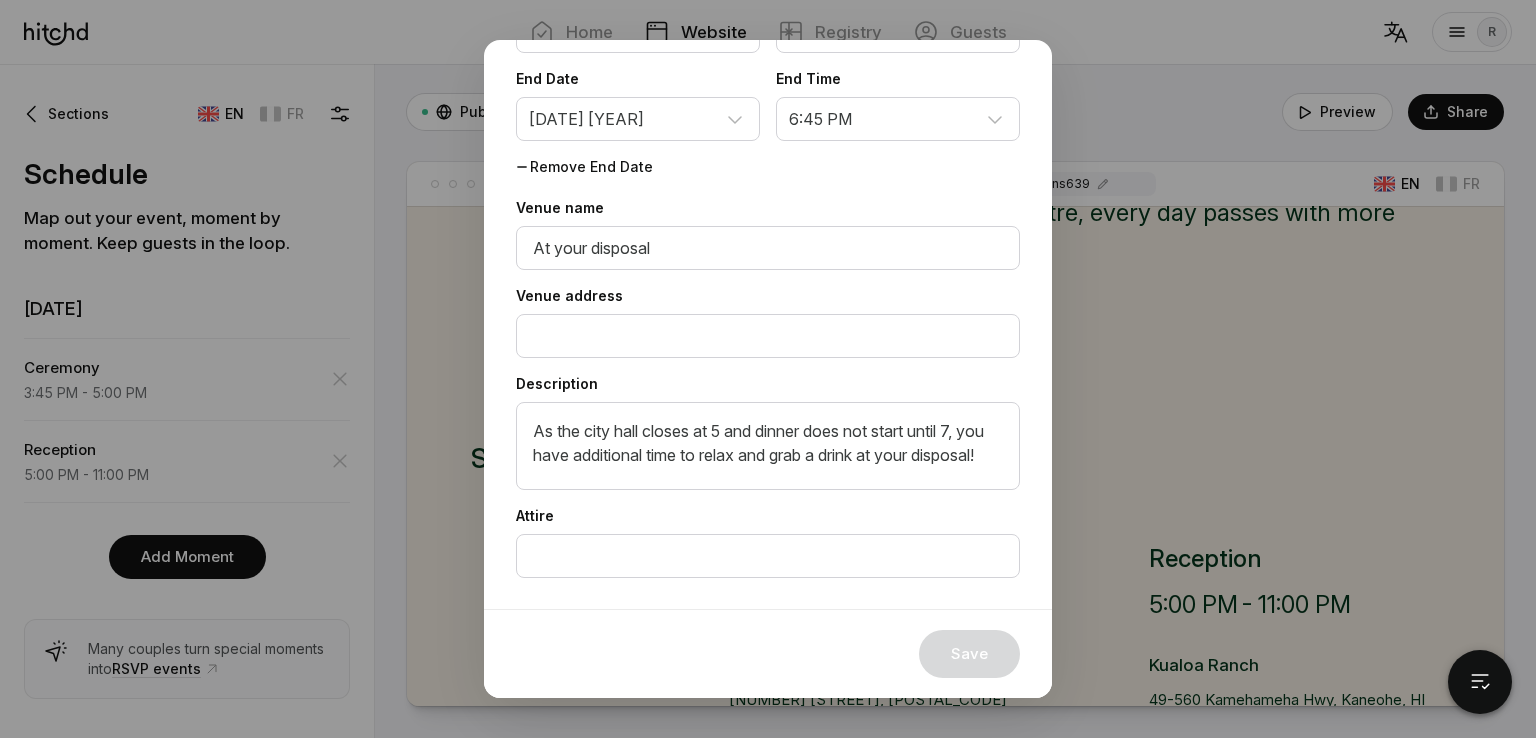 scroll, scrollTop: 0, scrollLeft: 0, axis: both 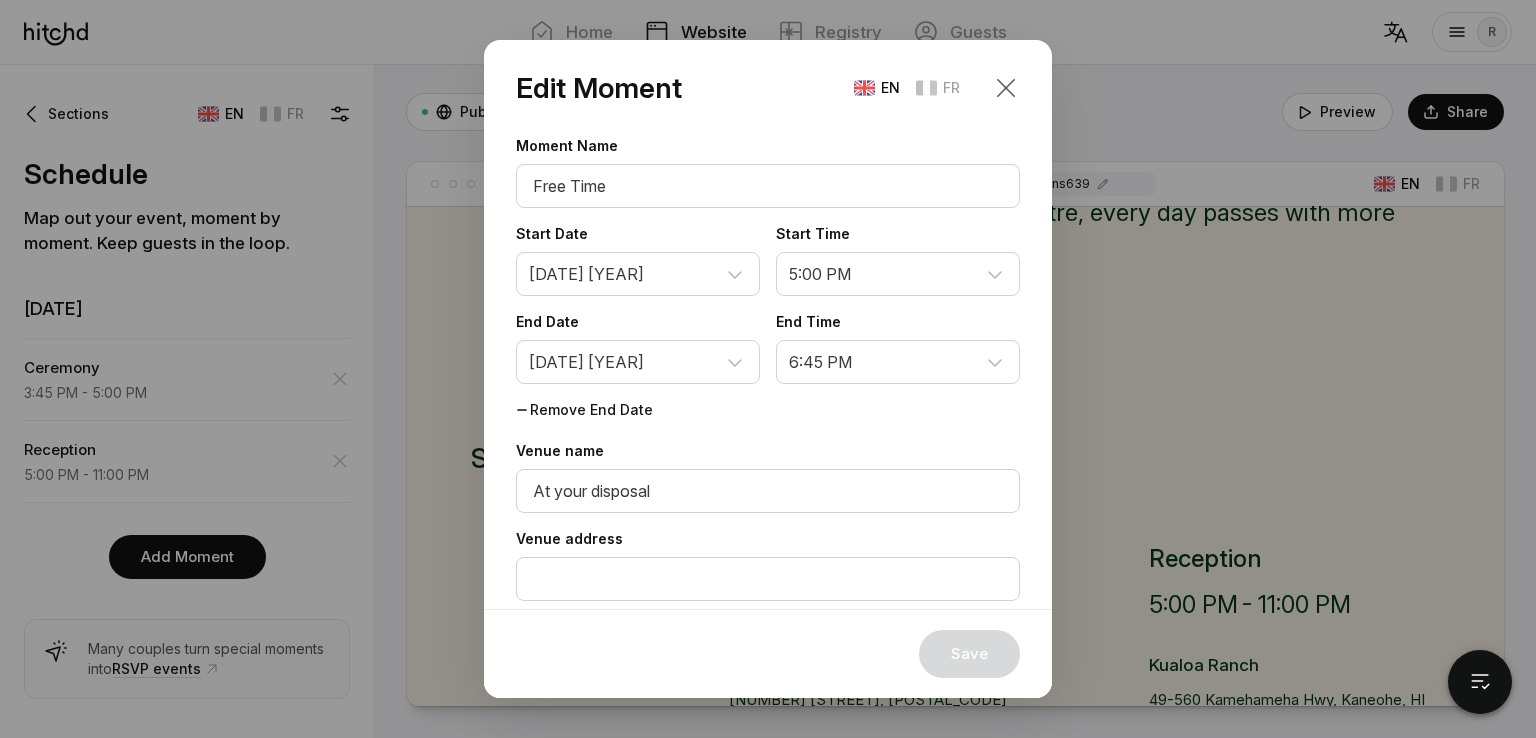 click at bounding box center (1006, 88) 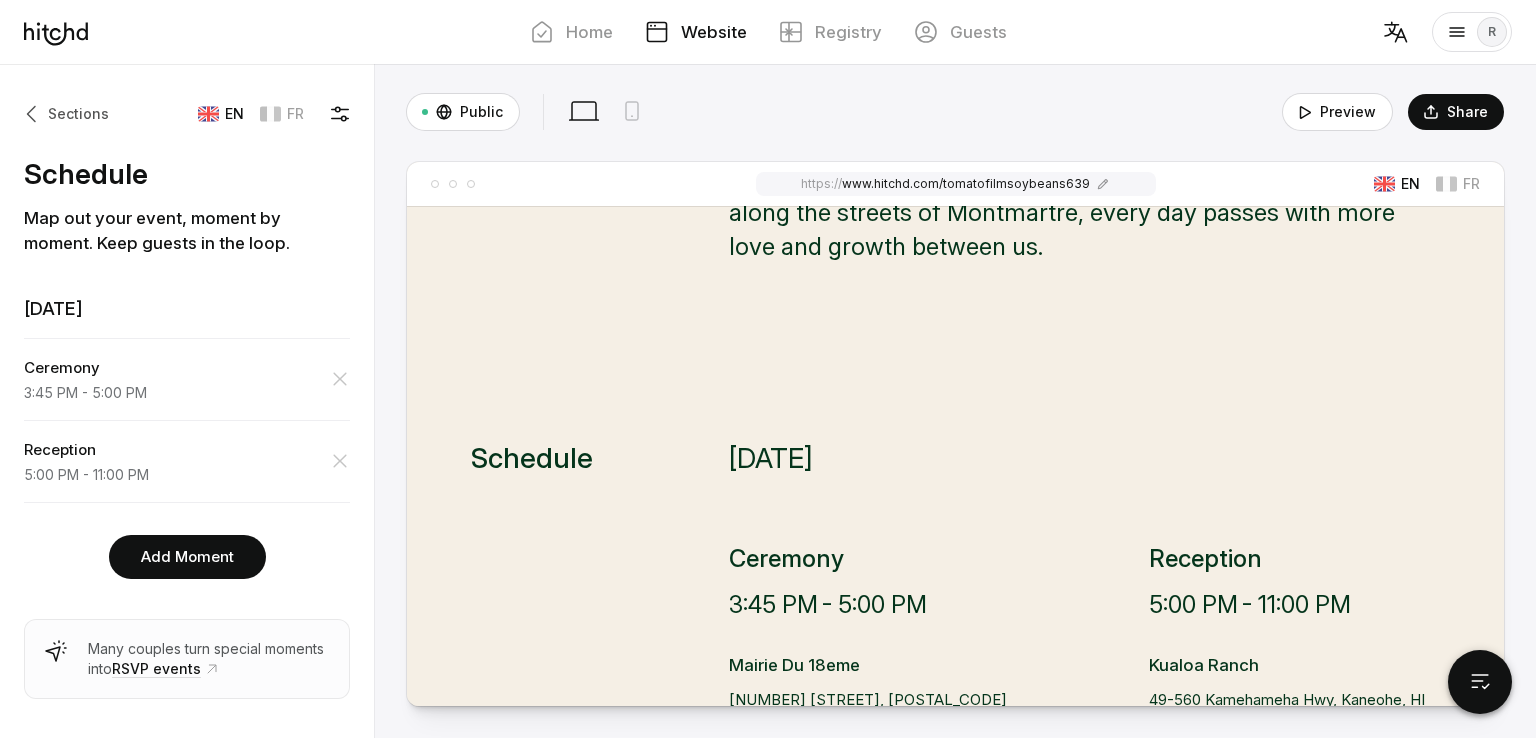 click on "Sections" at bounding box center [66, 114] 